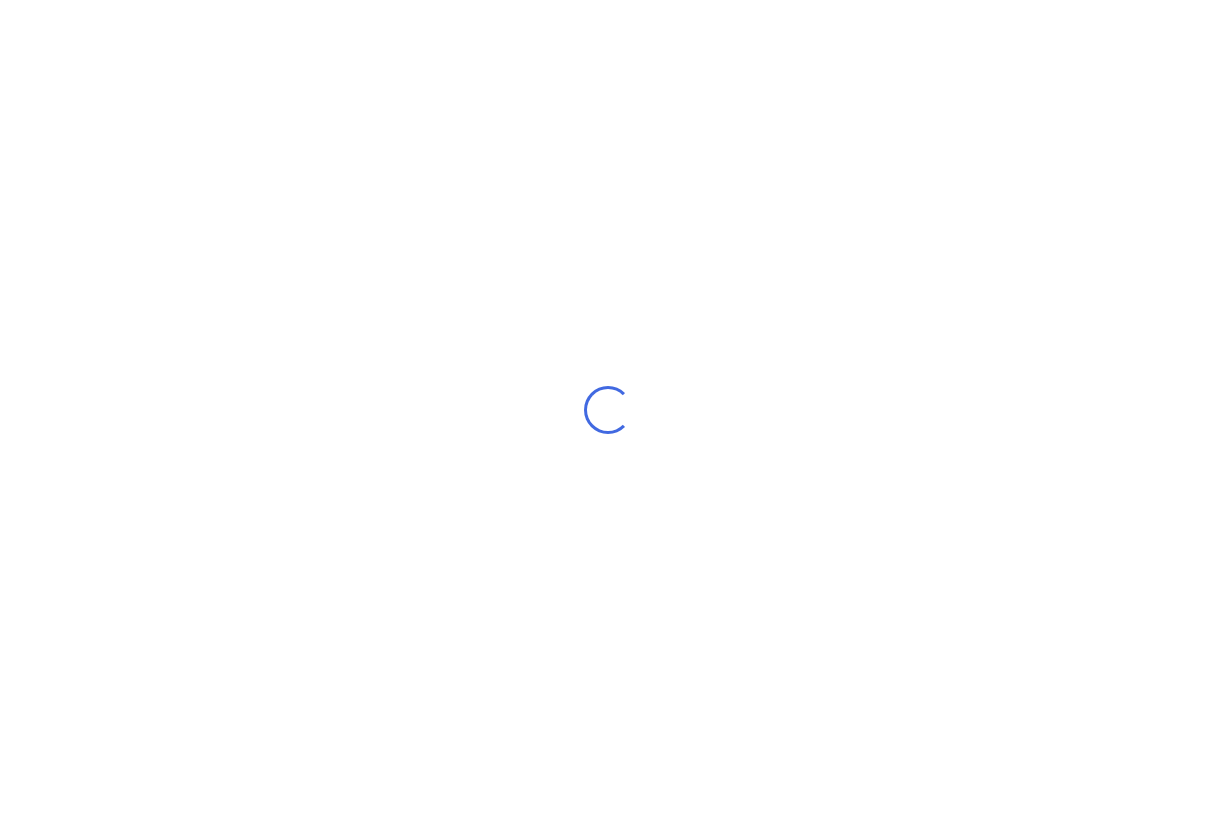 scroll, scrollTop: 0, scrollLeft: 0, axis: both 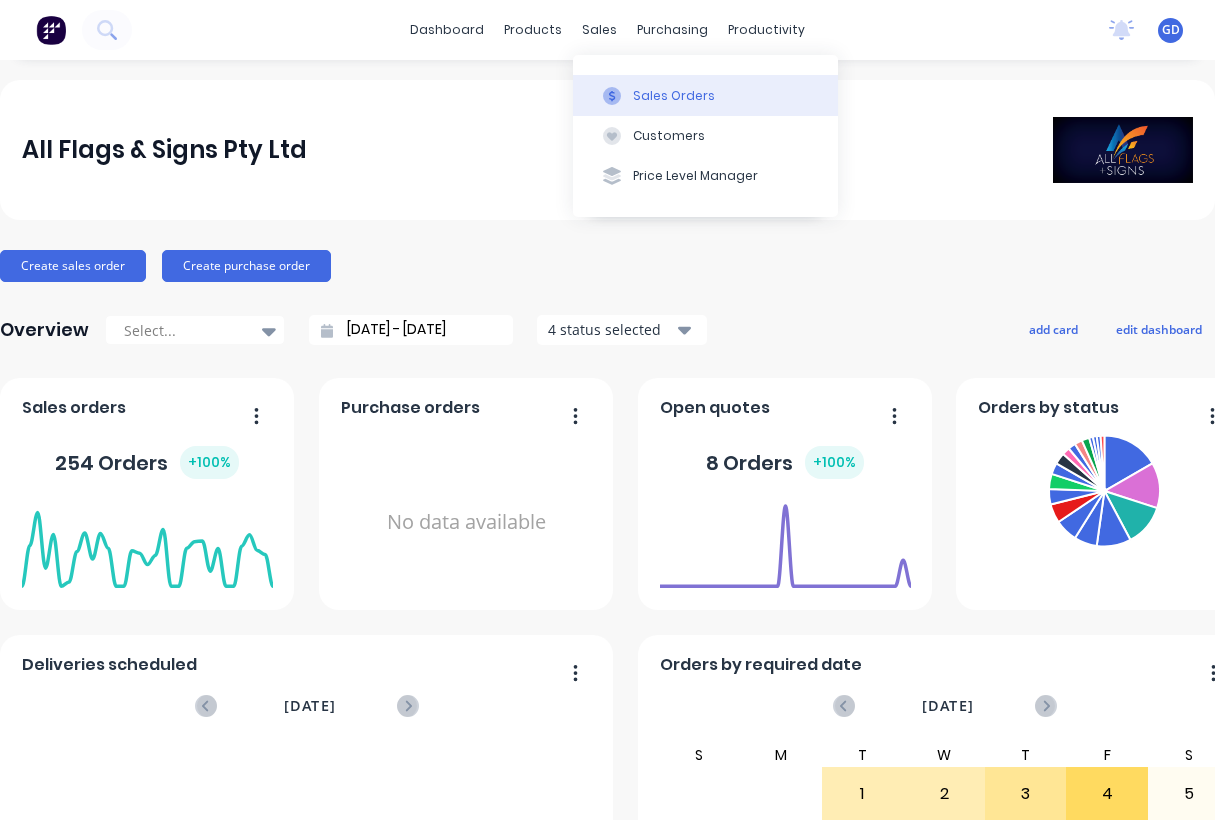 click on "Sales Orders" at bounding box center [674, 96] 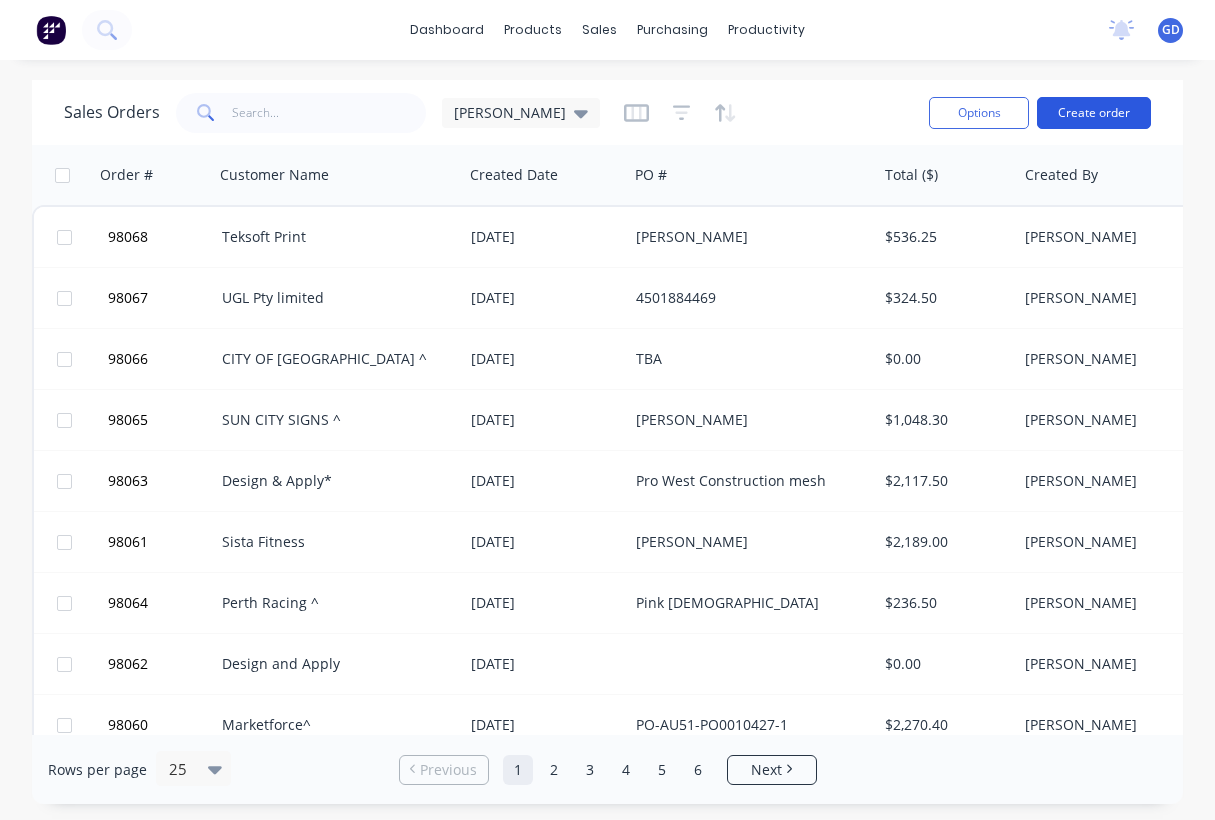 click on "Create order" at bounding box center [1094, 113] 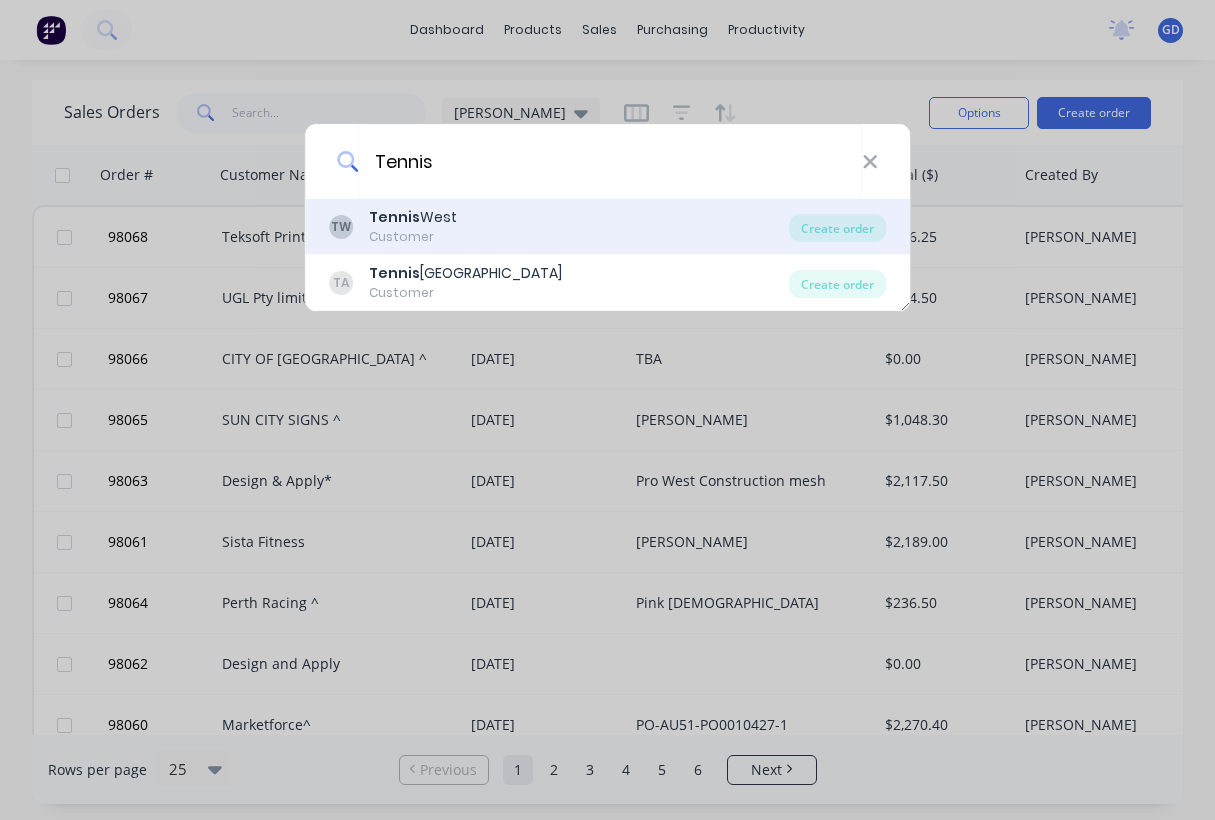 type on "Tennis" 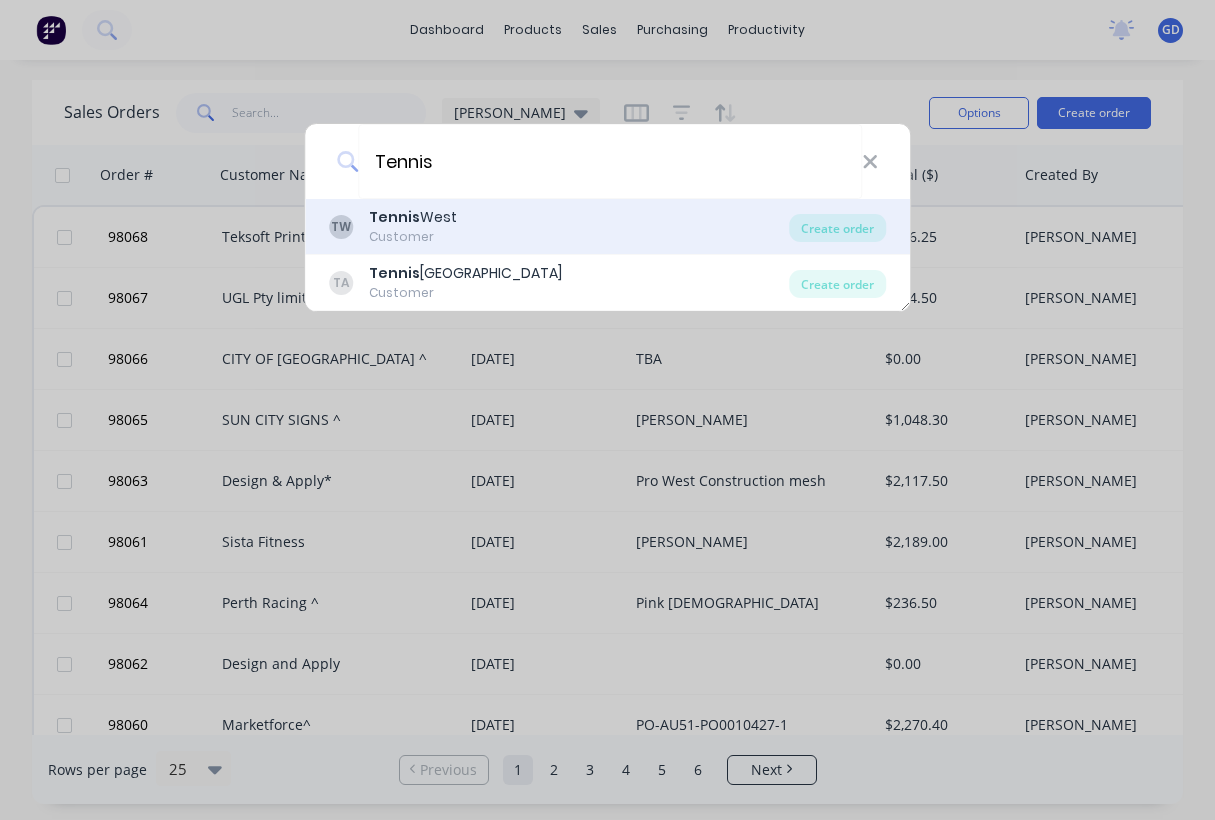 click on "Tennis  West" at bounding box center (413, 217) 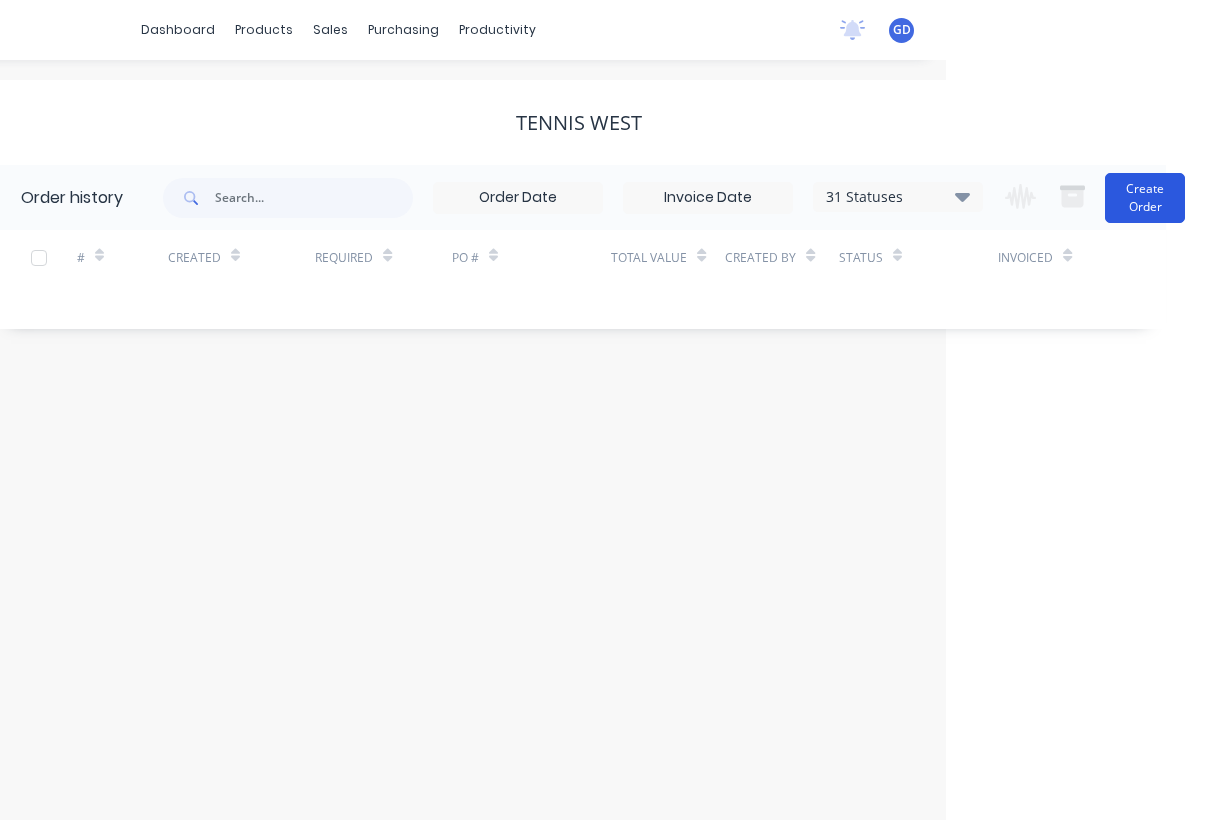 scroll, scrollTop: 0, scrollLeft: 269, axis: horizontal 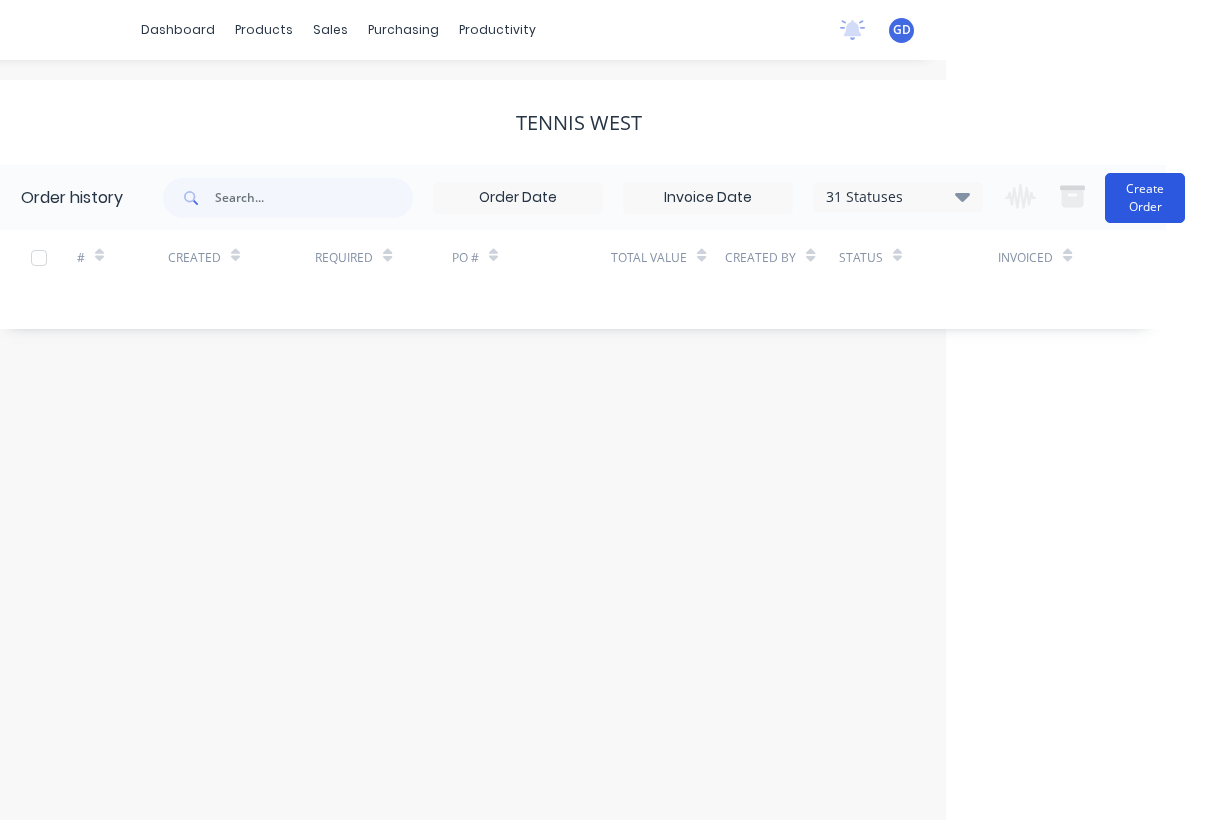 click on "Create Order" at bounding box center (1145, 198) 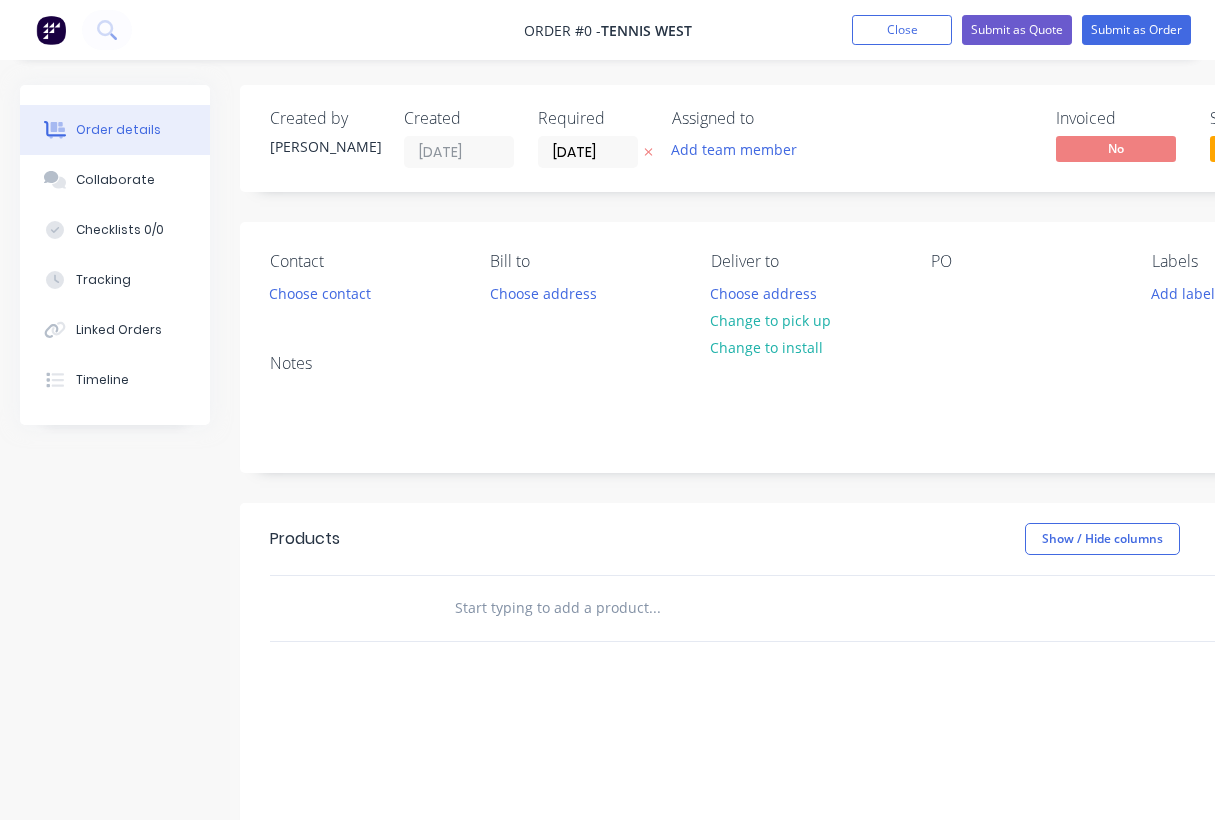 scroll, scrollTop: 0, scrollLeft: 1, axis: horizontal 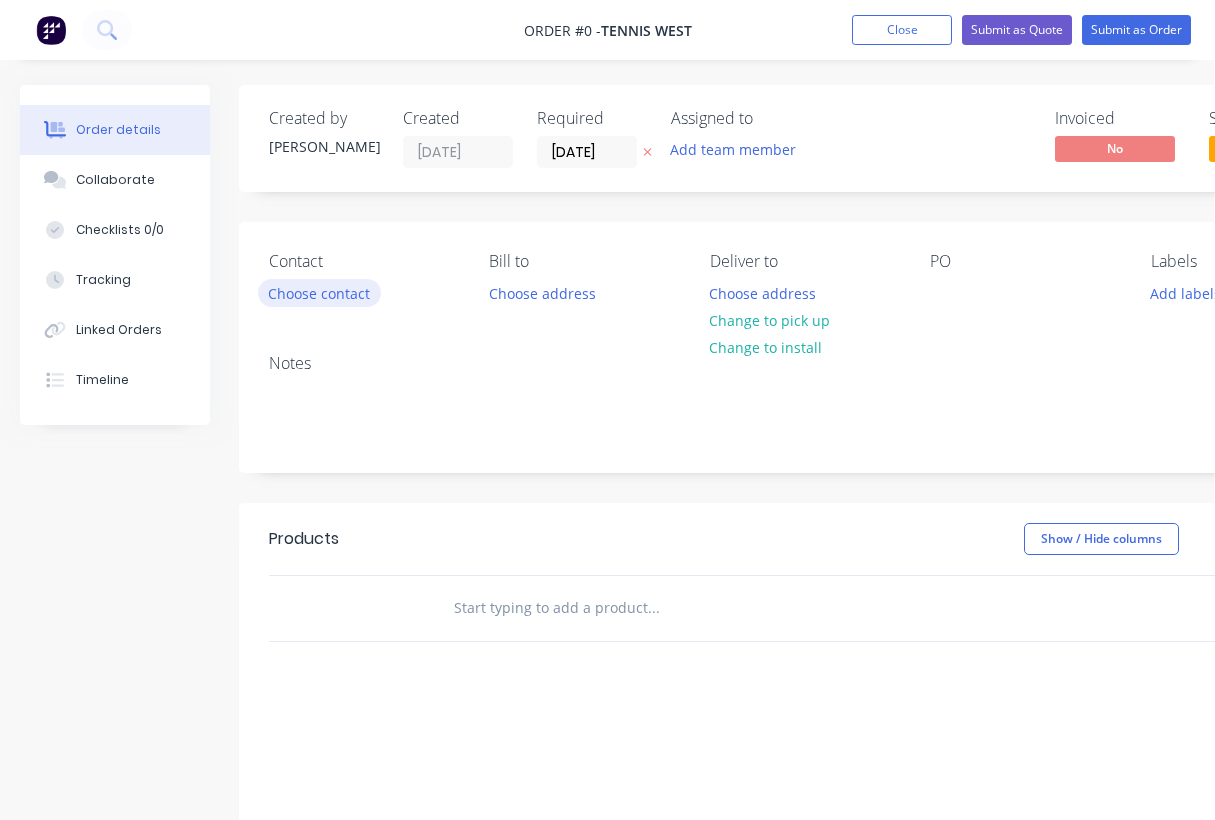 click on "Choose contact" at bounding box center [319, 292] 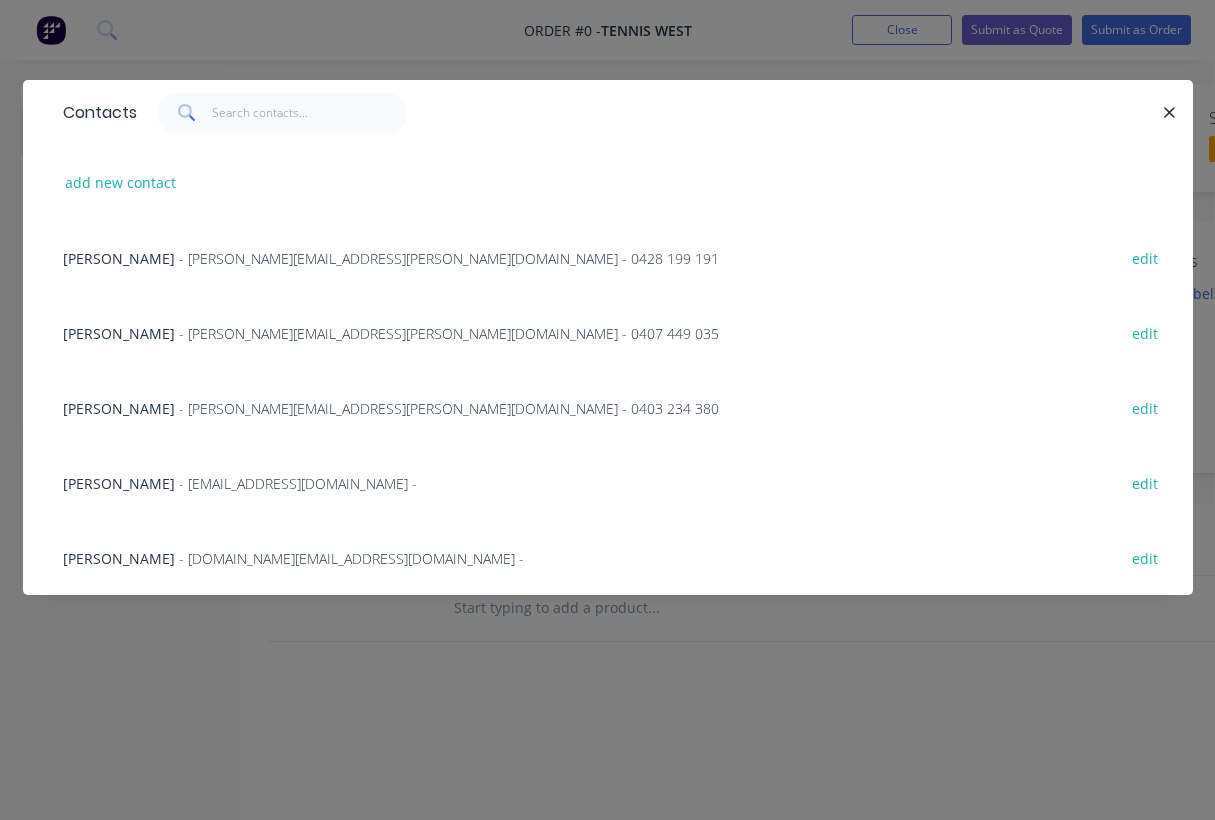 scroll, scrollTop: 3, scrollLeft: 2, axis: both 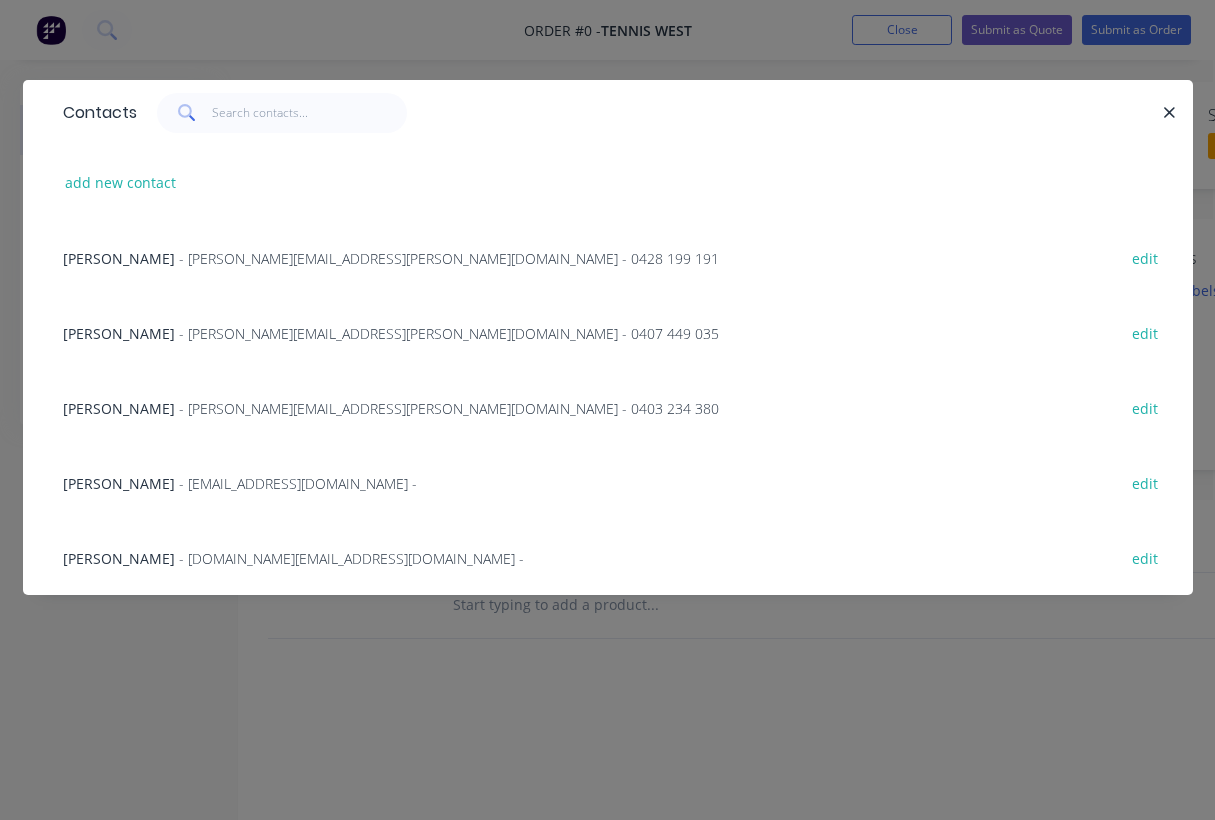 click on "Travis Kalin" at bounding box center [119, 333] 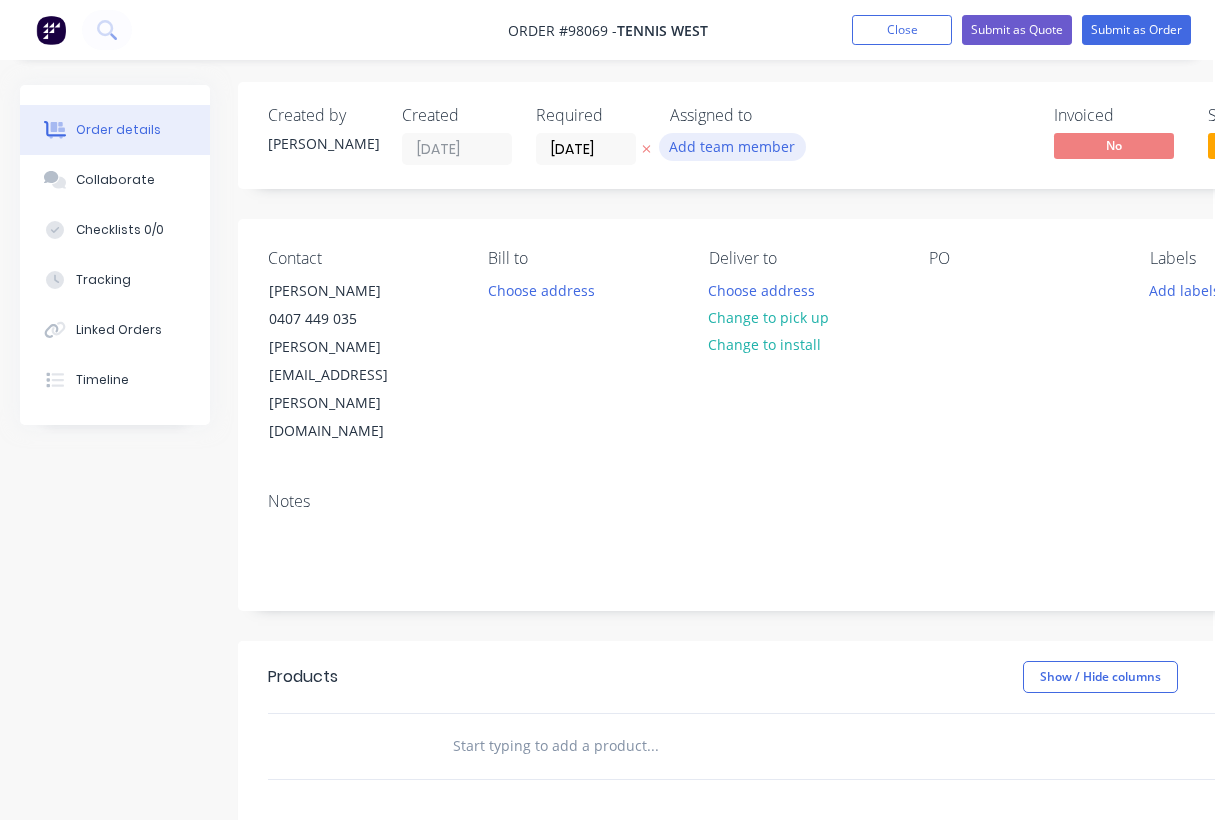 click on "Add team member" at bounding box center (732, 146) 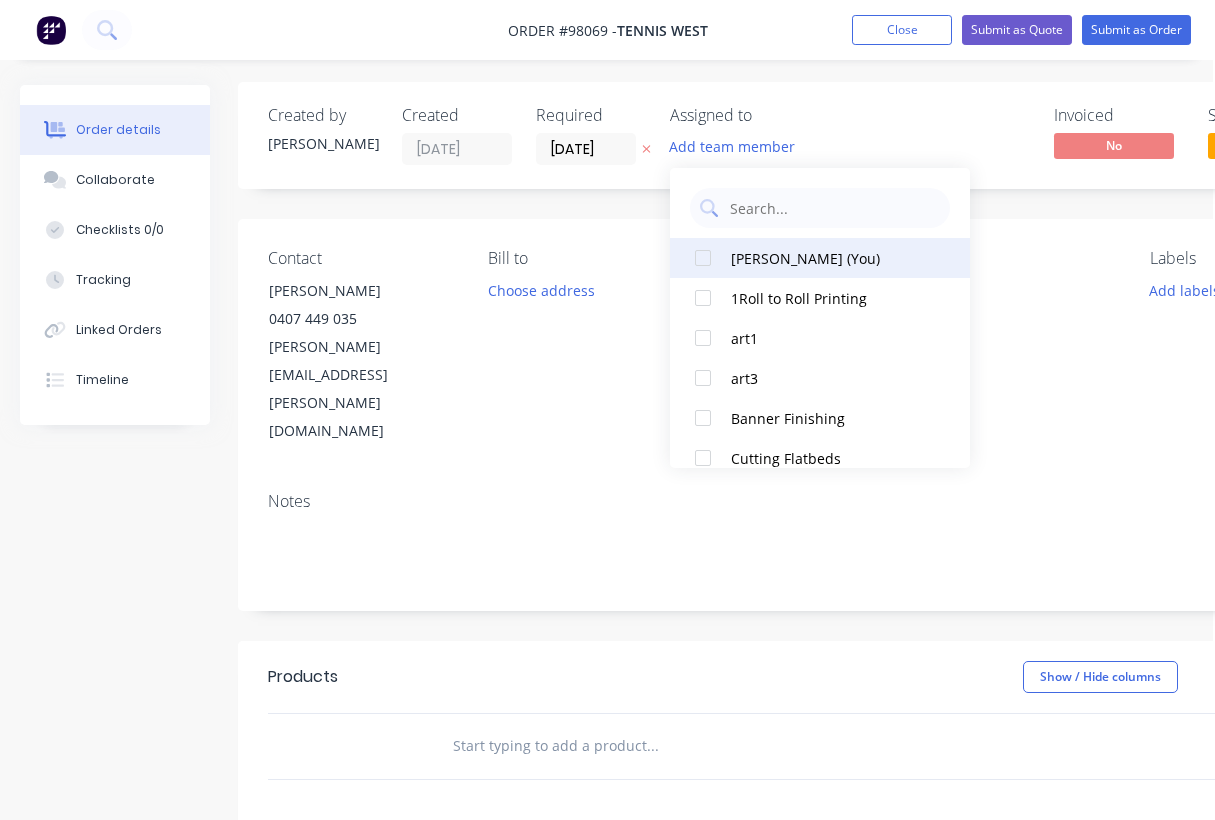 click at bounding box center [703, 258] 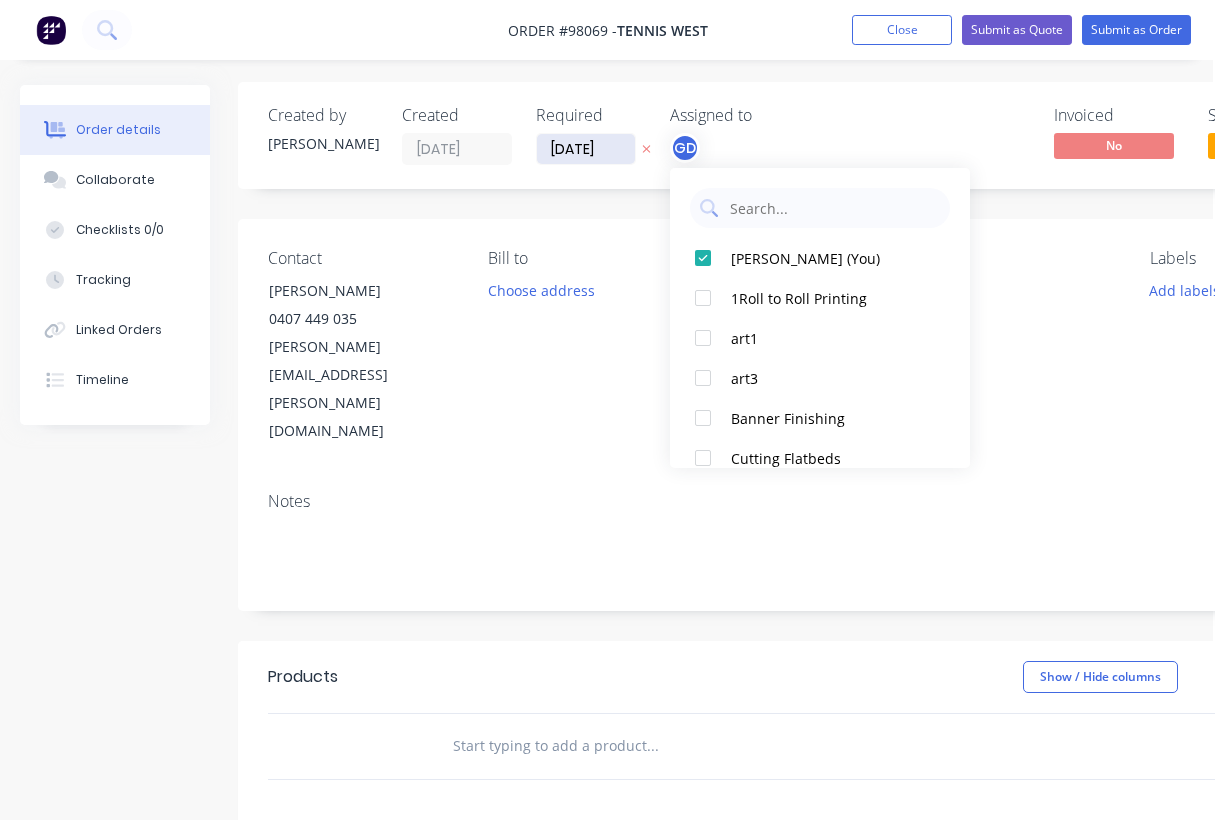 click on "[DATE]" at bounding box center [586, 149] 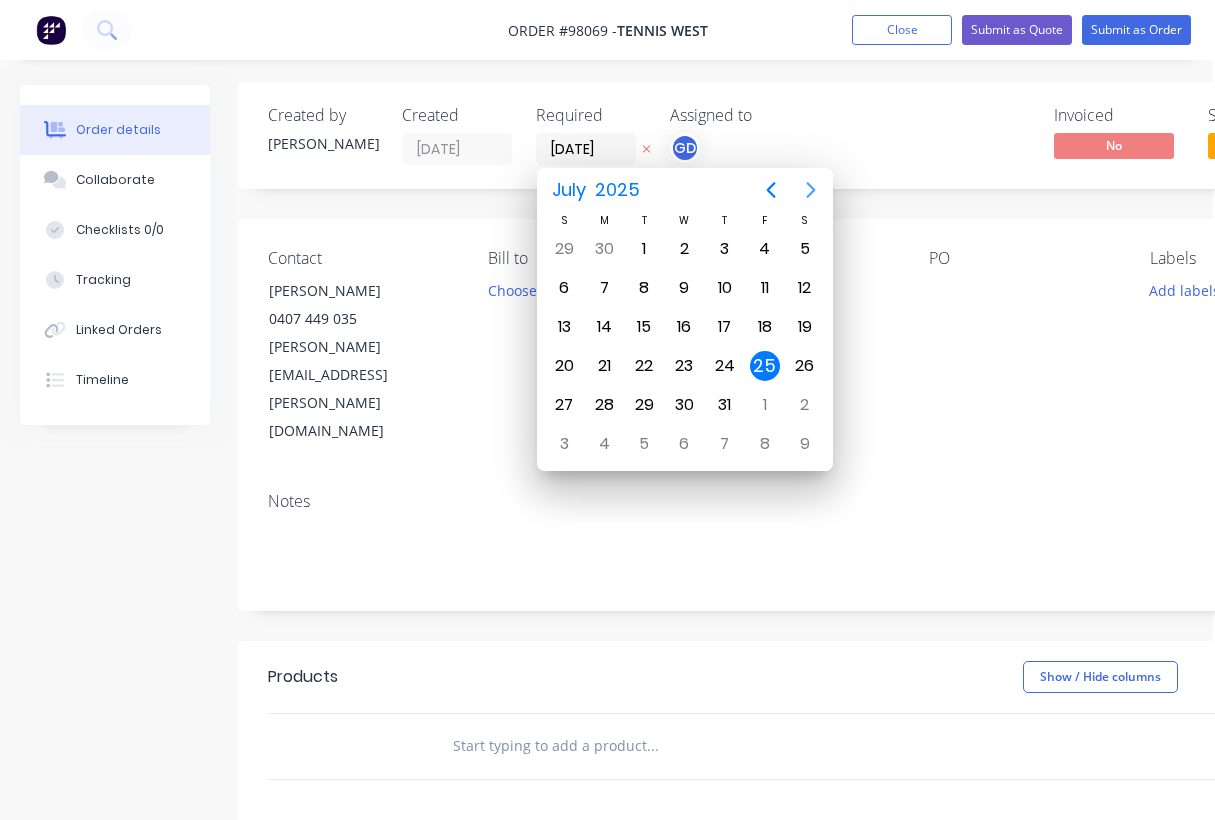 click 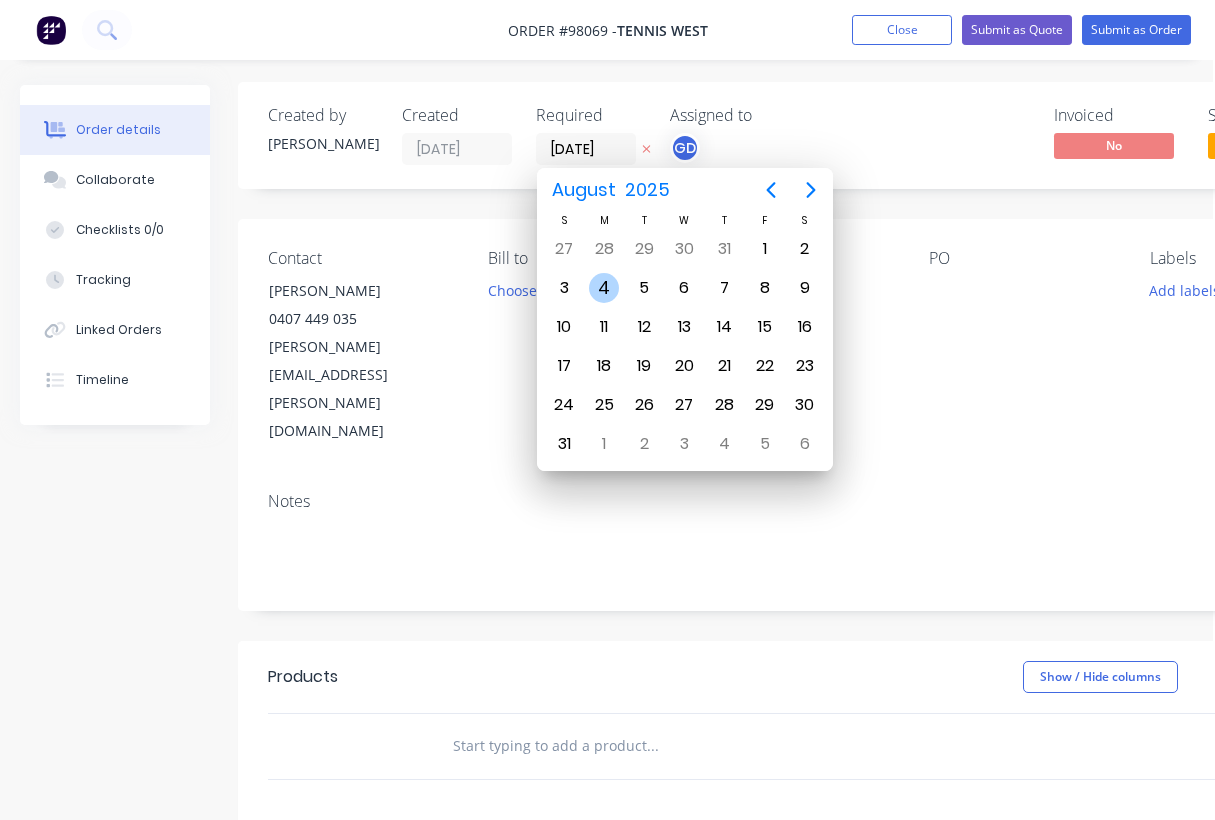 click on "4" at bounding box center [604, 288] 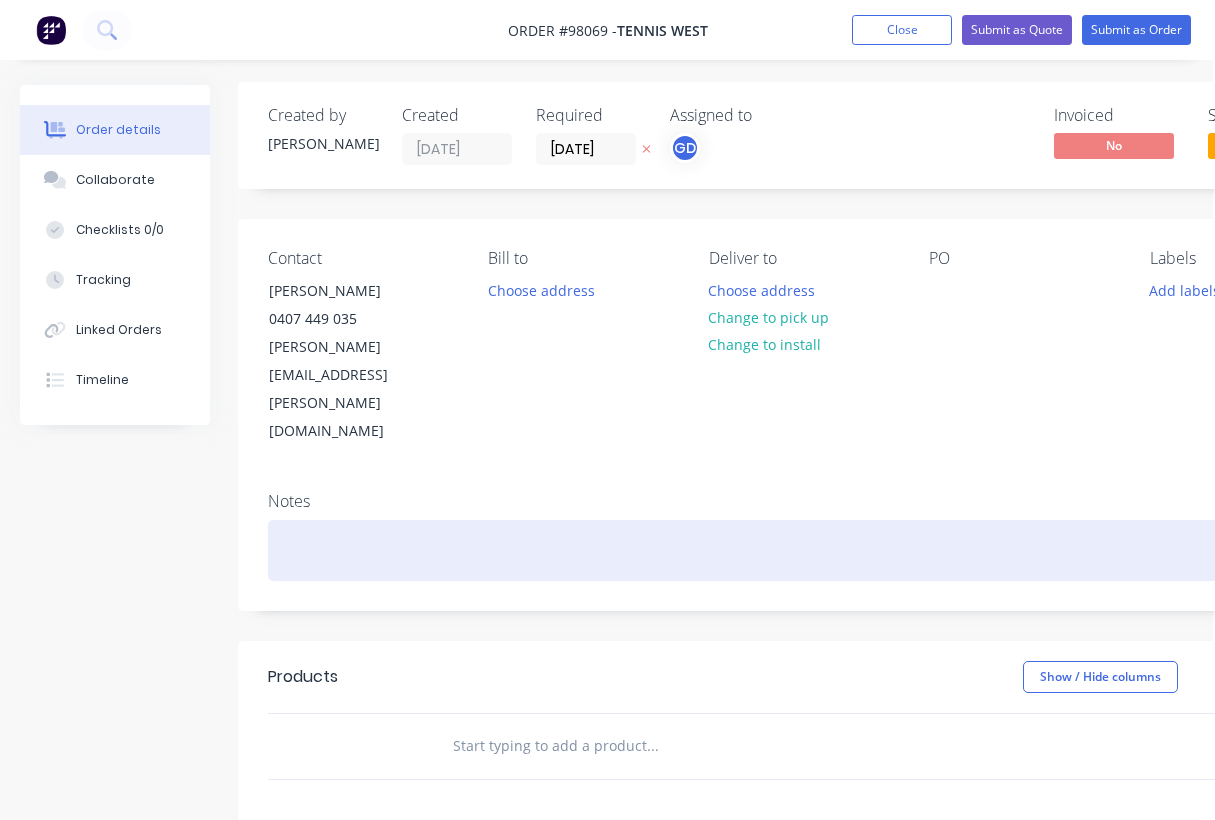 click at bounding box center [803, 550] 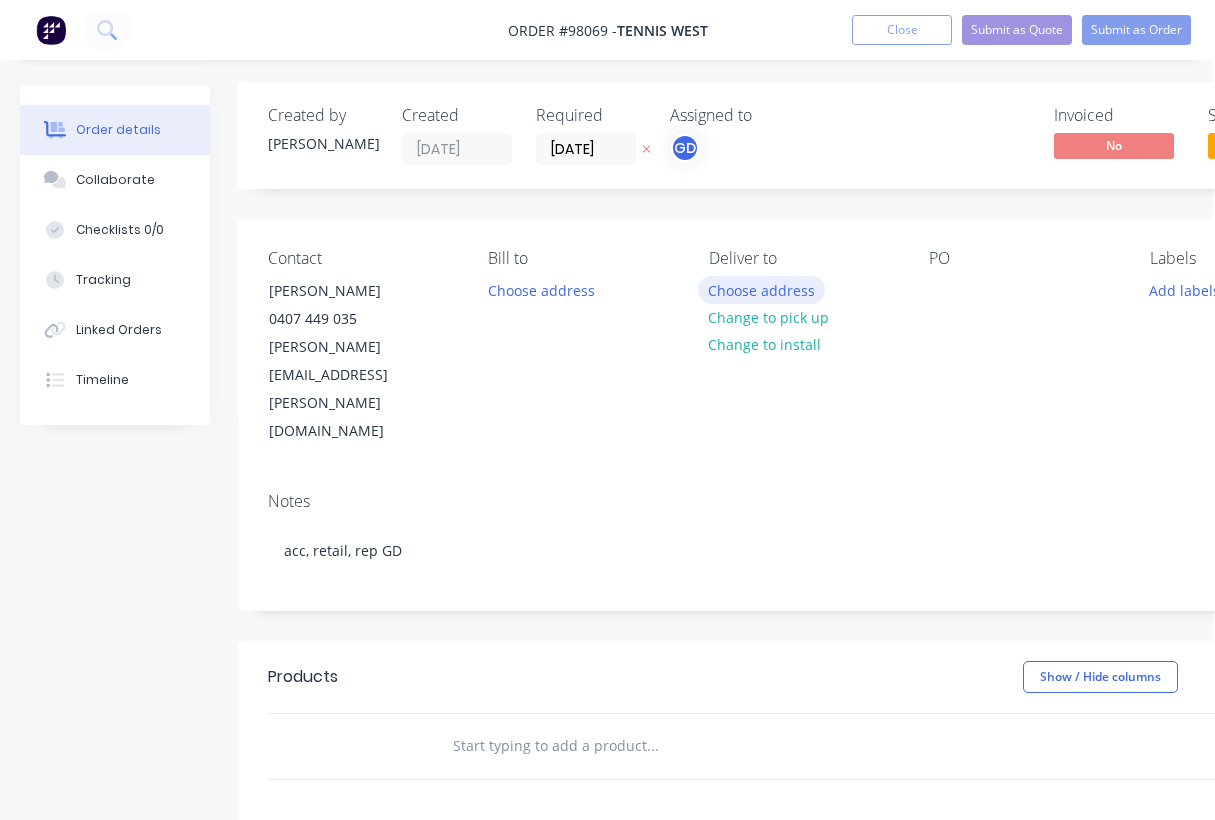 click on "Choose address" at bounding box center (762, 289) 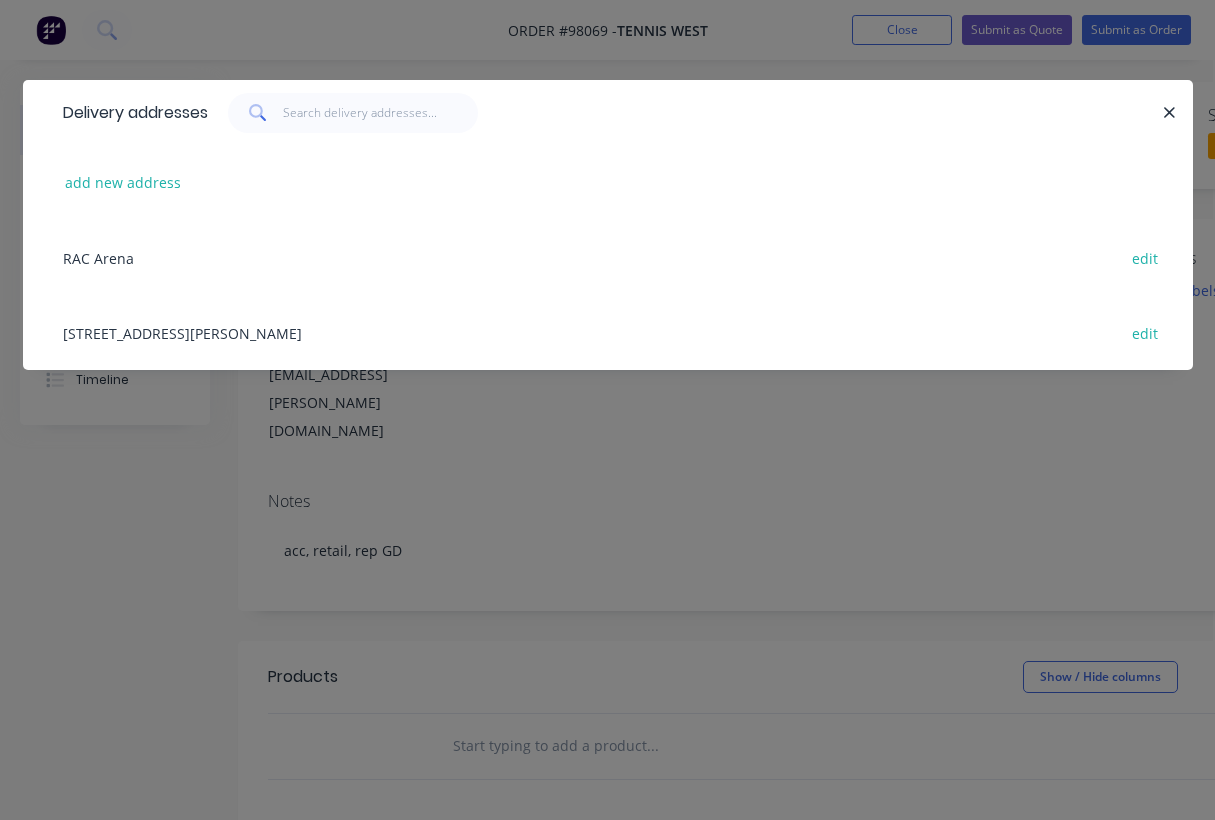 click on "282 Victoria park drive, Burswood, Western Australia, Australia, 6100 edit" at bounding box center (608, 332) 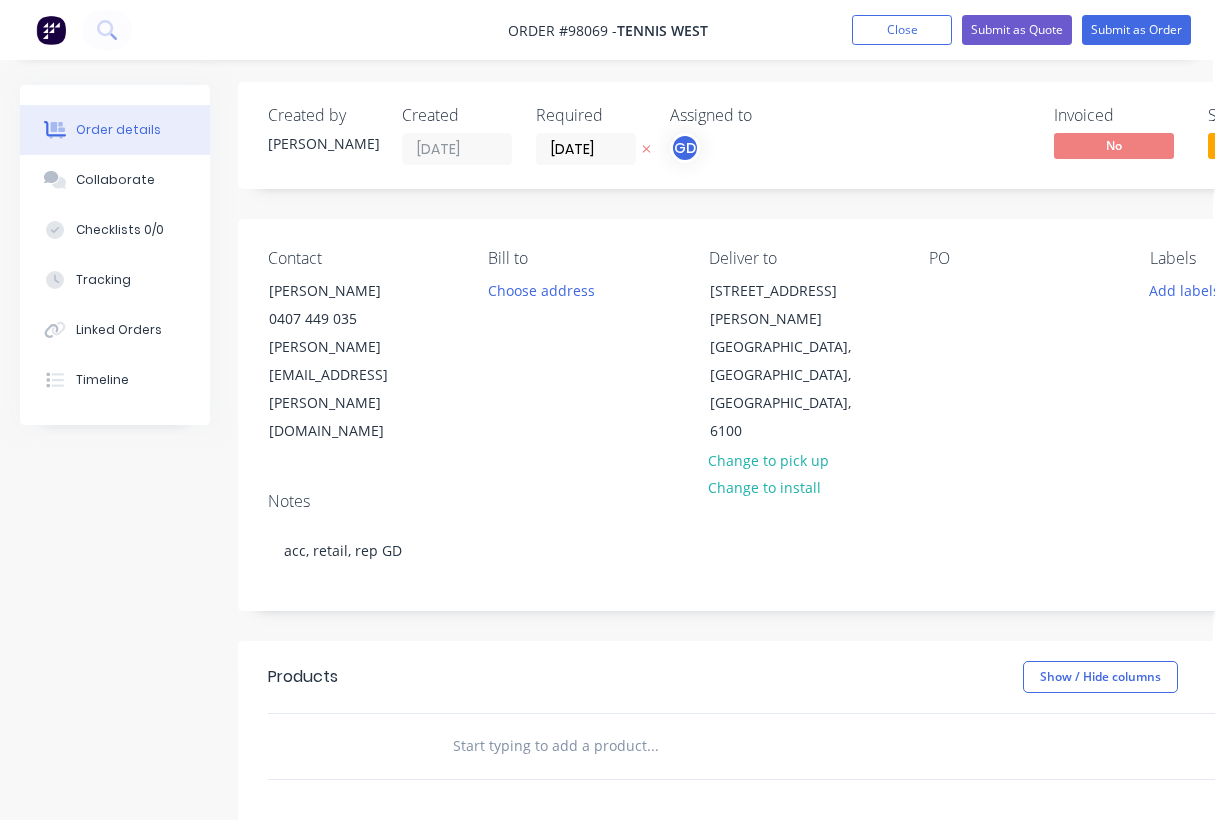 click on "PO" at bounding box center [1023, 347] 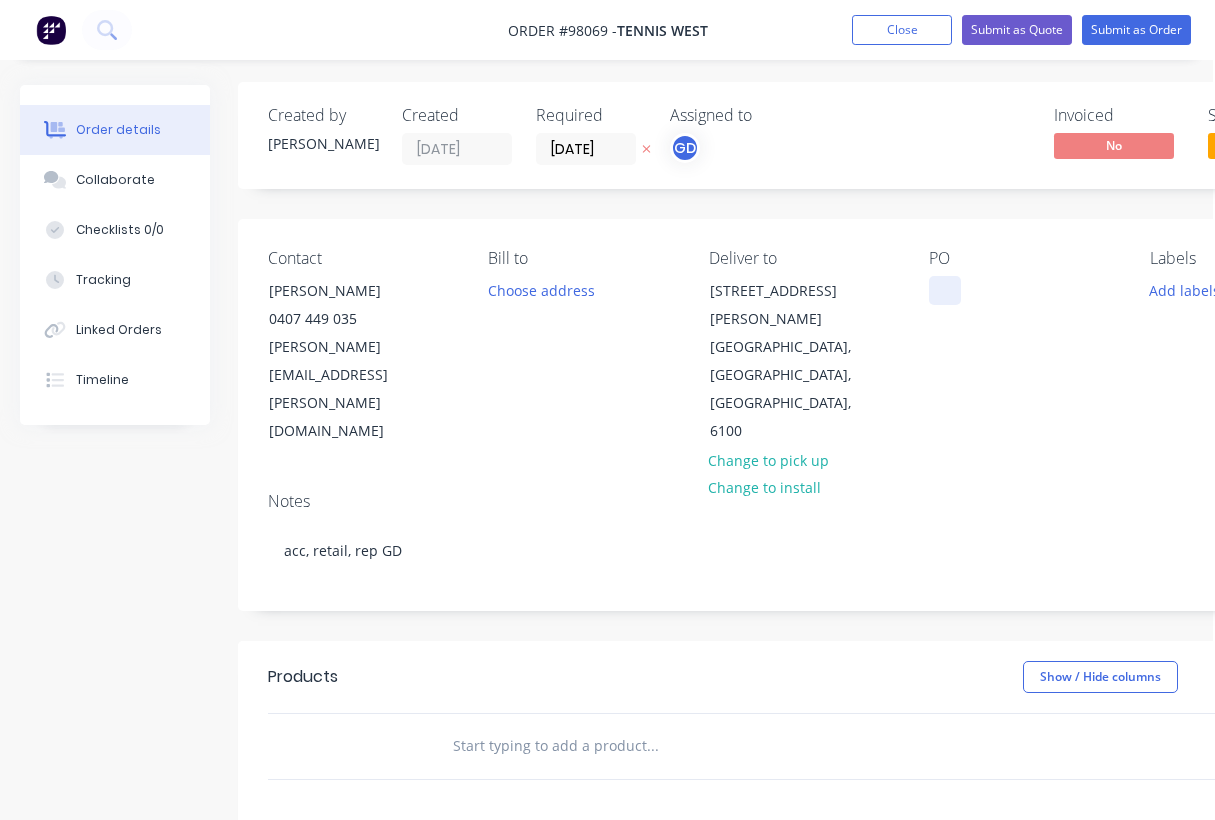 click at bounding box center (945, 290) 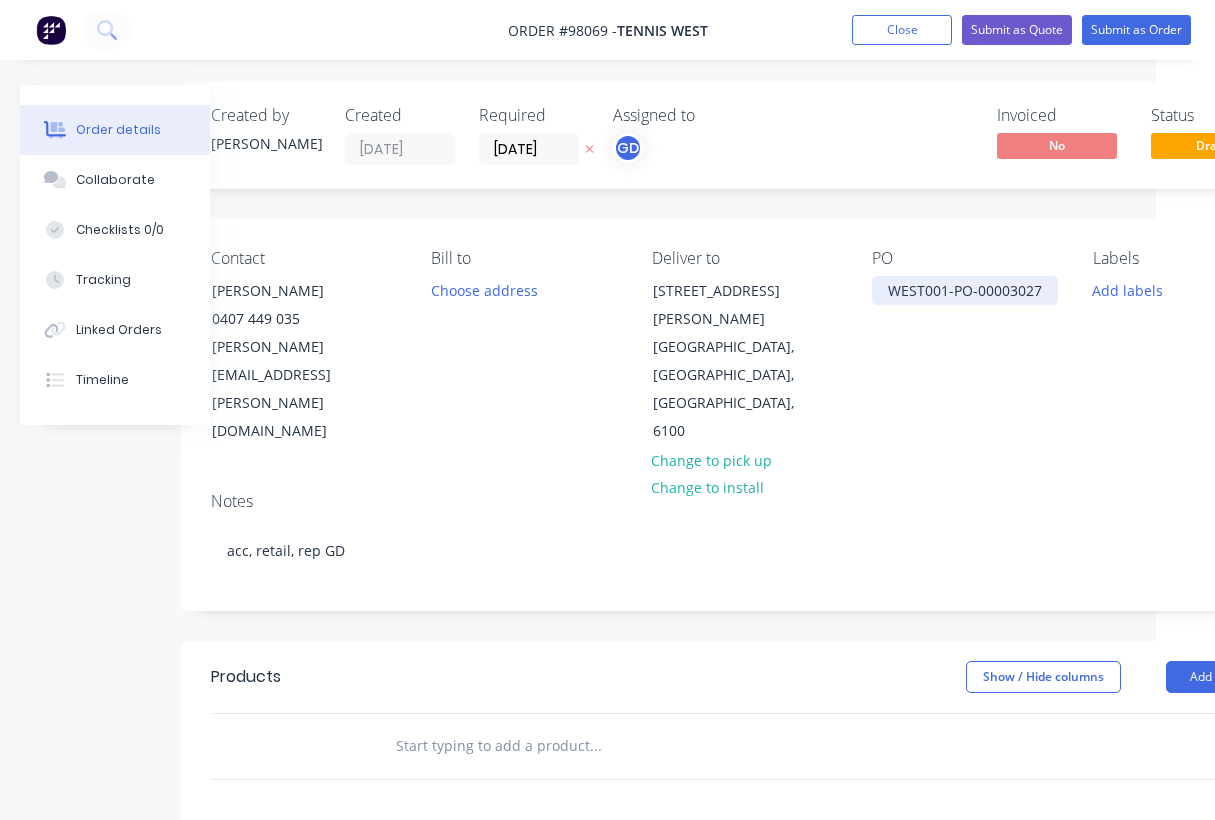 scroll, scrollTop: 2, scrollLeft: 61, axis: both 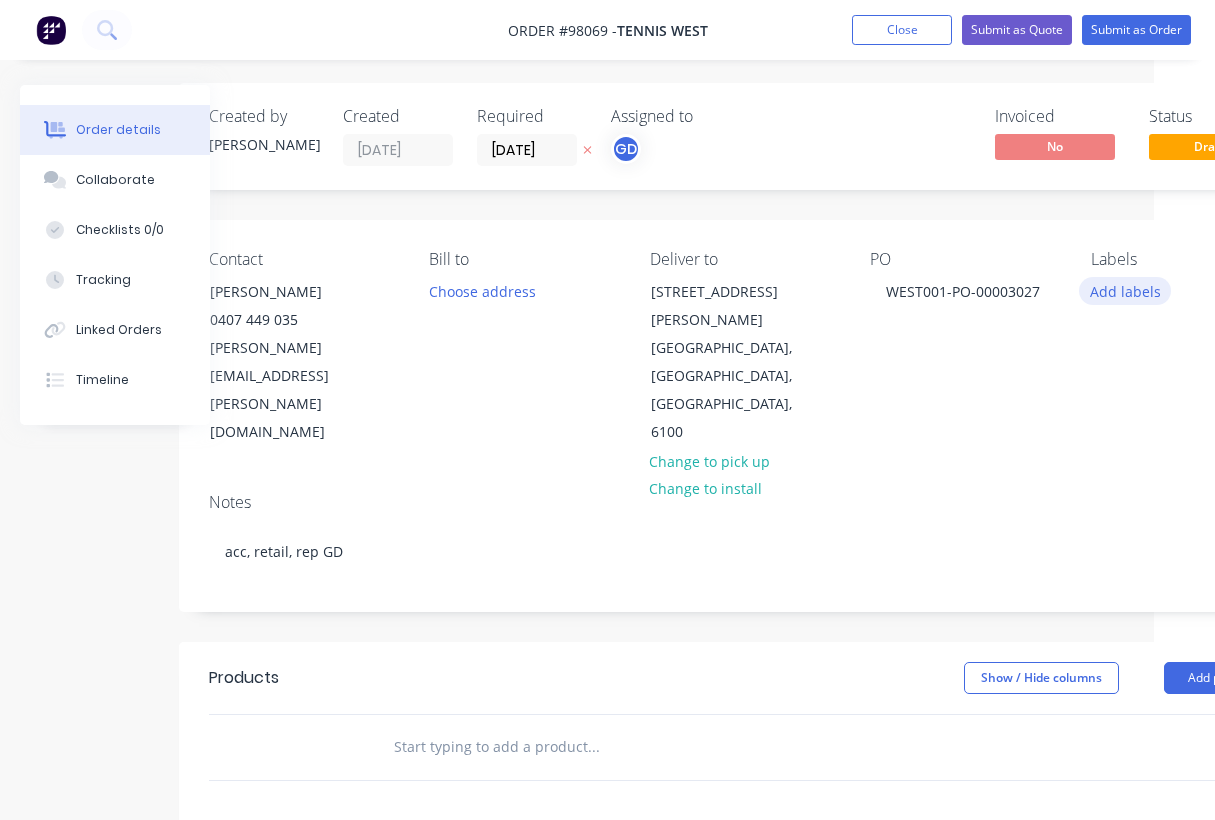 click on "Add labels" at bounding box center (1125, 290) 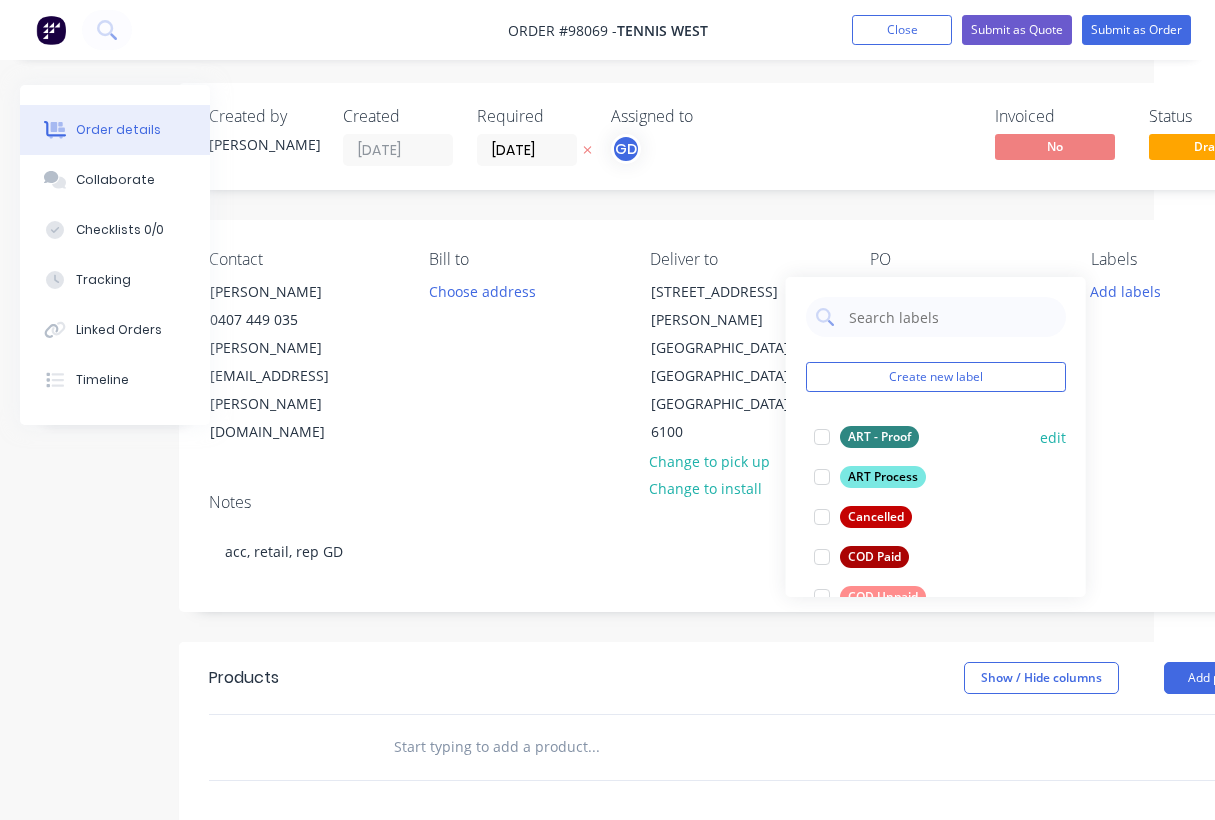 click on "ART - Proof" at bounding box center (879, 437) 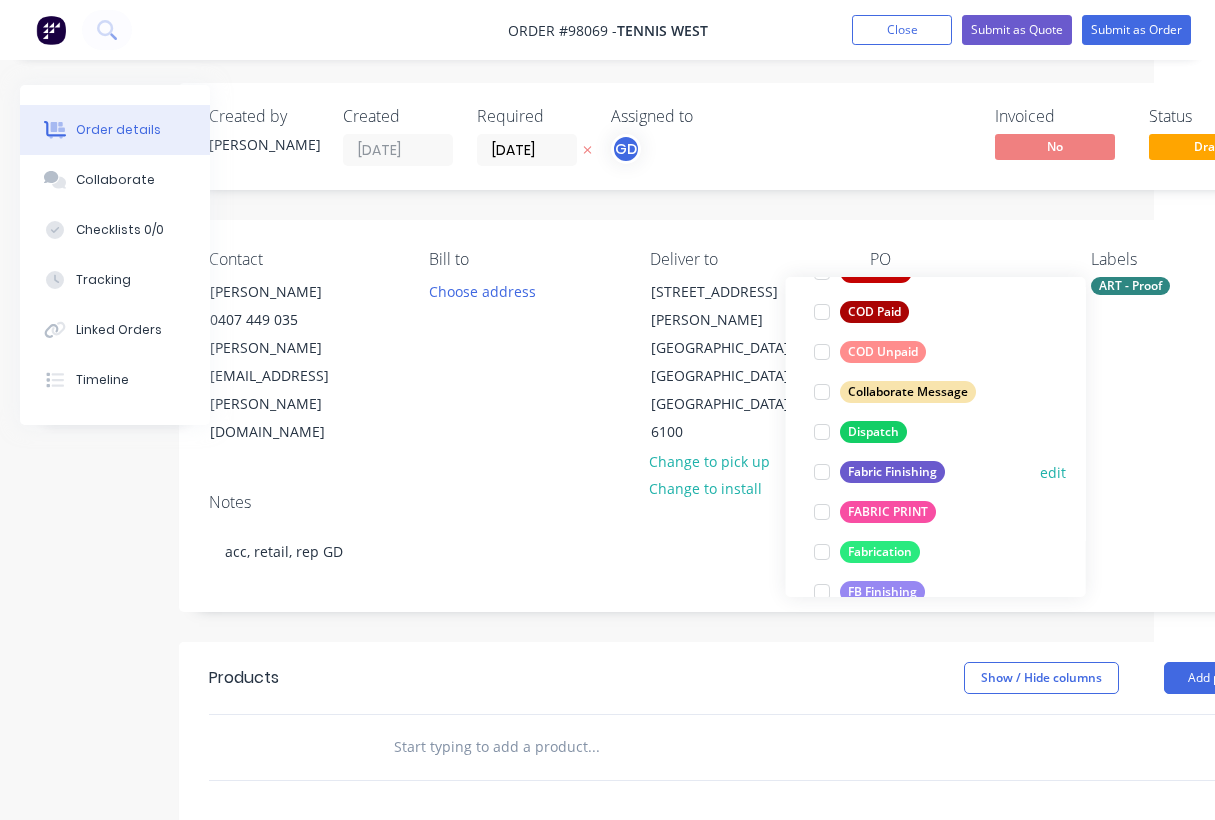 scroll, scrollTop: 258, scrollLeft: 0, axis: vertical 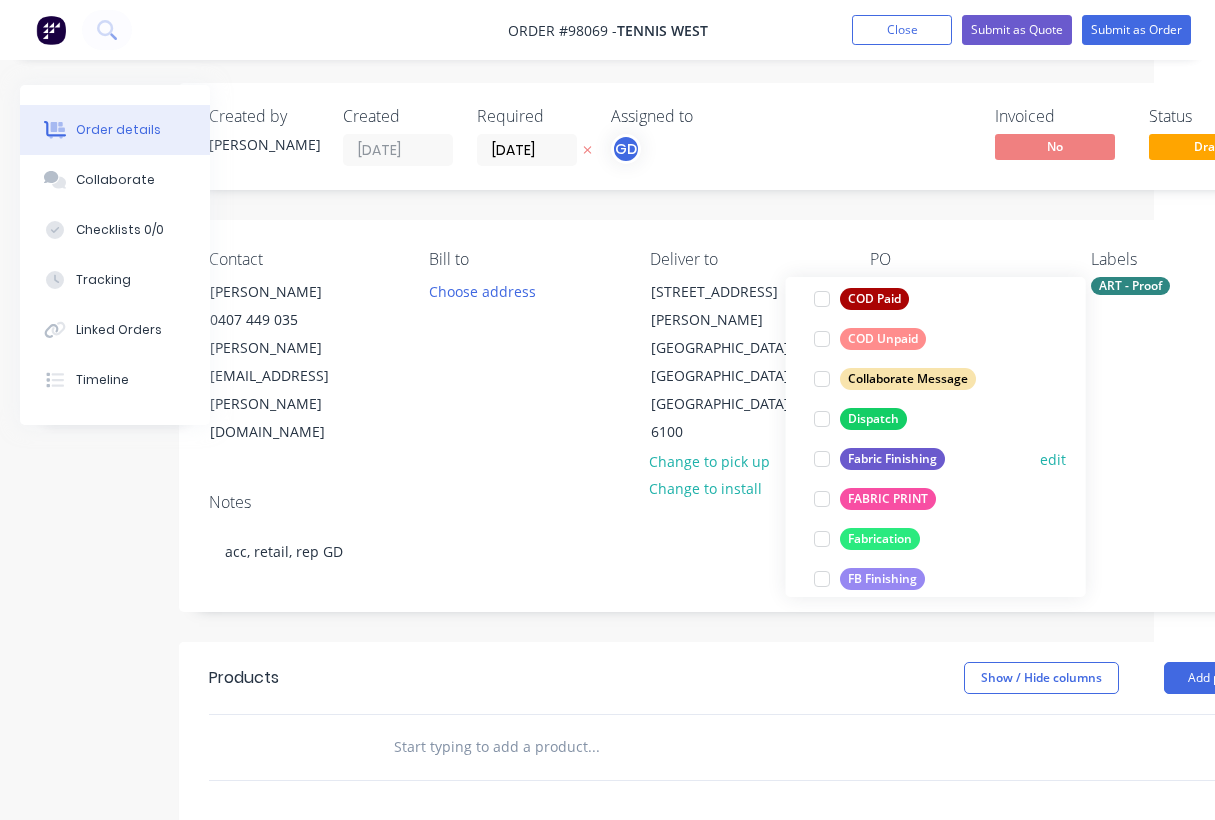 click on "Fabric Finishing" at bounding box center (892, 459) 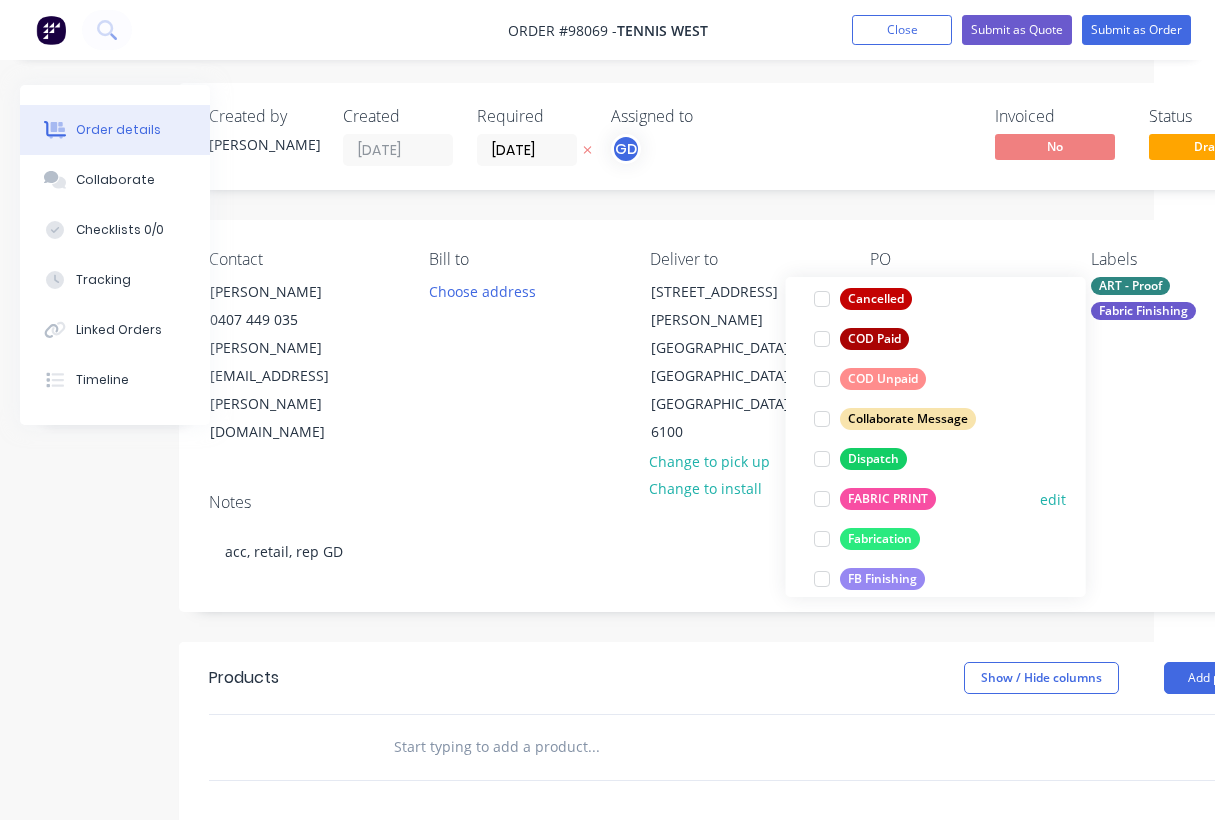 click on "FABRIC PRINT" at bounding box center (888, 499) 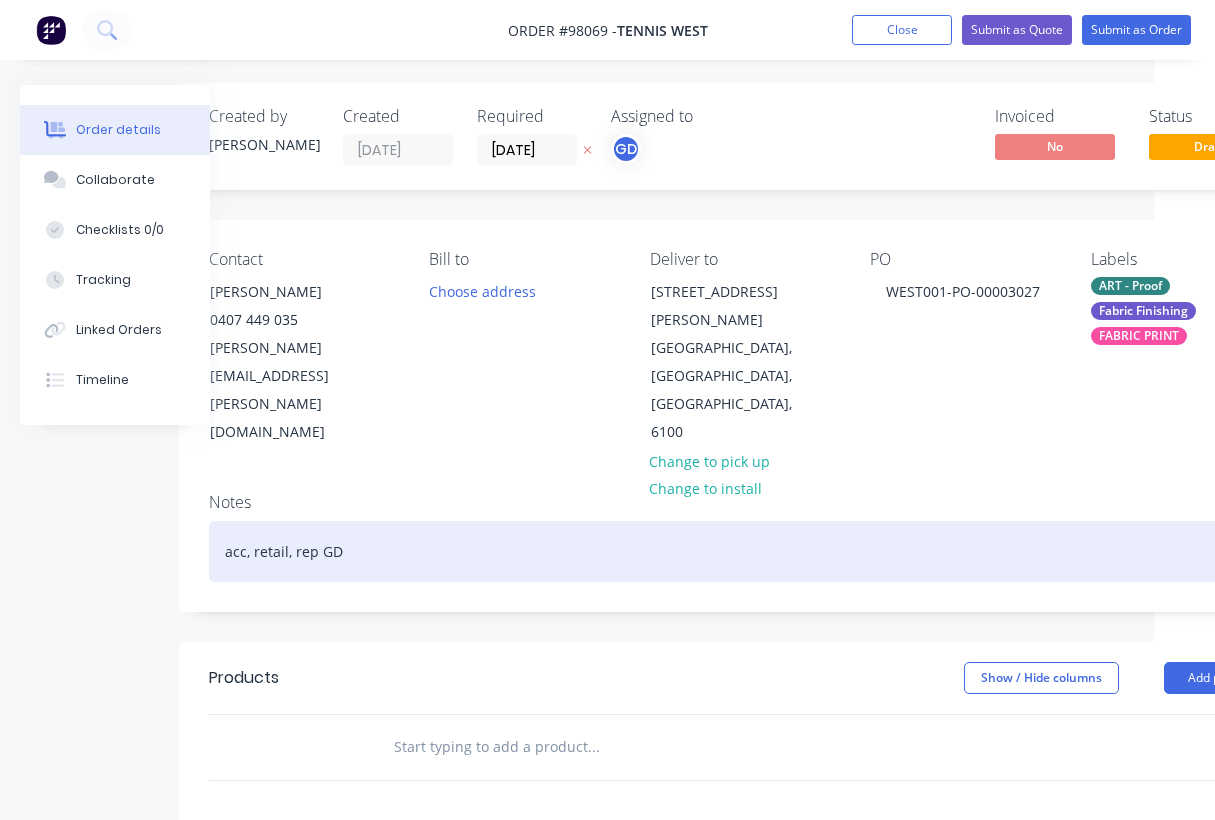 click on "acc, retail, rep GD" at bounding box center (744, 551) 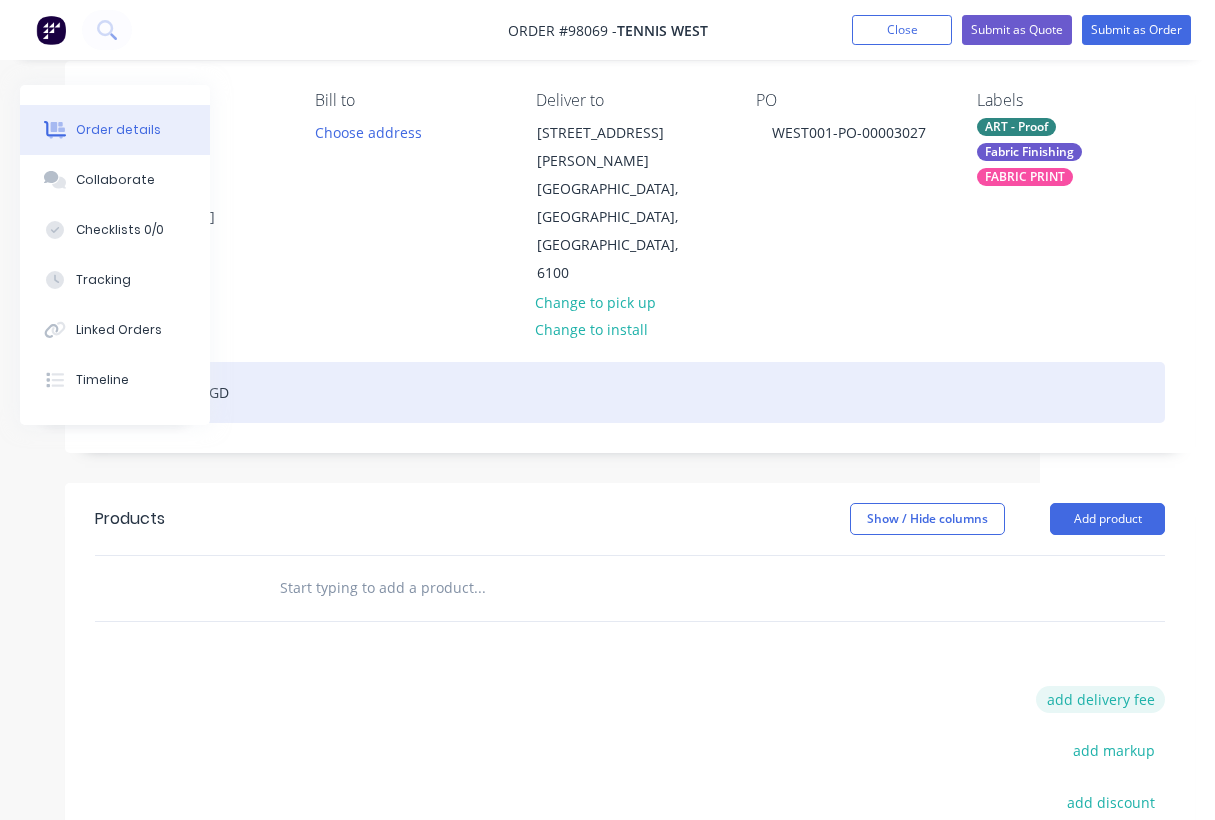 scroll, scrollTop: 161, scrollLeft: 175, axis: both 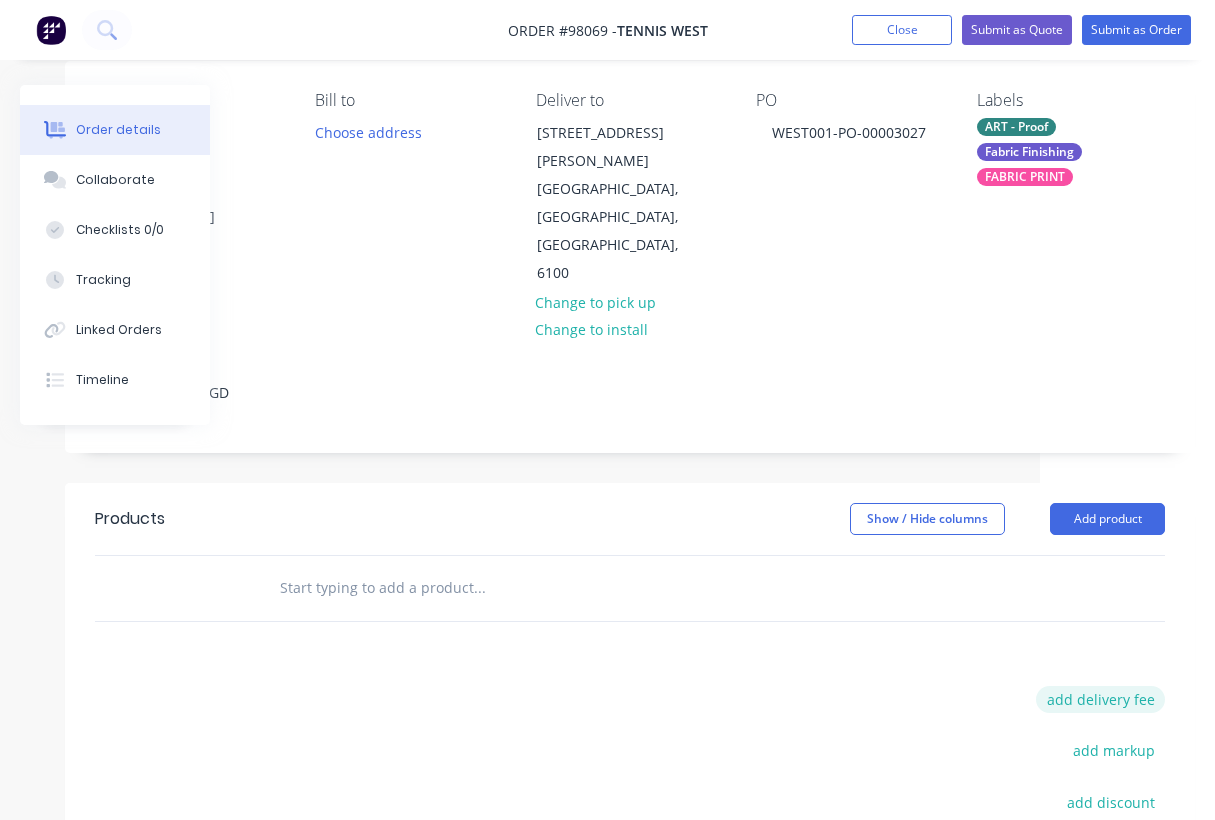 click on "add delivery fee" at bounding box center (1100, 699) 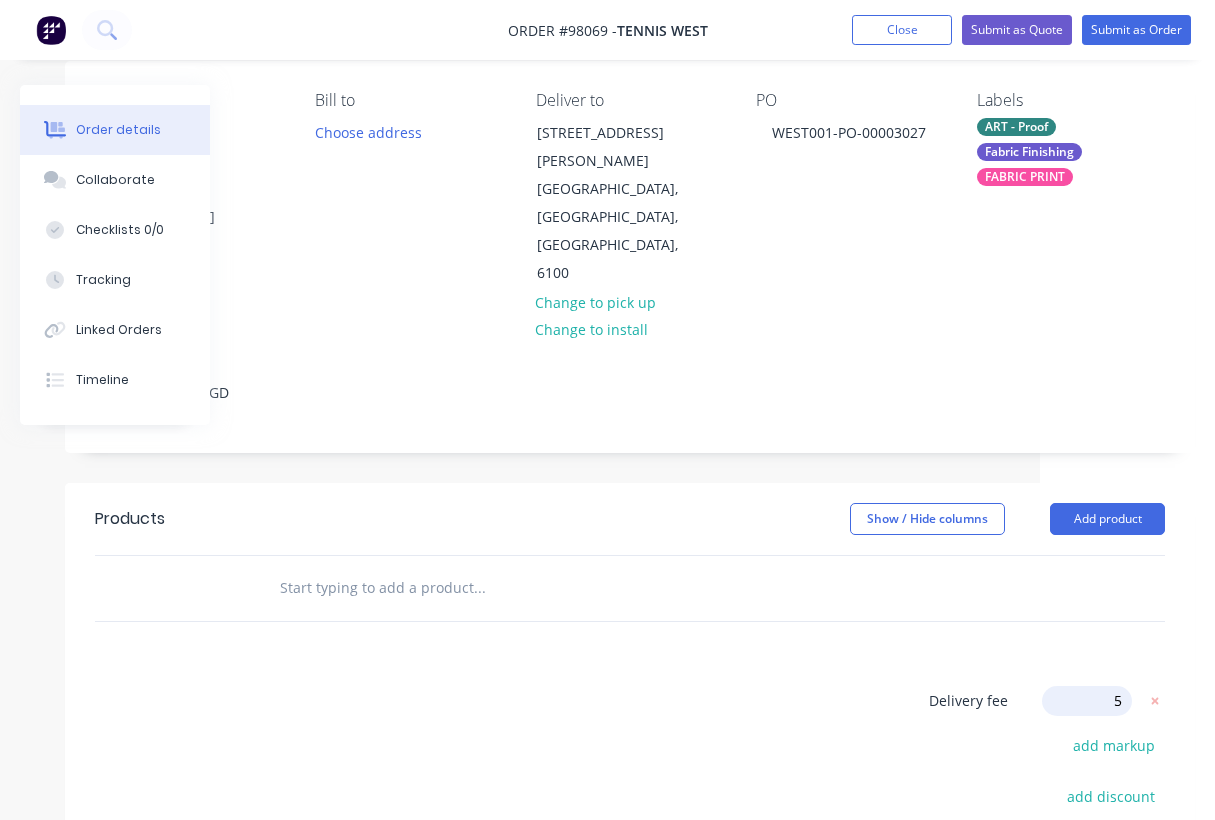 type on "55" 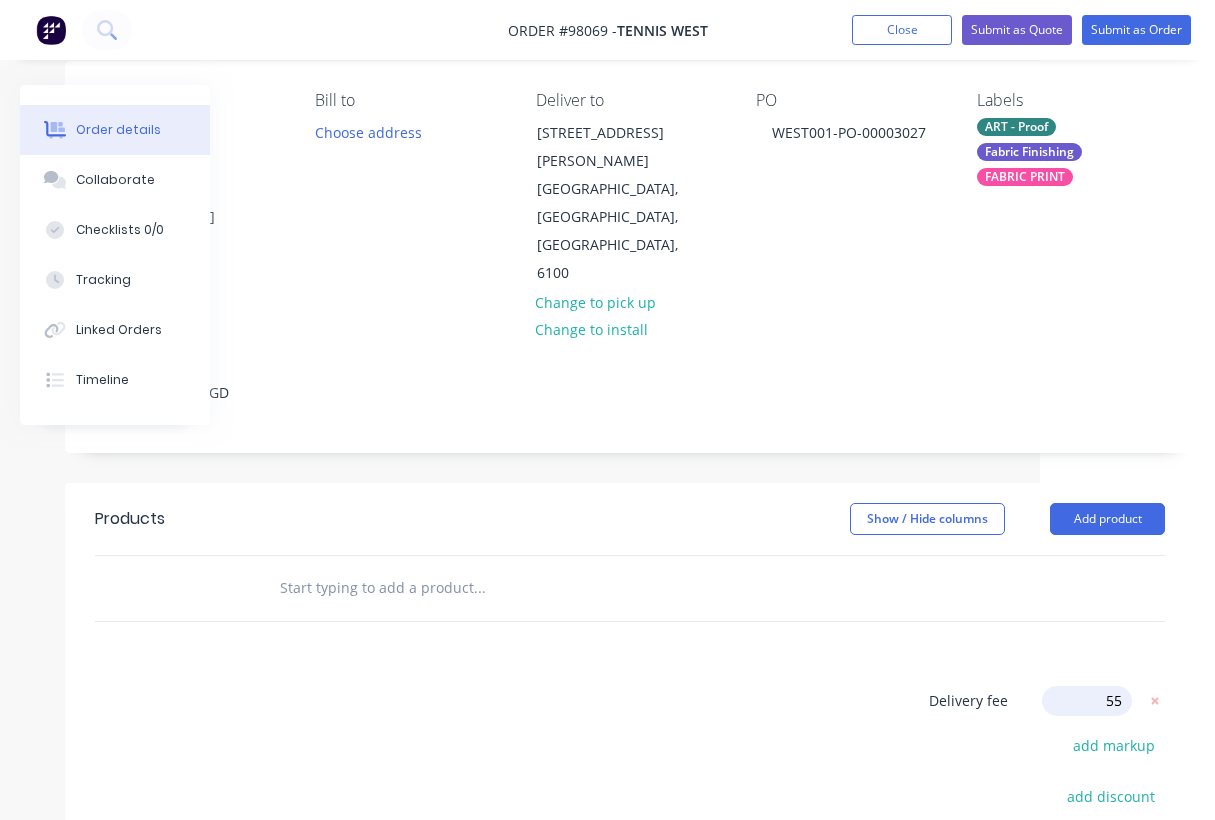 click on "Delivery fee Delivery fee Delivery fee name (Optional) 55 55 $0 add markup add discount Labour $0.00 Sub total $0.00 Margin $0.00  ( 0 %) Tax $0.00 Total $0.00" at bounding box center (630, 876) 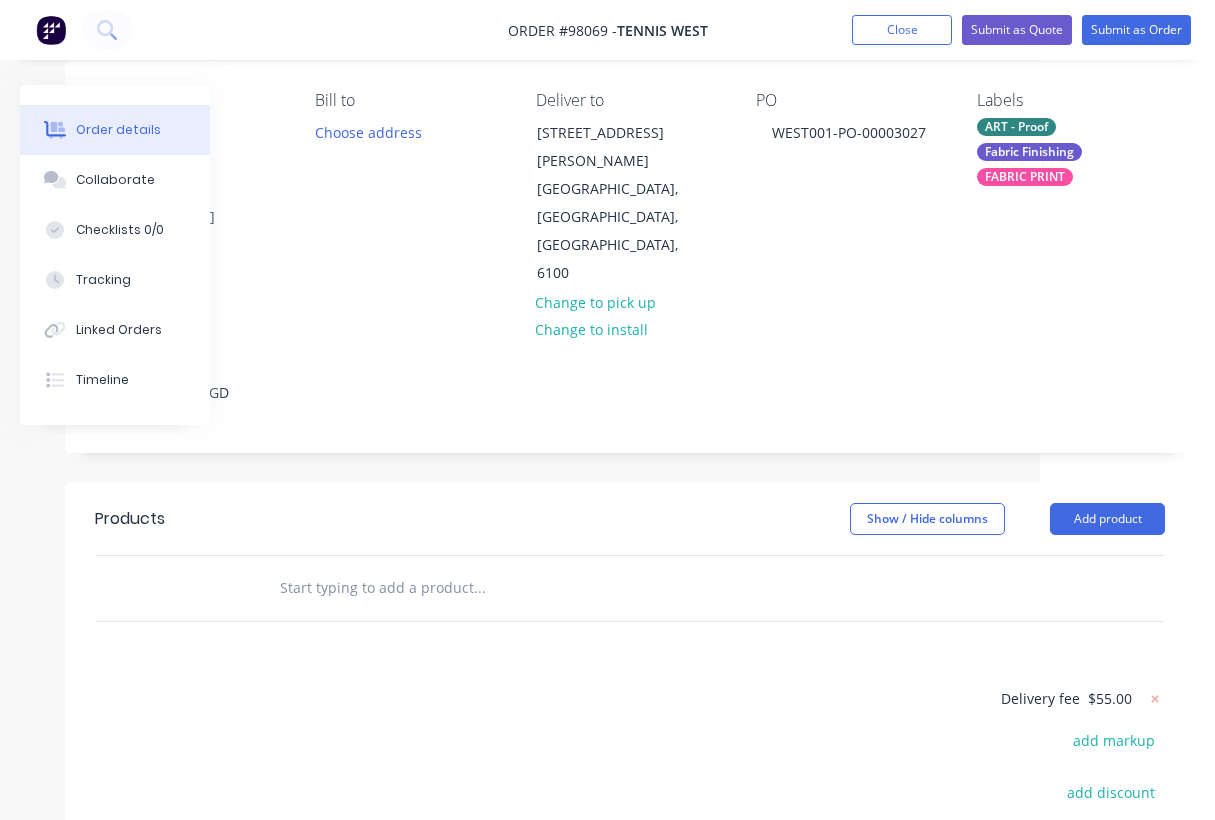 click on "Products Show / Hide columns Add product     Delivery fee $55.00 add markup add discount Labour $0.00 Sub total $55.00 Margin $0.00  ( 0.00 %) Tax $5.50 Total $60.50" at bounding box center (630, 787) 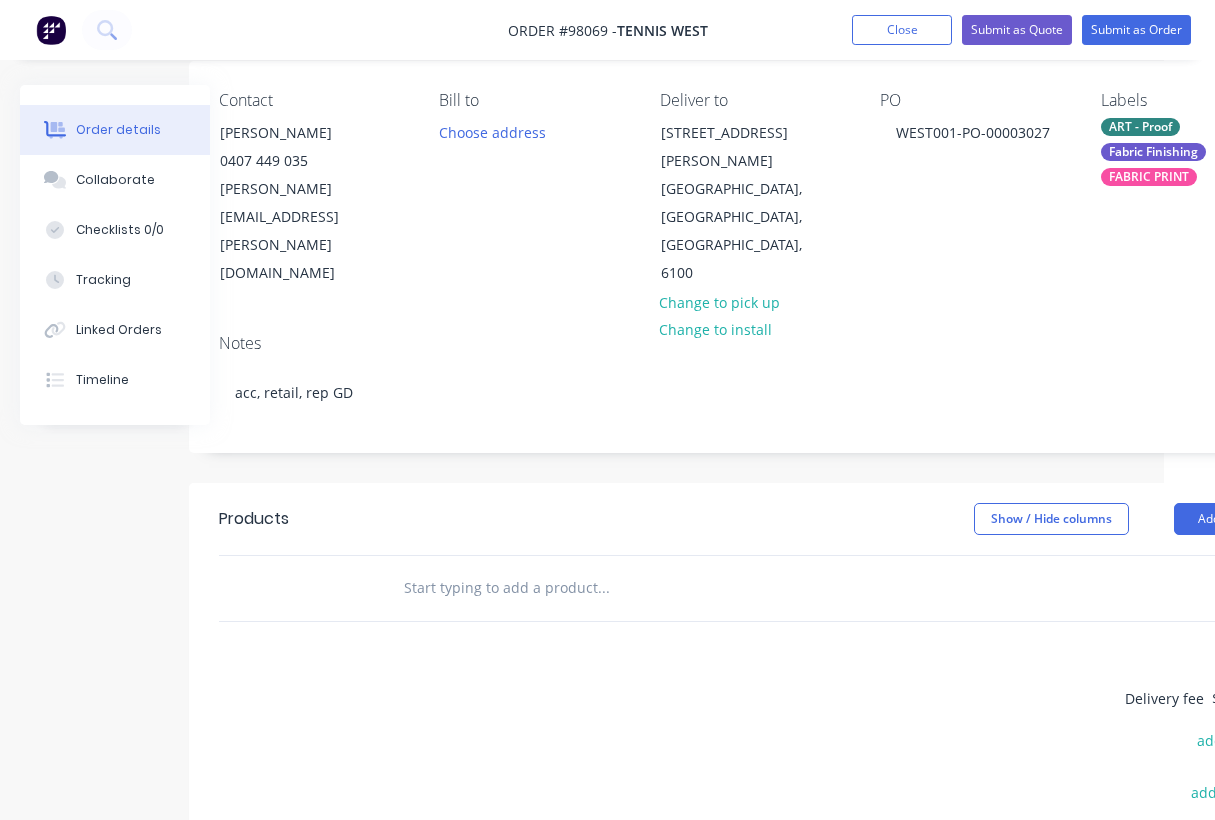 scroll, scrollTop: 161, scrollLeft: 0, axis: vertical 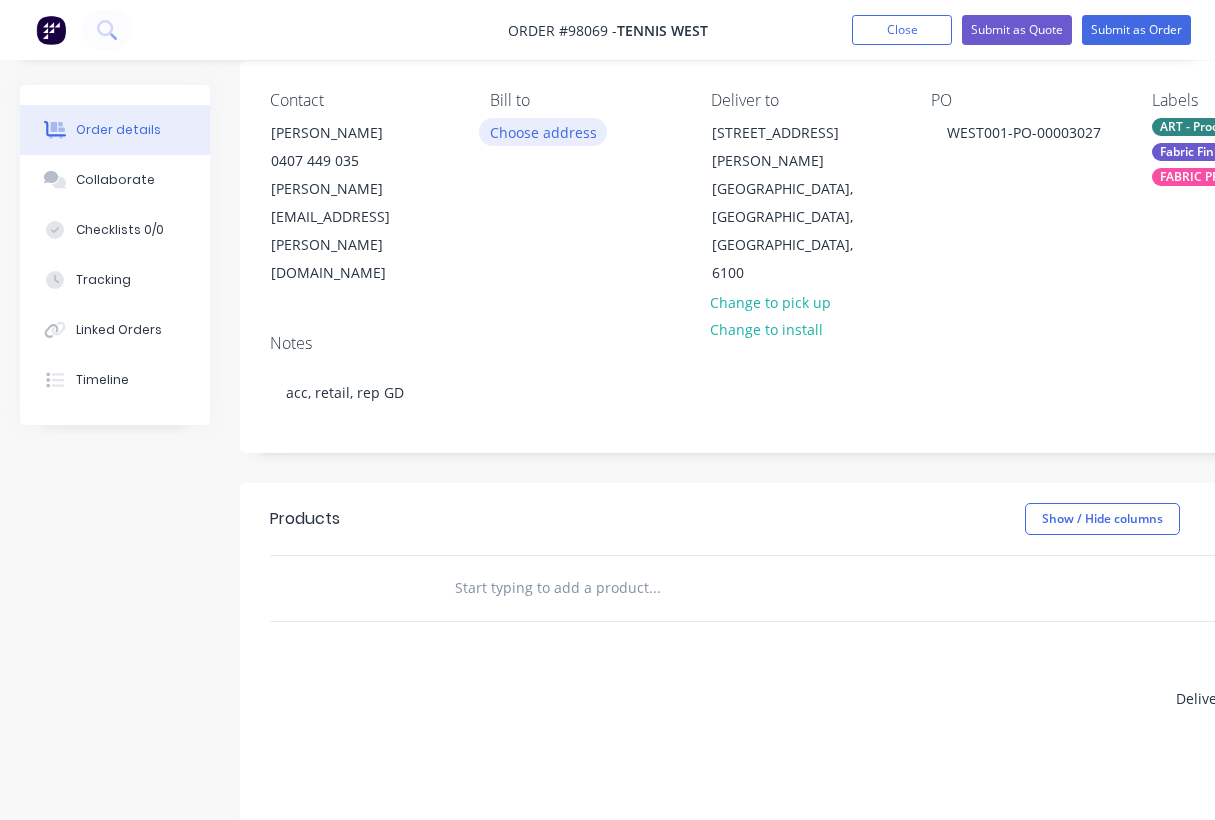 click on "Choose address" at bounding box center [543, 131] 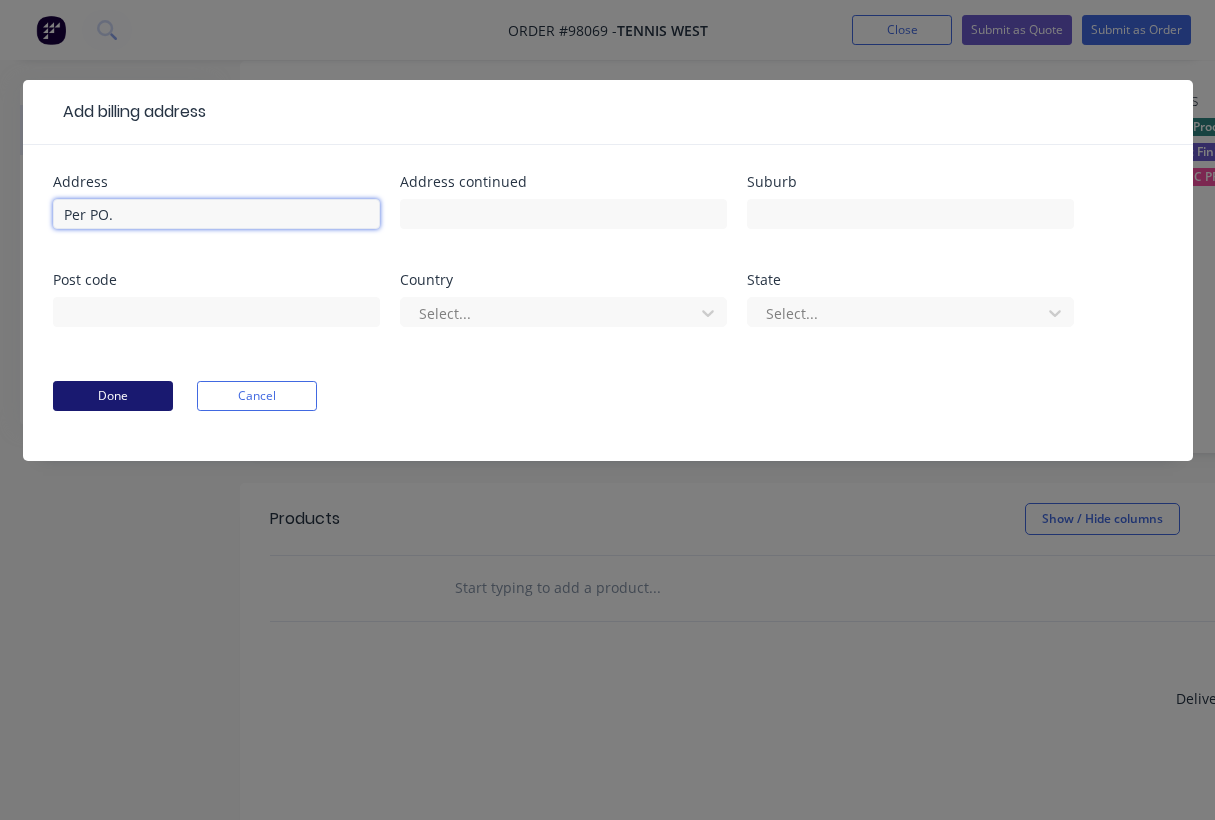 type on "Per PO." 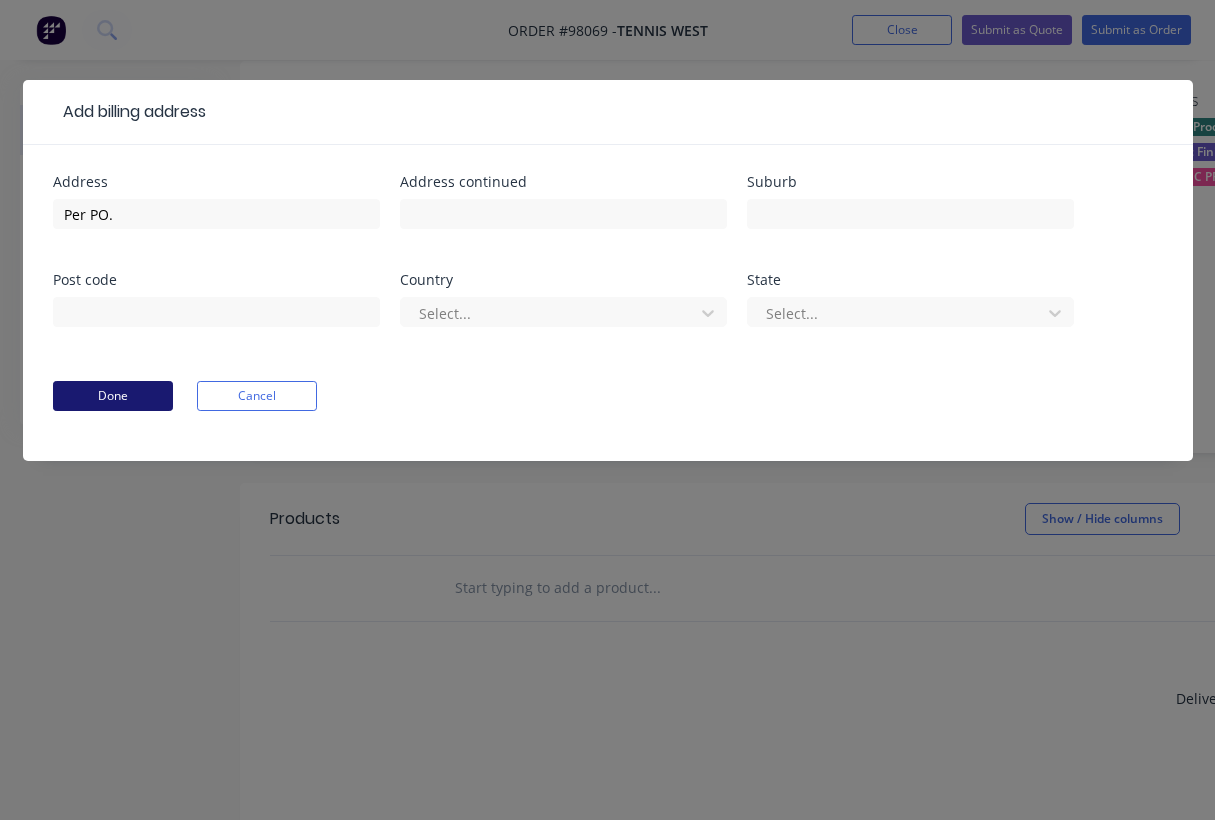 click on "Done" at bounding box center [113, 396] 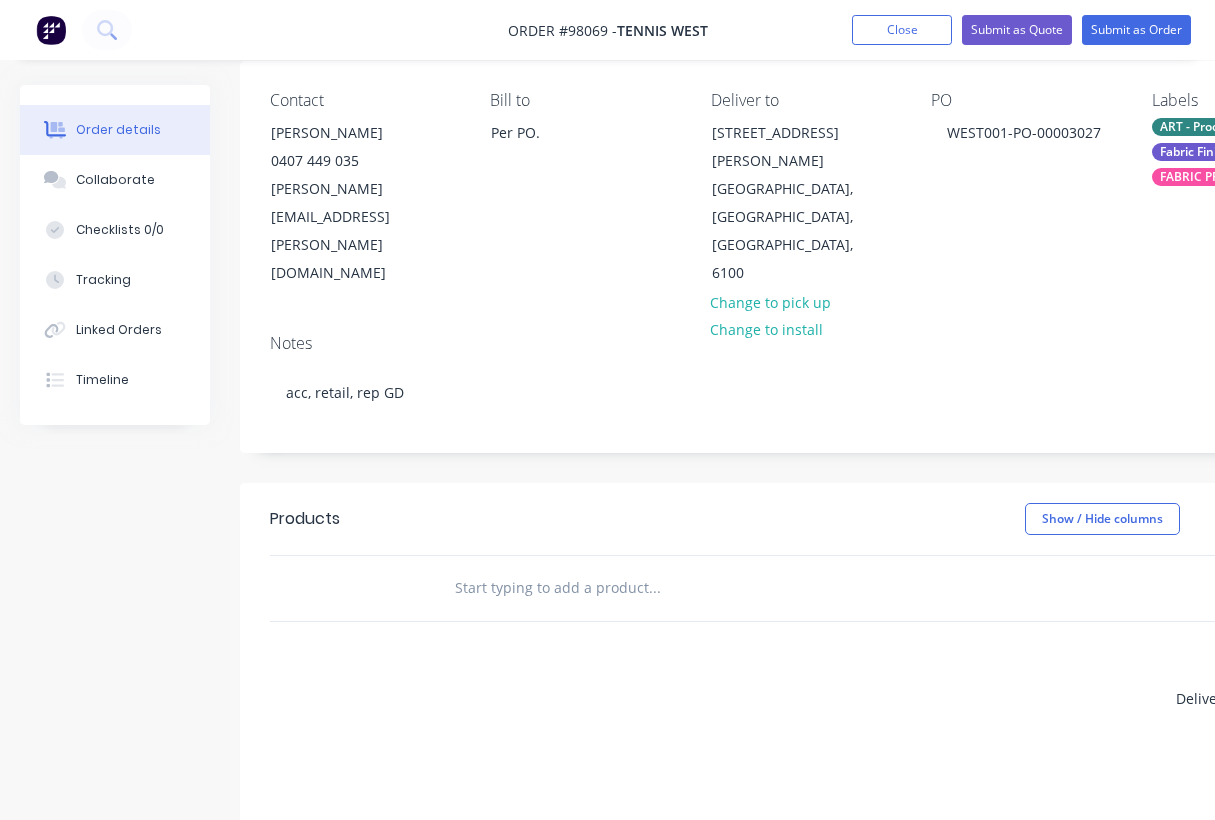 click at bounding box center [654, 588] 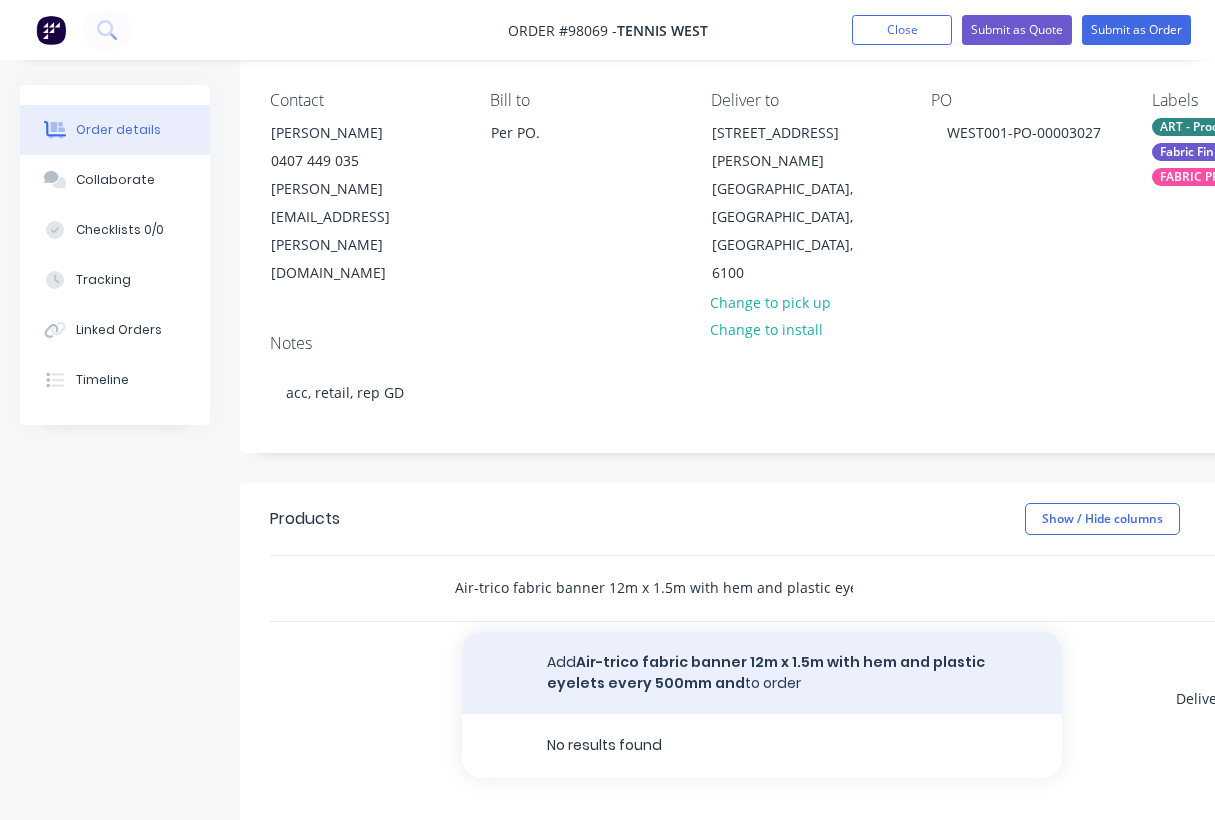 type on "Air-trico fabric banner 12m x 1.5m with hem and plastic eyelets every 500mm and" 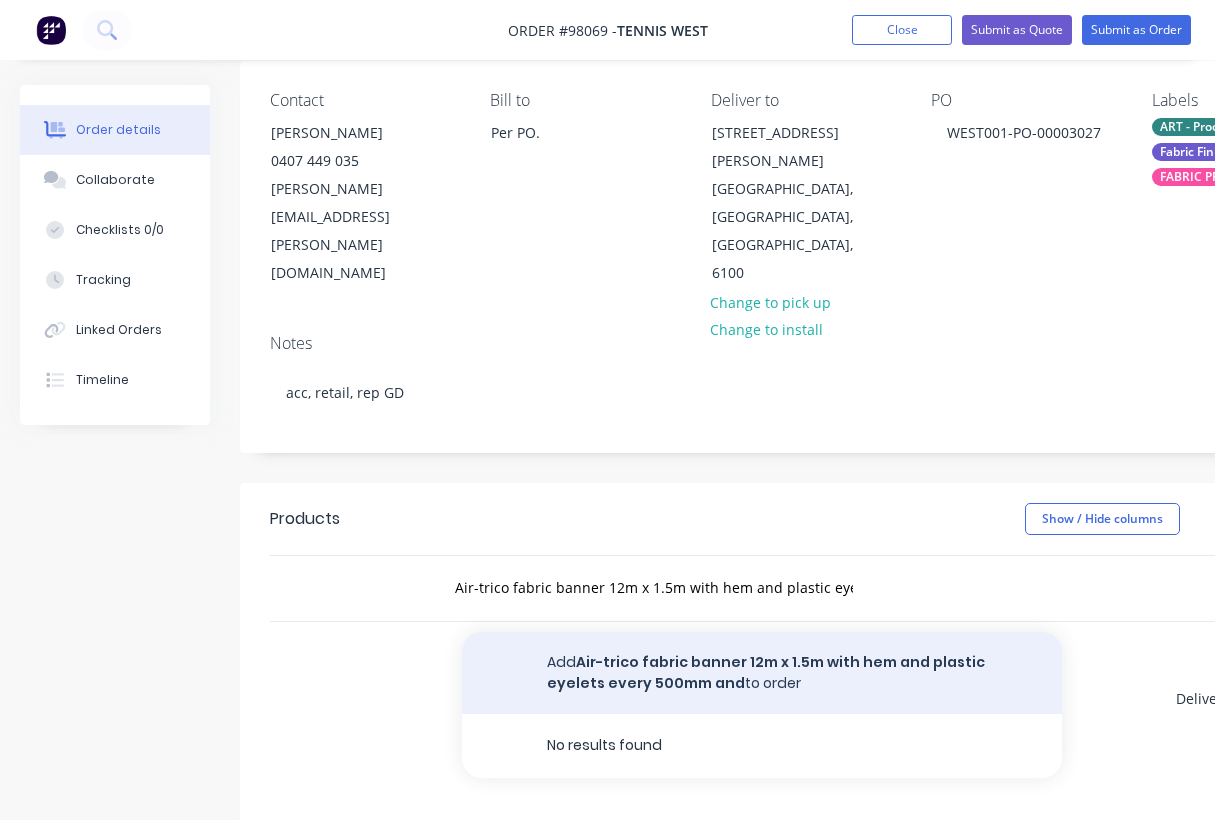 click on "Add  Air-trico fabric banner 12m x 1.5m with hem and plastic eyelets every 500mm and   to order" at bounding box center (762, 673) 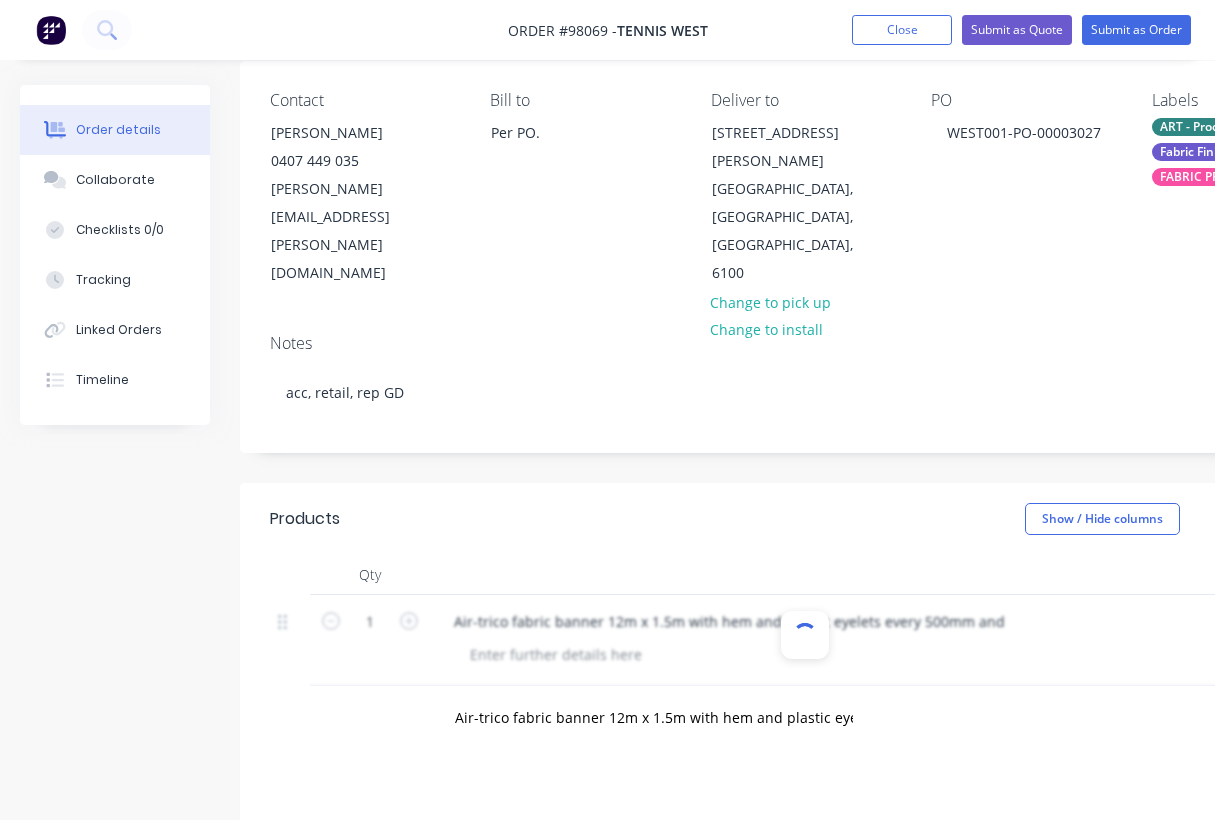 type 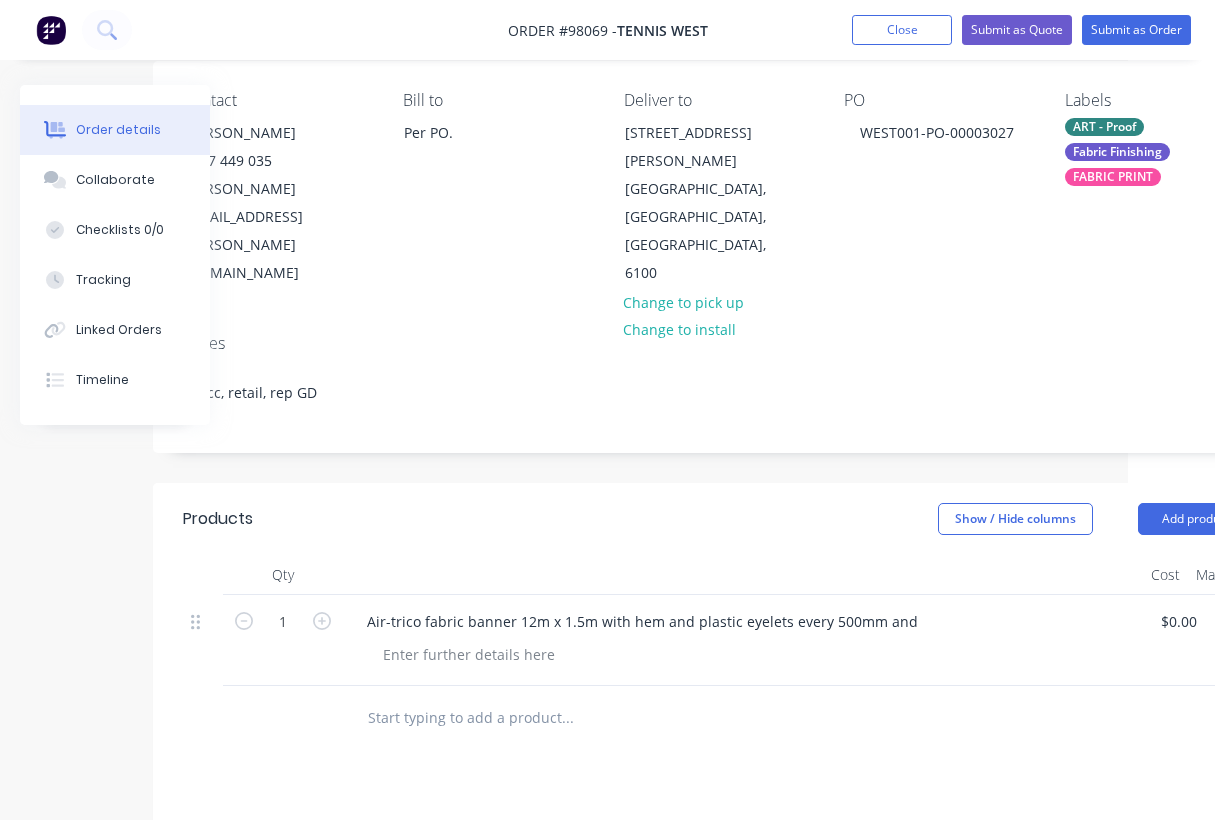 scroll, scrollTop: 161, scrollLeft: 204, axis: both 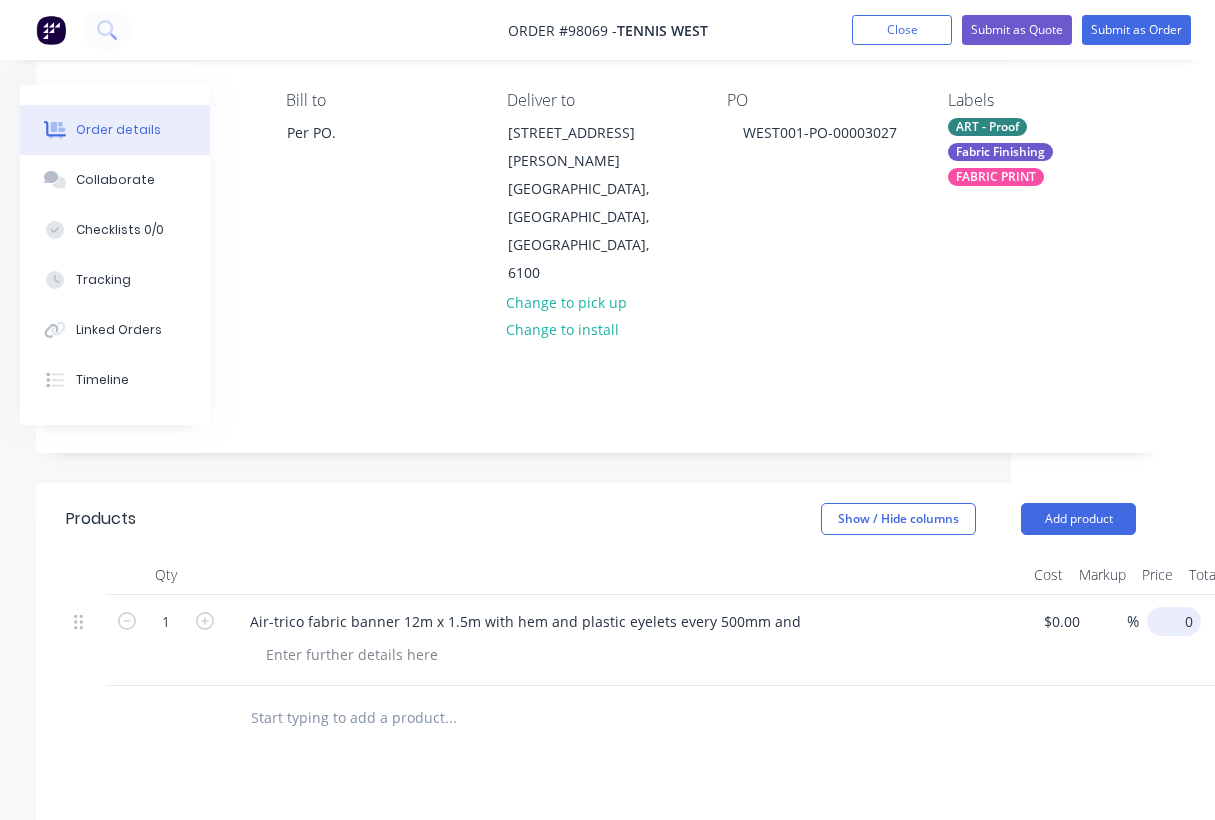 click on "1 Air-trico fabric banner 12m x 1.5m with hem and plastic eyelets every 500mm and  $0.00 $0.00 % 0 $0.00 $0.00 $0.00" at bounding box center [601, 640] 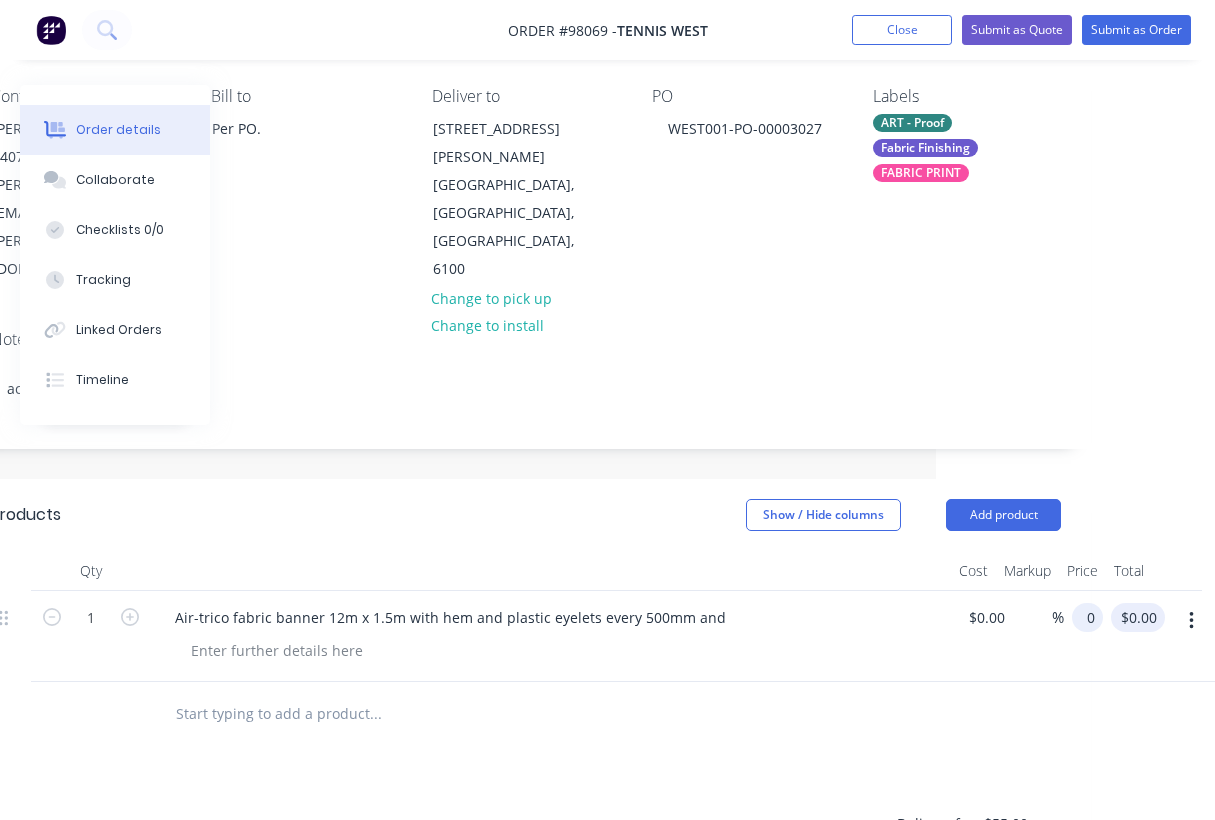 scroll, scrollTop: 165, scrollLeft: 279, axis: both 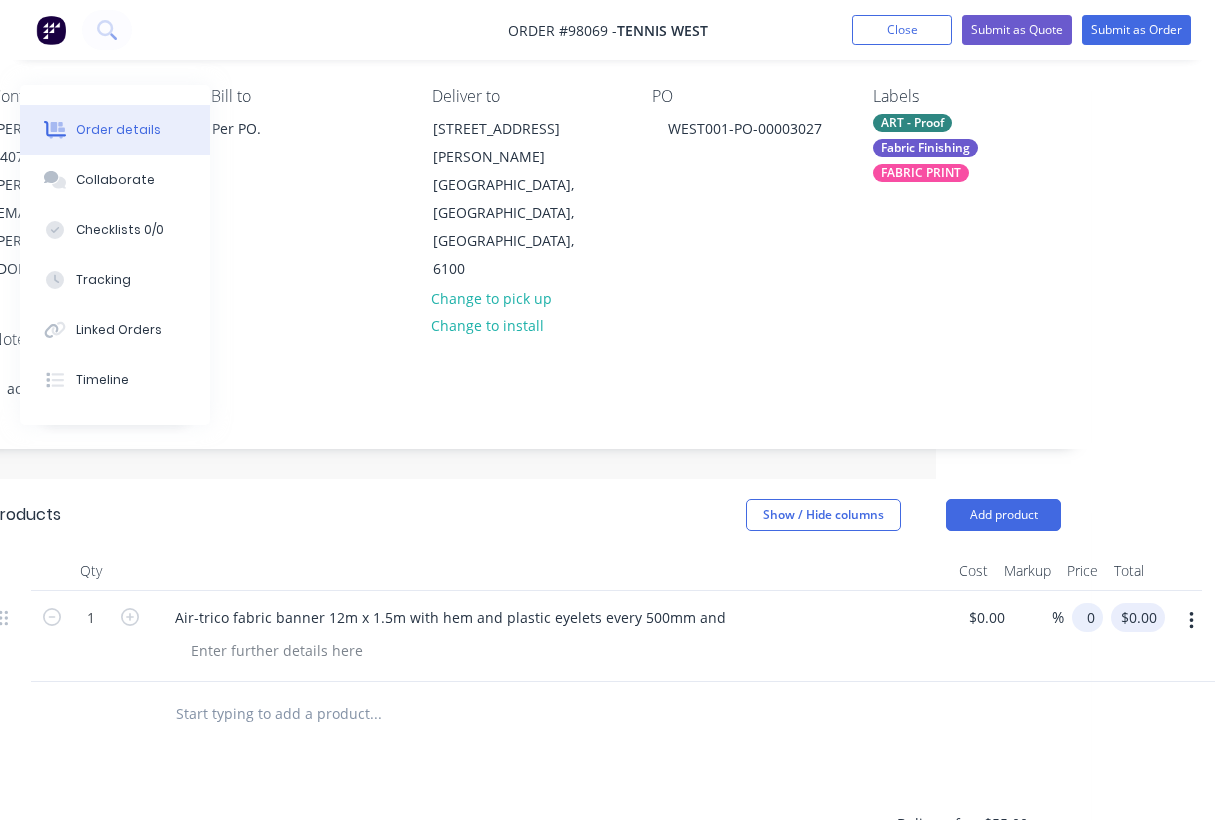 type on "$0.00" 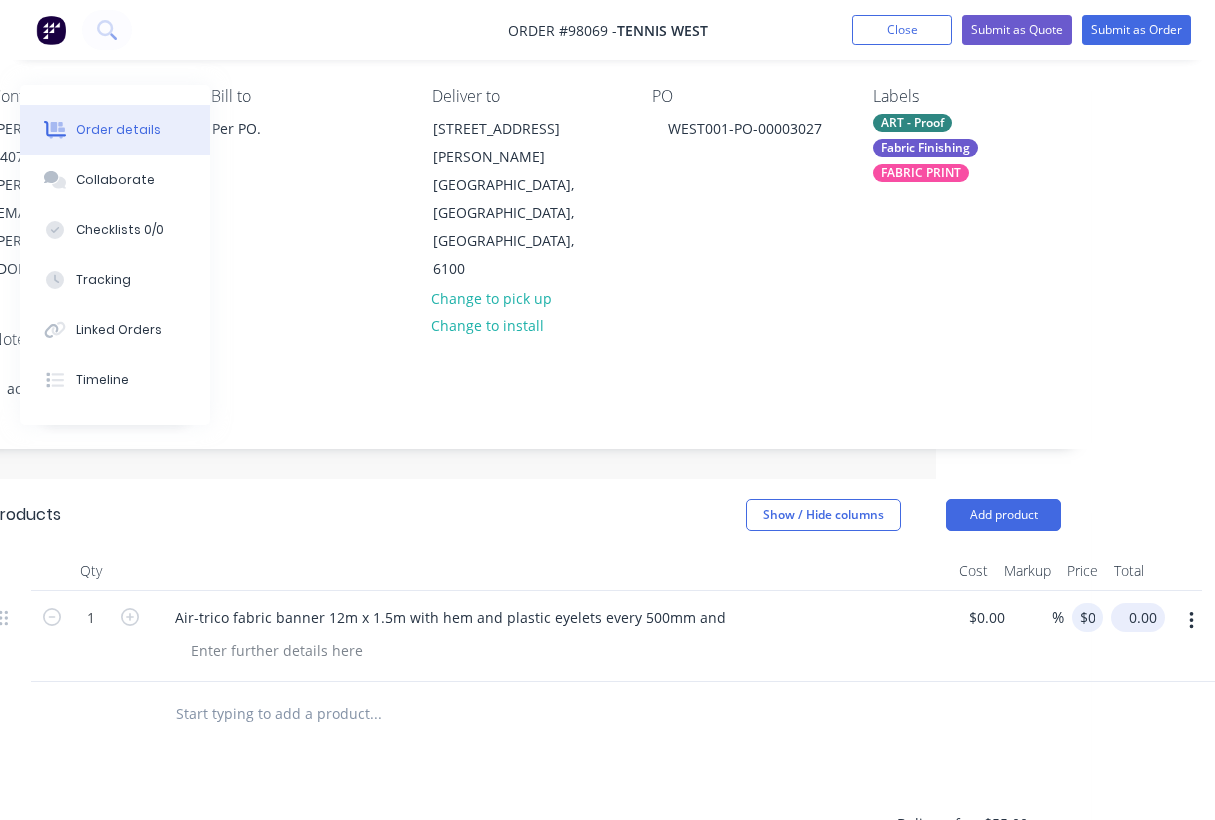 click on "0.00 $0.00" at bounding box center [1138, 617] 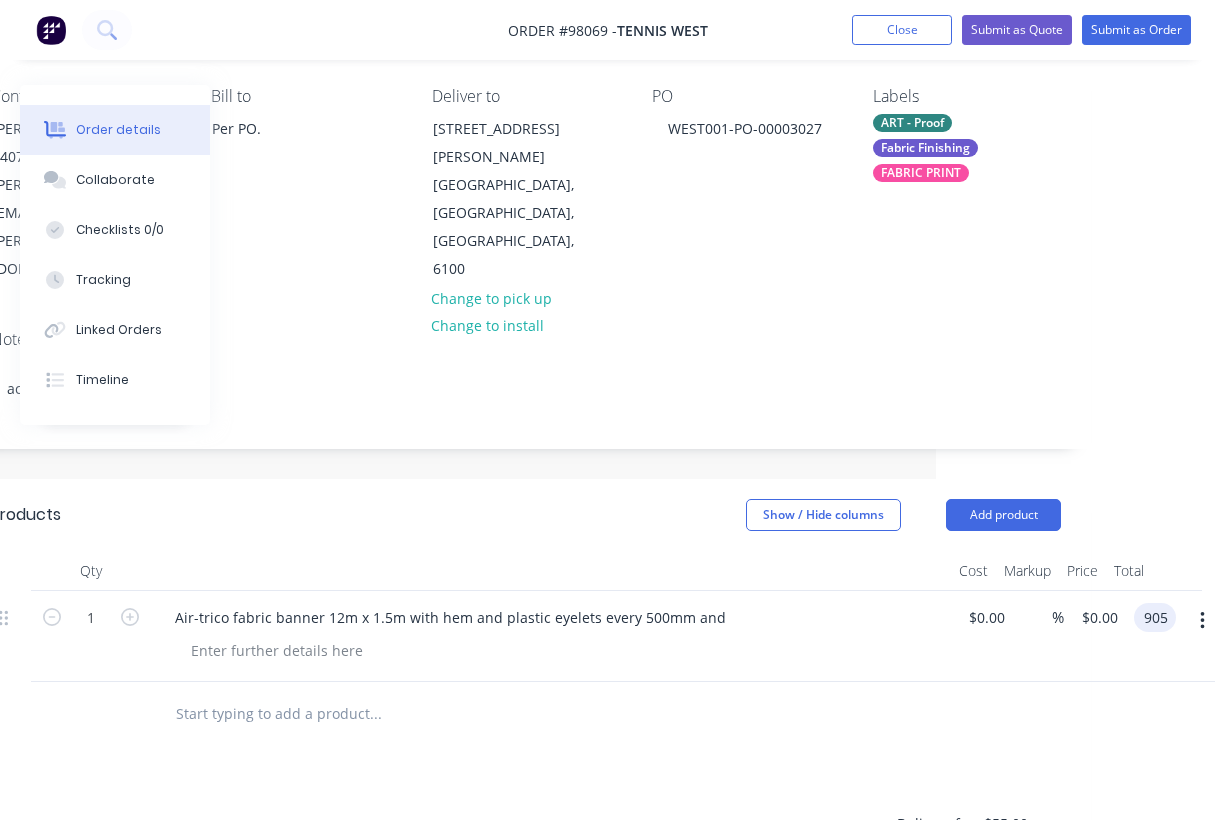 type on "905" 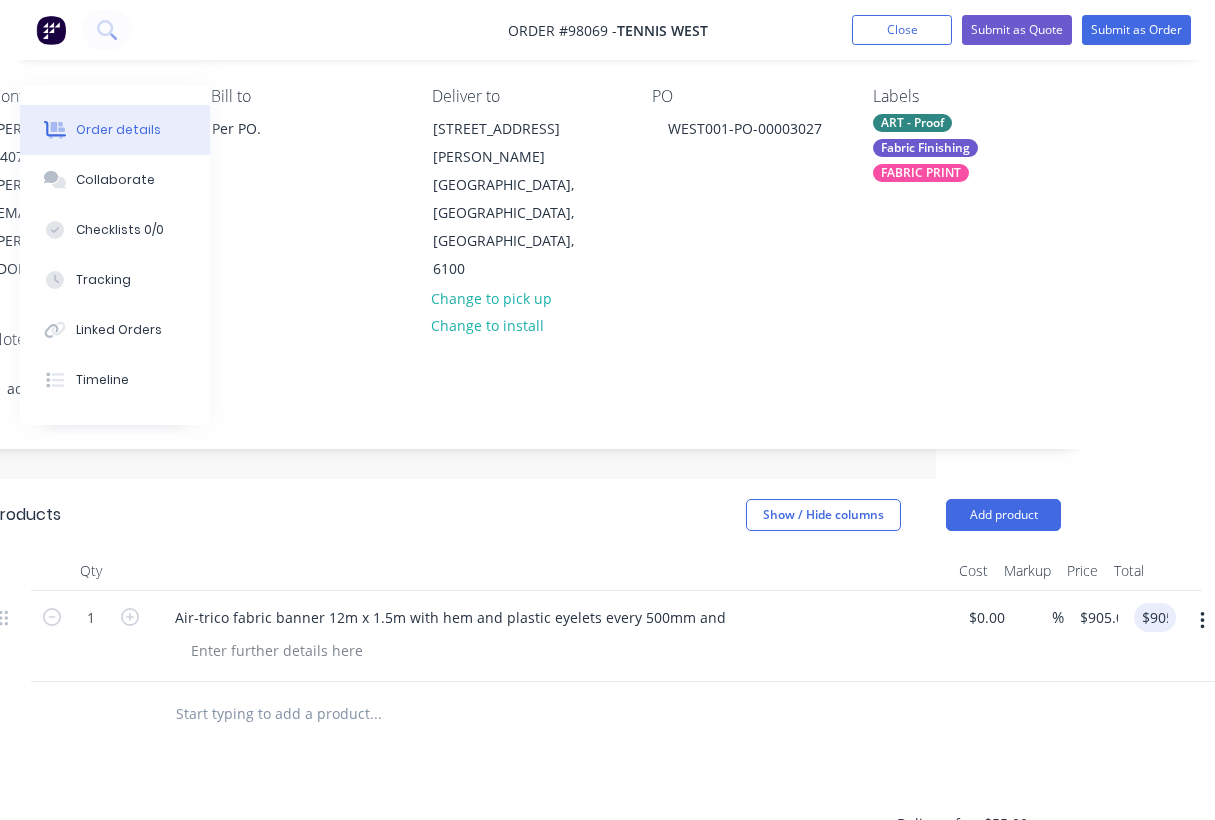 click at bounding box center (511, 714) 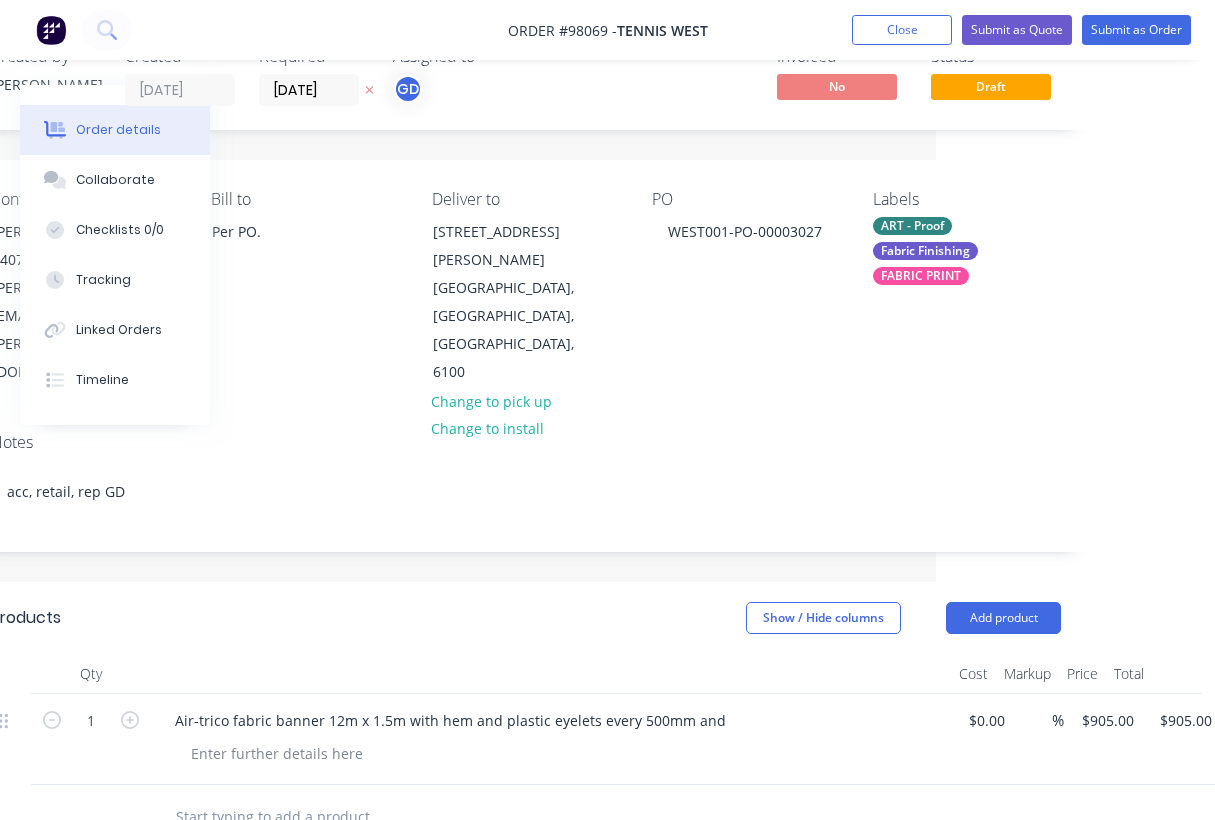 scroll, scrollTop: 63, scrollLeft: 279, axis: both 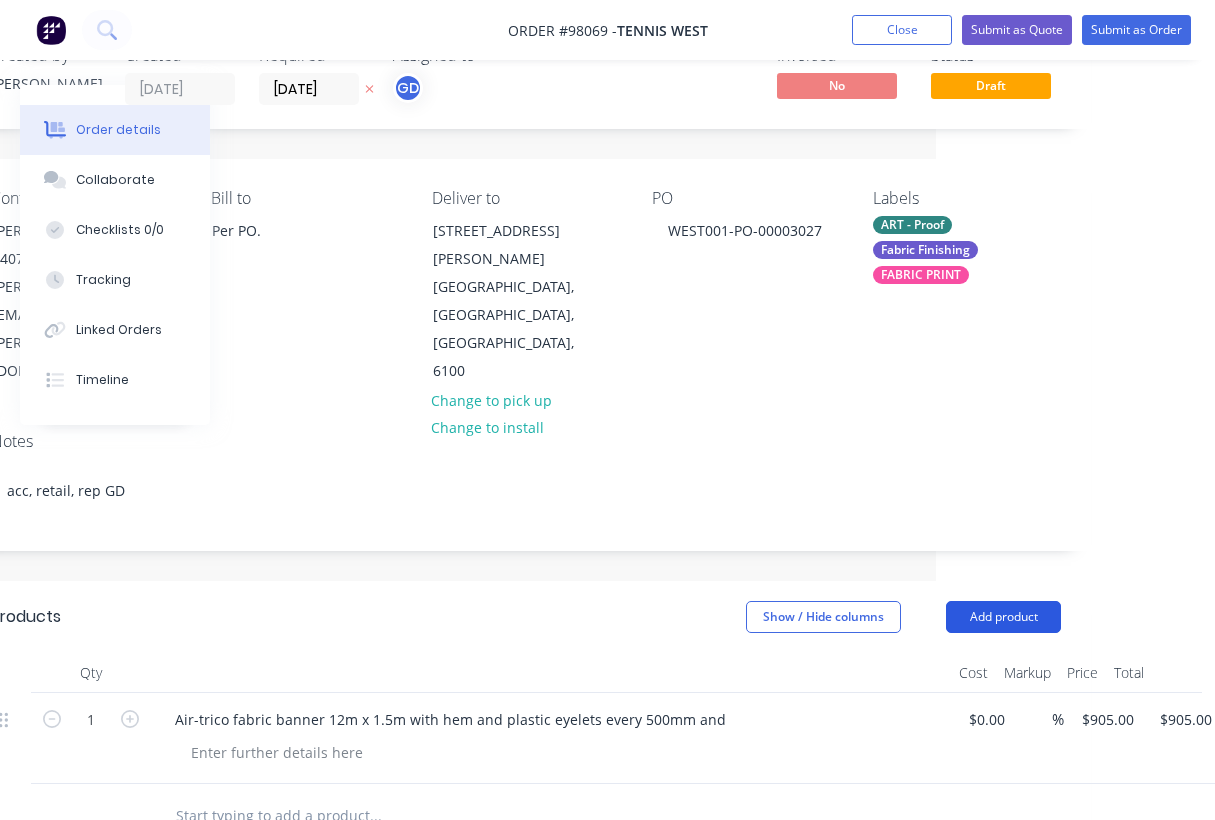 click on "Add product" at bounding box center [1003, 617] 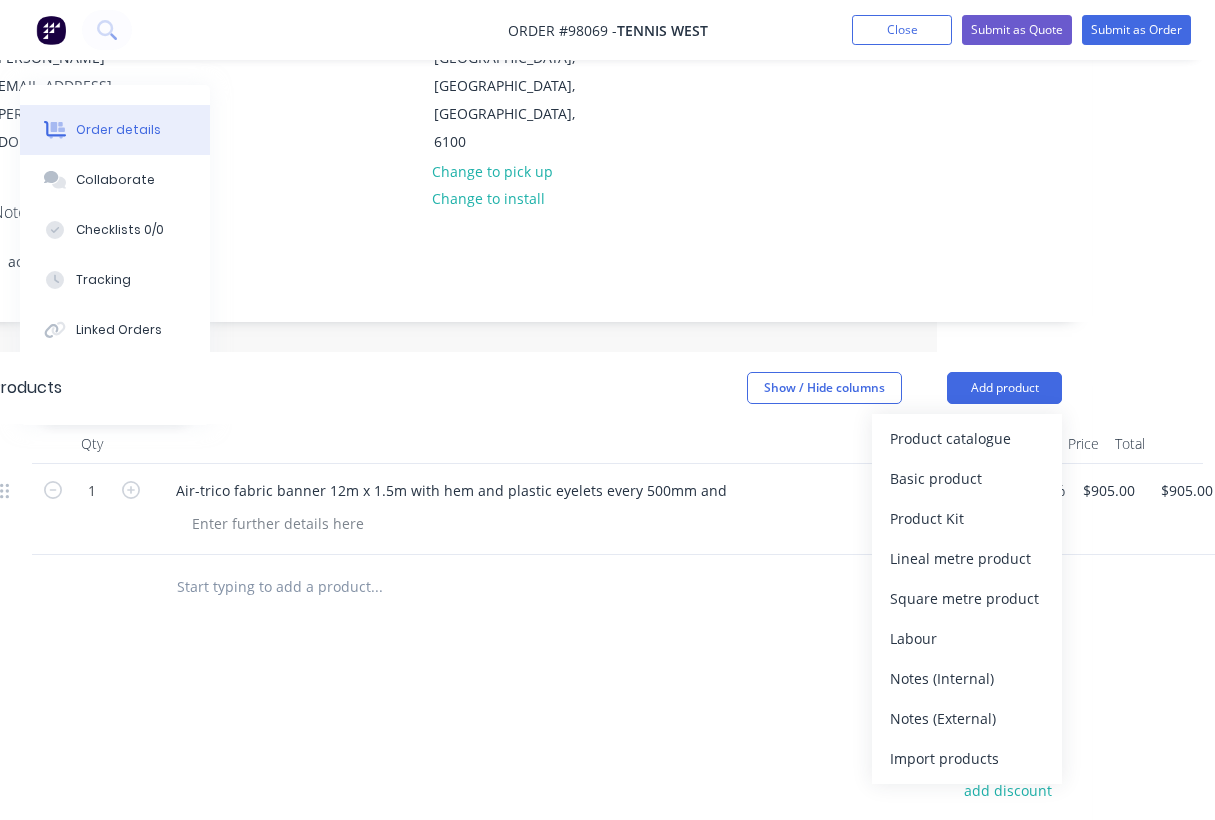 scroll, scrollTop: 293, scrollLeft: 278, axis: both 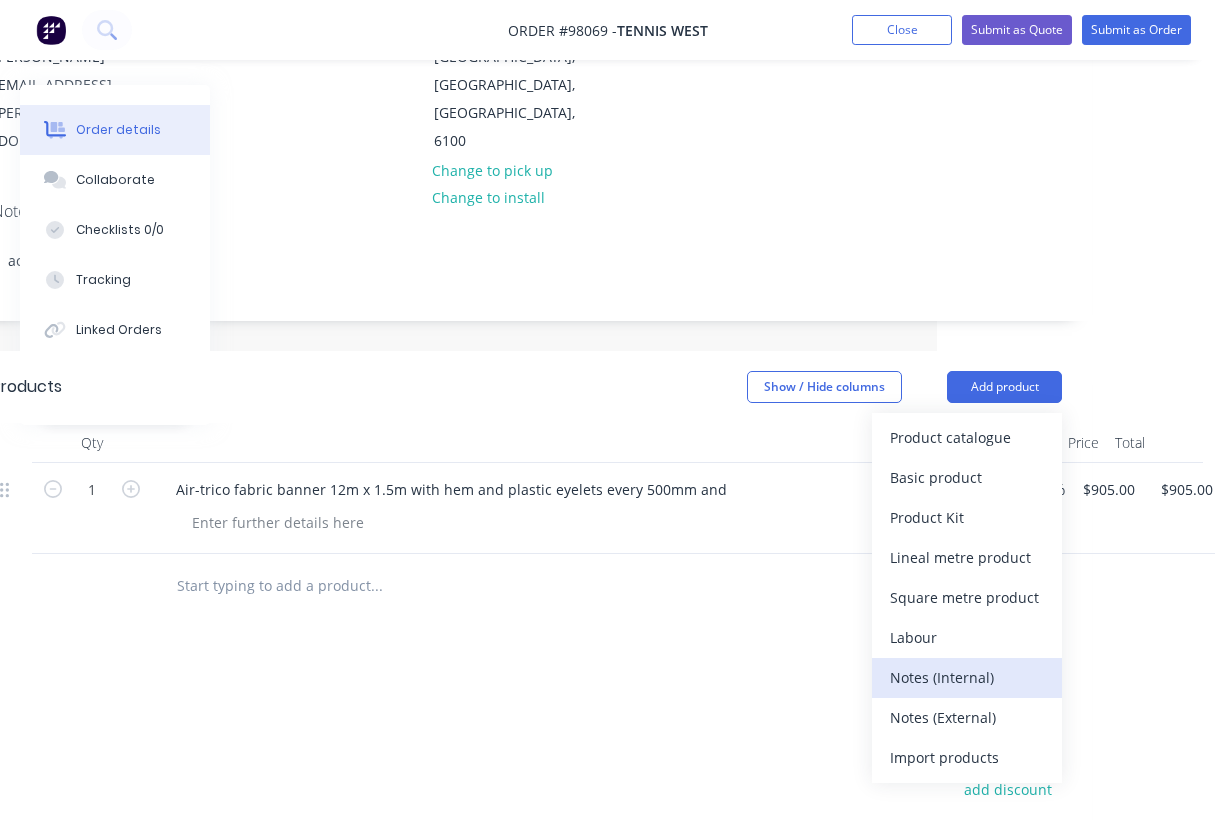 click on "Notes (Internal)" at bounding box center [967, 677] 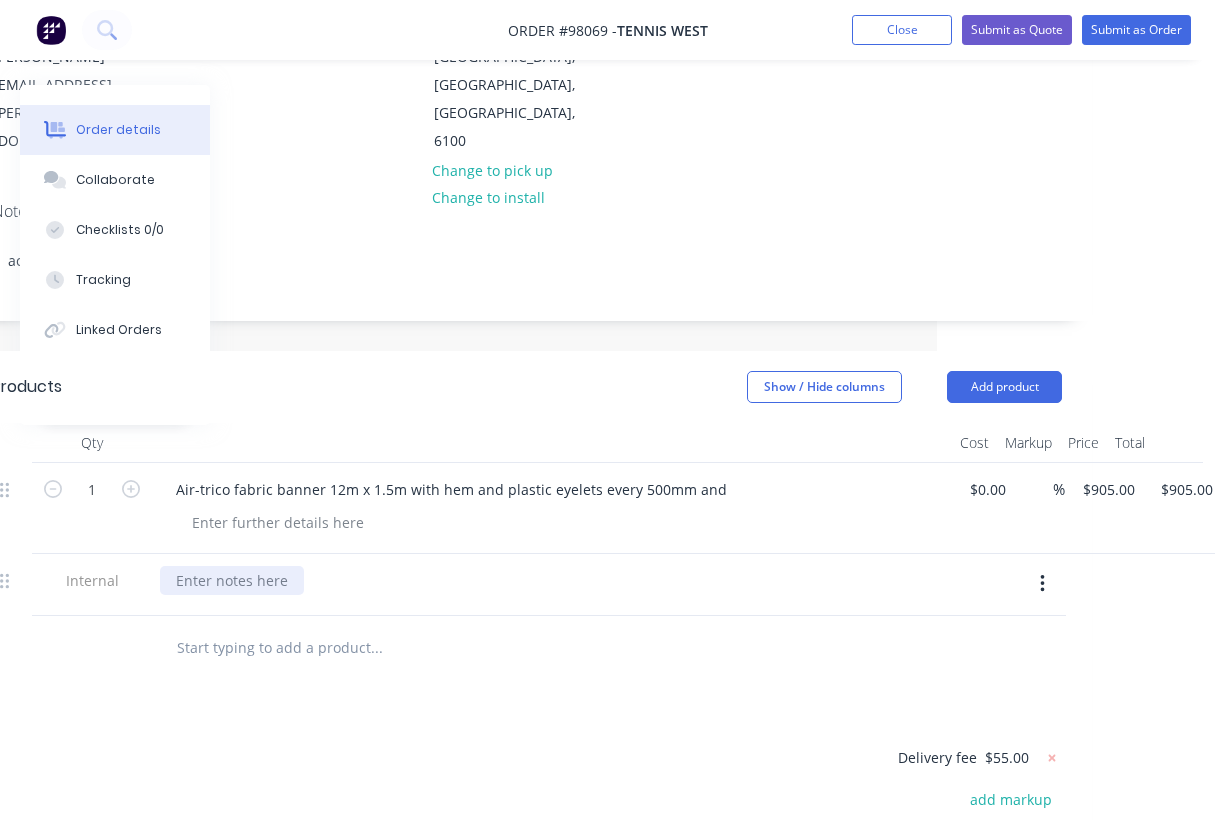 click at bounding box center (232, 580) 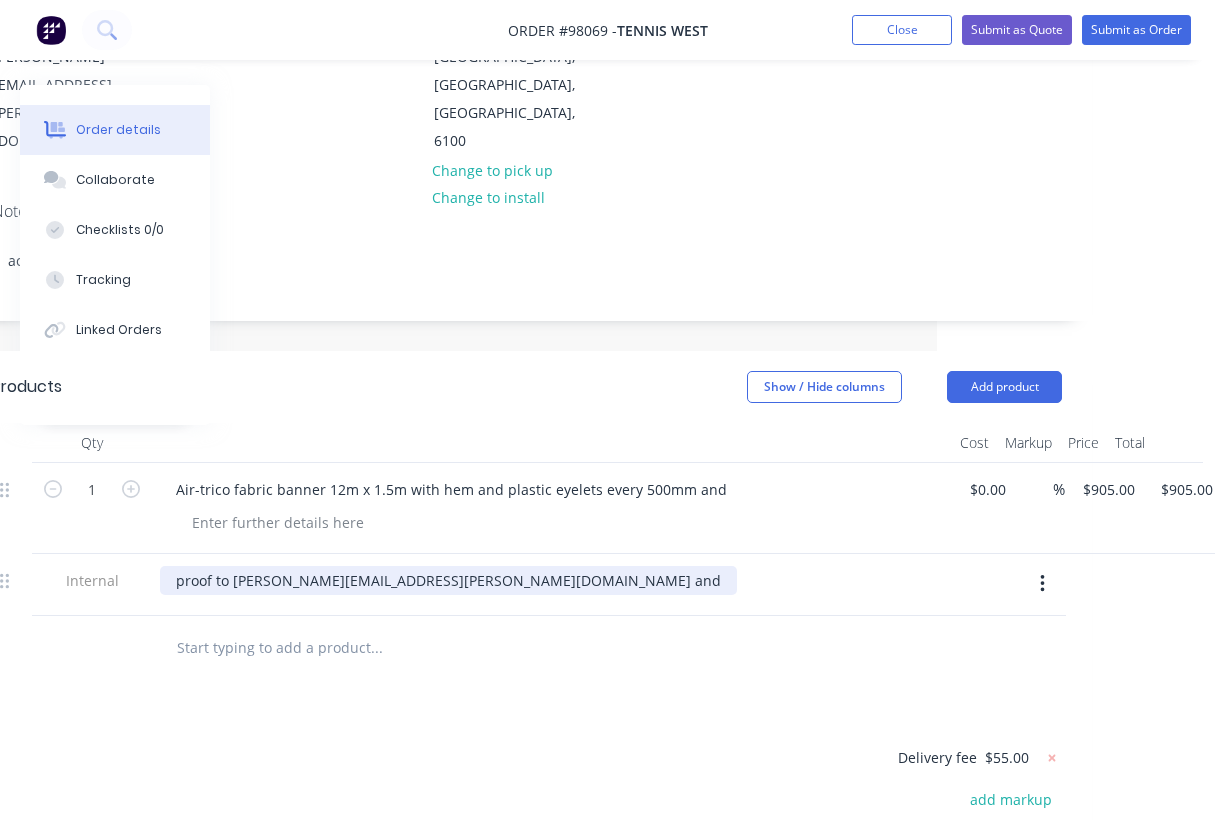 click on "proof to kristen.ellard@tennis.com.au and" at bounding box center (448, 580) 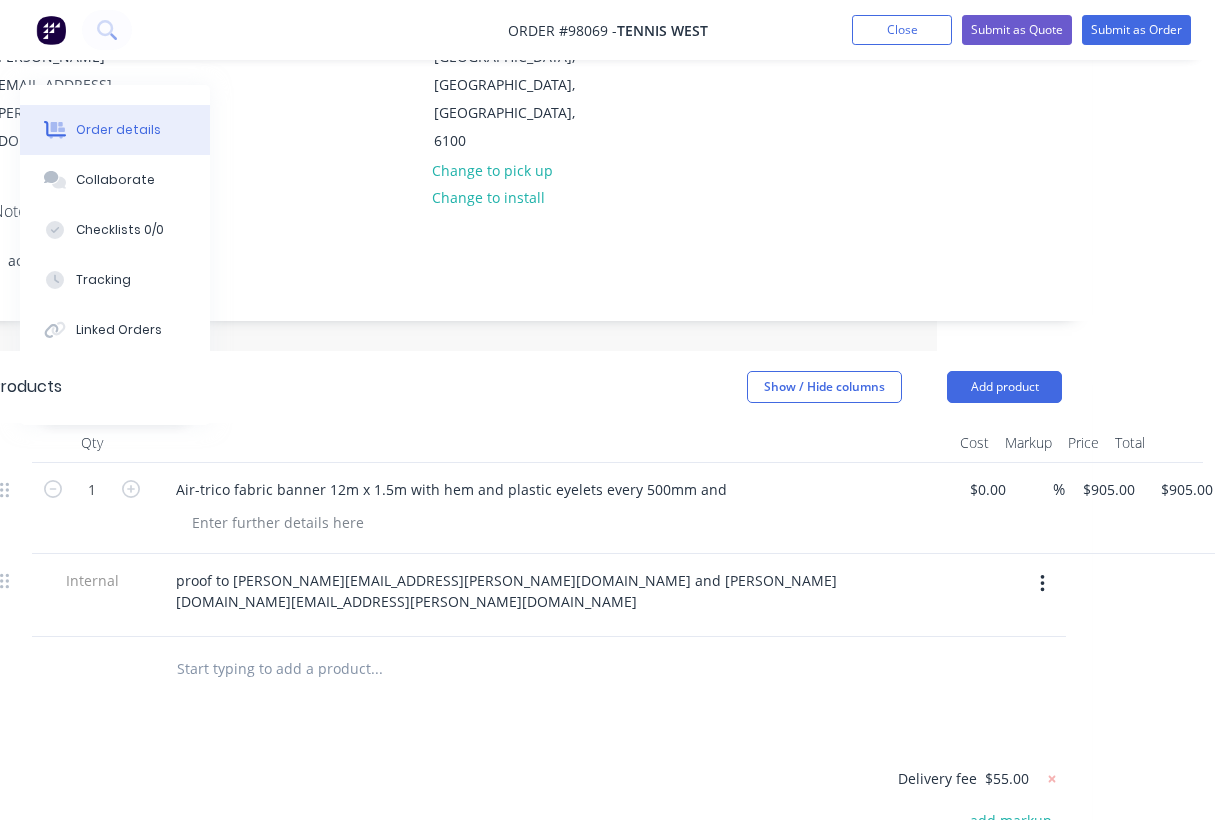 click at bounding box center (512, 669) 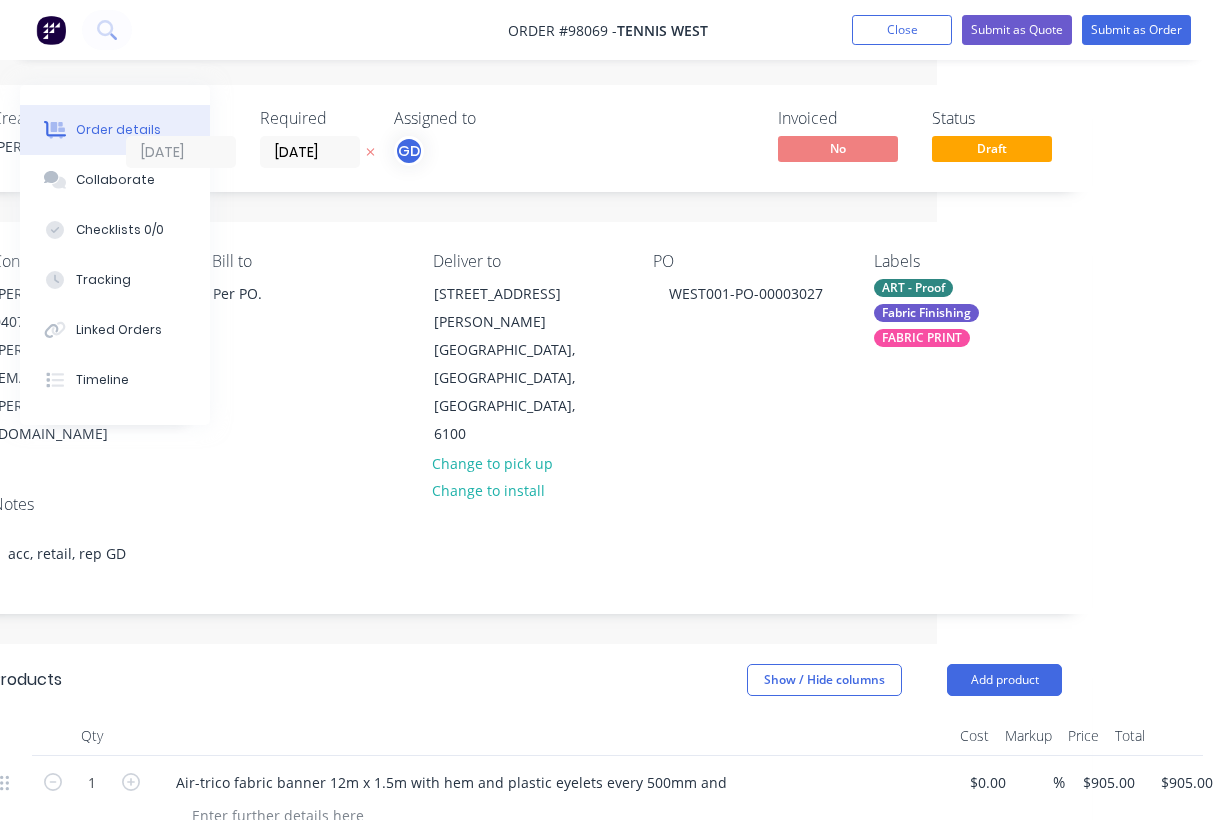 scroll, scrollTop: 1, scrollLeft: 0, axis: vertical 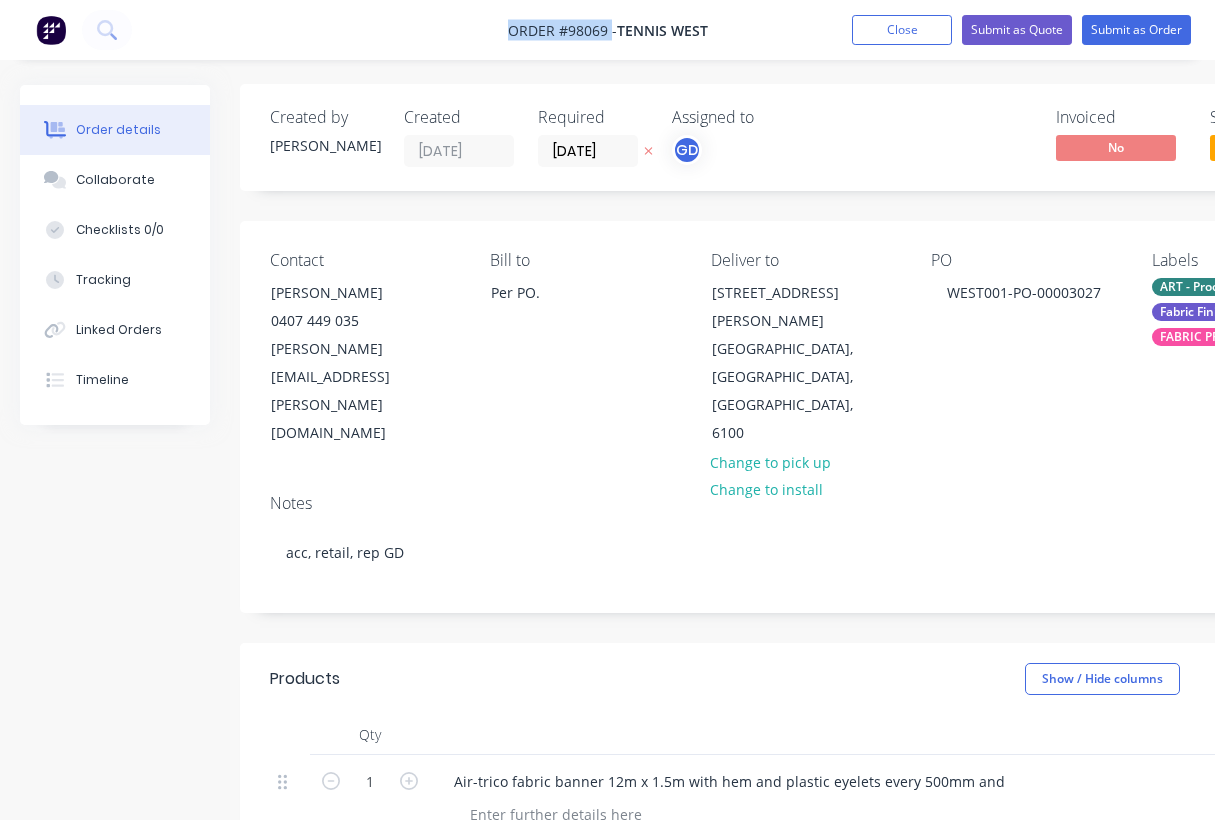 drag, startPoint x: 499, startPoint y: 33, endPoint x: 608, endPoint y: 32, distance: 109.004585 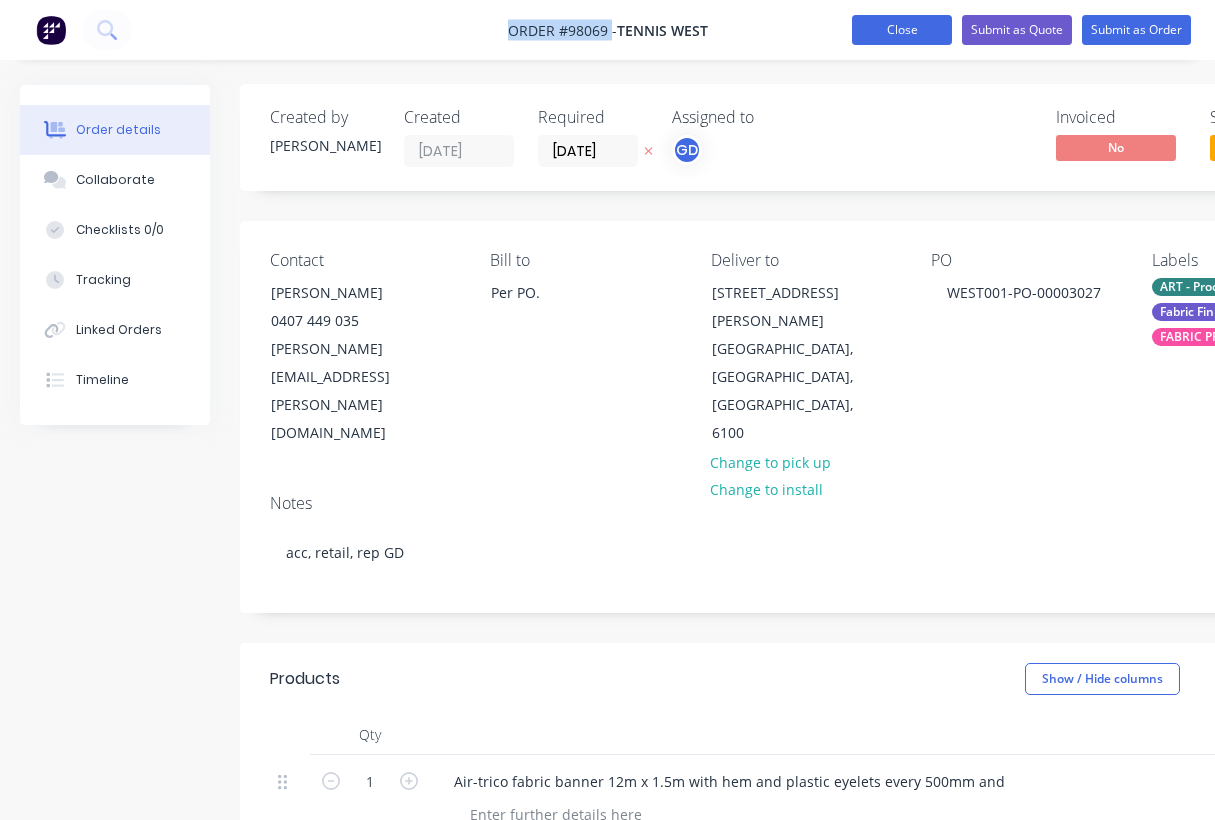 click on "Close" at bounding box center (902, 30) 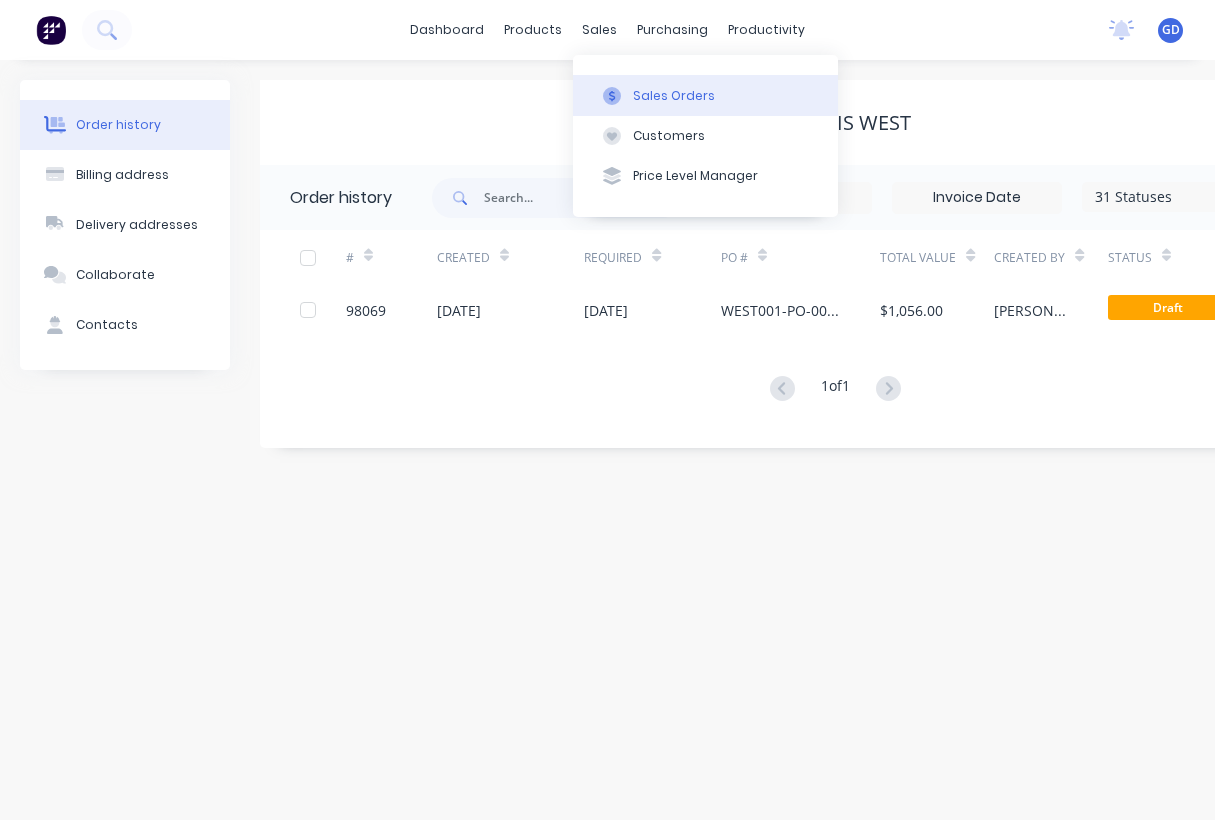 click on "Sales Orders" at bounding box center (674, 96) 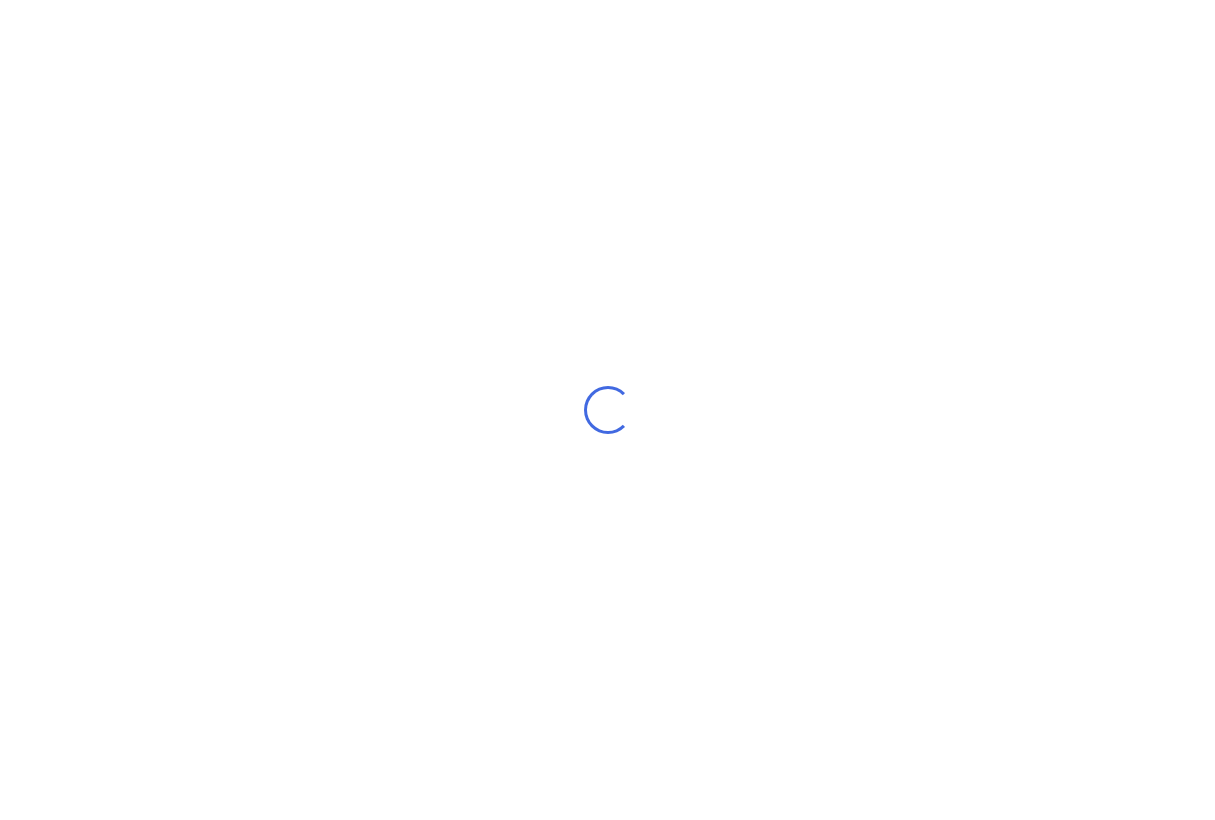 scroll, scrollTop: 0, scrollLeft: 0, axis: both 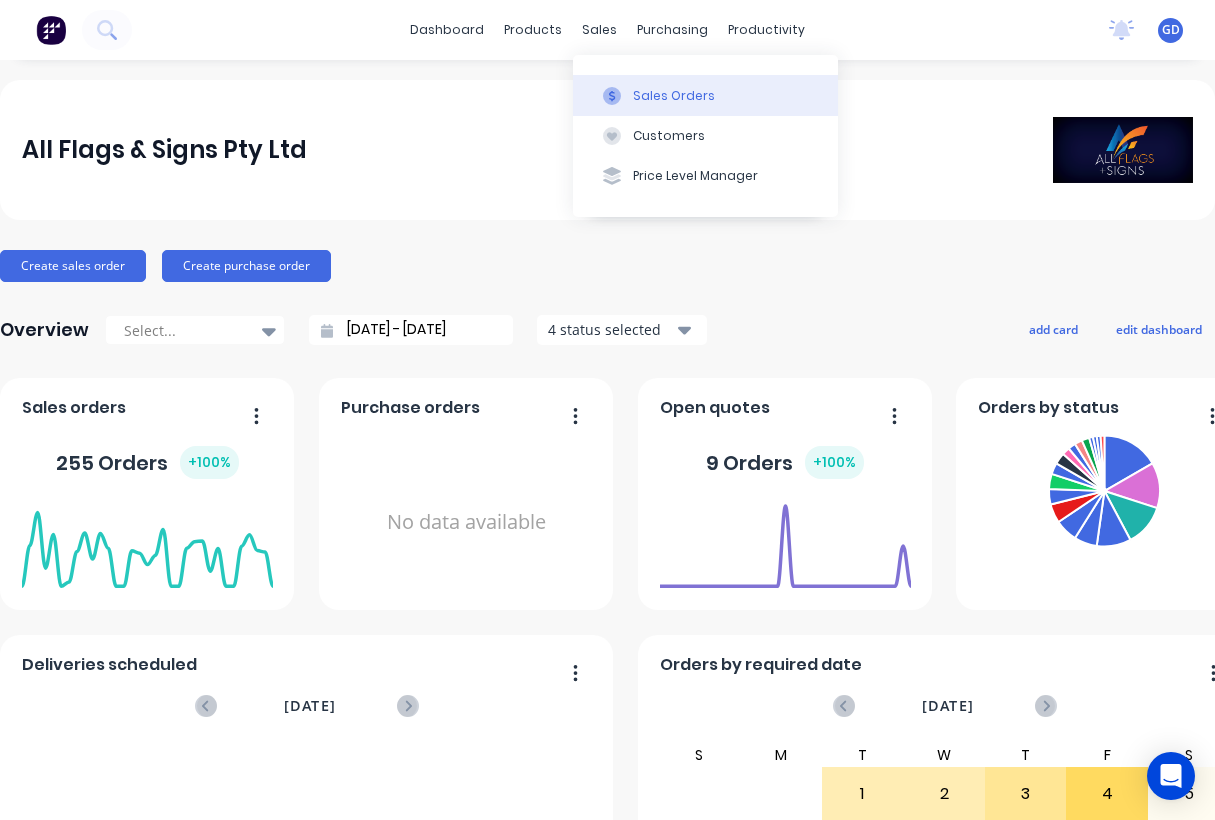 click on "Sales Orders" at bounding box center (705, 95) 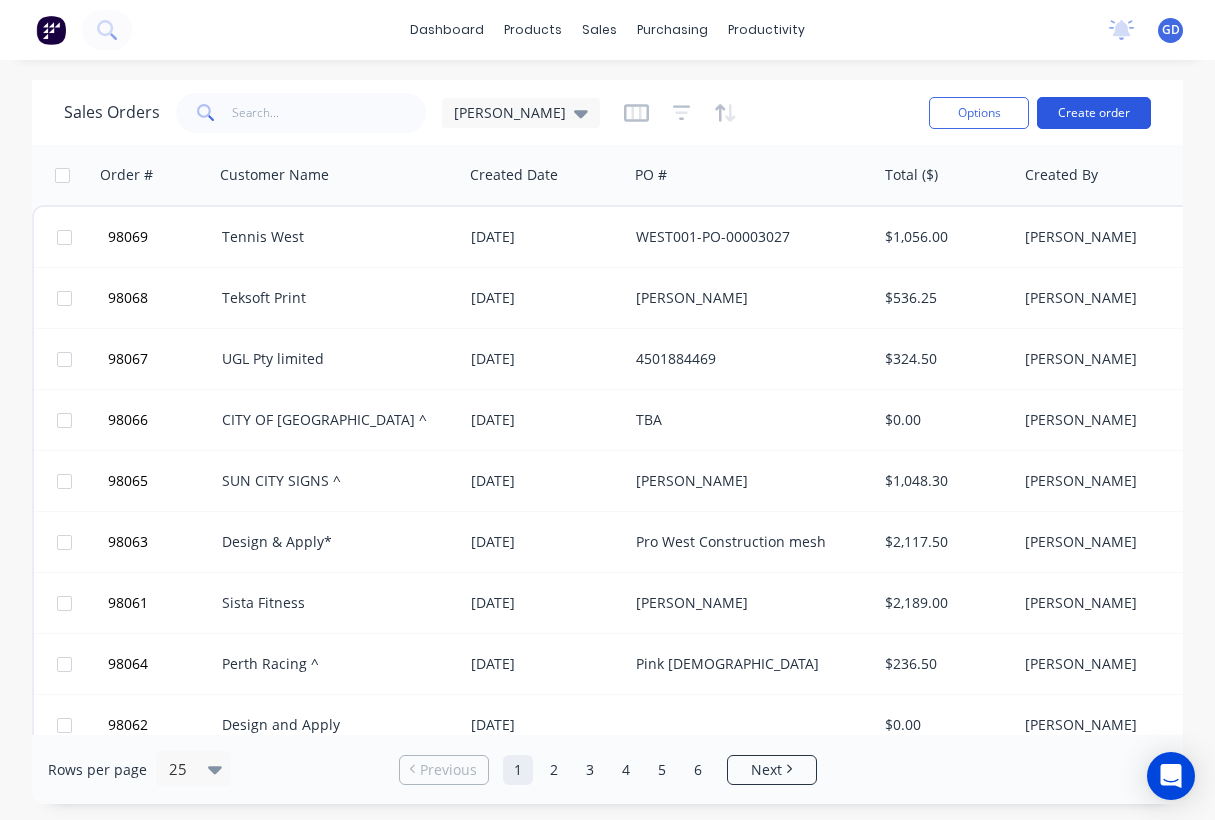 click on "Create order" at bounding box center [1094, 113] 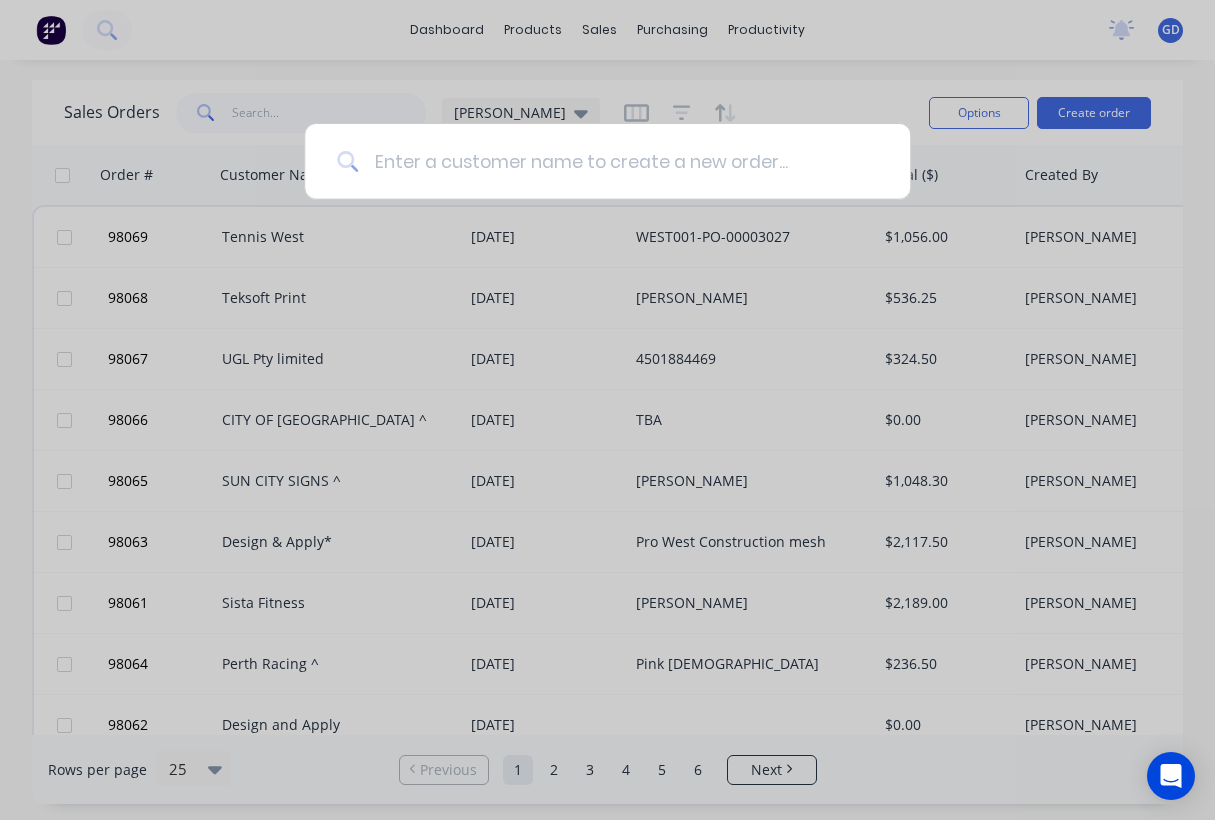 click at bounding box center (618, 161) 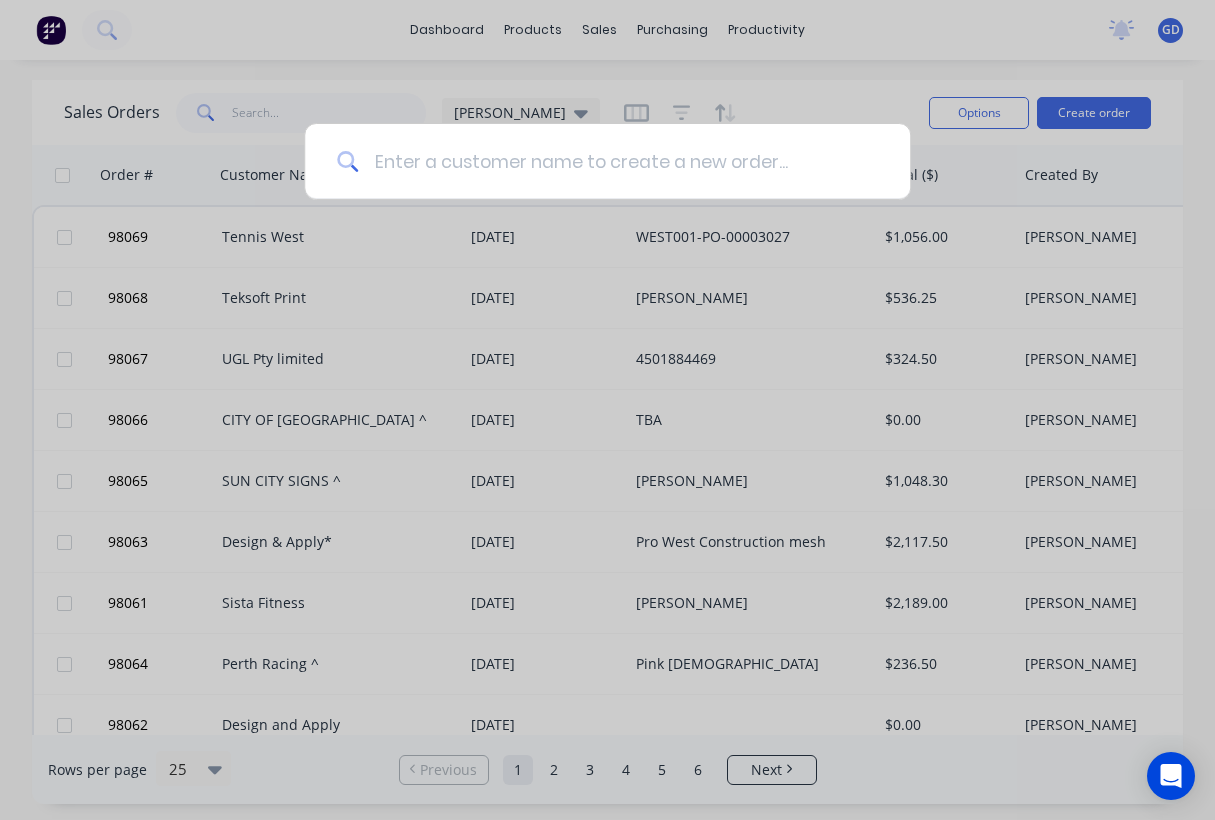 click at bounding box center (618, 161) 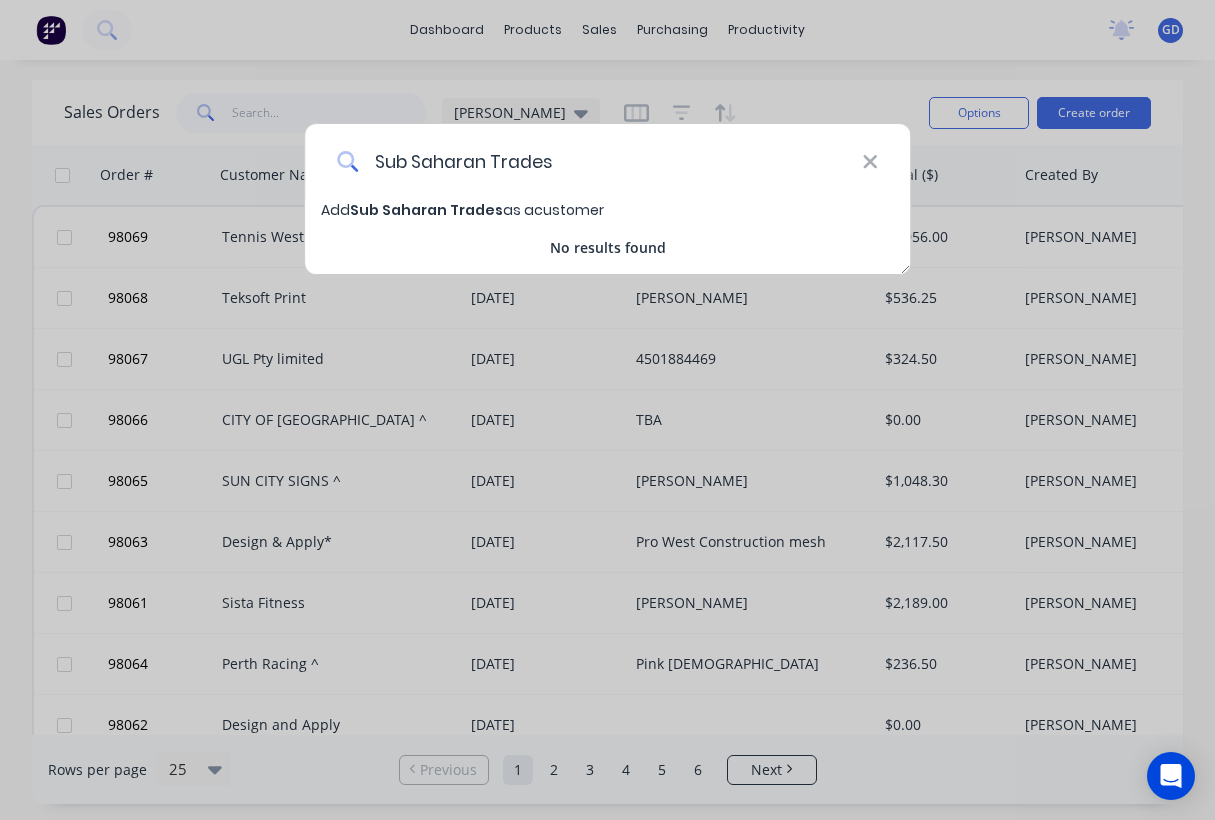 type on "Sub Saharan Trades" 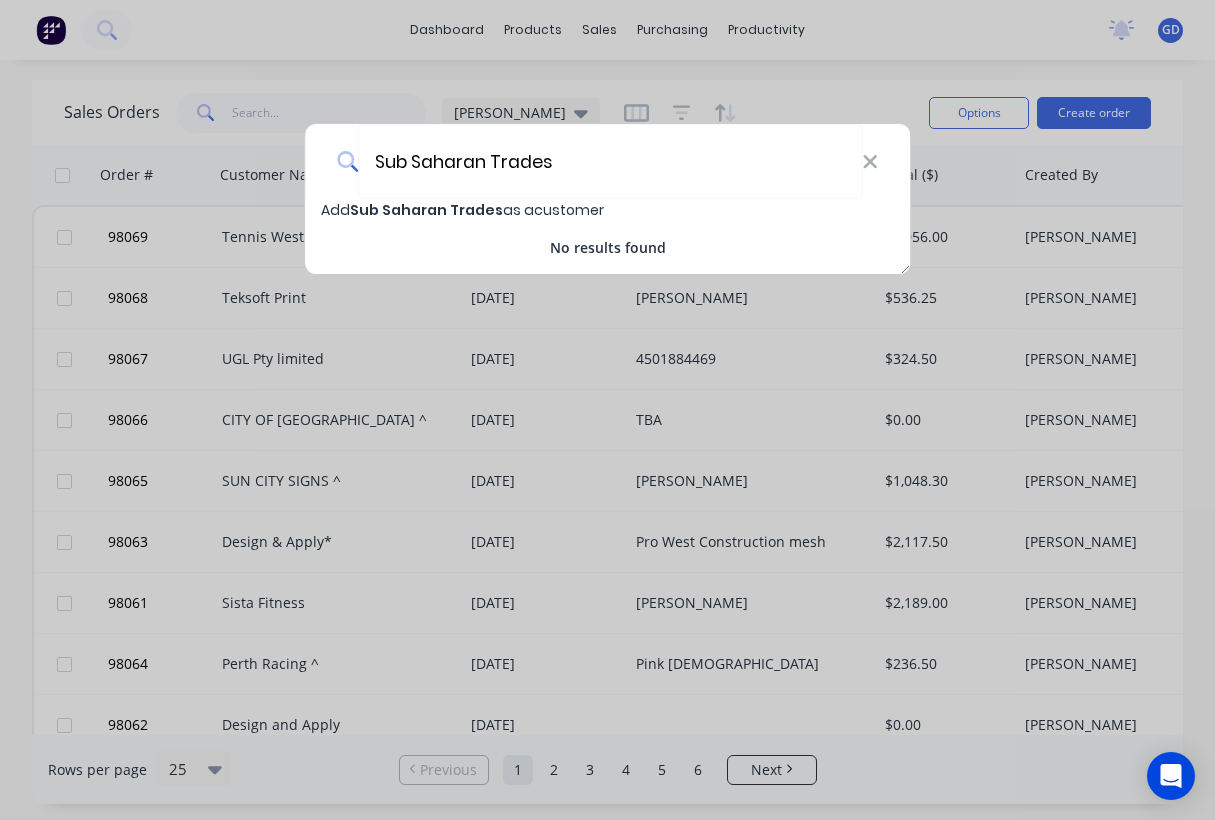 click on "Sub Saharan Trades" at bounding box center (426, 210) 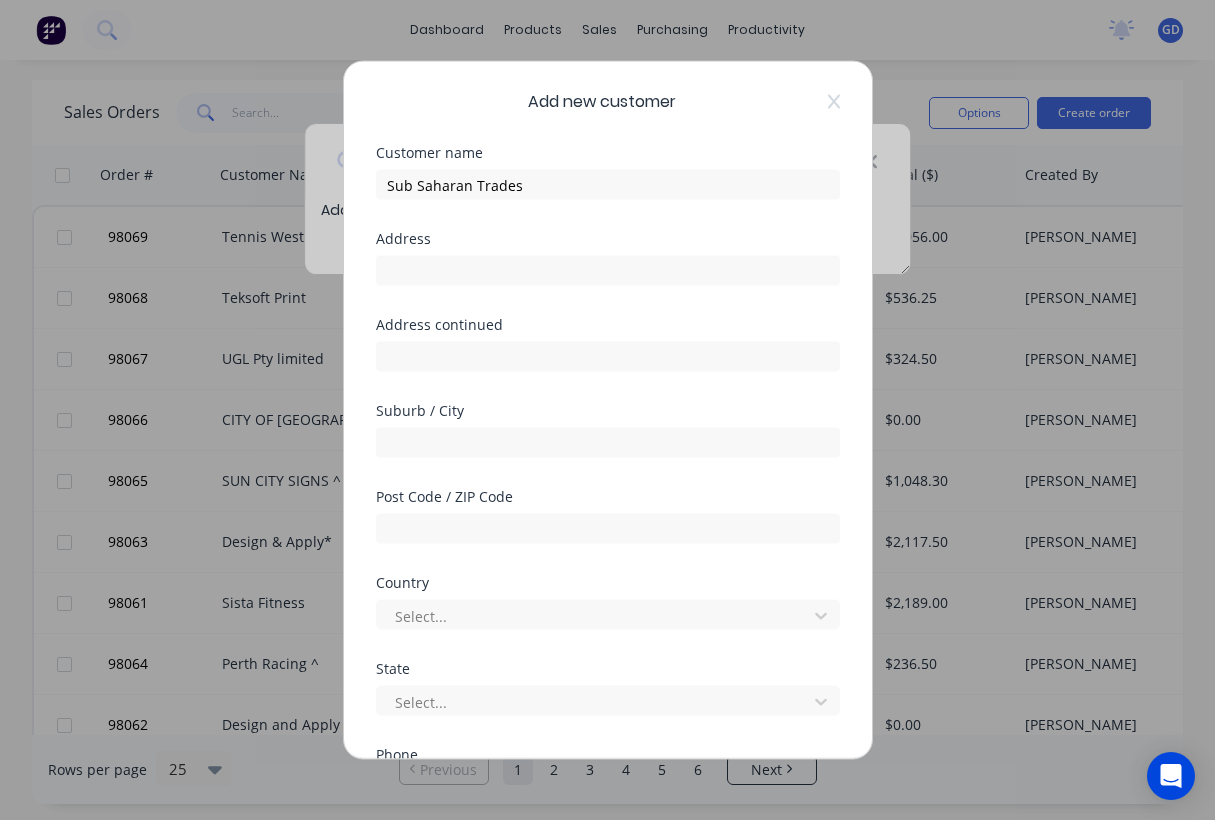 select on "AU" 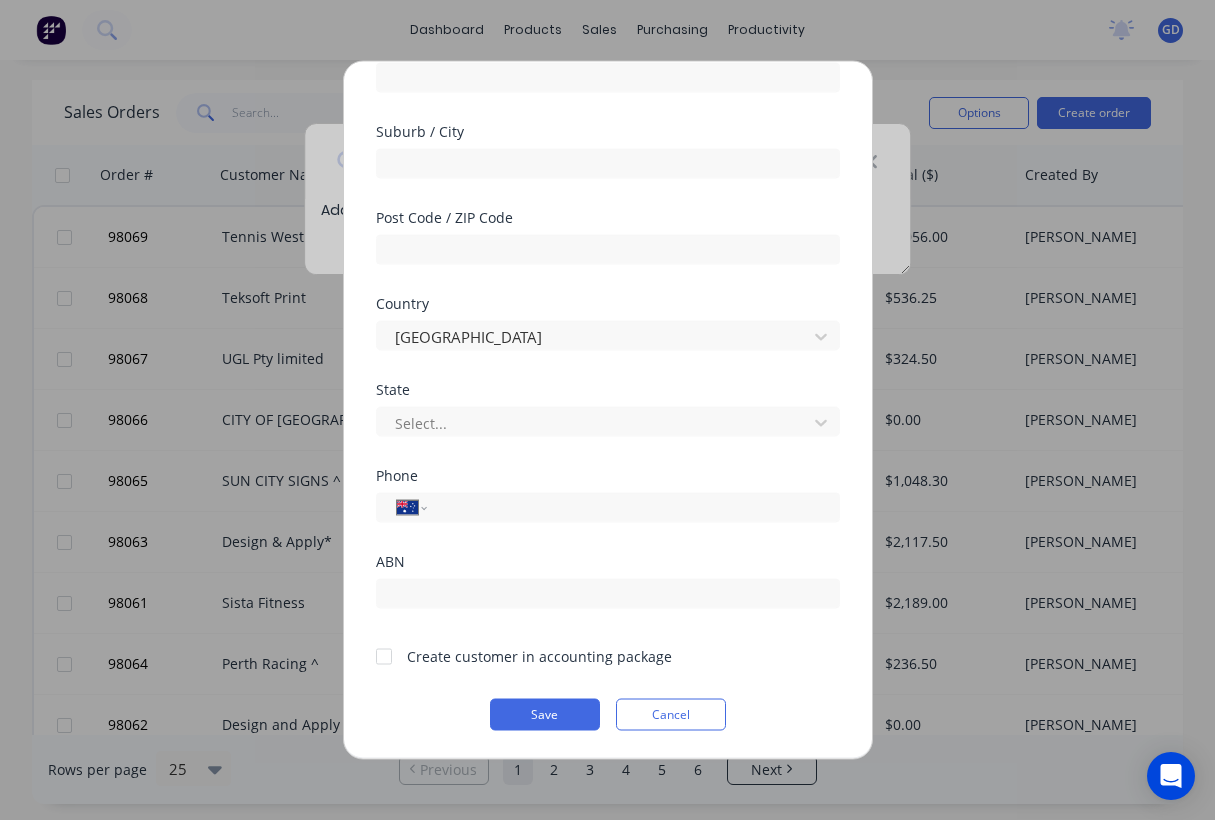 scroll, scrollTop: 279, scrollLeft: 0, axis: vertical 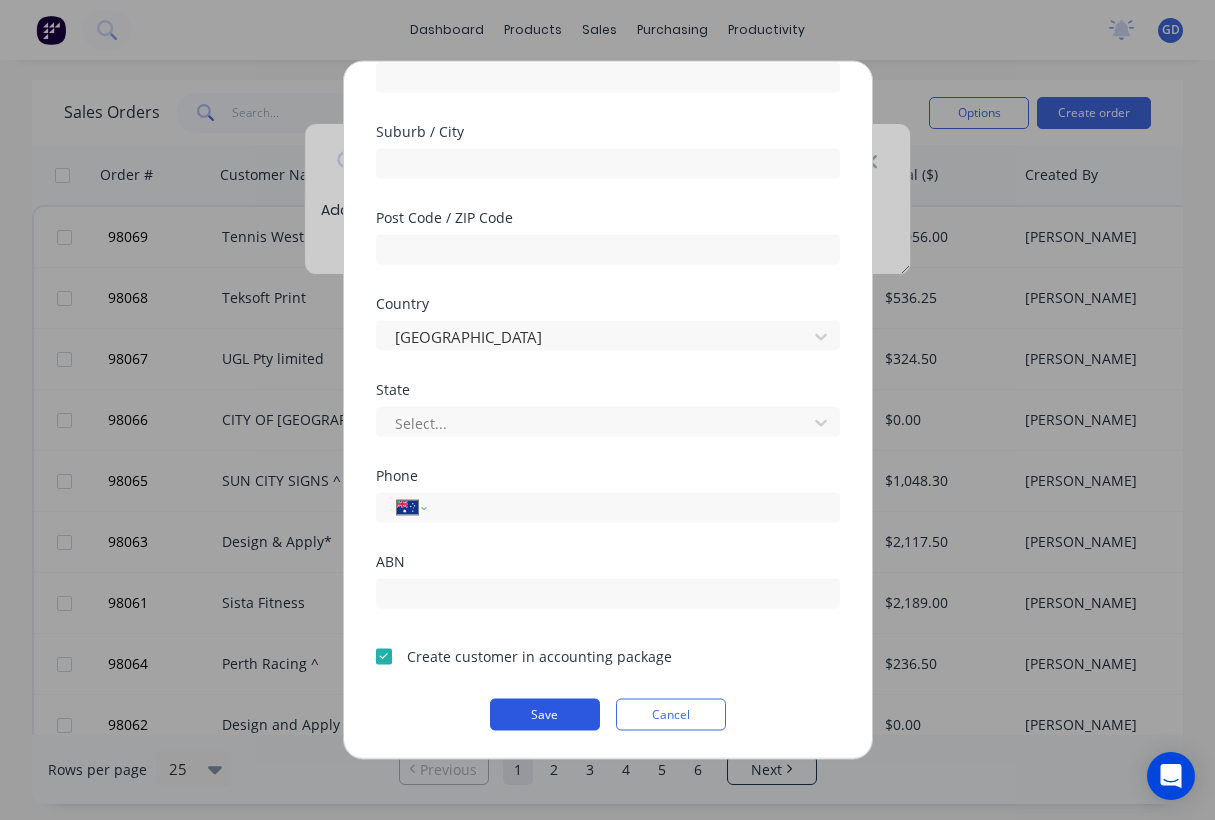 click on "Save" at bounding box center [545, 715] 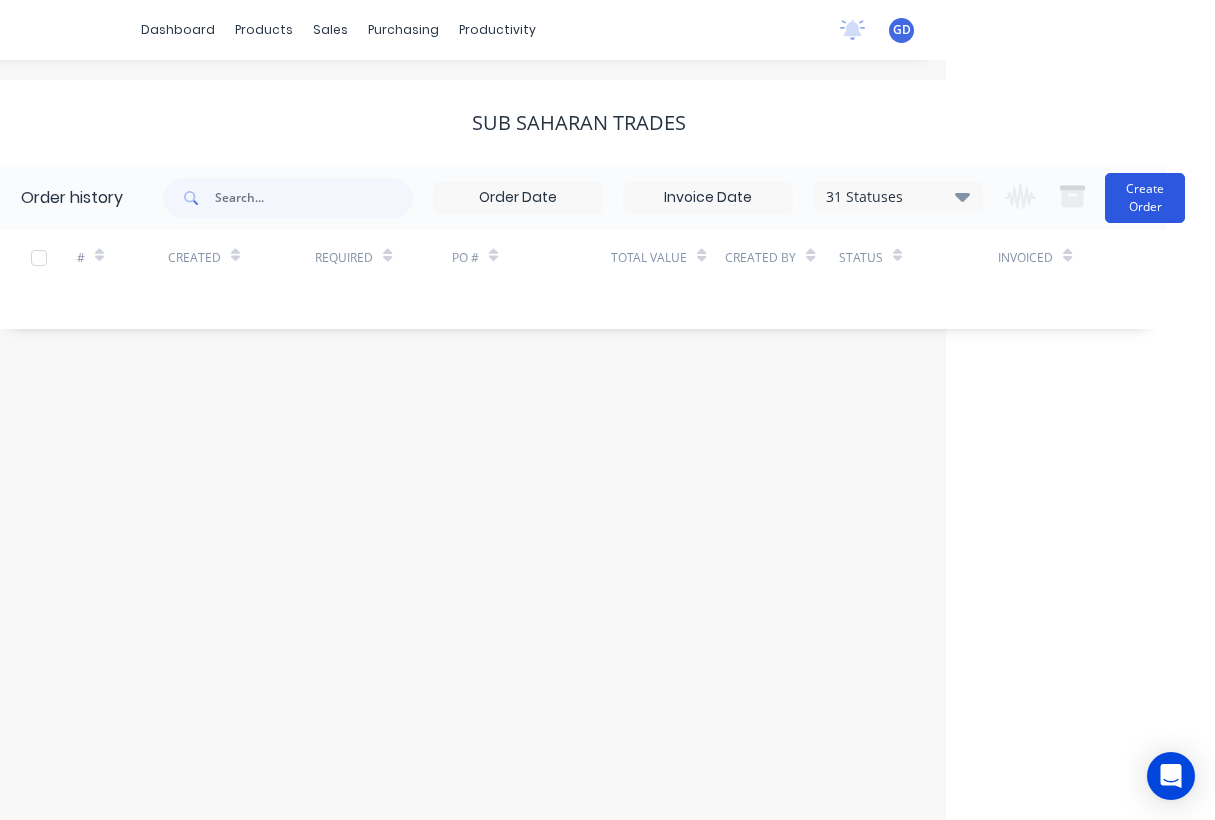 scroll, scrollTop: 0, scrollLeft: 269, axis: horizontal 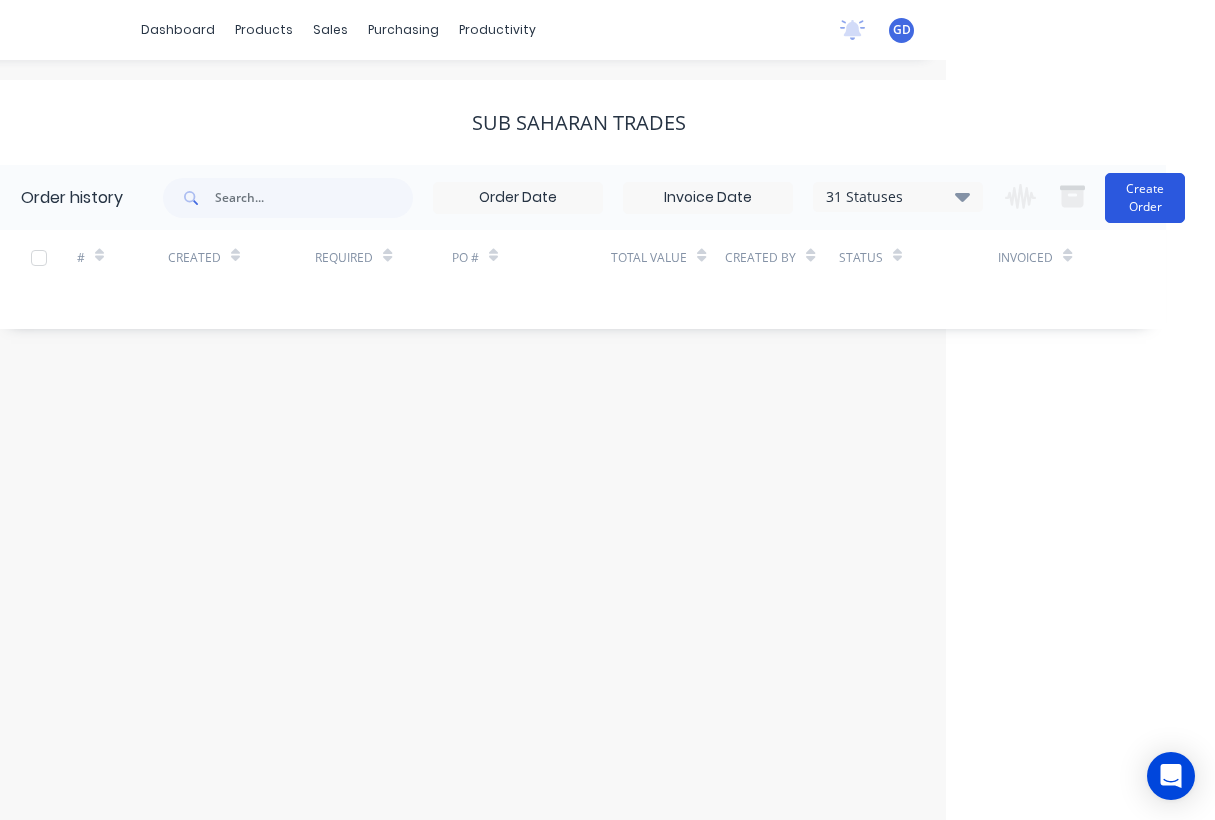 click on "Create Order" at bounding box center (1145, 198) 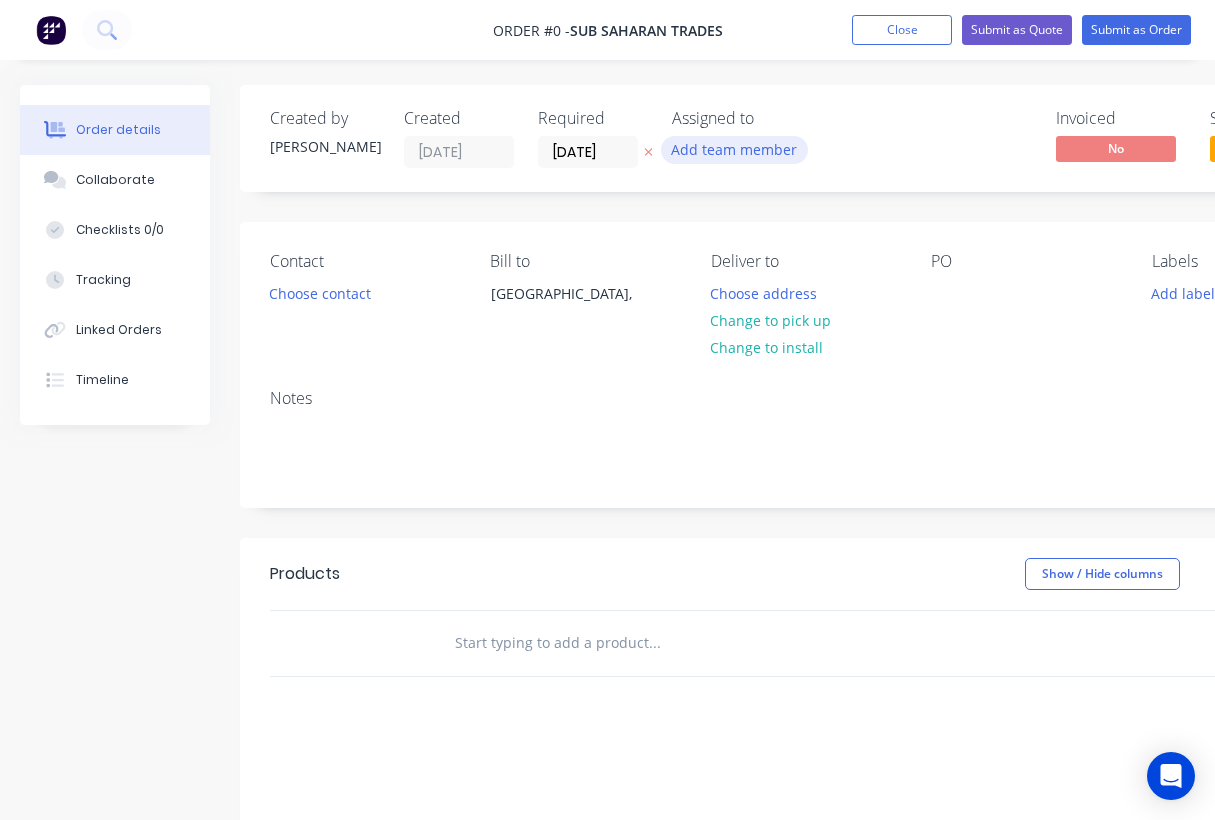 click on "Add team member" at bounding box center (734, 149) 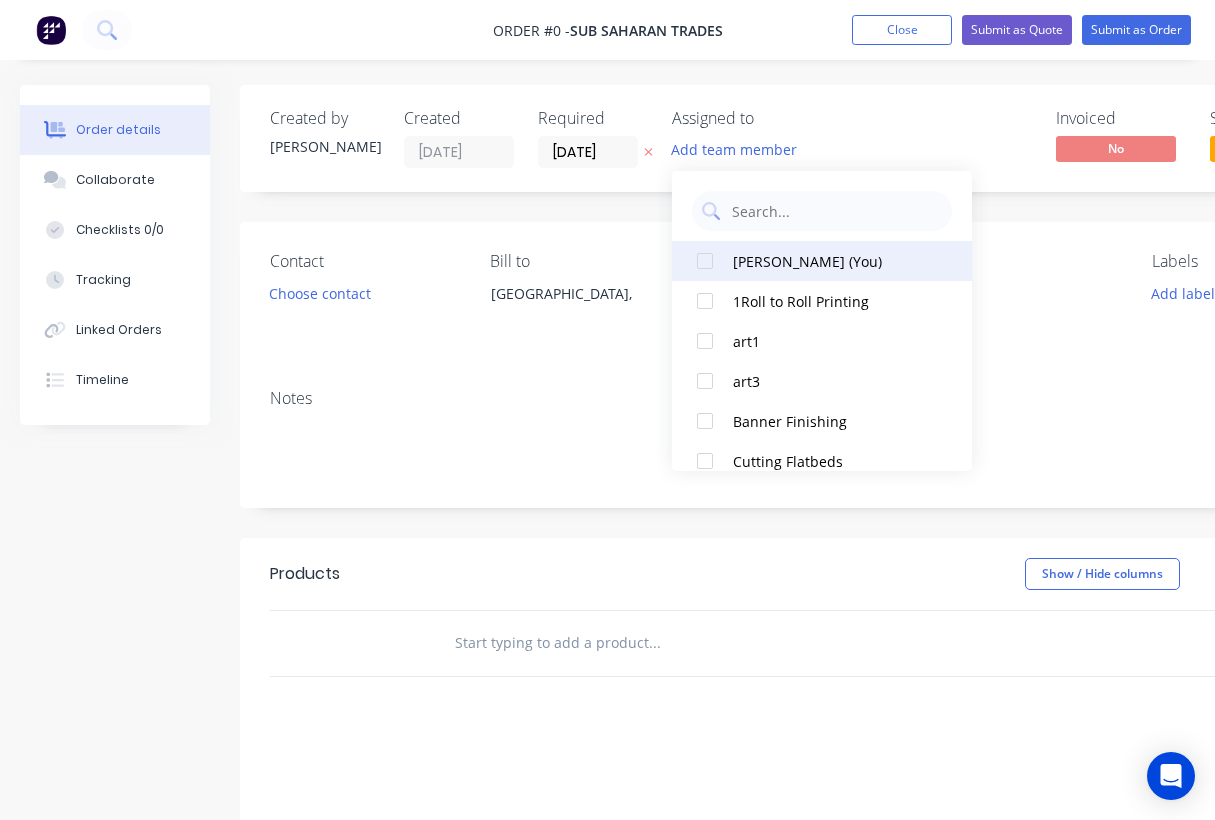 click on "Gino Dilello (You)" at bounding box center [833, 261] 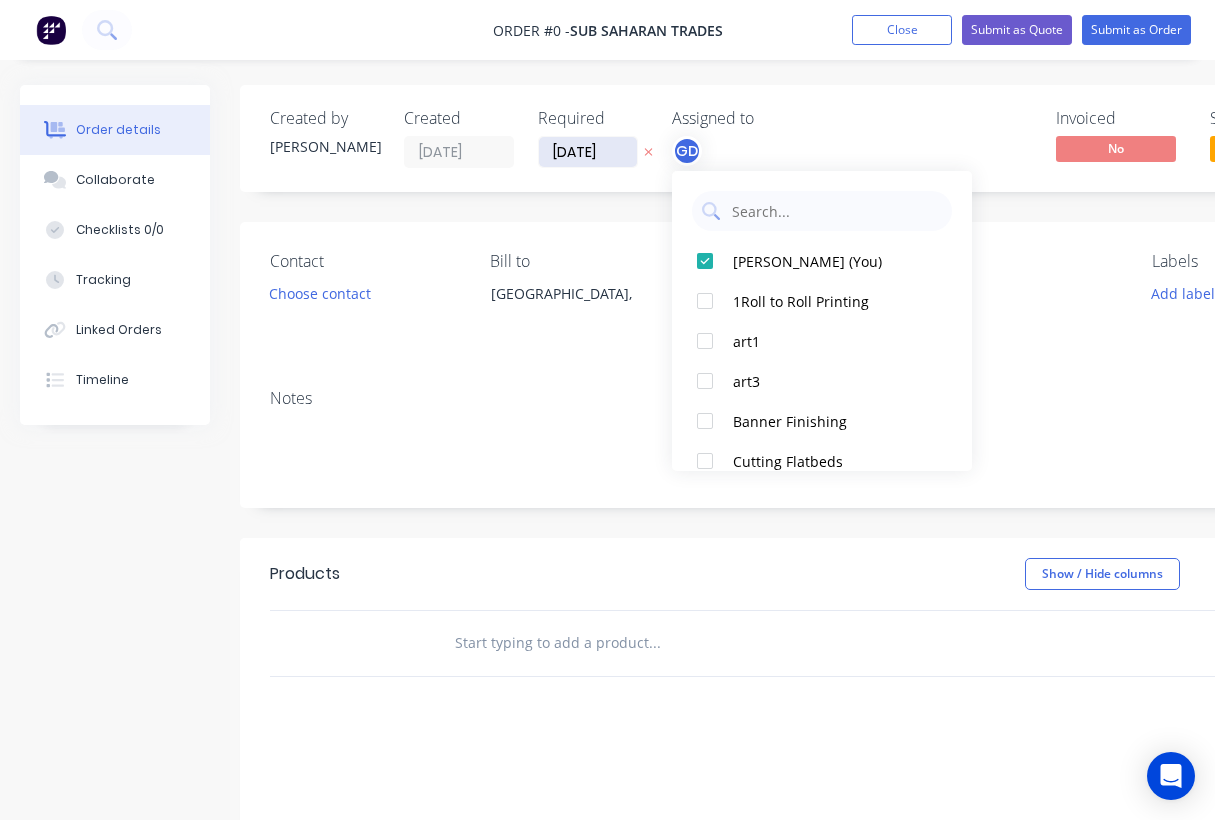 click on "Order details Collaborate Checklists 0/0 Tracking Linked Orders Timeline   Order details   Collaborate   Checklists   Tracking   Linked Orders   Timeline Created by Gino Created 25/07/25 Required 25/07/25 Assigned to GD Invoiced No Status Draft Contact Choose contact Bill to   Australia,  Deliver to Choose address Change to pick up Change to install PO Labels Add labels Notes Products Show / Hide columns Add product     add delivery fee add markup add discount Labour $0.00 Sub total $0.00 Margin $0.00  ( 0 %) Tax $0.00 Total $0.00" at bounding box center (695, 636) 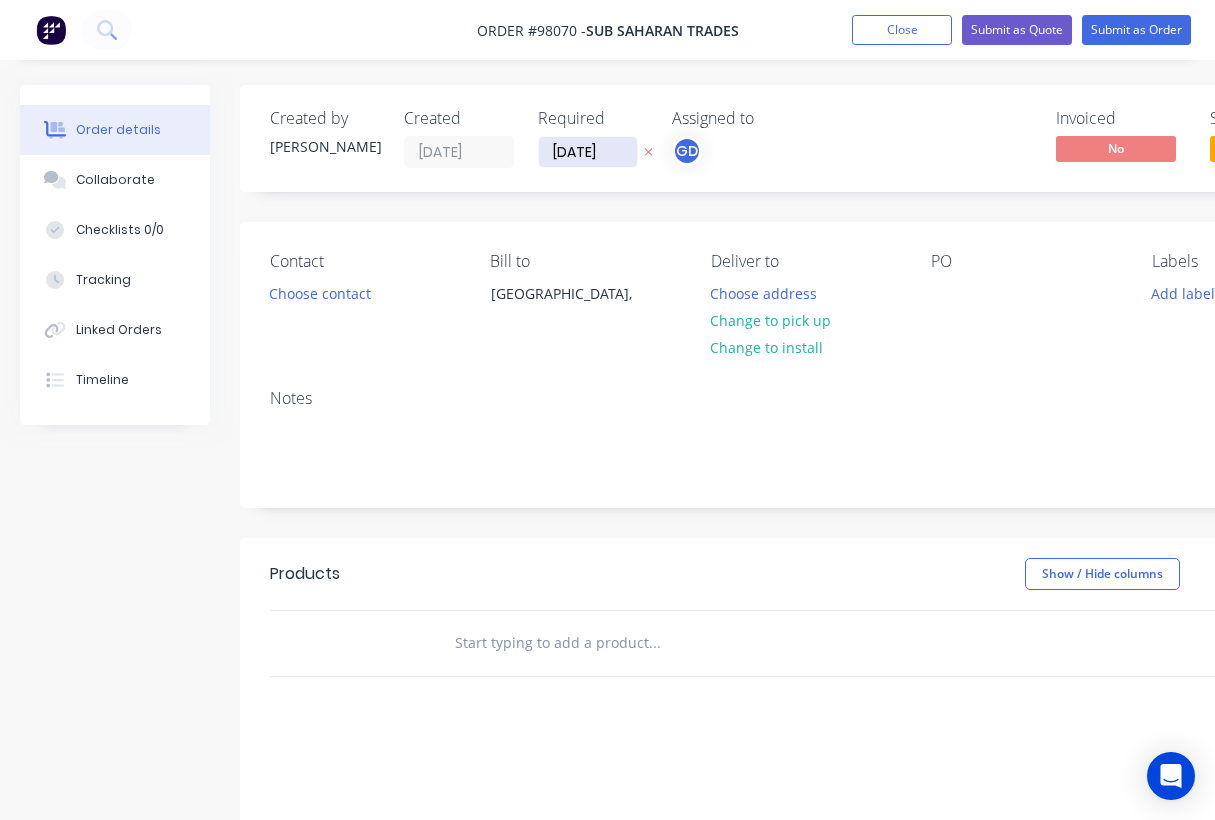 click on "[DATE]" at bounding box center [588, 152] 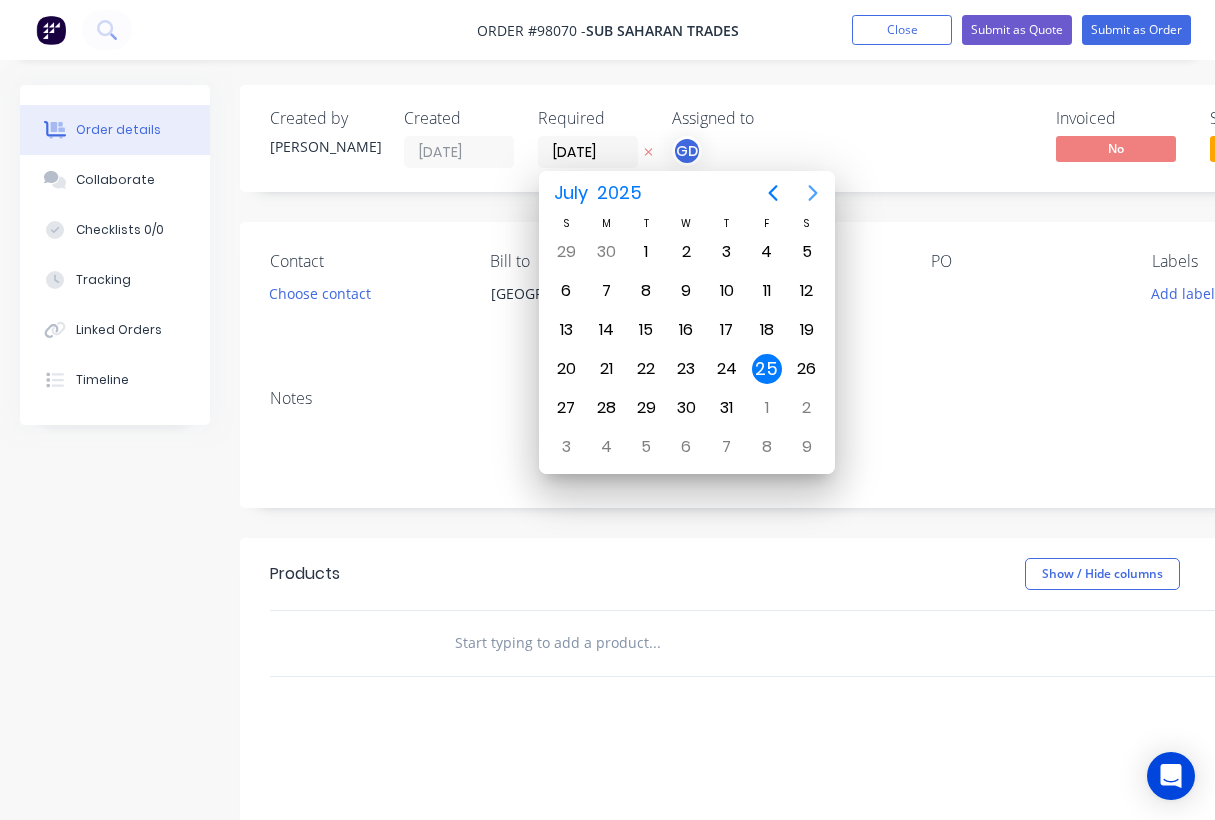 click 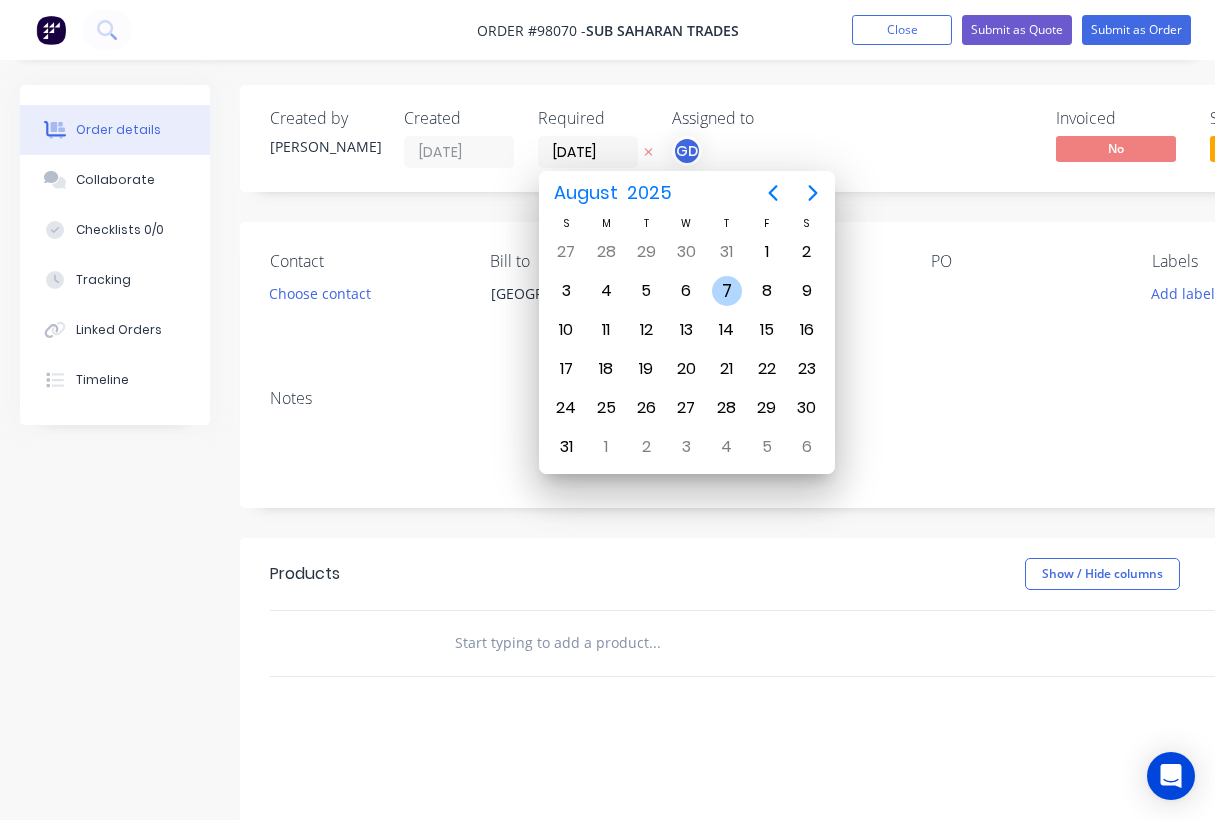 click on "7" at bounding box center [727, 291] 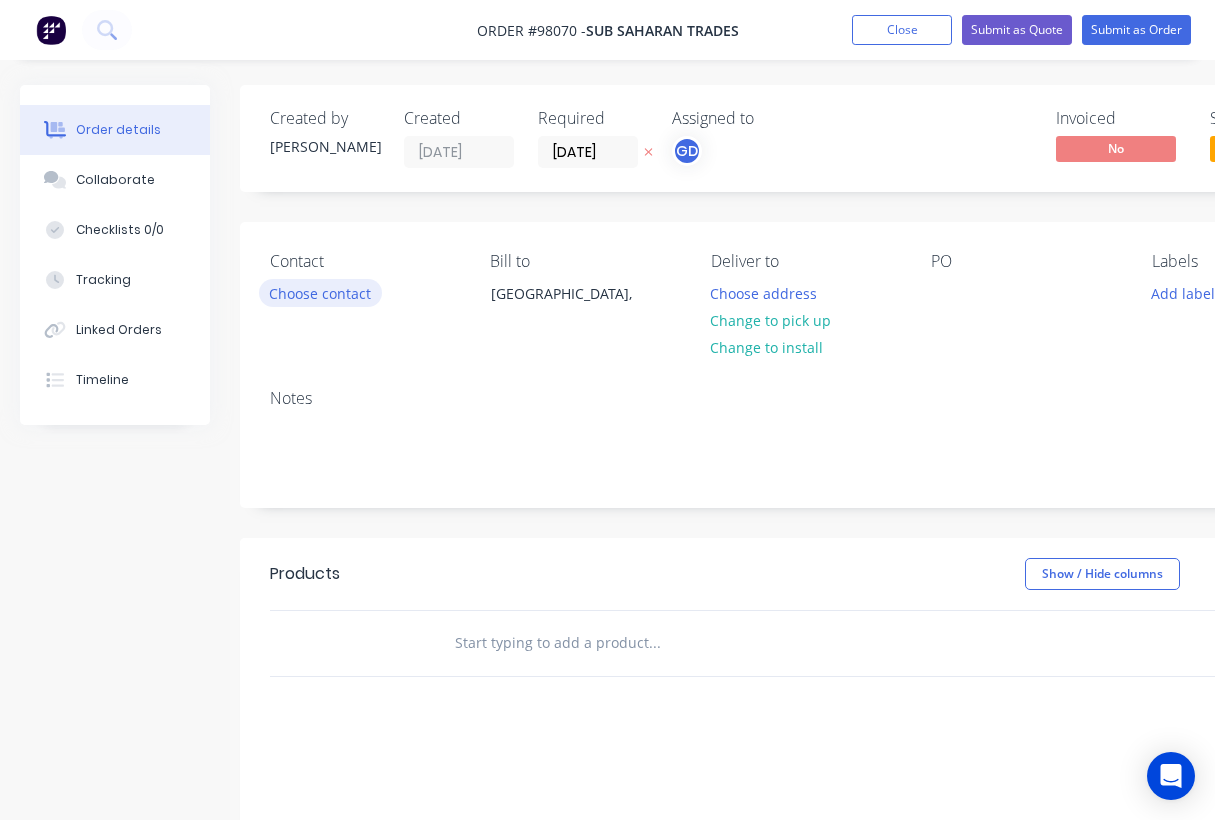 click on "Choose contact" at bounding box center (320, 292) 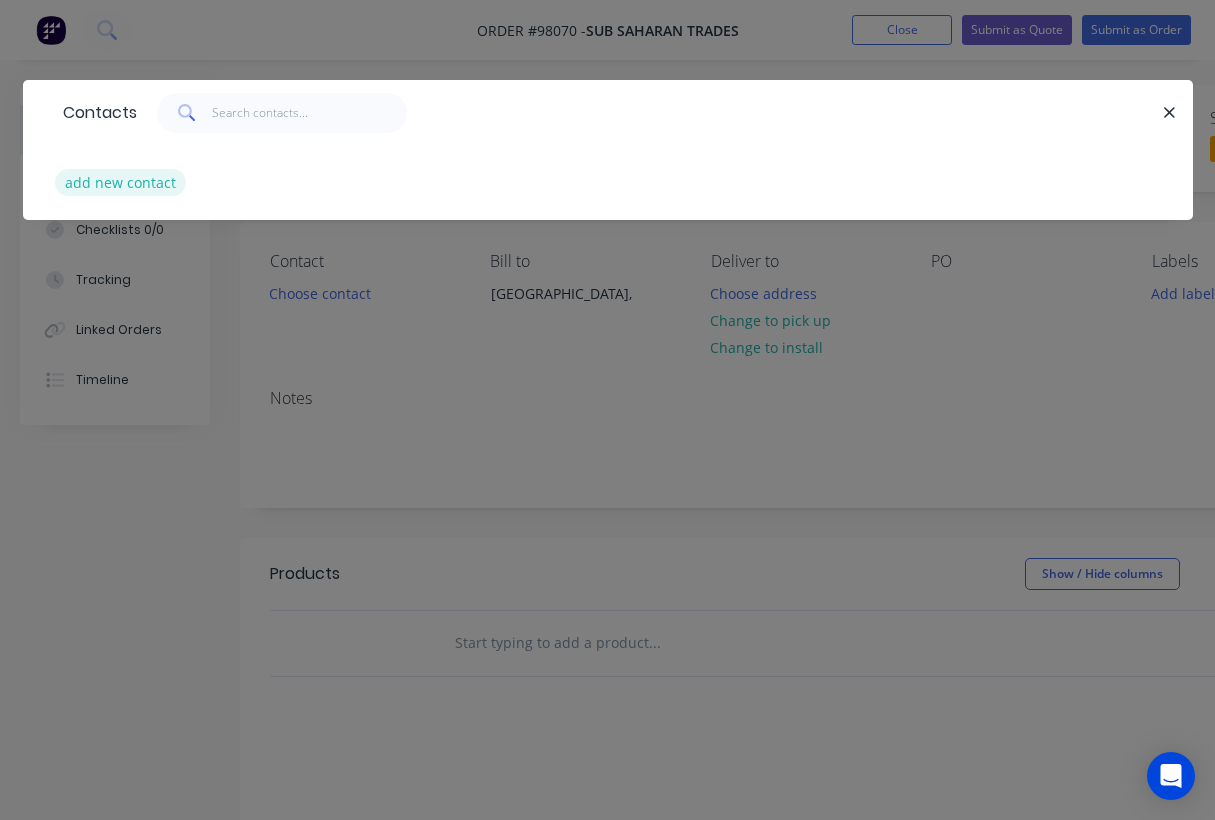 click on "add new contact" at bounding box center [121, 182] 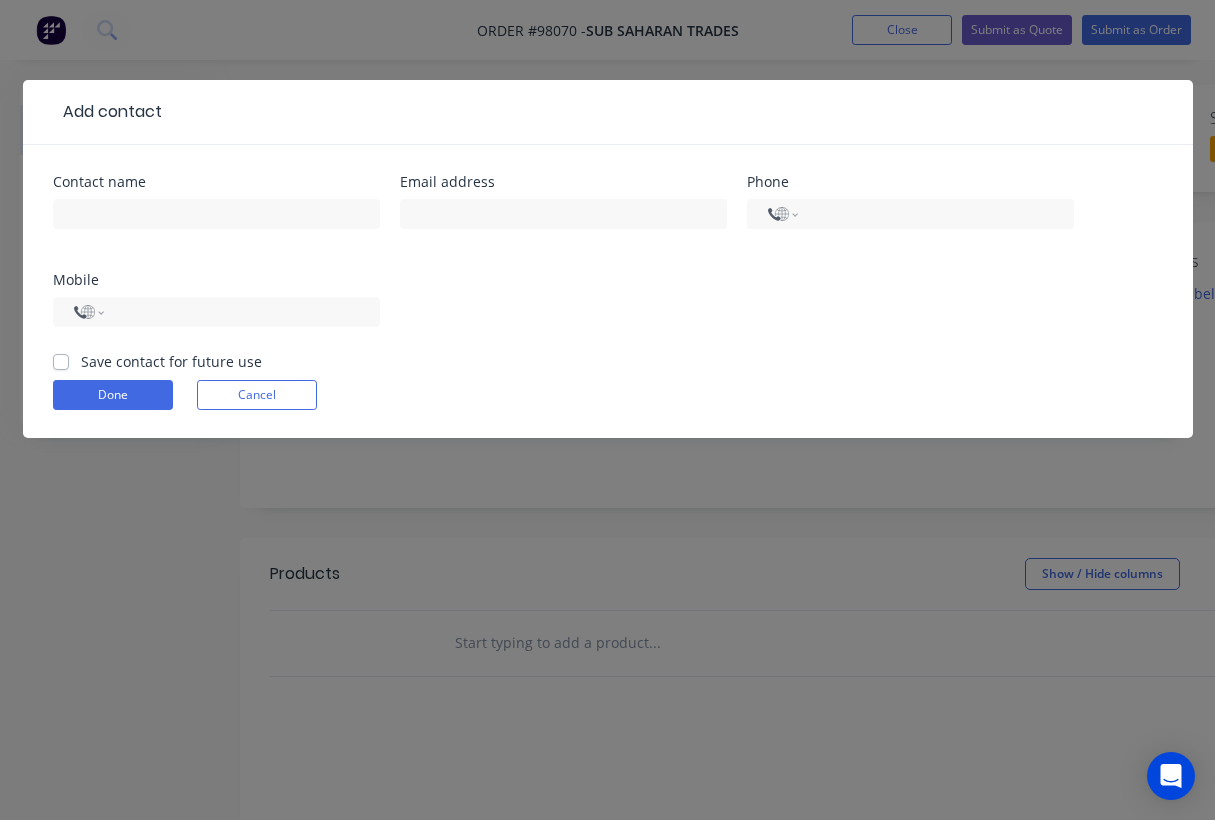 select on "AU" 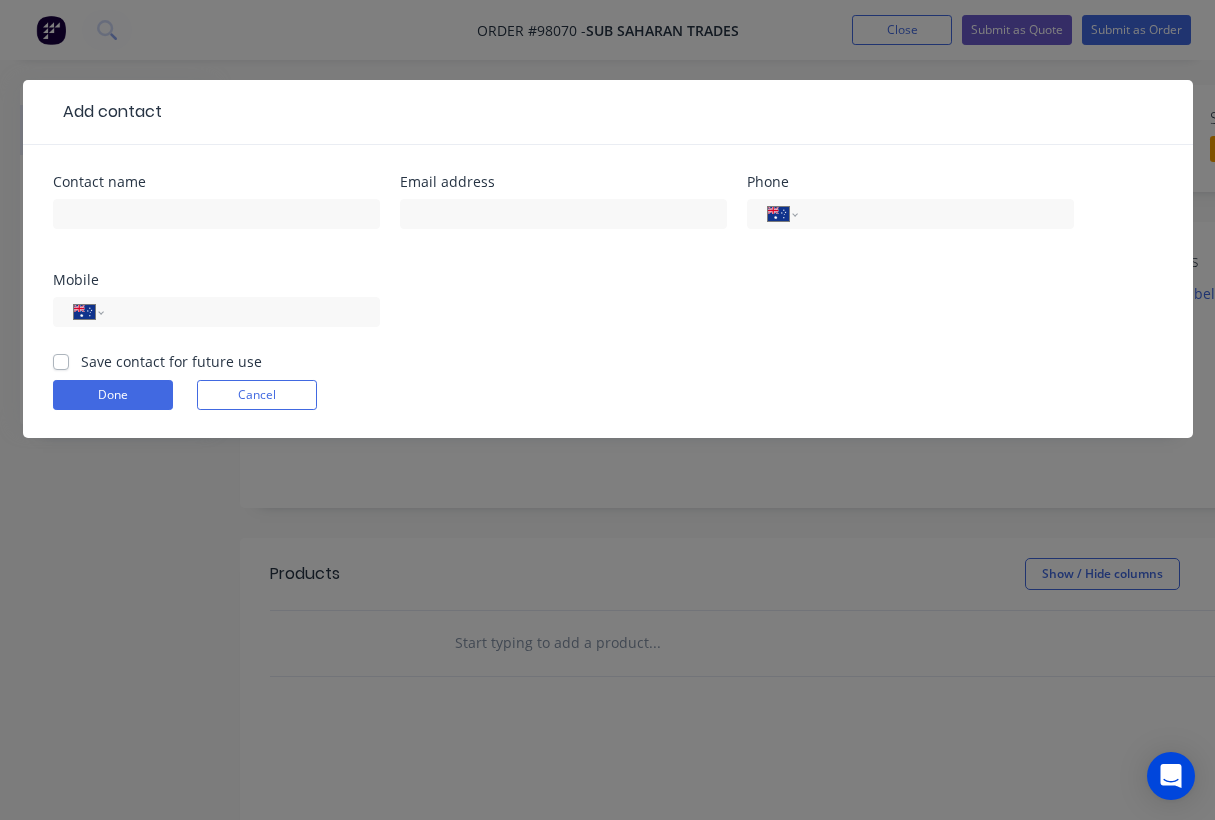 click on "Save contact for future use" at bounding box center (171, 361) 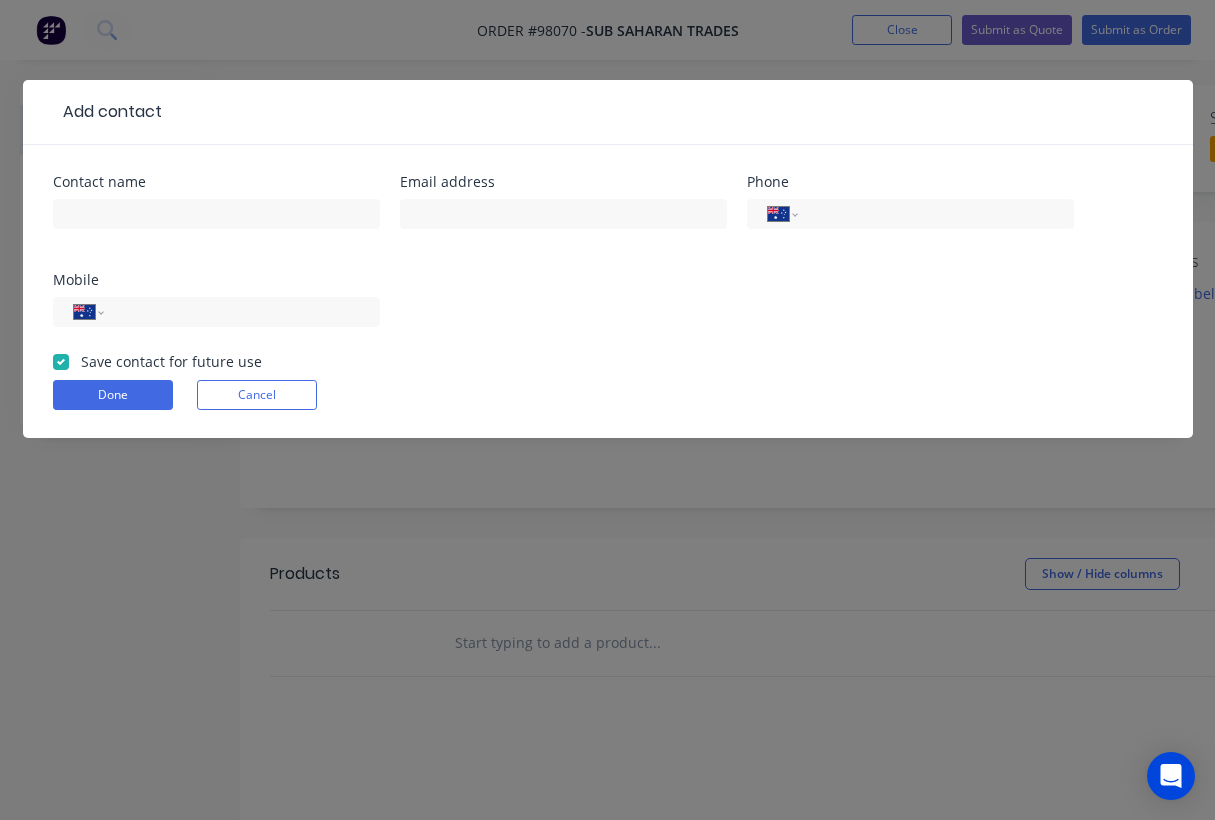 checkbox on "true" 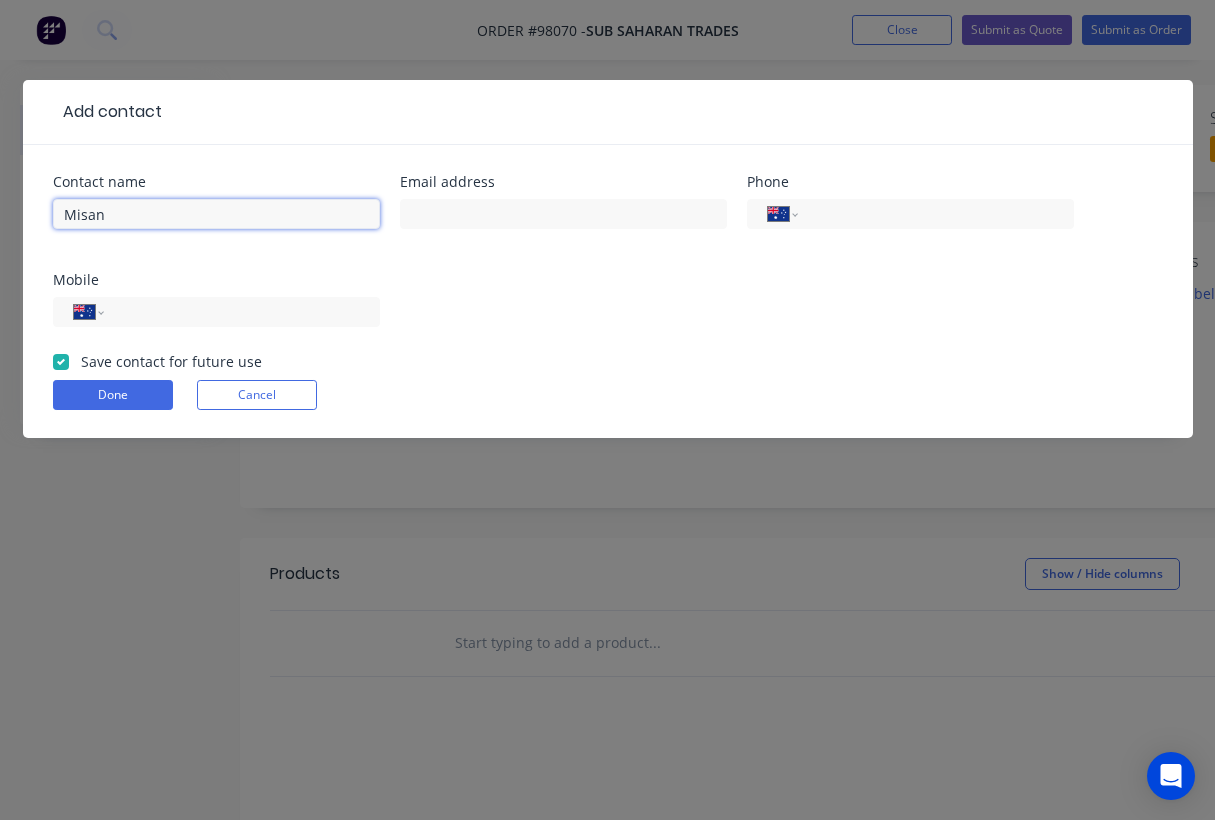 type on "Misan" 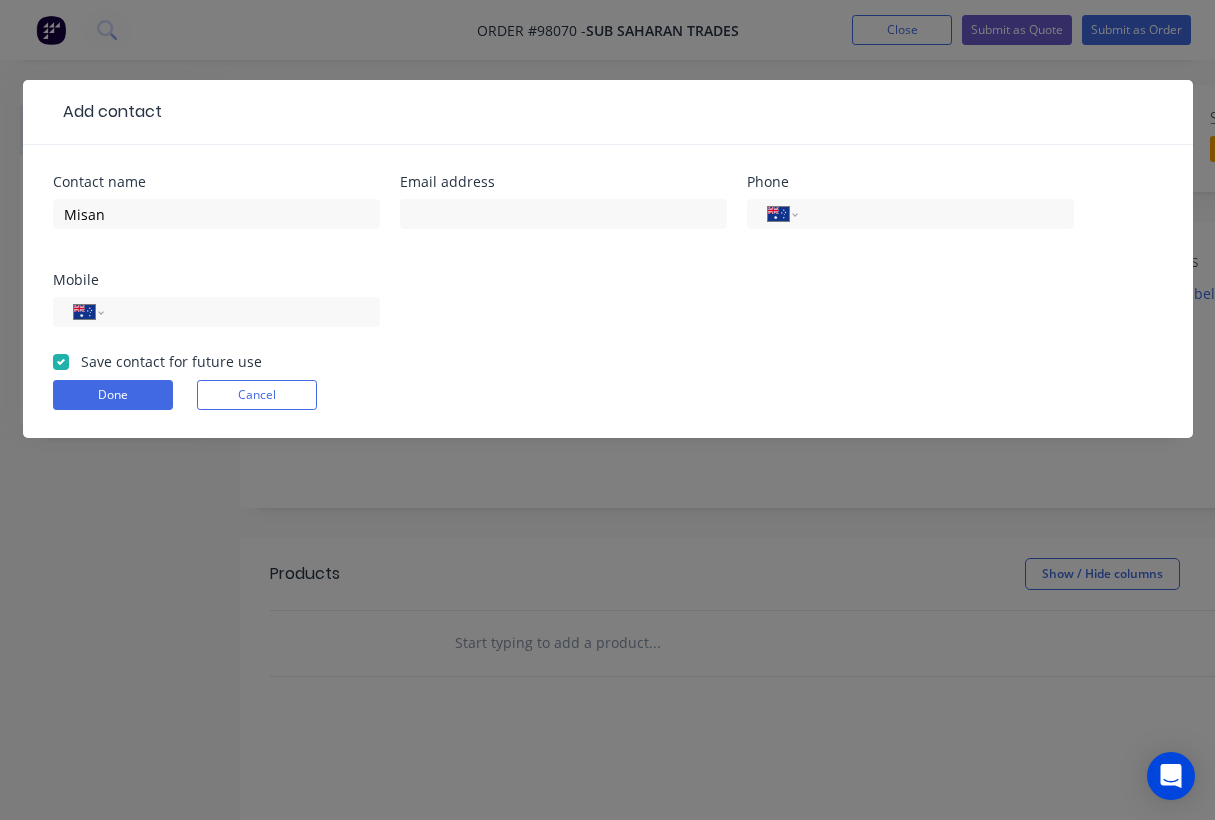 click on "Mobile" at bounding box center (216, 280) 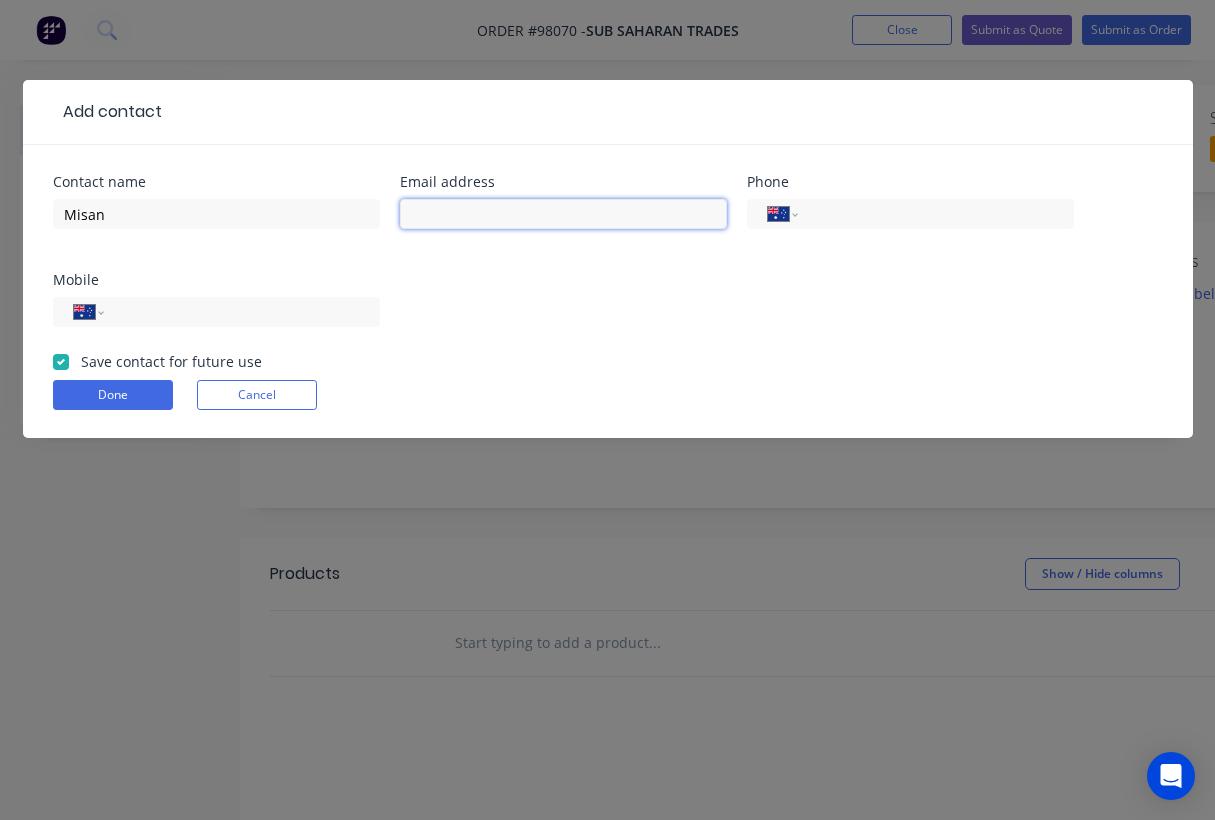 paste on "orislewis@yahoo.com.au" 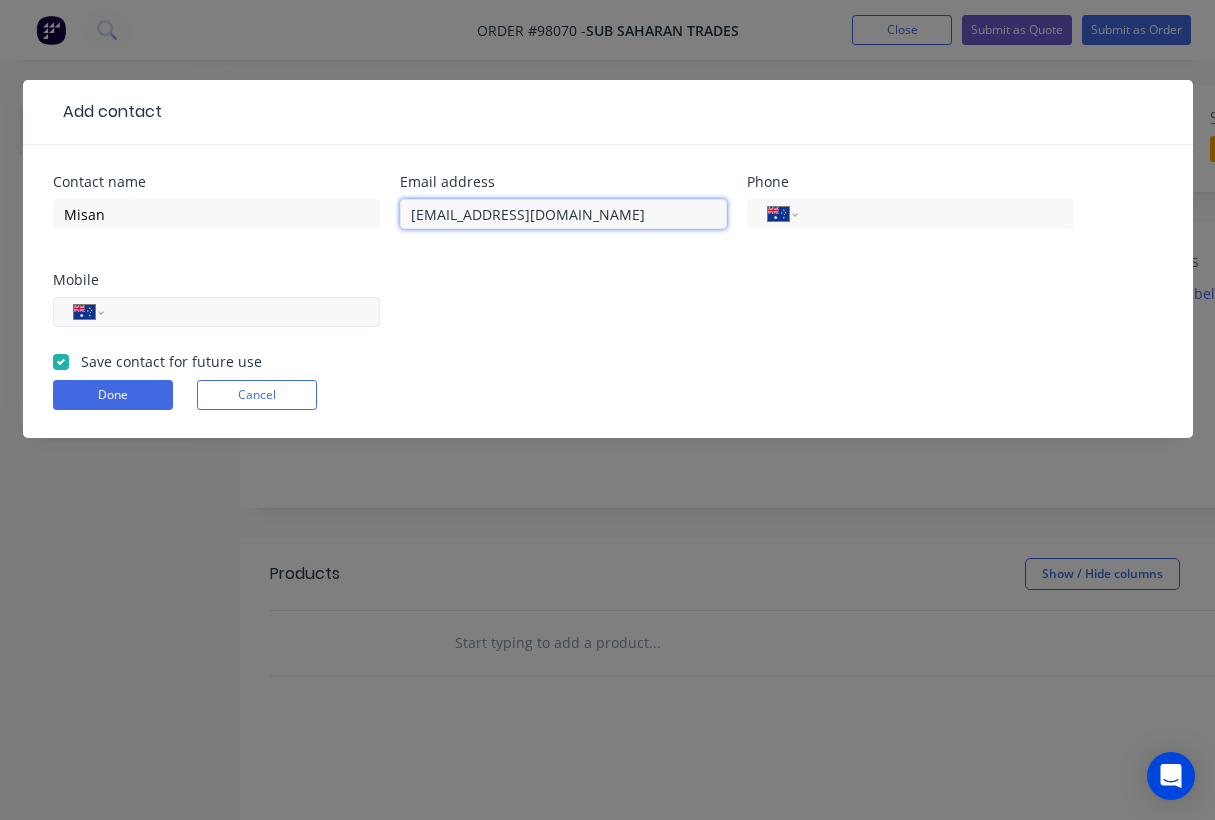 type on "orislewis@yahoo.com.au" 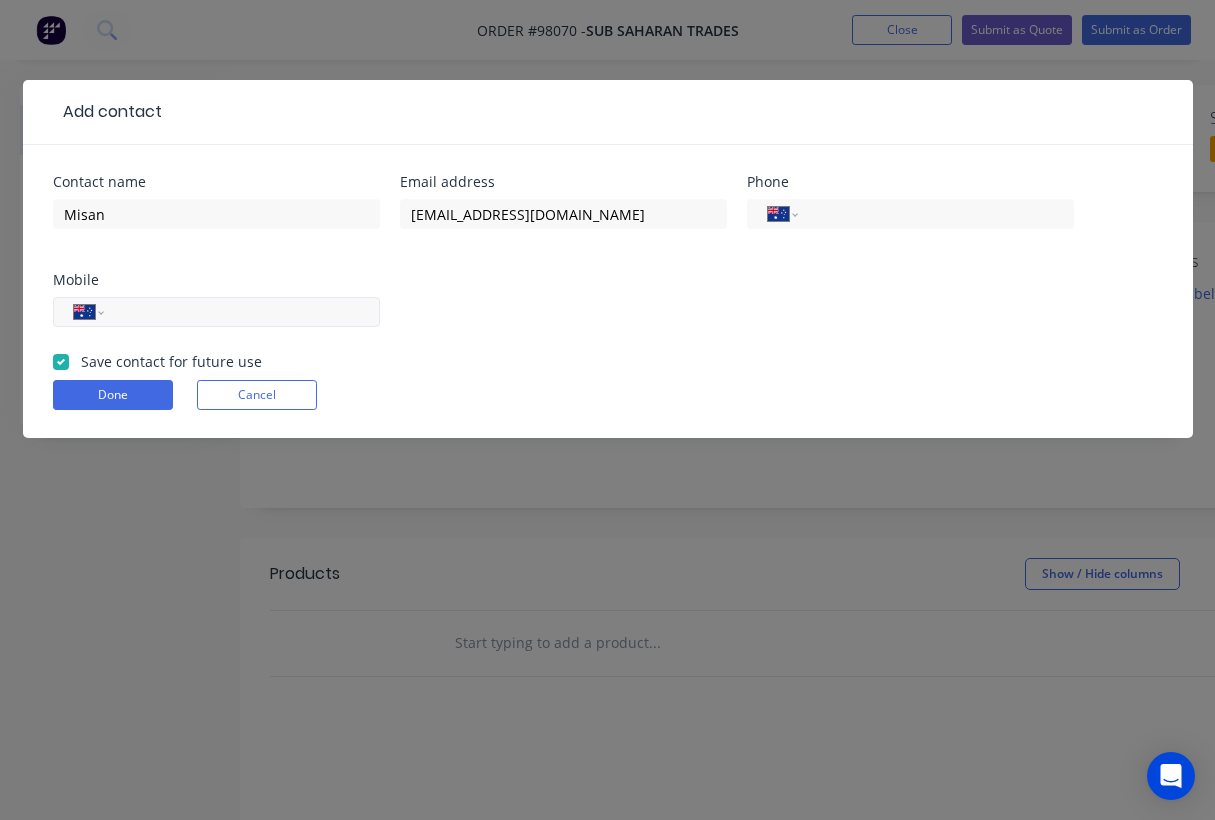 click at bounding box center (238, 312) 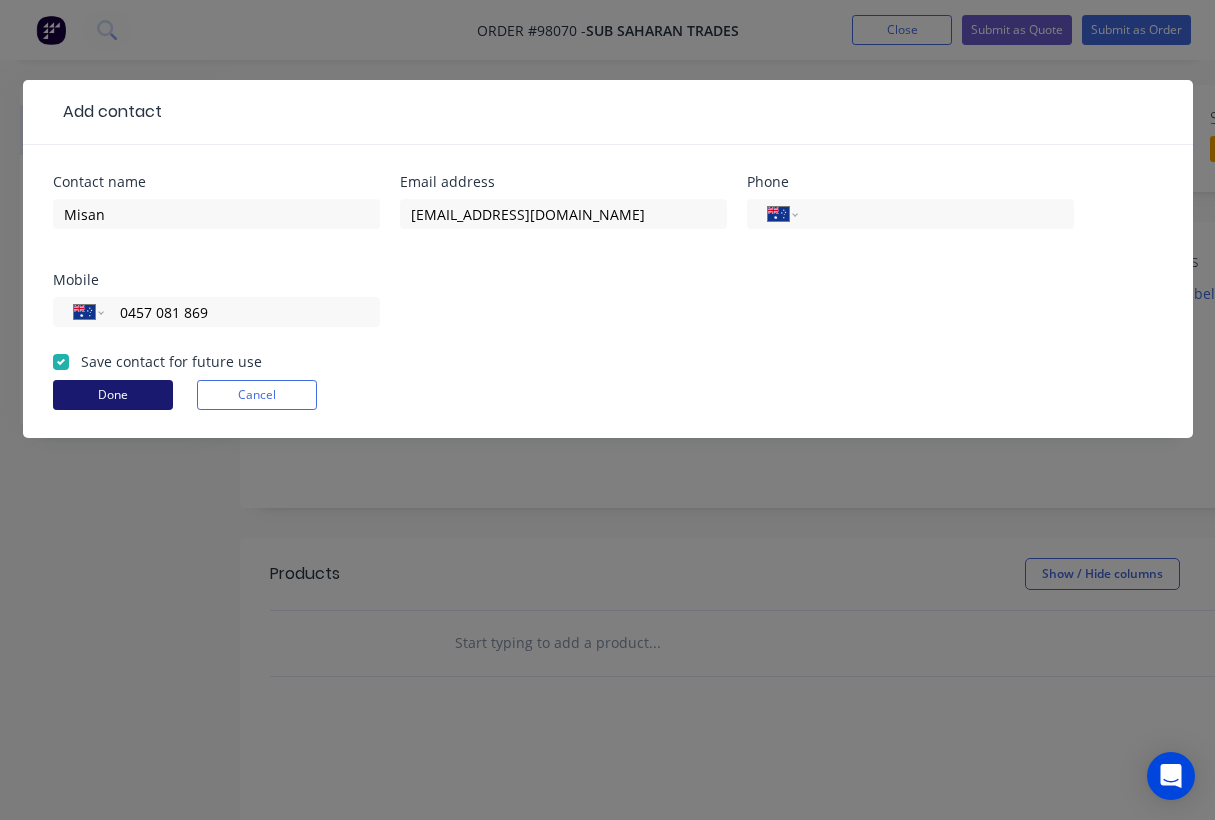 type on "0457 081 869" 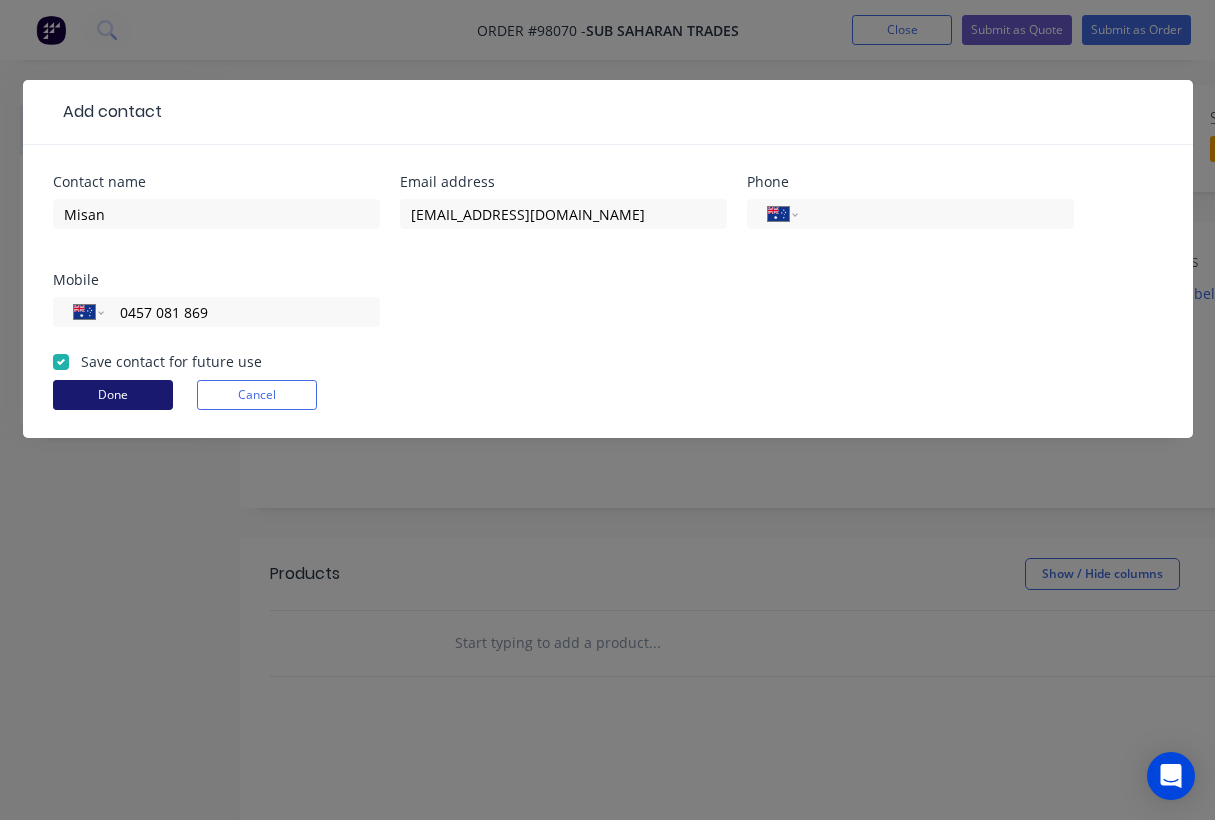 click on "Done" at bounding box center [113, 395] 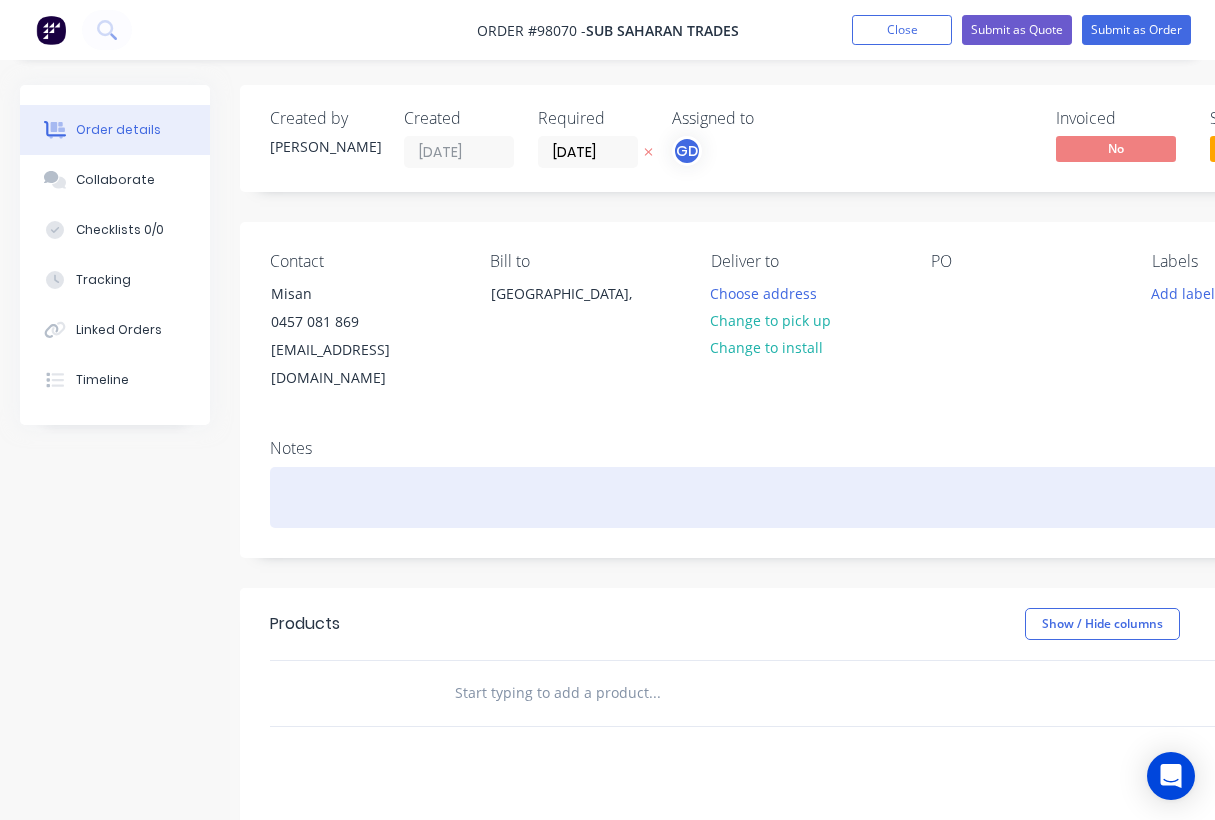 click at bounding box center [805, 497] 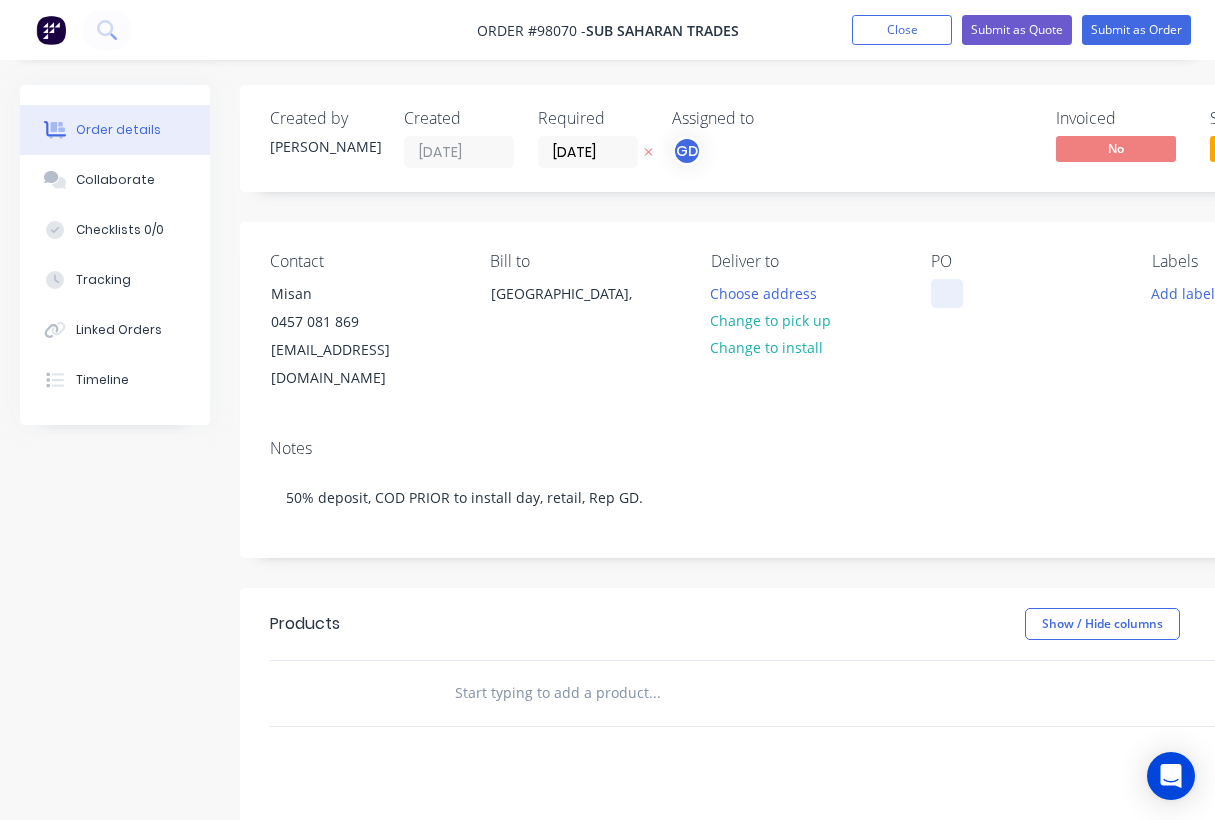 click at bounding box center (947, 293) 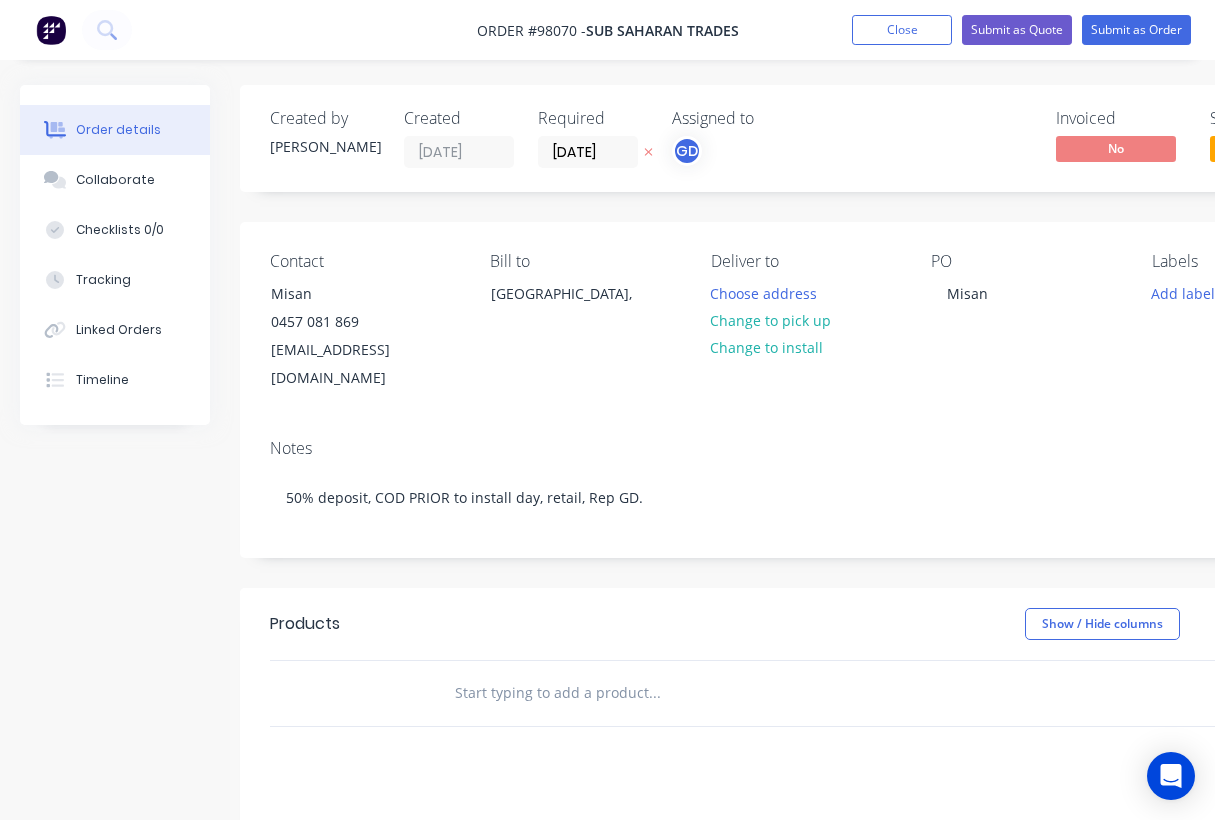 click on "Contact Misan 0457 081 869 orislewis@yahoo.com.au Bill to   Australia,  Deliver to Choose address Change to pick up Change to install PO Misan Labels Add labels" at bounding box center [805, 322] 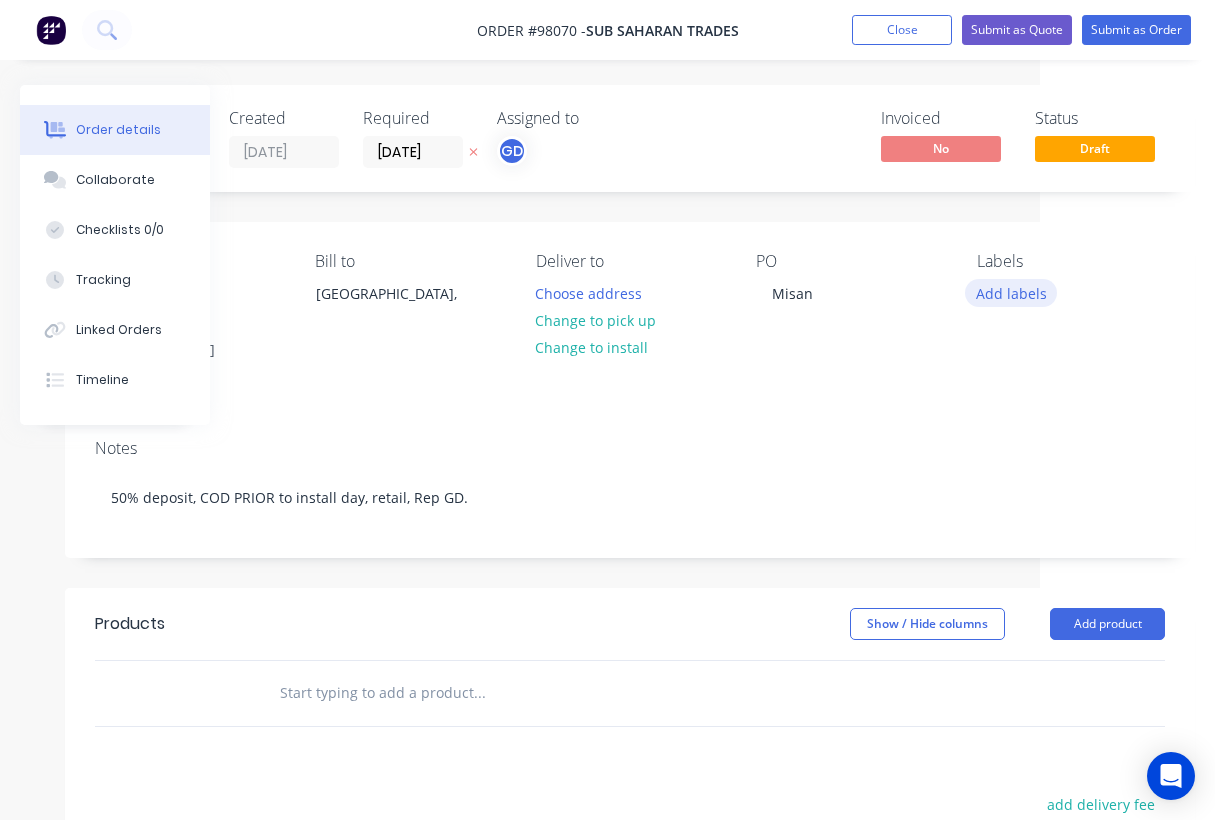 scroll, scrollTop: 0, scrollLeft: 175, axis: horizontal 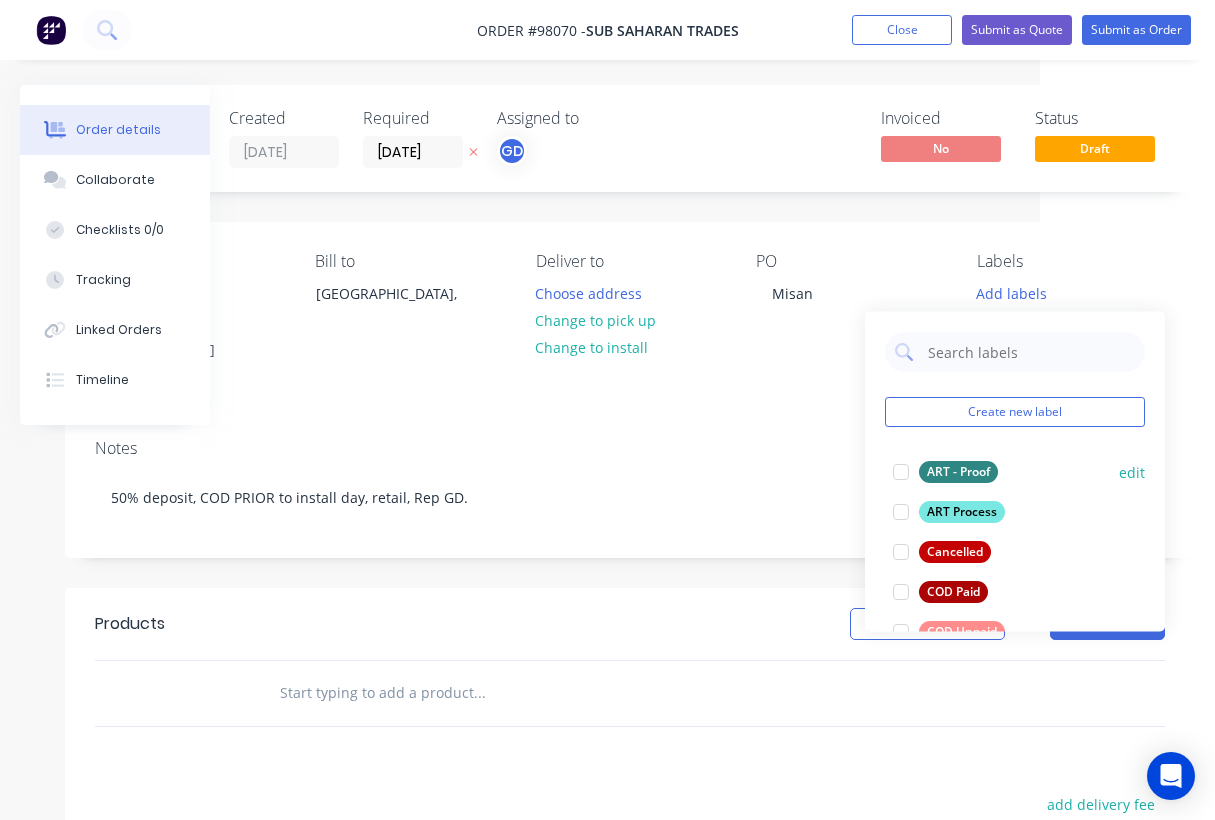 click on "ART - Proof" at bounding box center [958, 472] 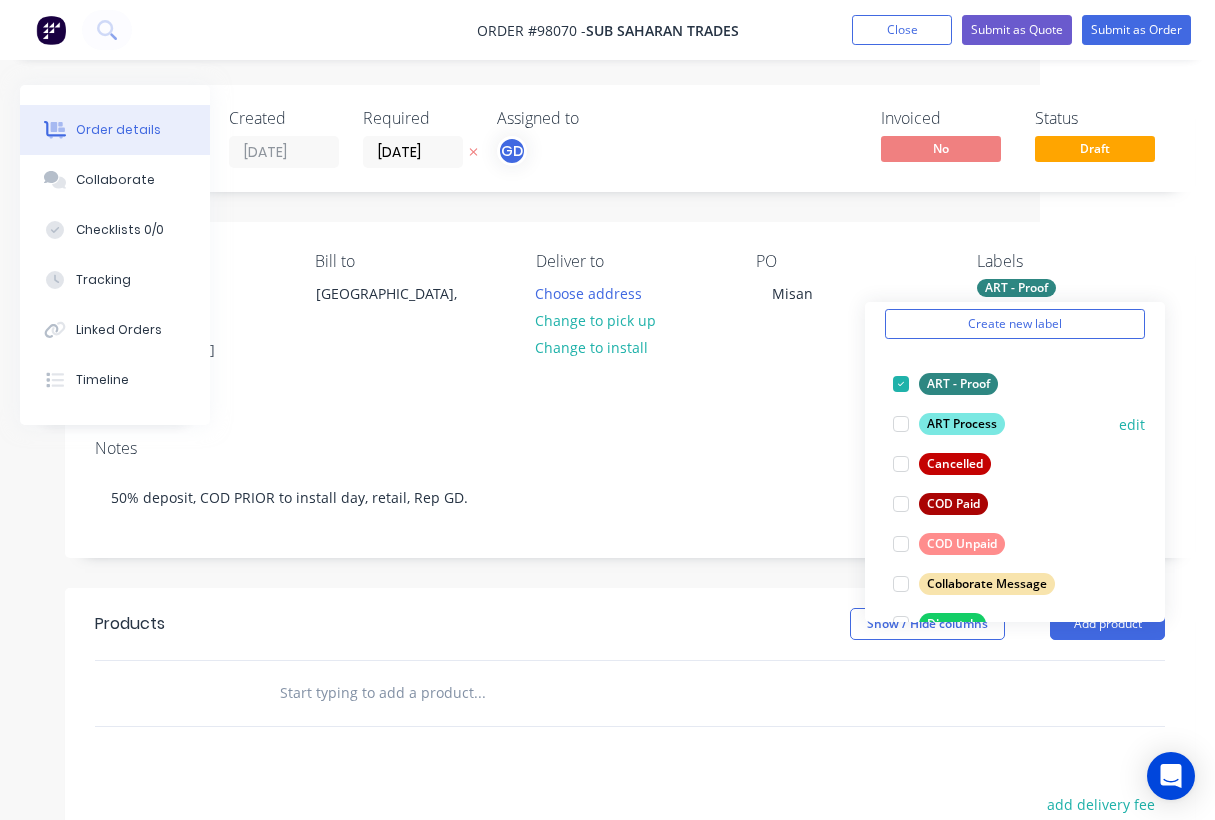 scroll, scrollTop: 80, scrollLeft: 0, axis: vertical 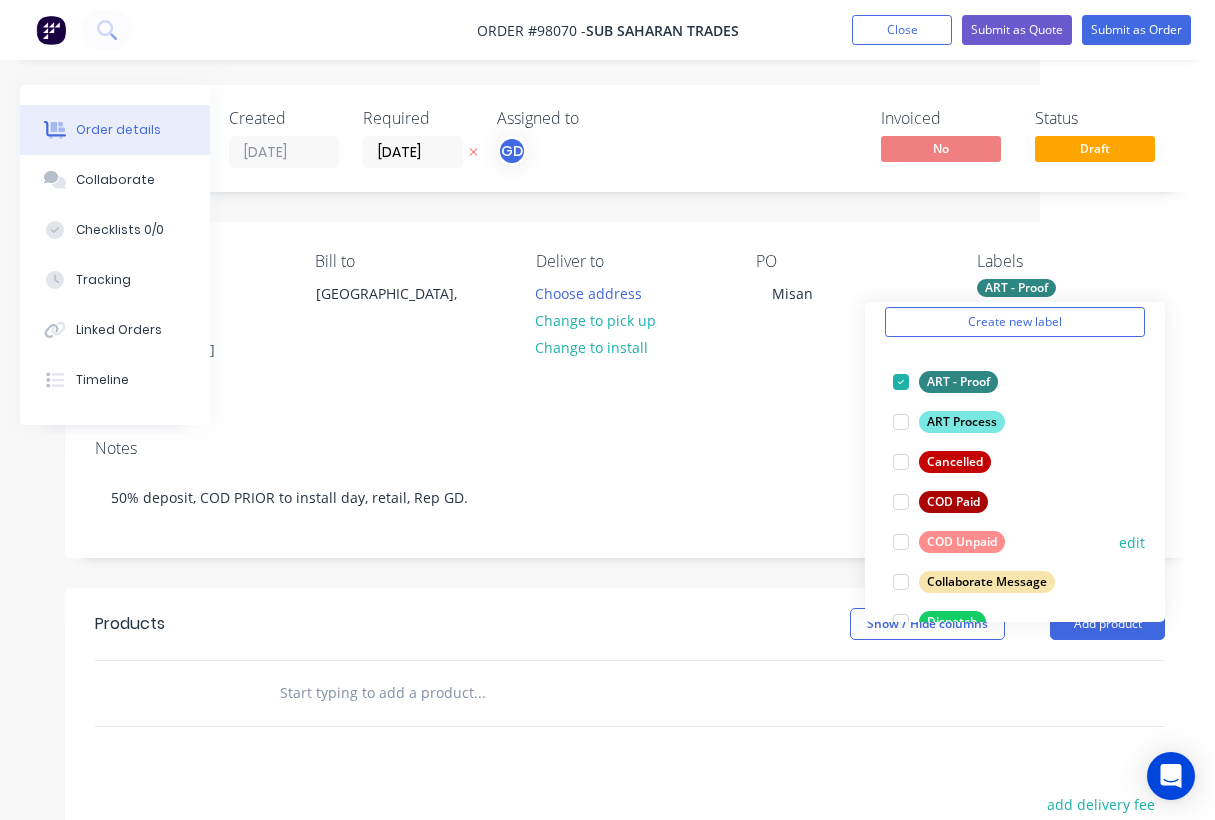 click on "COD Unpaid" at bounding box center [962, 542] 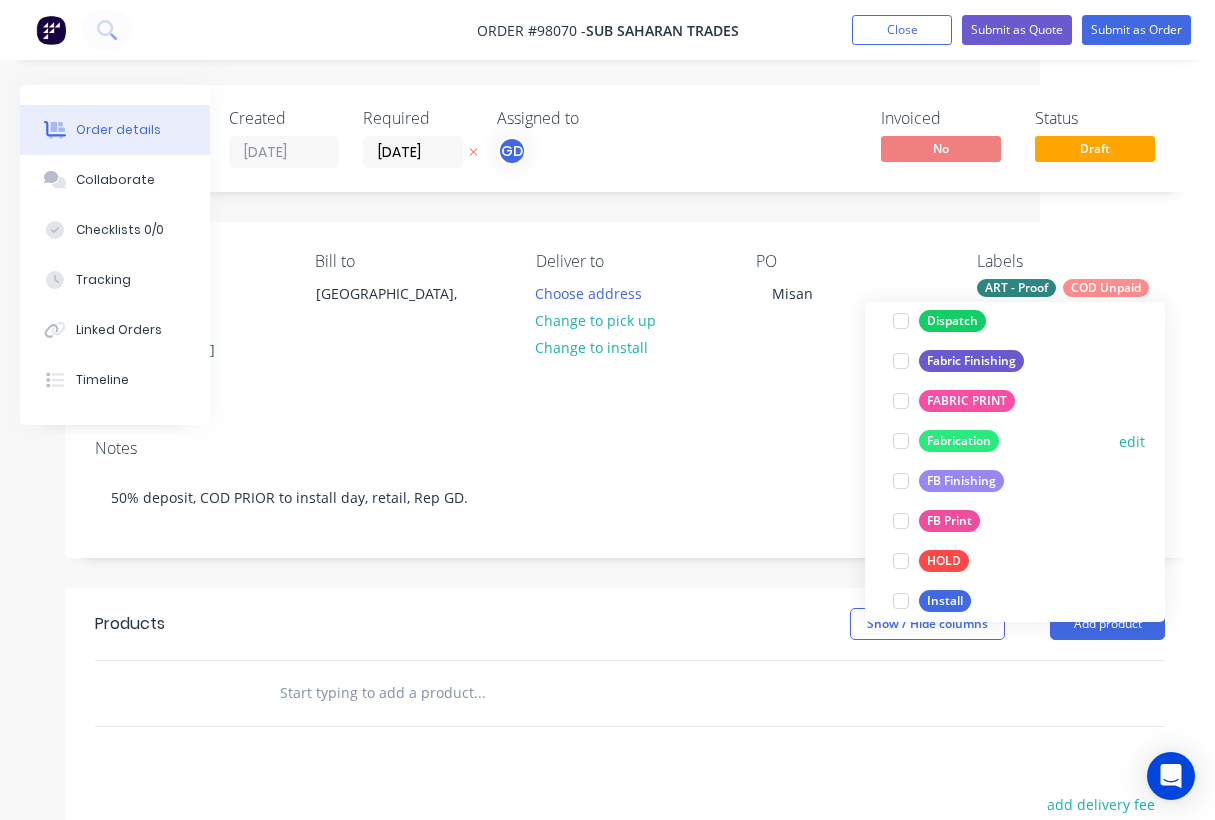 scroll, scrollTop: 382, scrollLeft: 0, axis: vertical 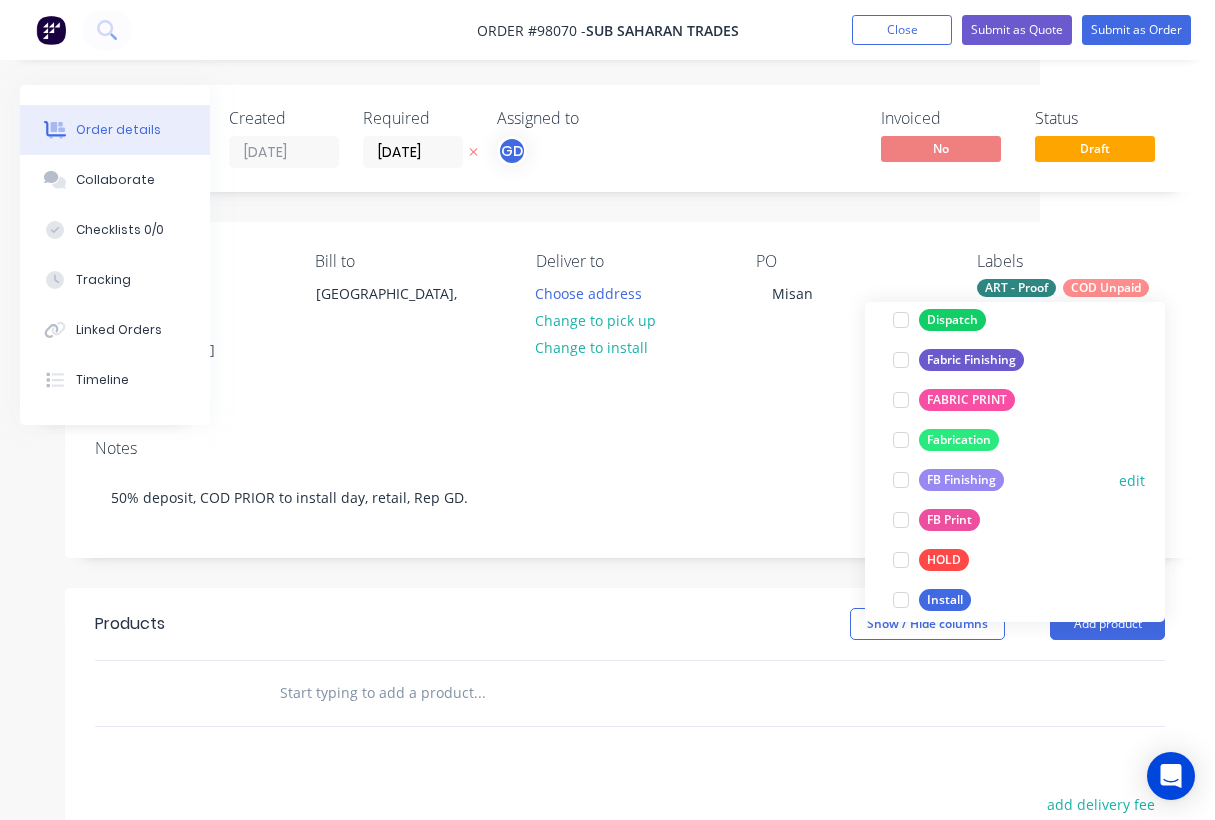 click on "FB Finishing" at bounding box center [961, 480] 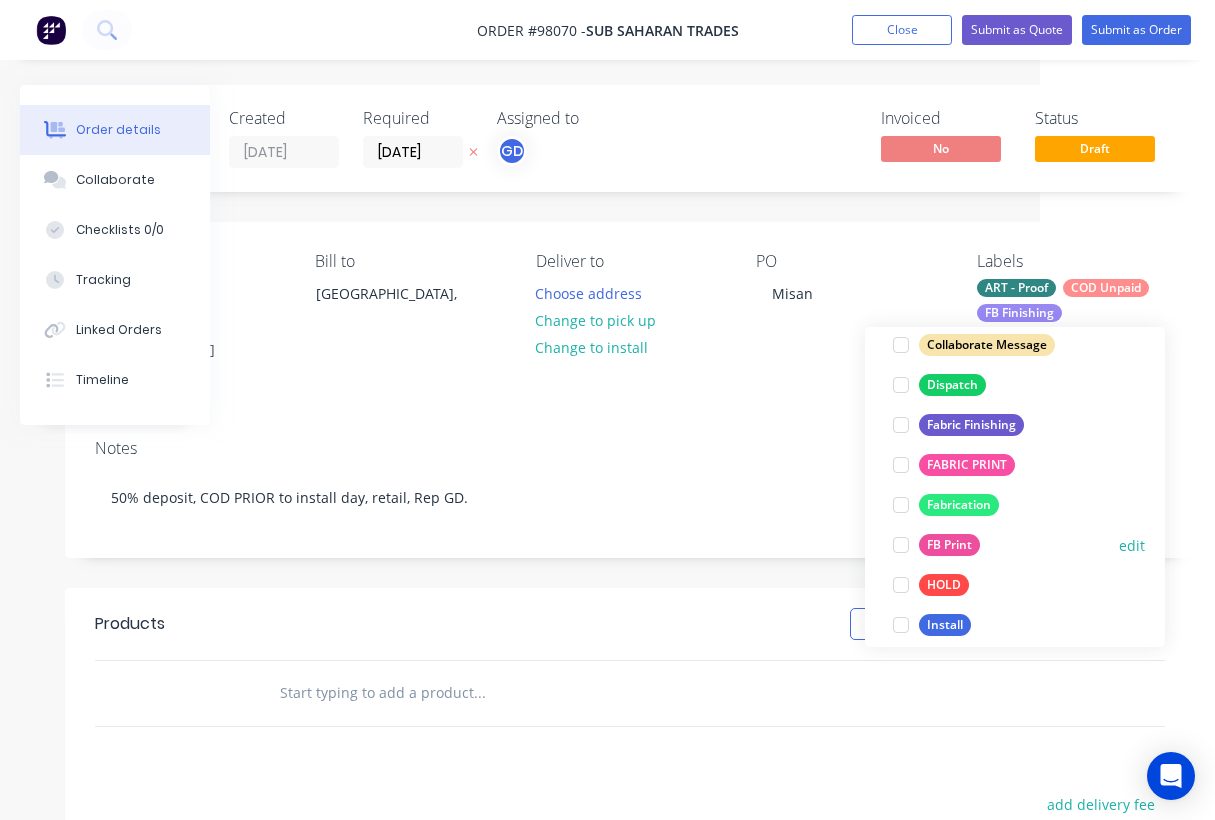 click on "FB Print" at bounding box center [949, 545] 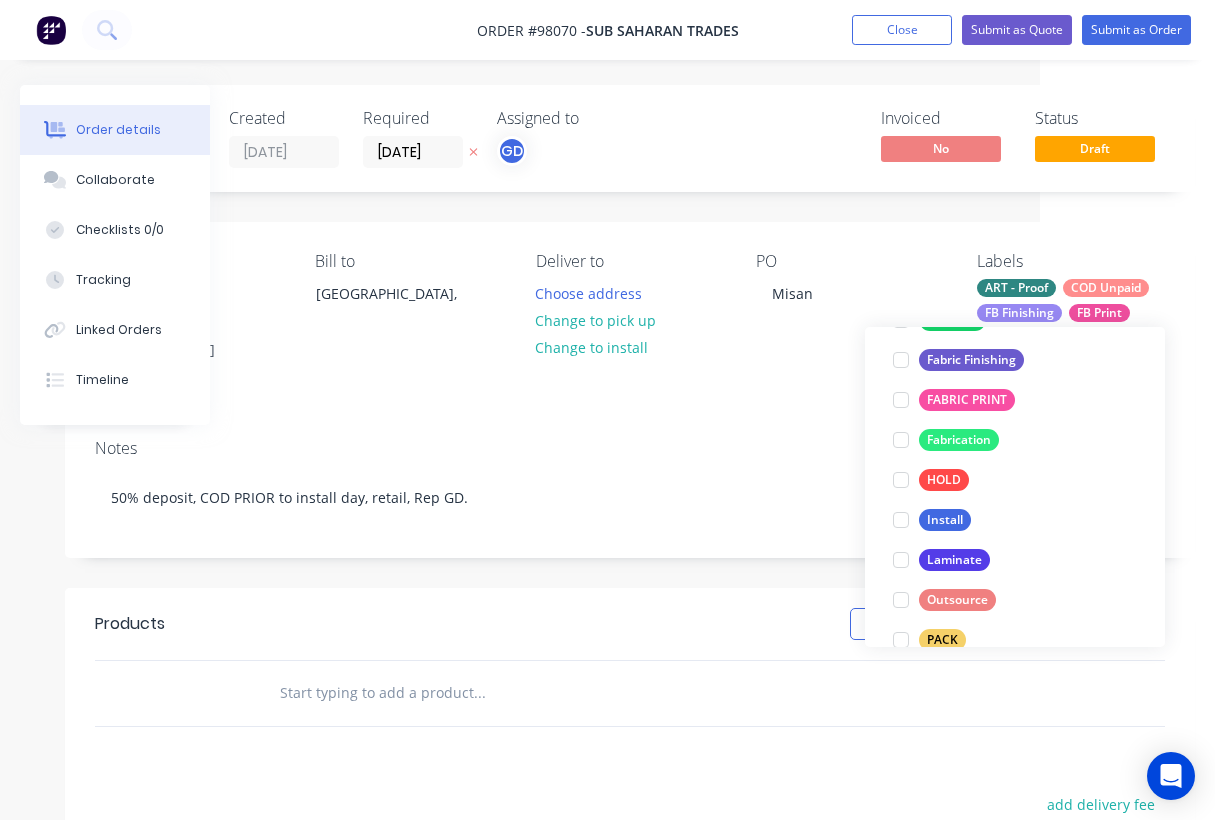 scroll, scrollTop: 491, scrollLeft: 0, axis: vertical 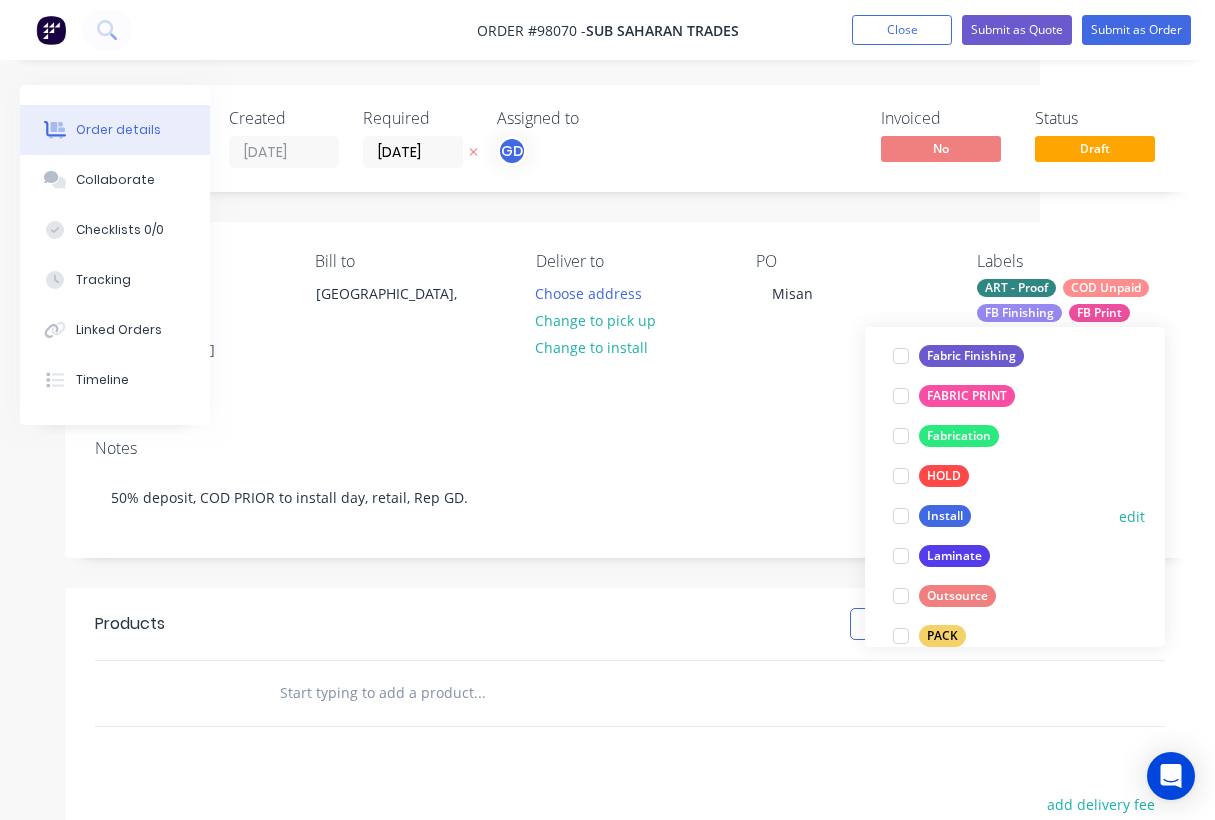 click on "Install" at bounding box center (945, 516) 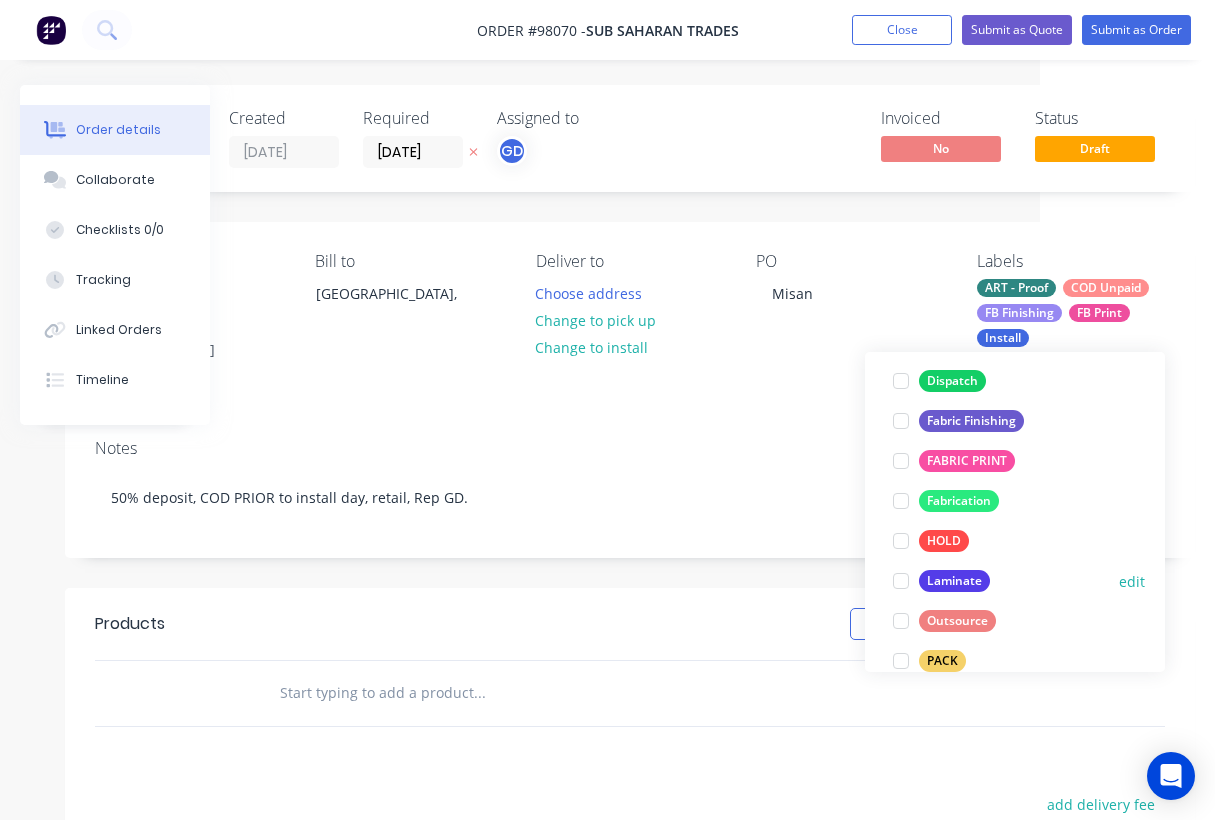 click on "Laminate" at bounding box center [954, 581] 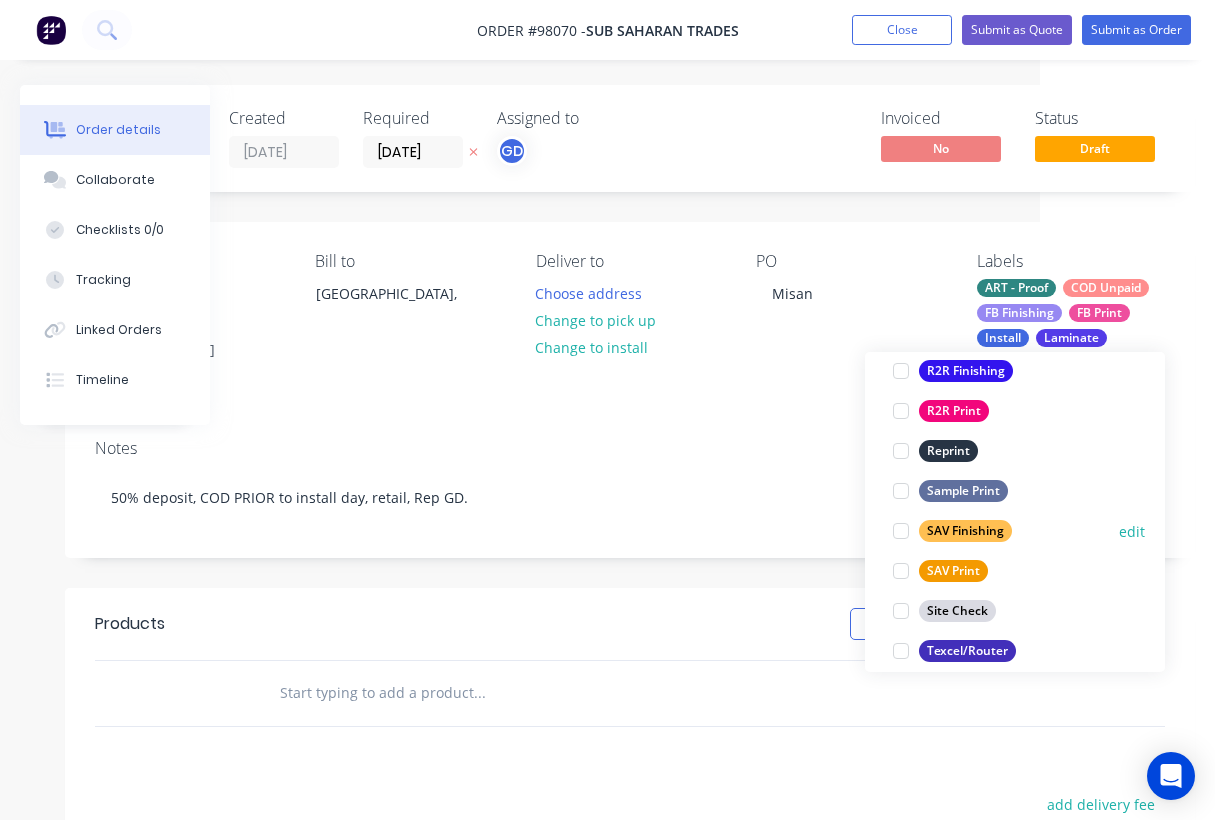scroll, scrollTop: 862, scrollLeft: 0, axis: vertical 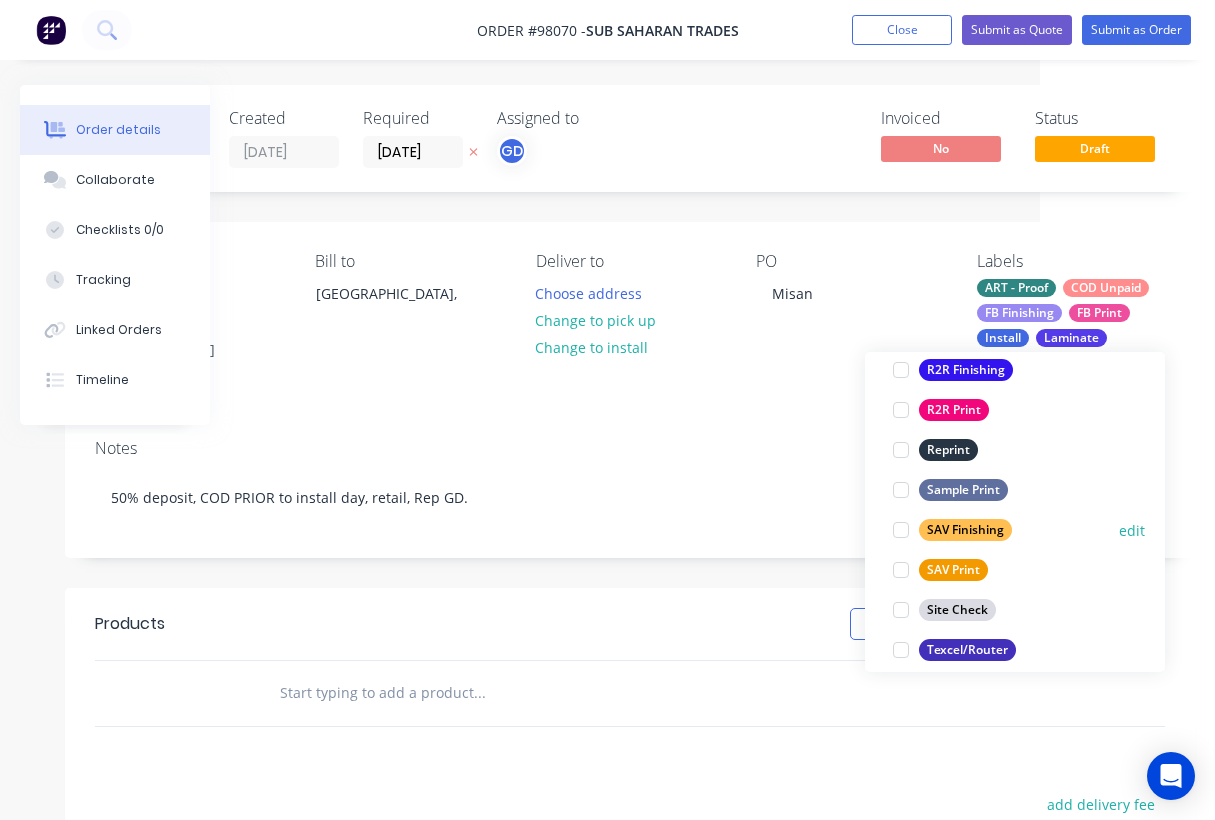 click on "SAV Finishing" at bounding box center [965, 530] 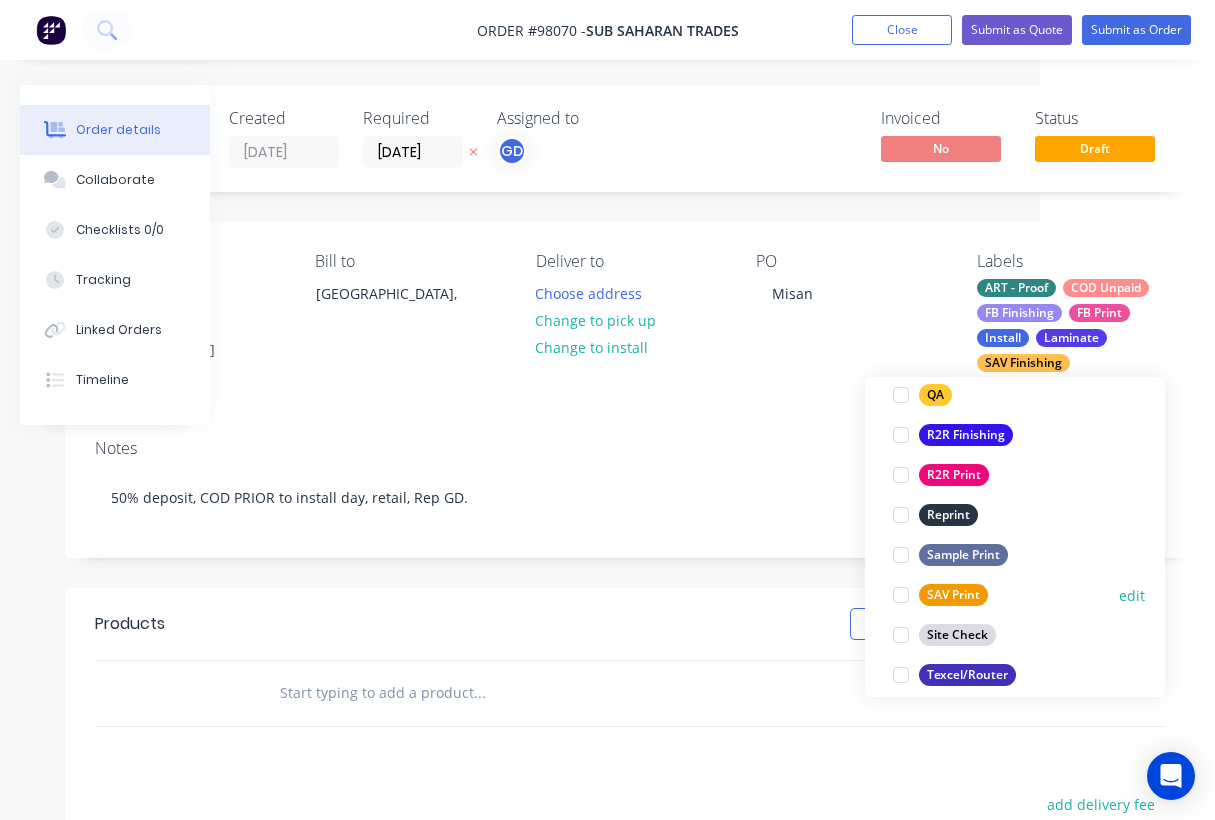 click on "SAV Print" at bounding box center [953, 595] 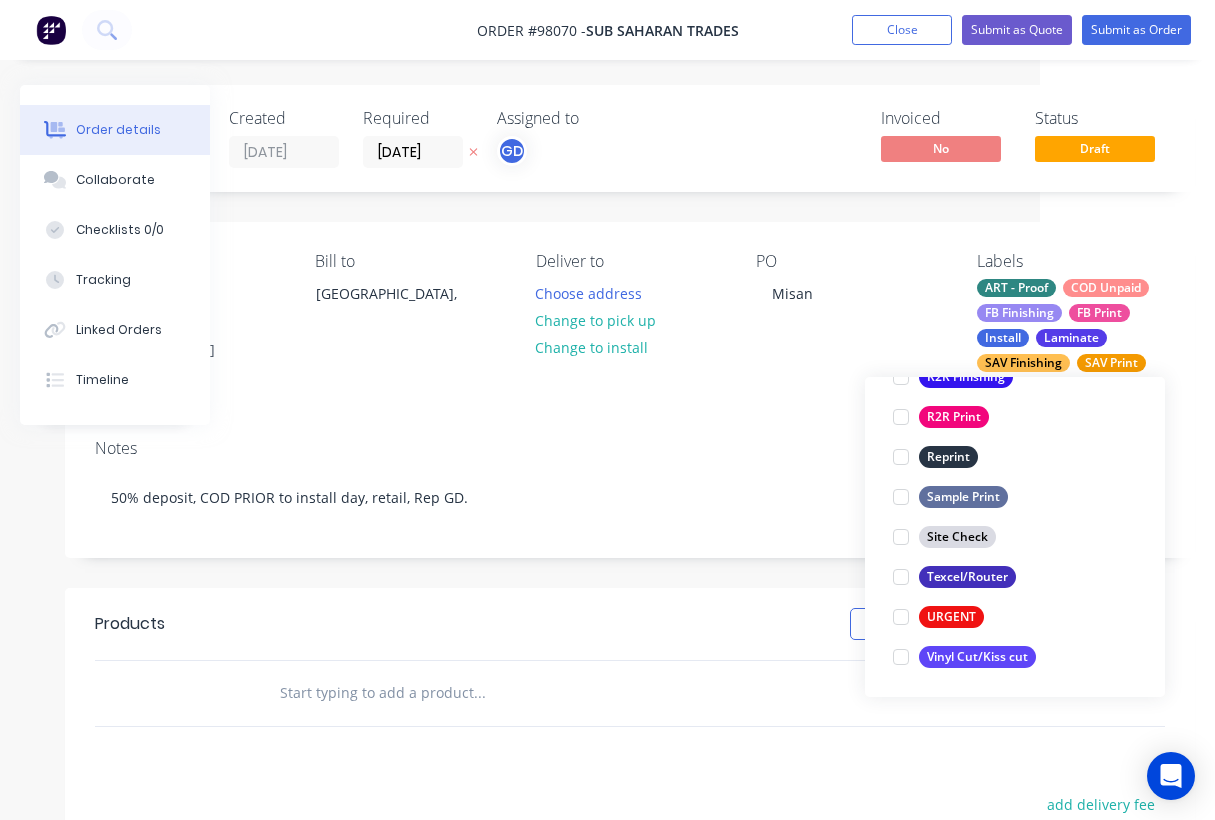 scroll, scrollTop: 960, scrollLeft: 0, axis: vertical 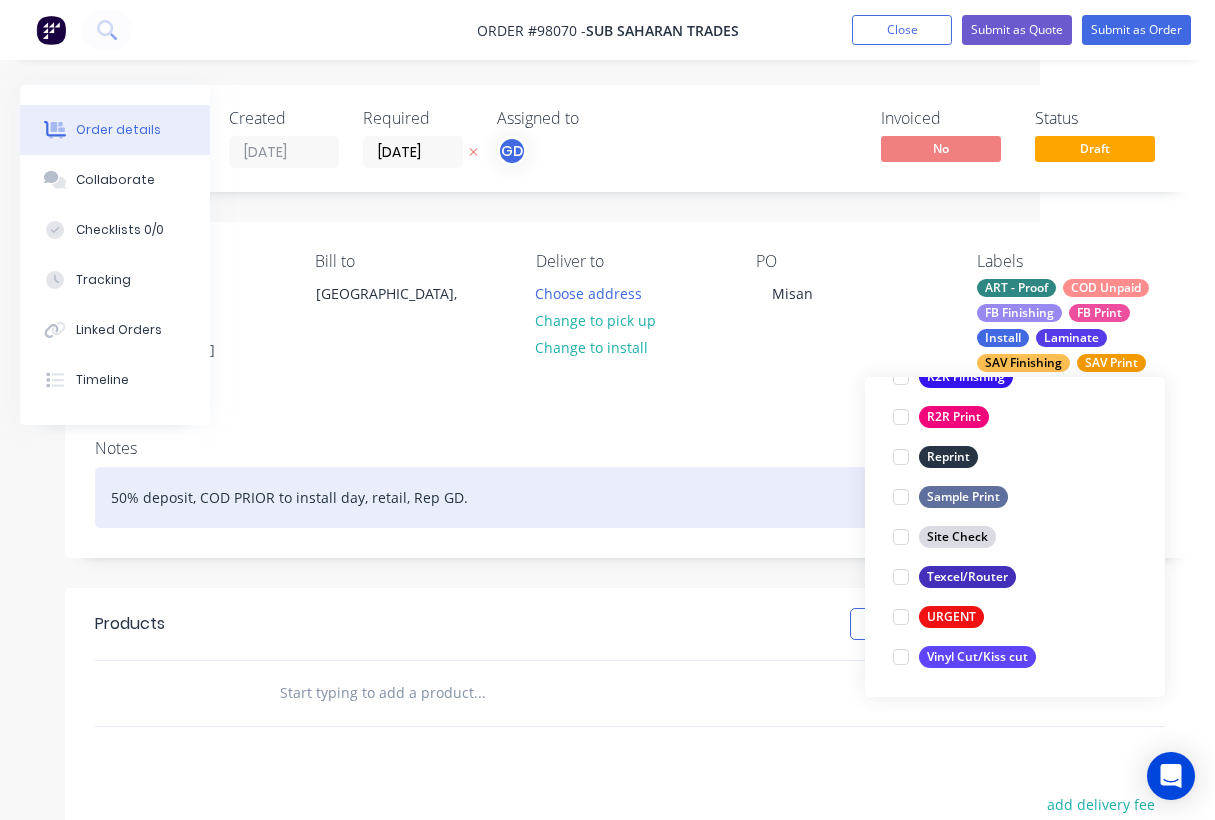 click on "50% deposit, COD PRIOR to install day, retail, Rep GD." at bounding box center [630, 497] 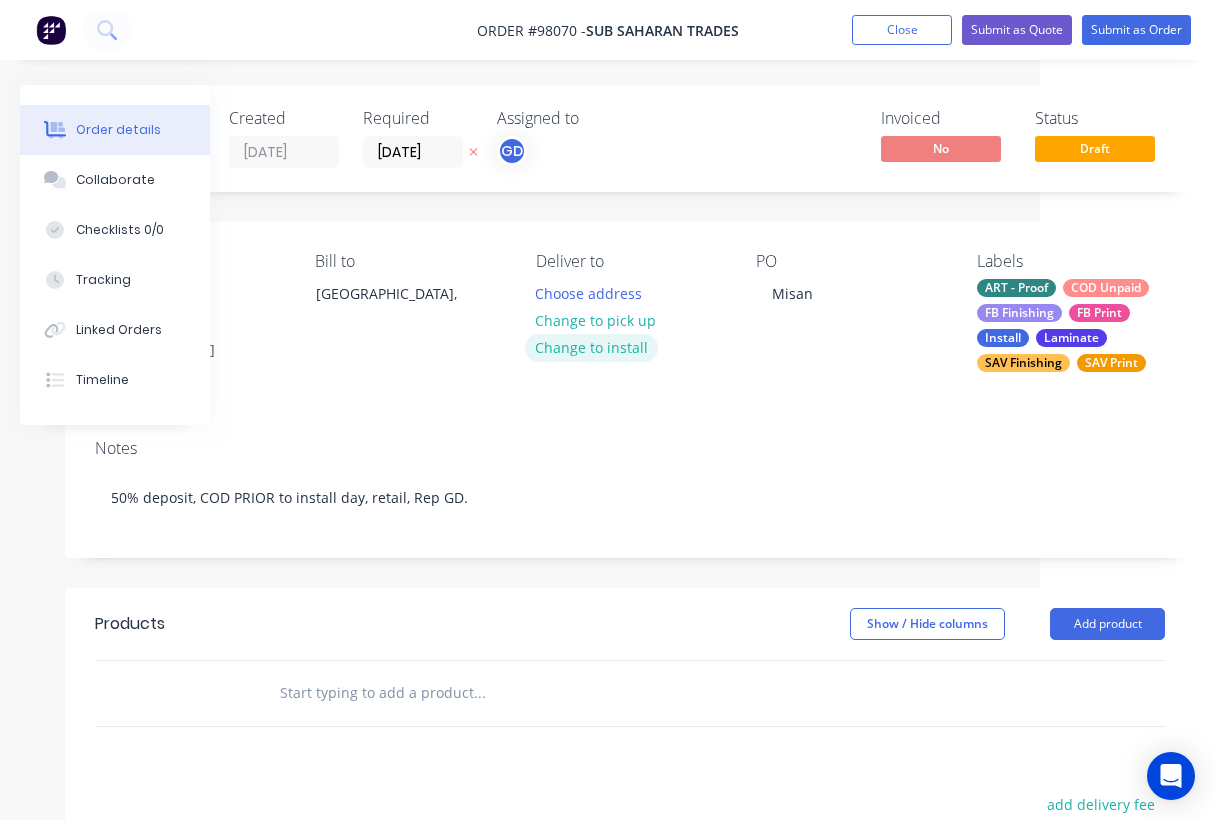 click on "Change to install" at bounding box center [592, 347] 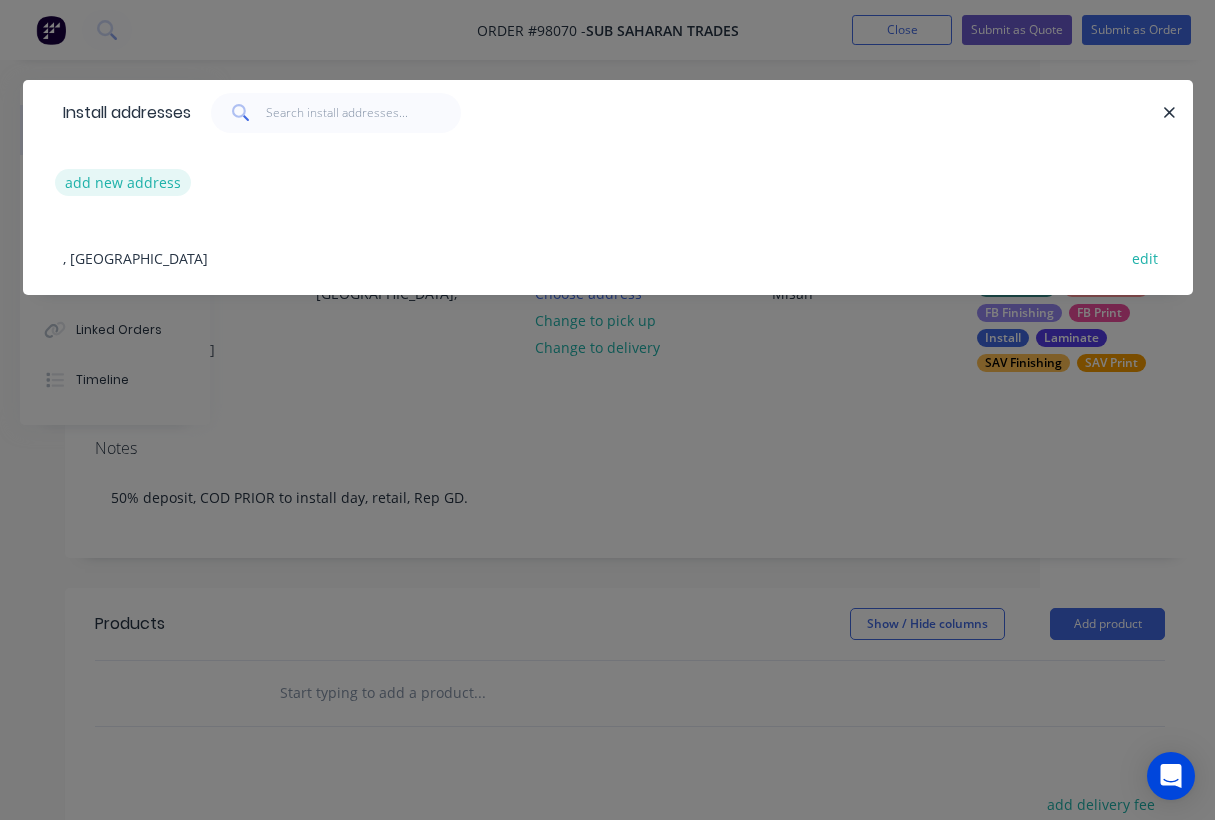 click on "add new address" at bounding box center (123, 182) 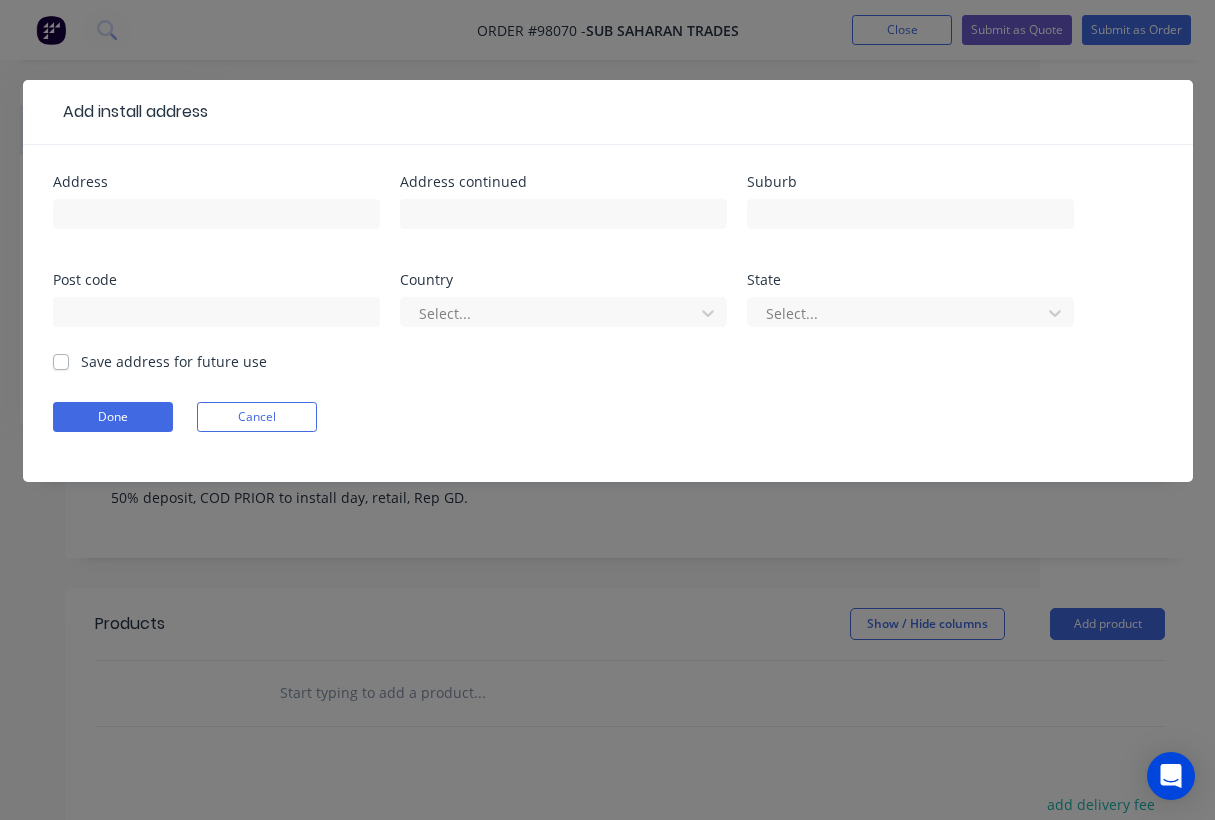 click on "Save address for future use" at bounding box center [174, 361] 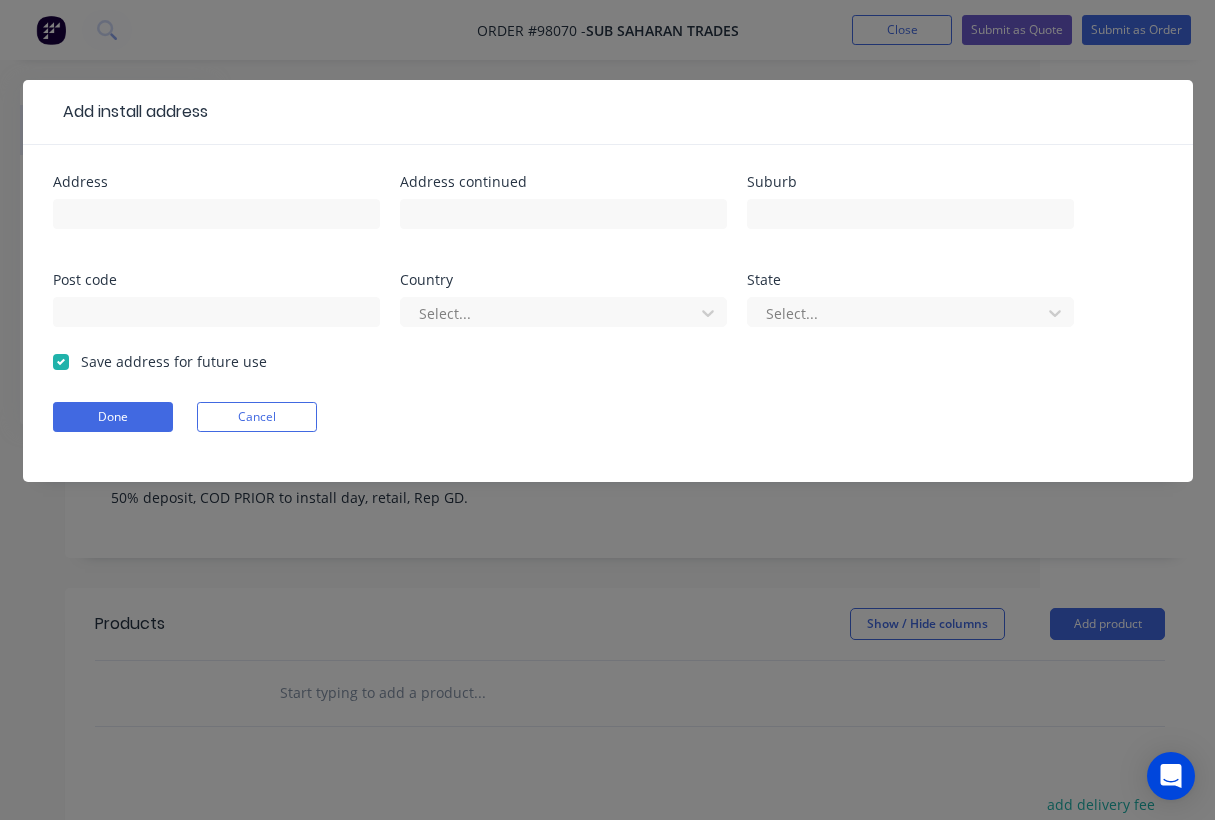 checkbox on "true" 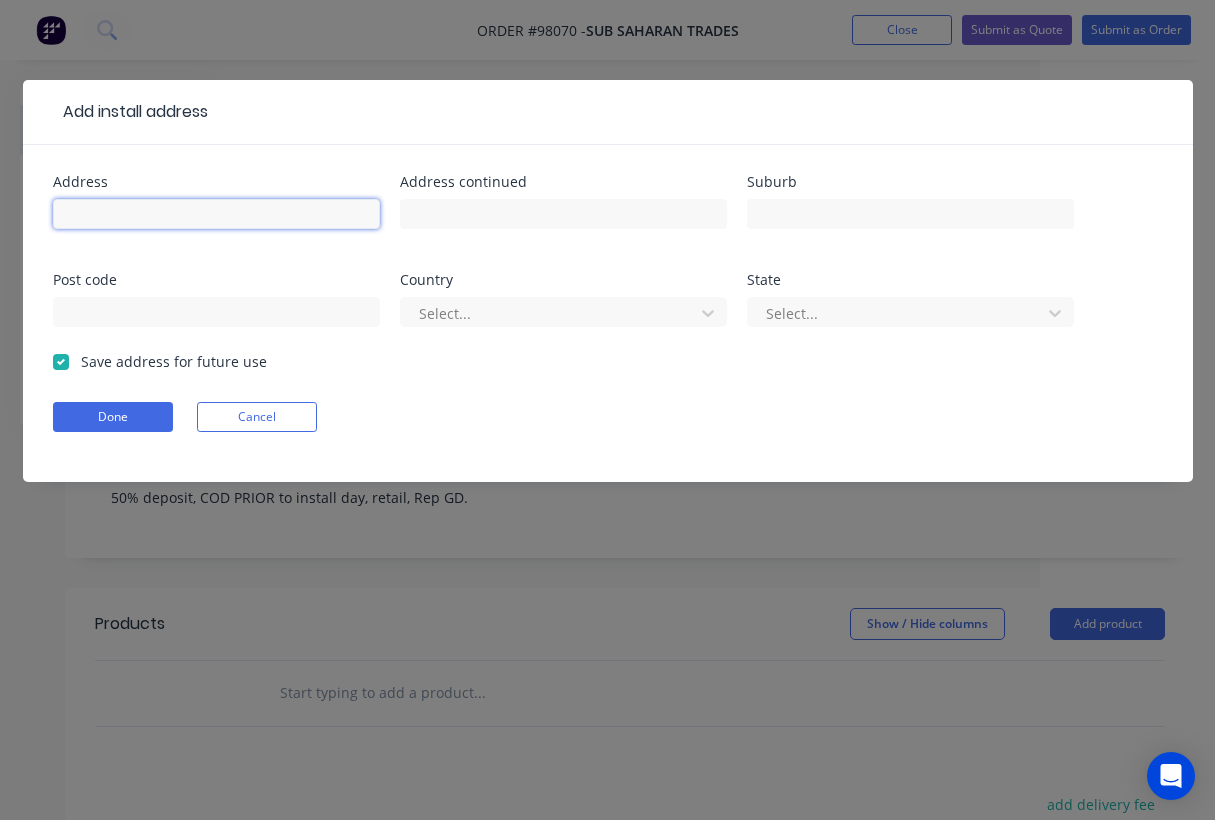 paste on "Cnr Albany Hwy and Mason st Cannington" 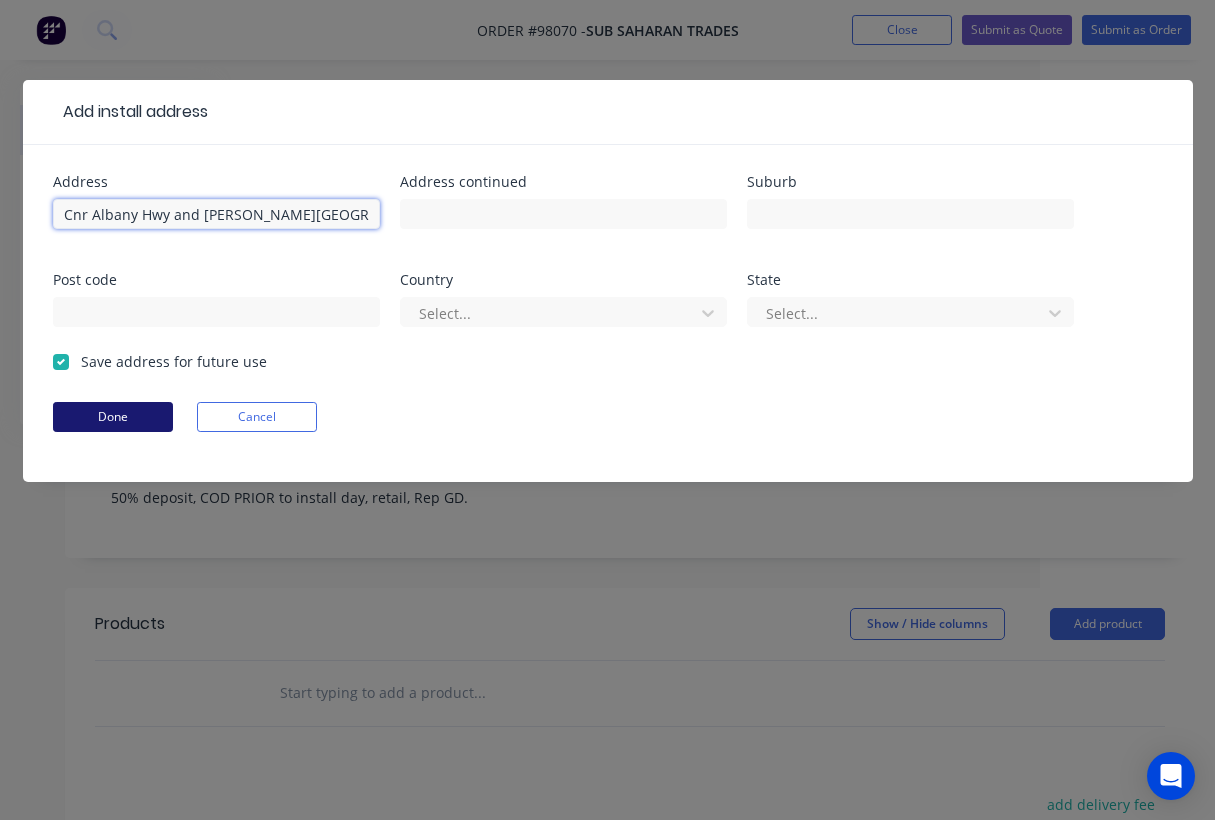type on "Cnr Albany Hwy and Mason st Cannington" 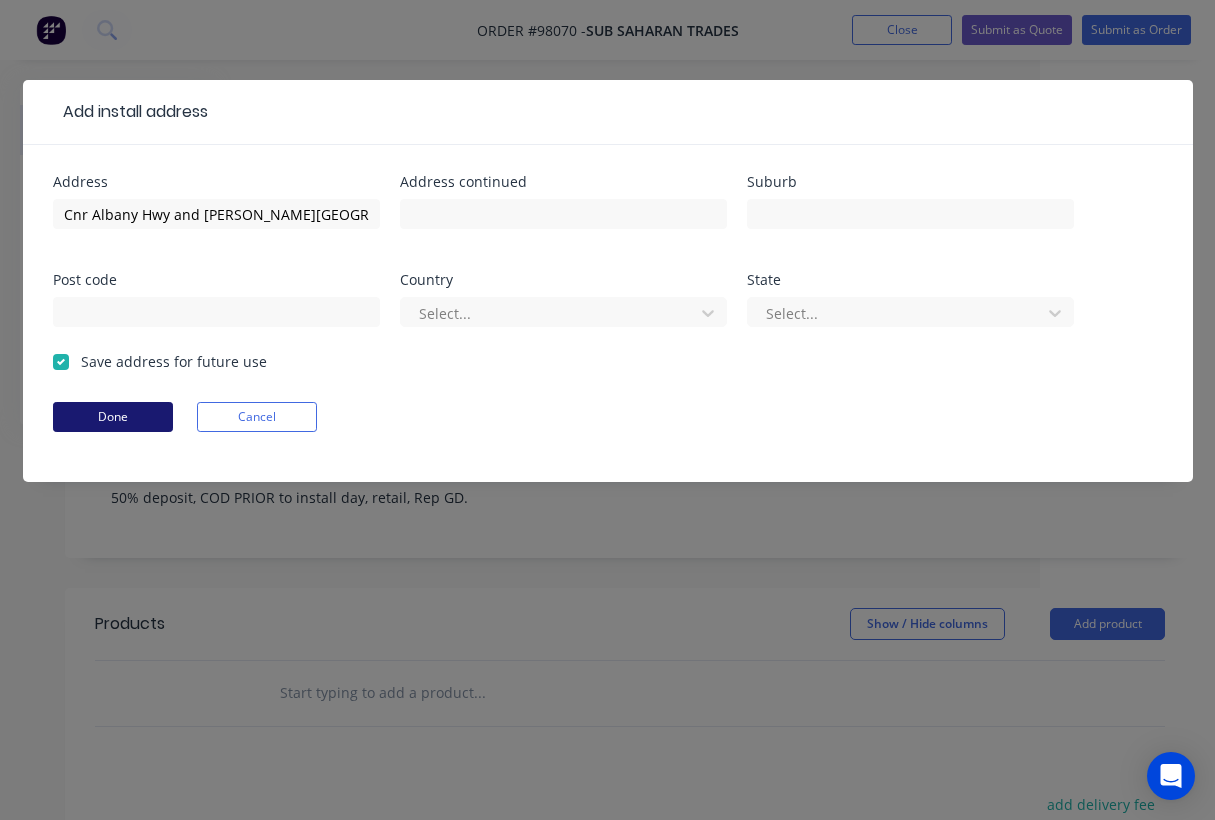 click on "Done" at bounding box center (113, 417) 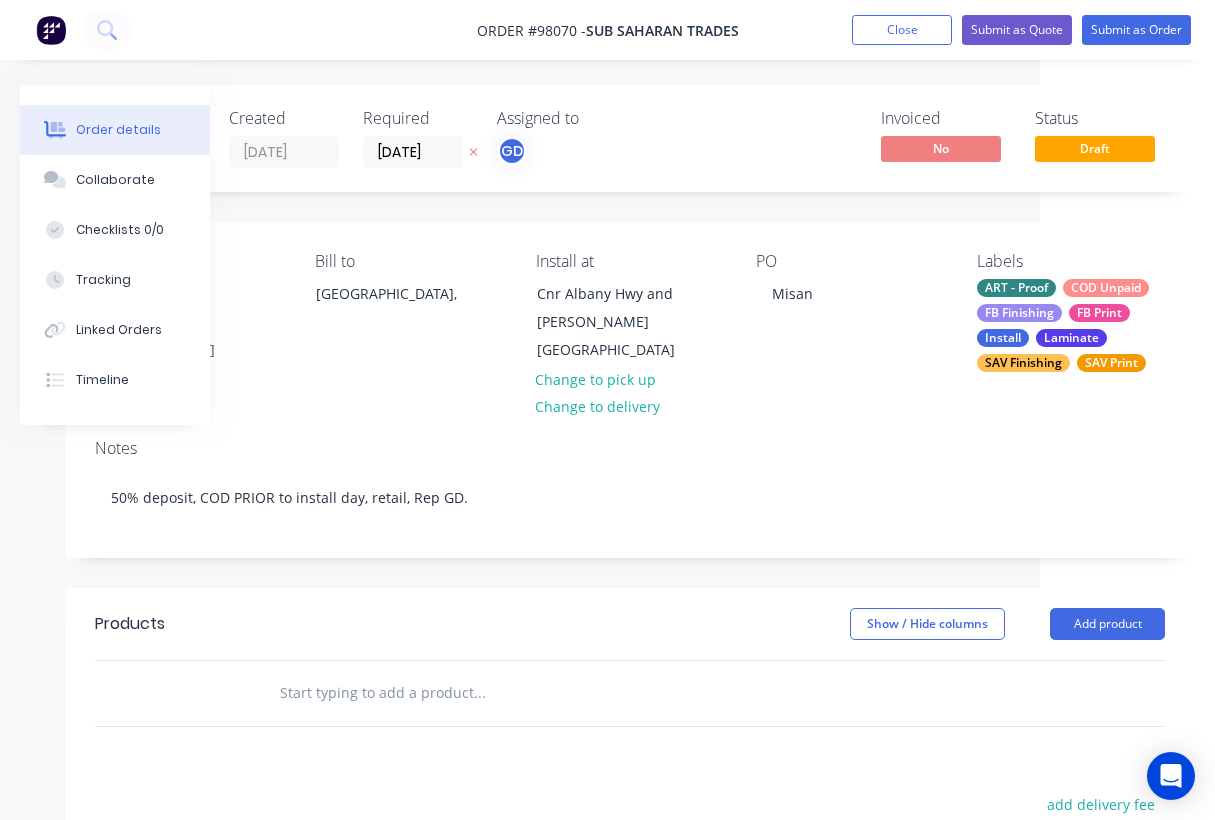 click at bounding box center [479, 693] 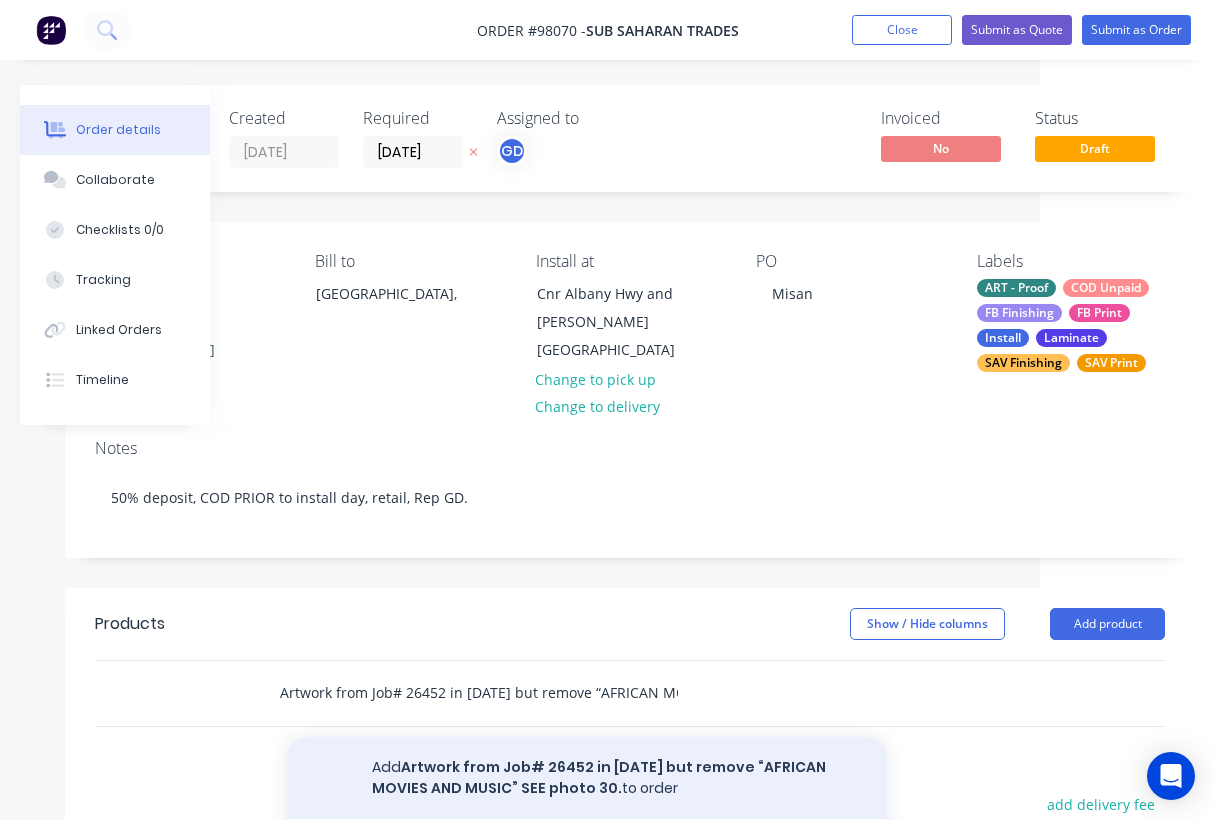 type on "Artwork from Job# 26452 in 2013 but remove “AFRICAN MOVIES AND MUSIC” SEE photo 30." 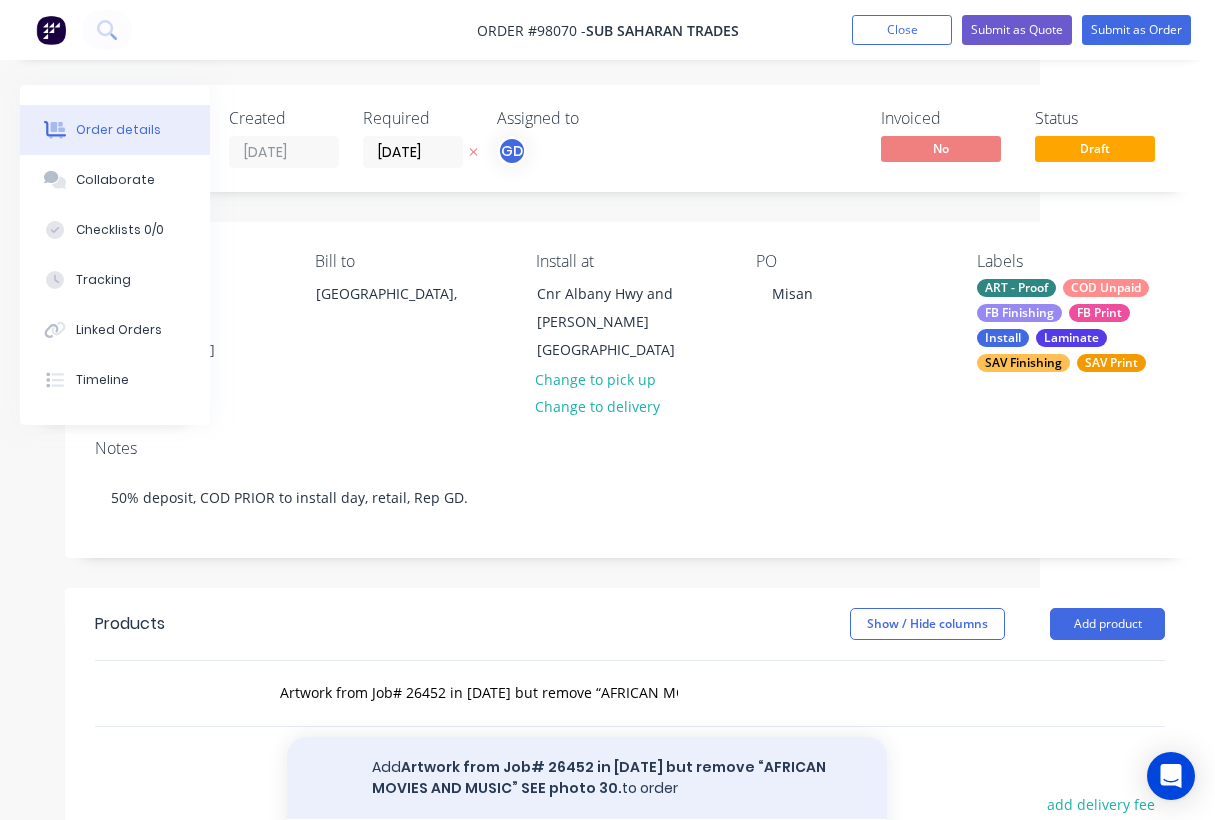 click on "Add  Artwork from Job# 26452 in 2013 but remove “AFRICAN MOVIES AND MUSIC” SEE photo 30.  to order" at bounding box center [587, 778] 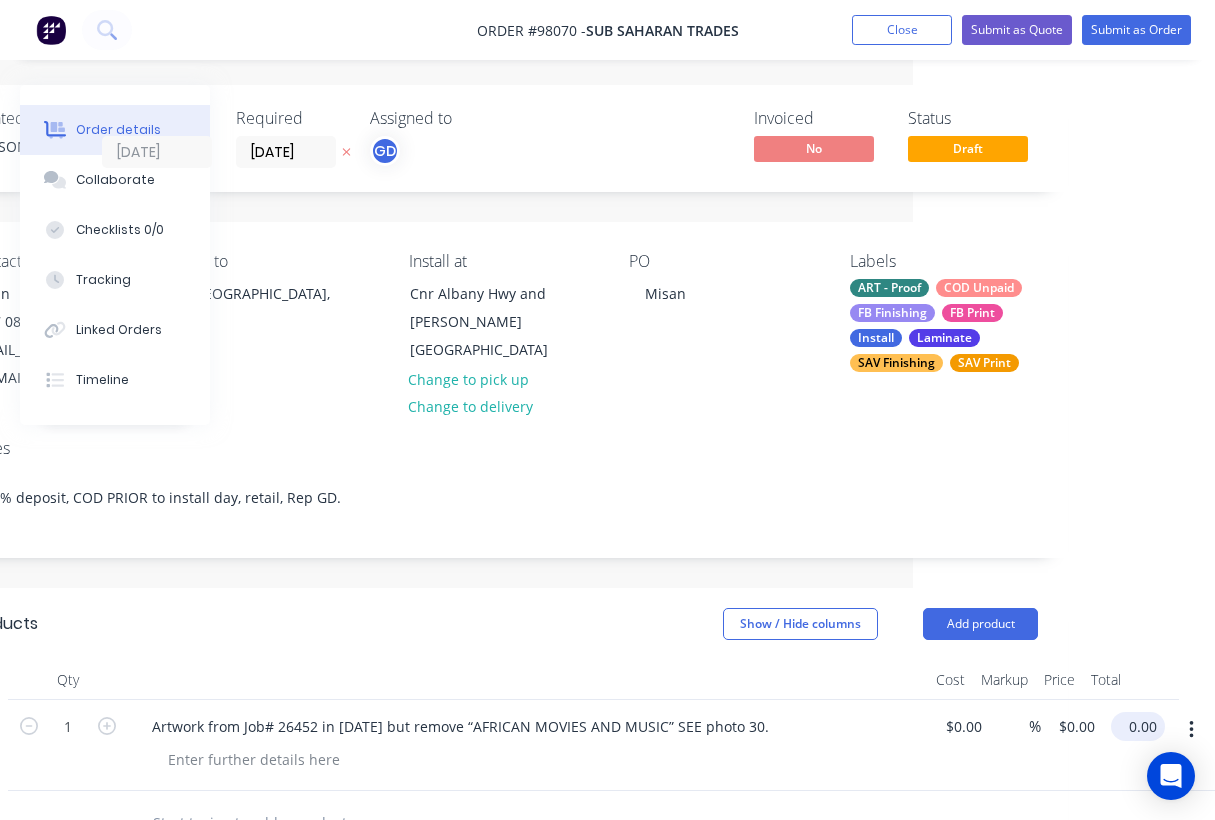click on "0.00" at bounding box center (1142, 726) 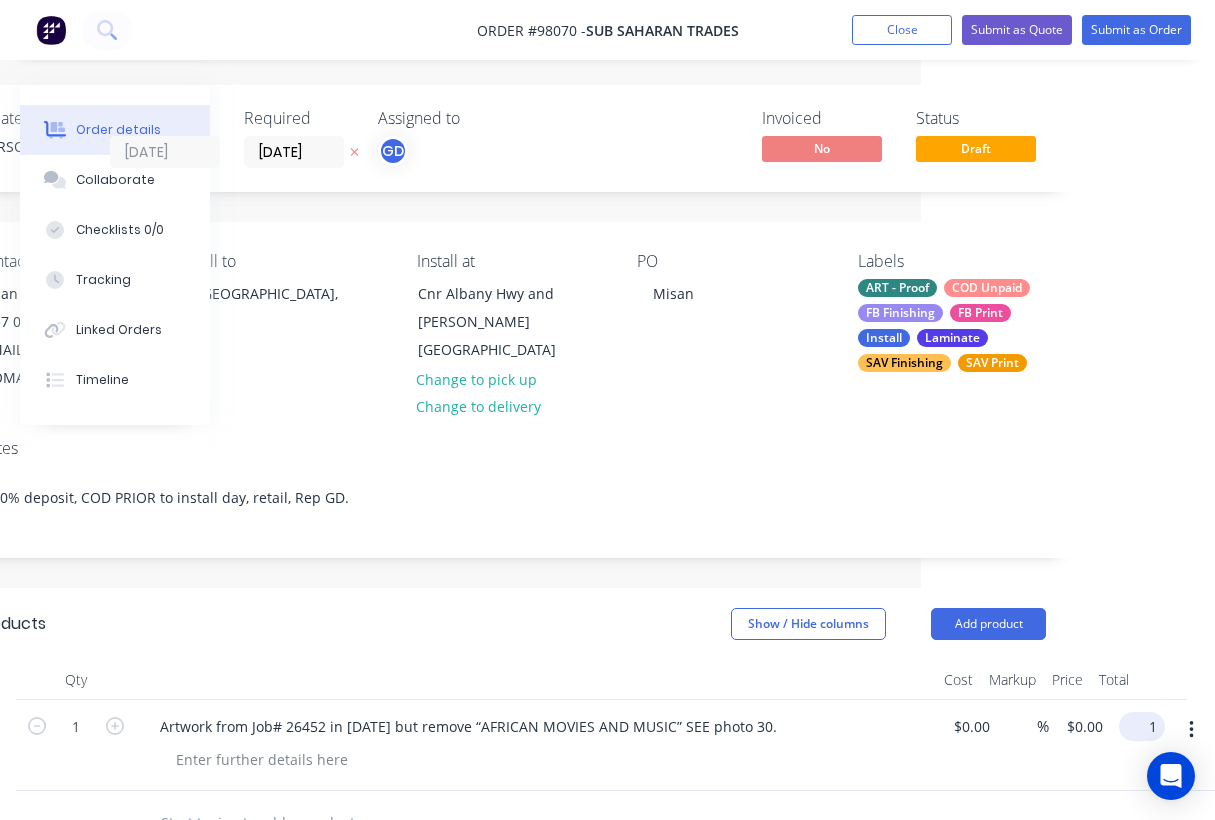 scroll, scrollTop: 0, scrollLeft: 279, axis: horizontal 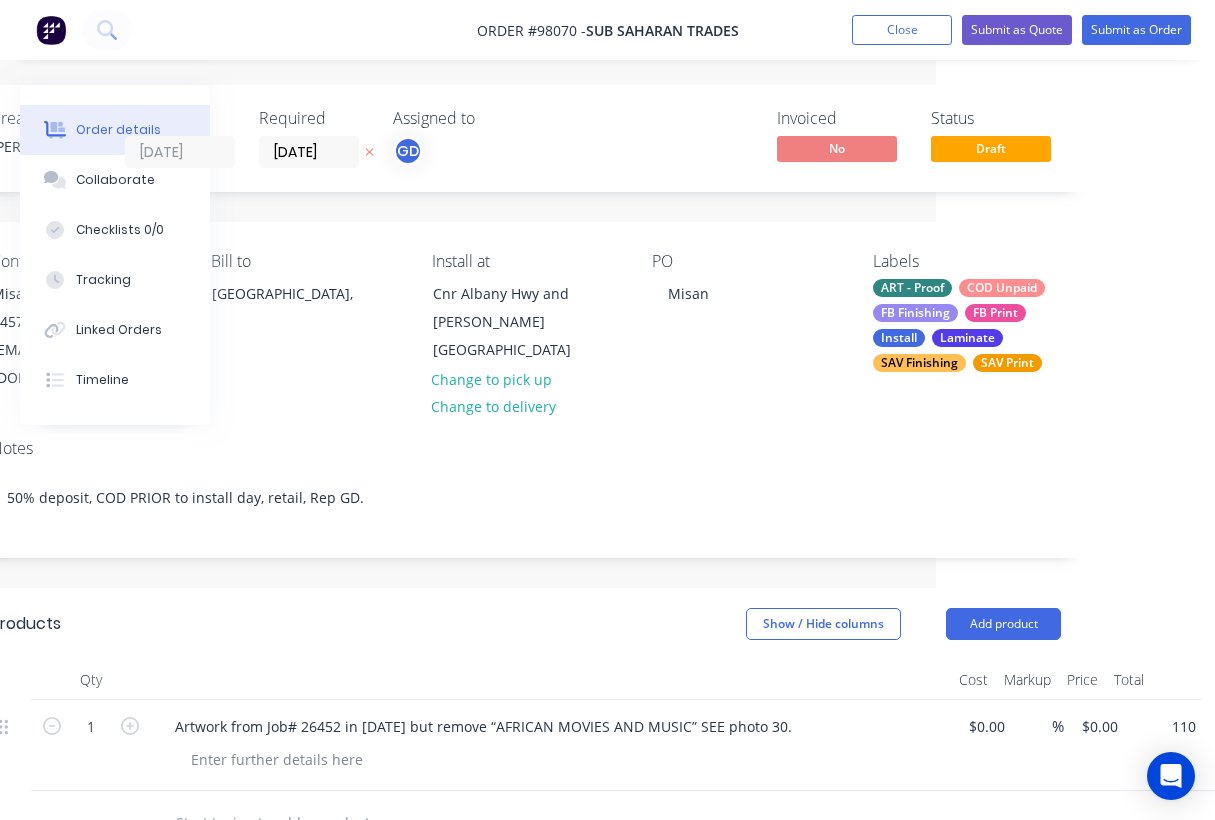 type on "$110.00" 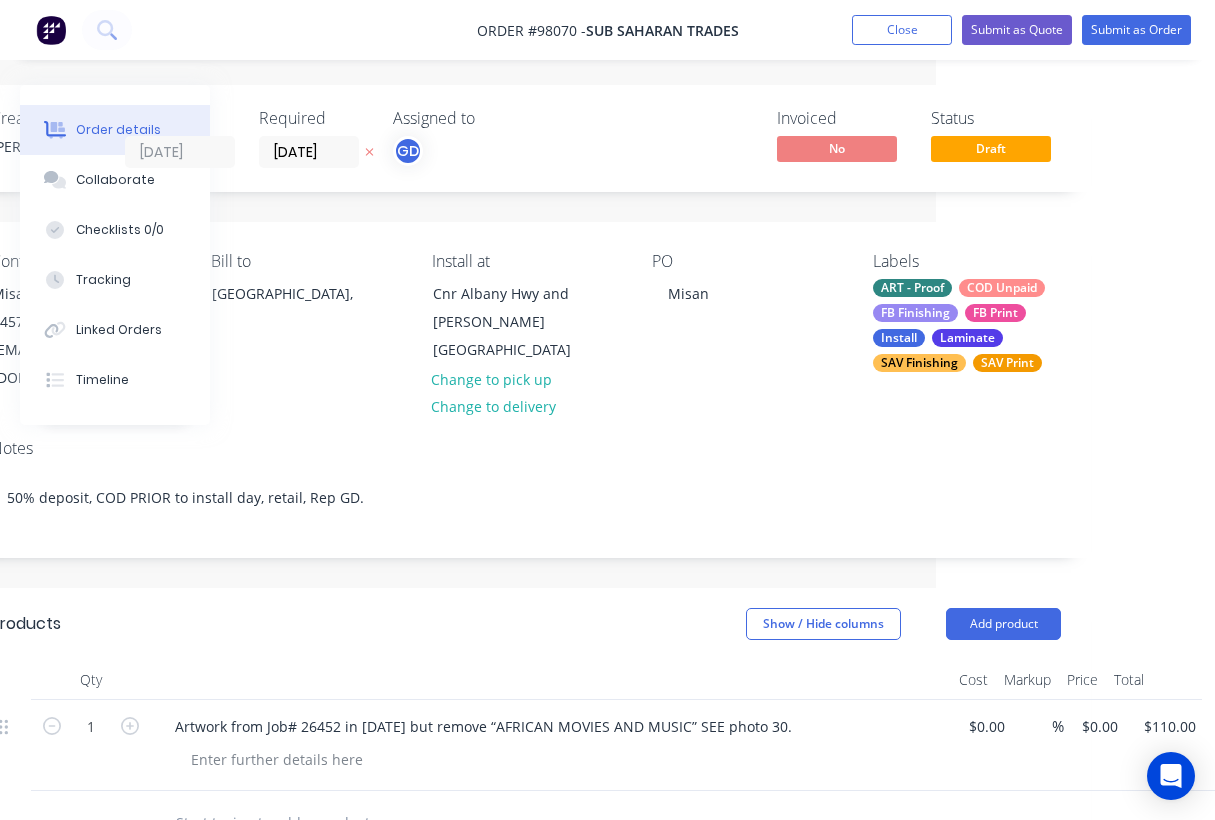 type on "$110.00" 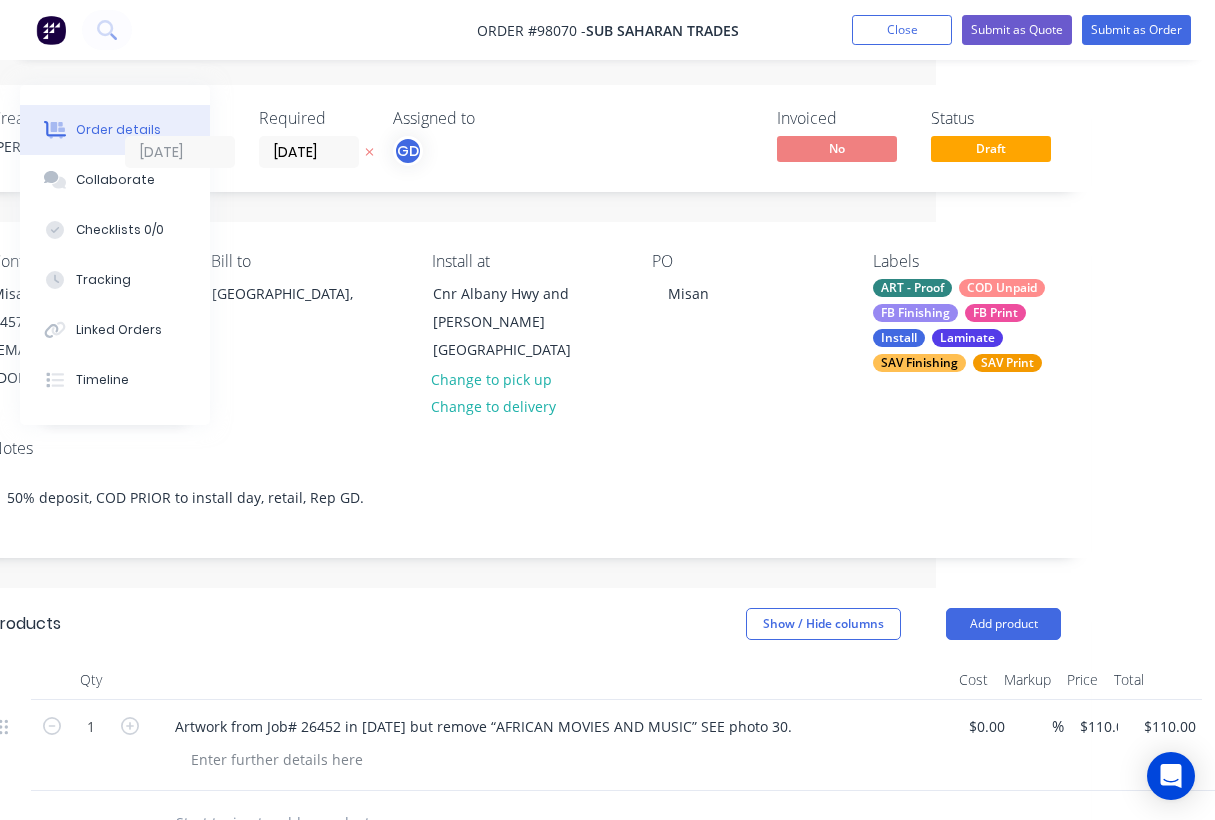 click on "Show / Hide columns Add product" at bounding box center [639, 624] 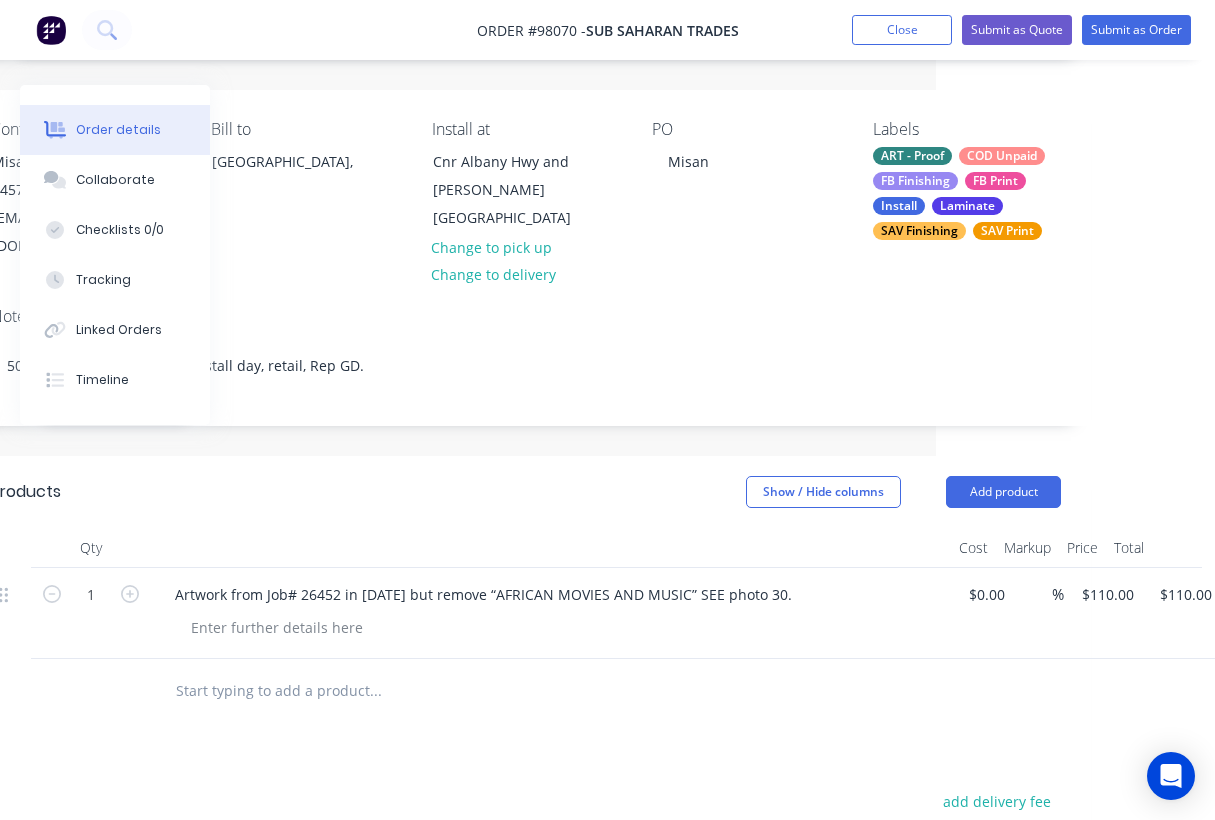 scroll, scrollTop: 154, scrollLeft: 279, axis: both 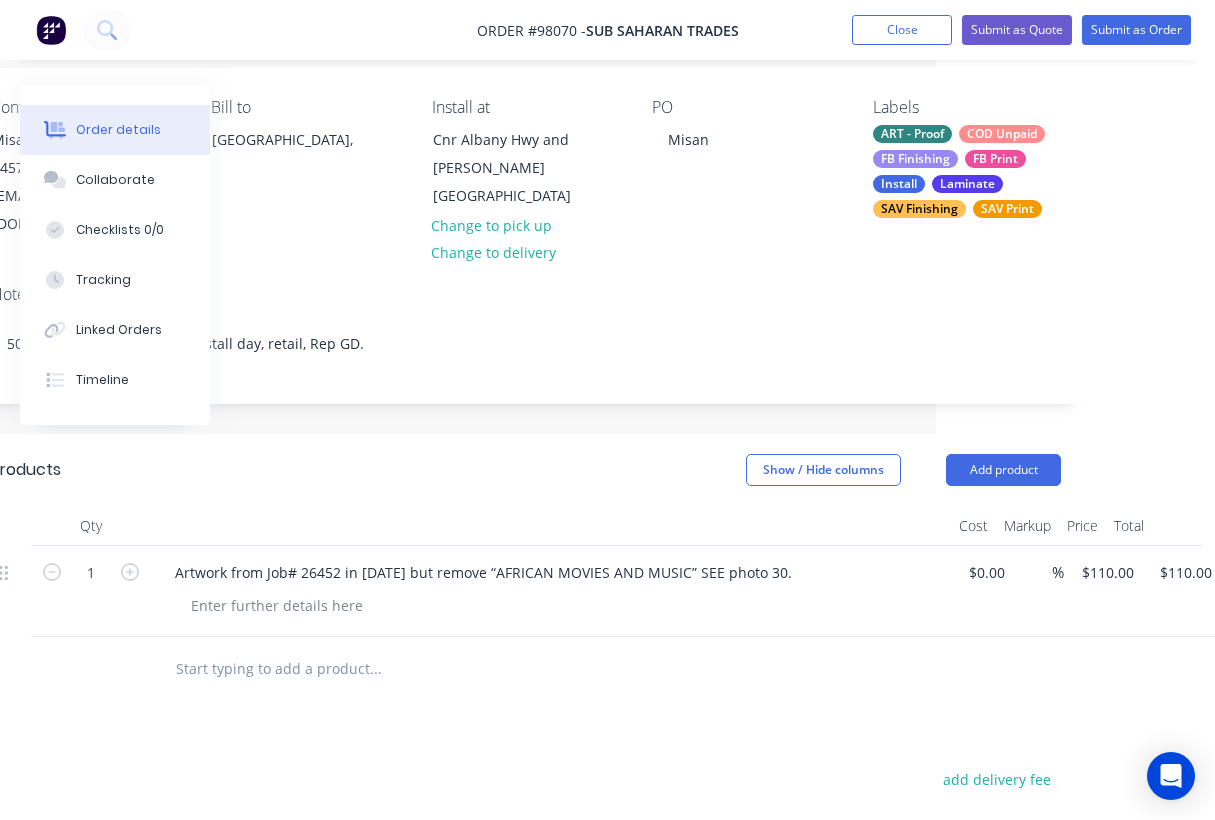 click at bounding box center (375, 669) 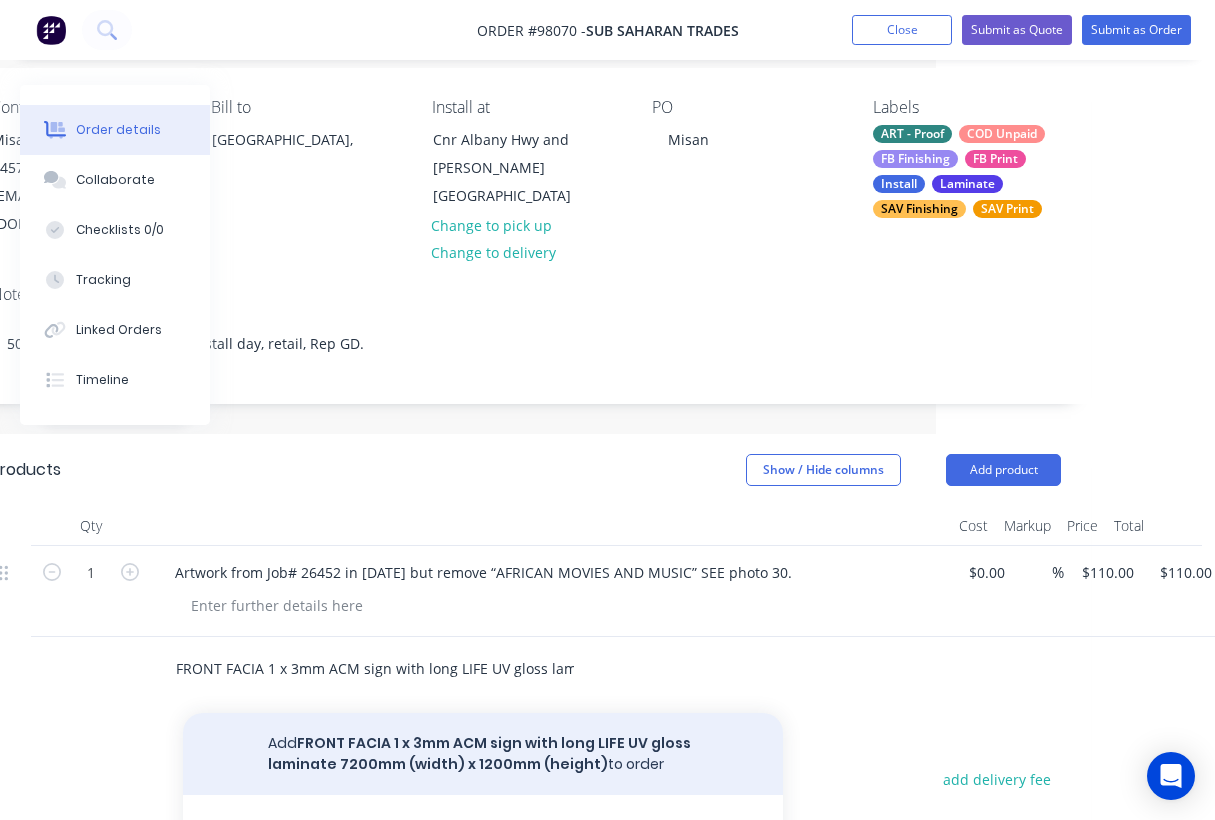 type on "FRONT FACIA 1 x 3mm ACM sign with long LIFE UV gloss laminate  7200mm (width) x 1200mm (height)" 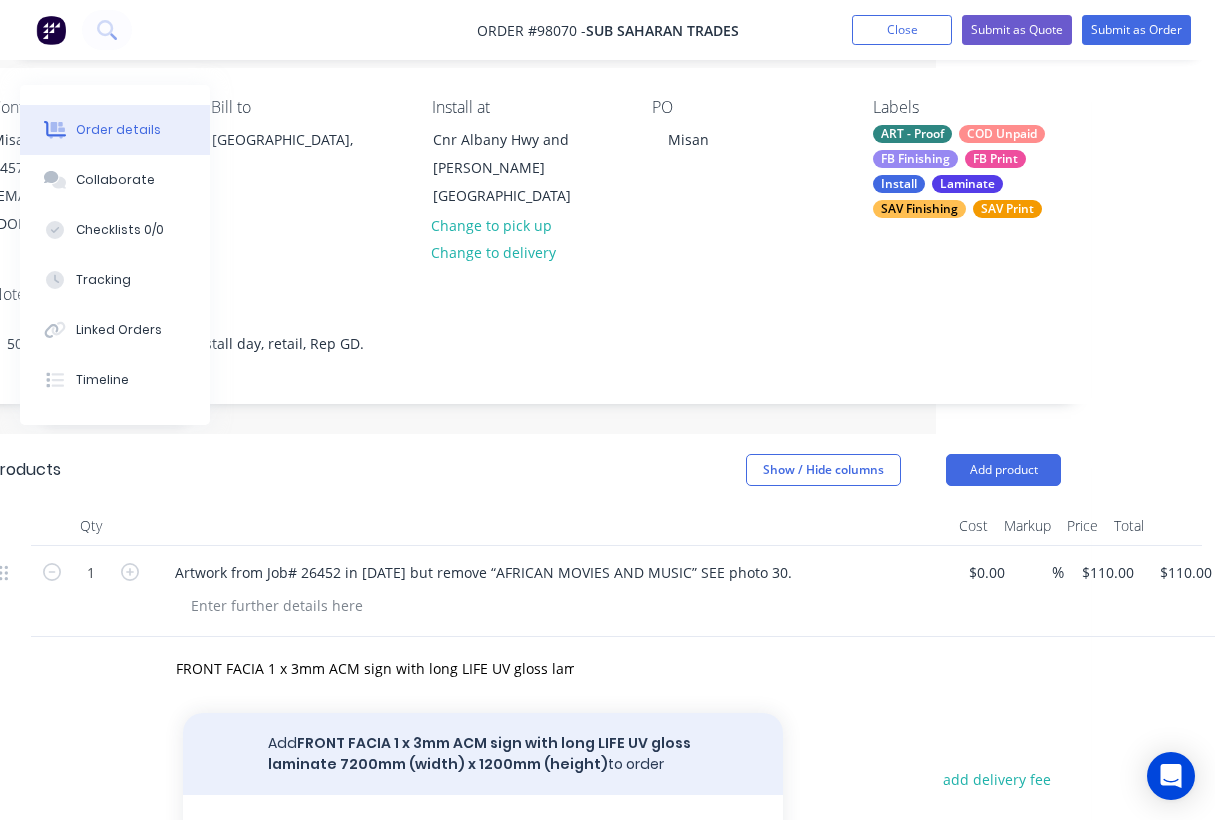 click on "Add  FRONT FACIA 1 x 3mm ACM sign with long LIFE UV gloss laminate  7200mm (width) x 1200mm (height)   to order" at bounding box center (483, 754) 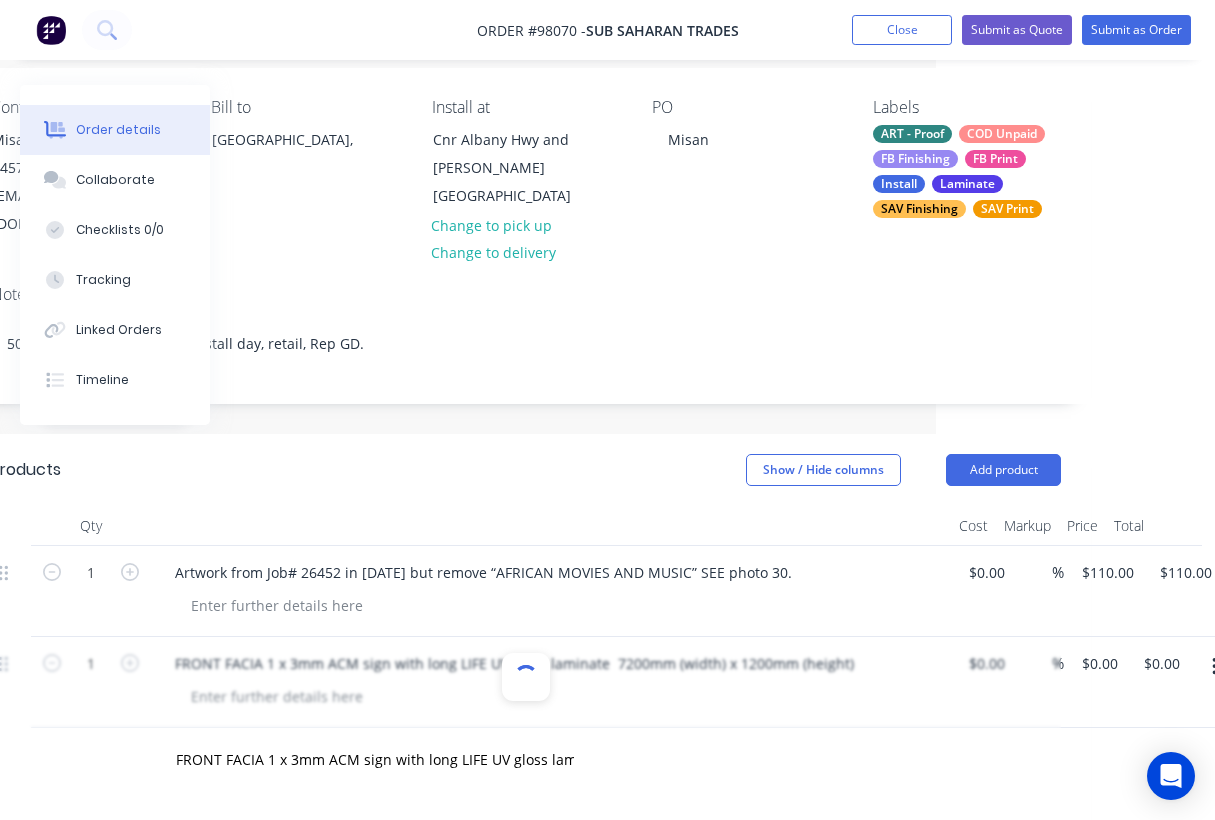 type 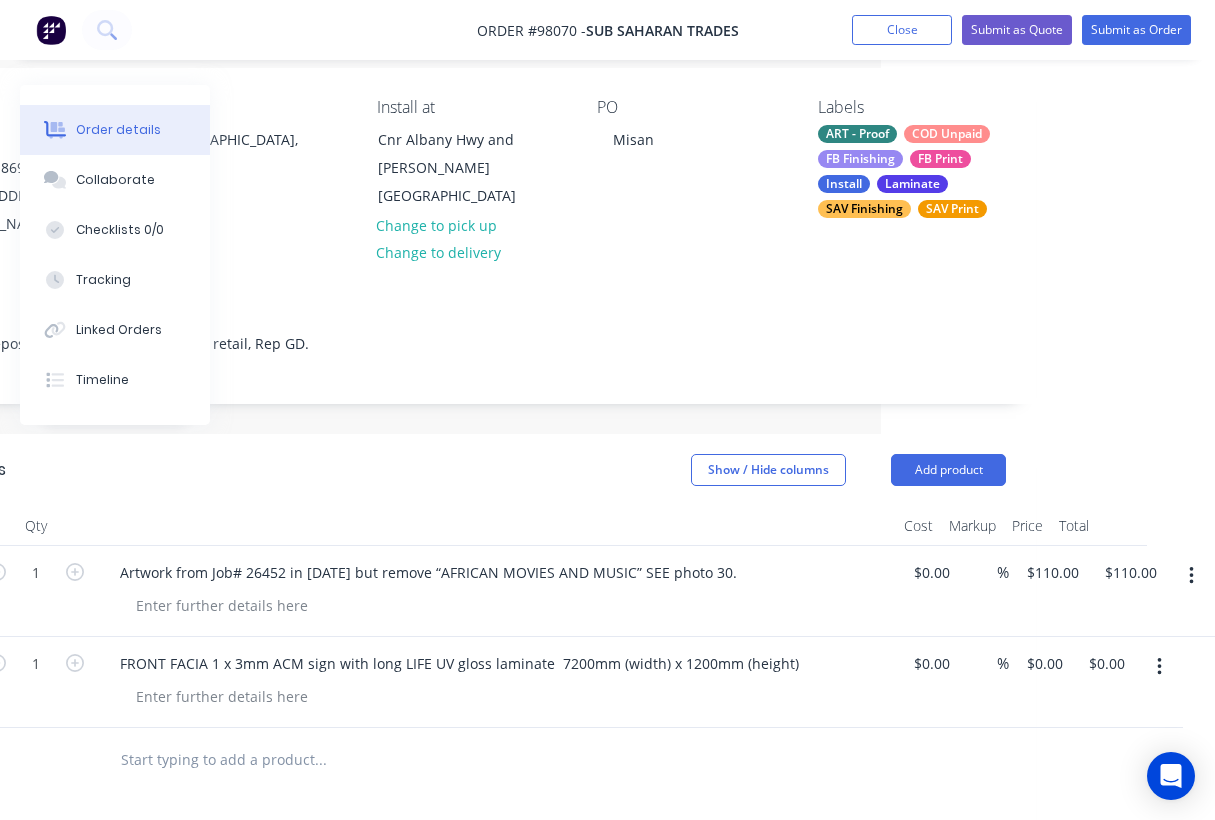 scroll, scrollTop: 154, scrollLeft: 334, axis: both 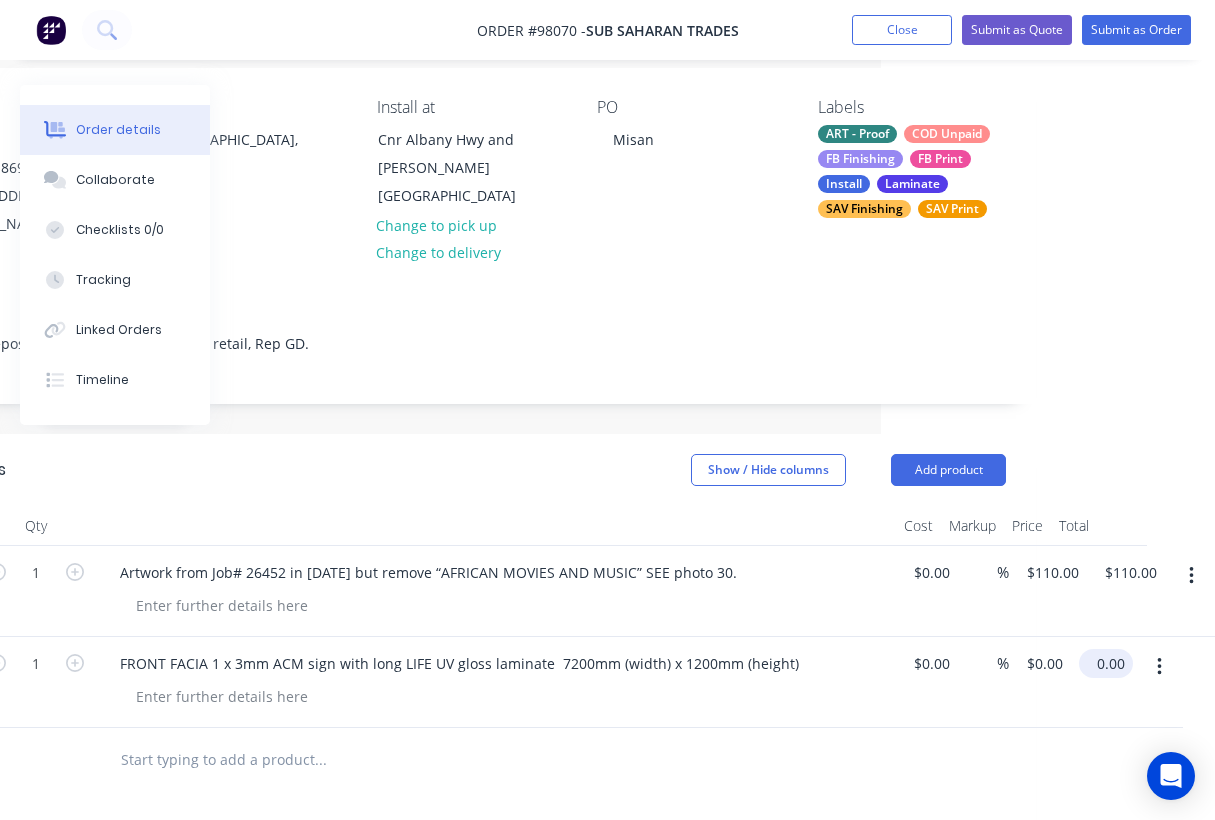 click on "0.00" at bounding box center [1110, 663] 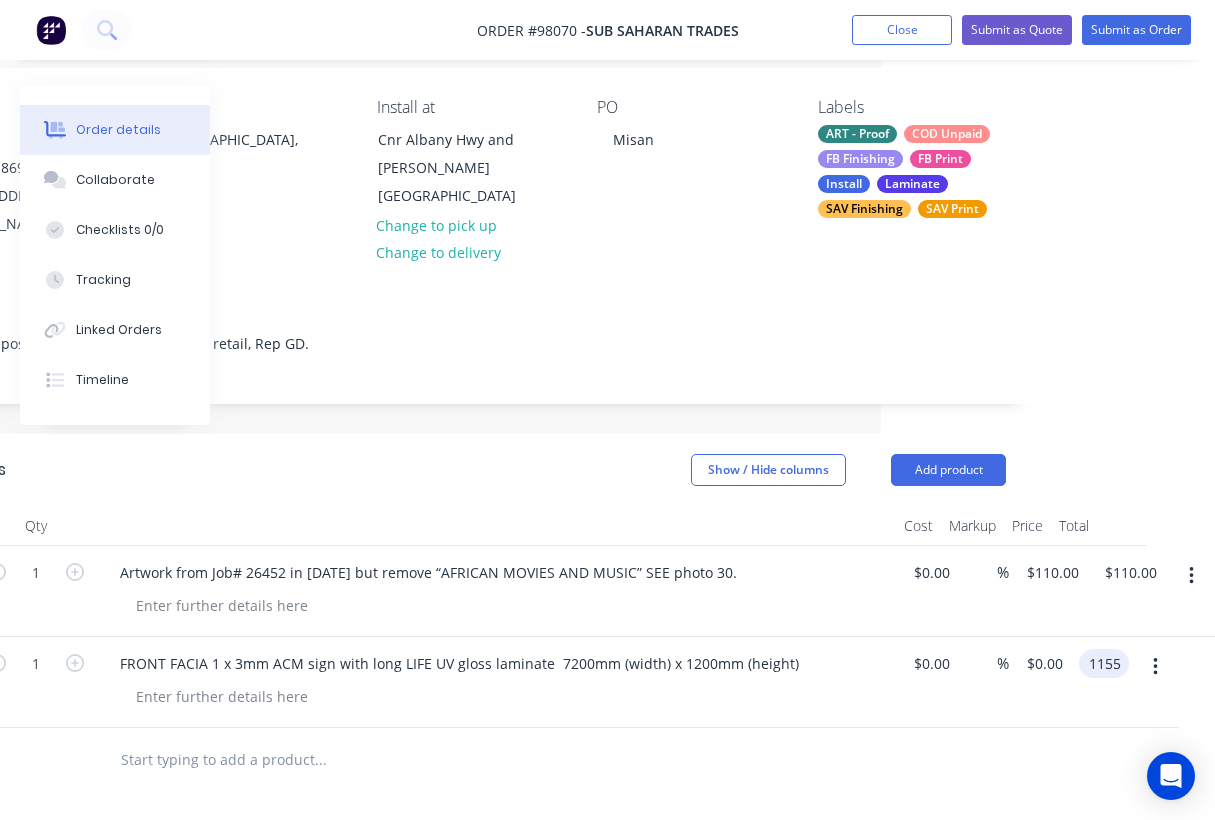 type on "1155" 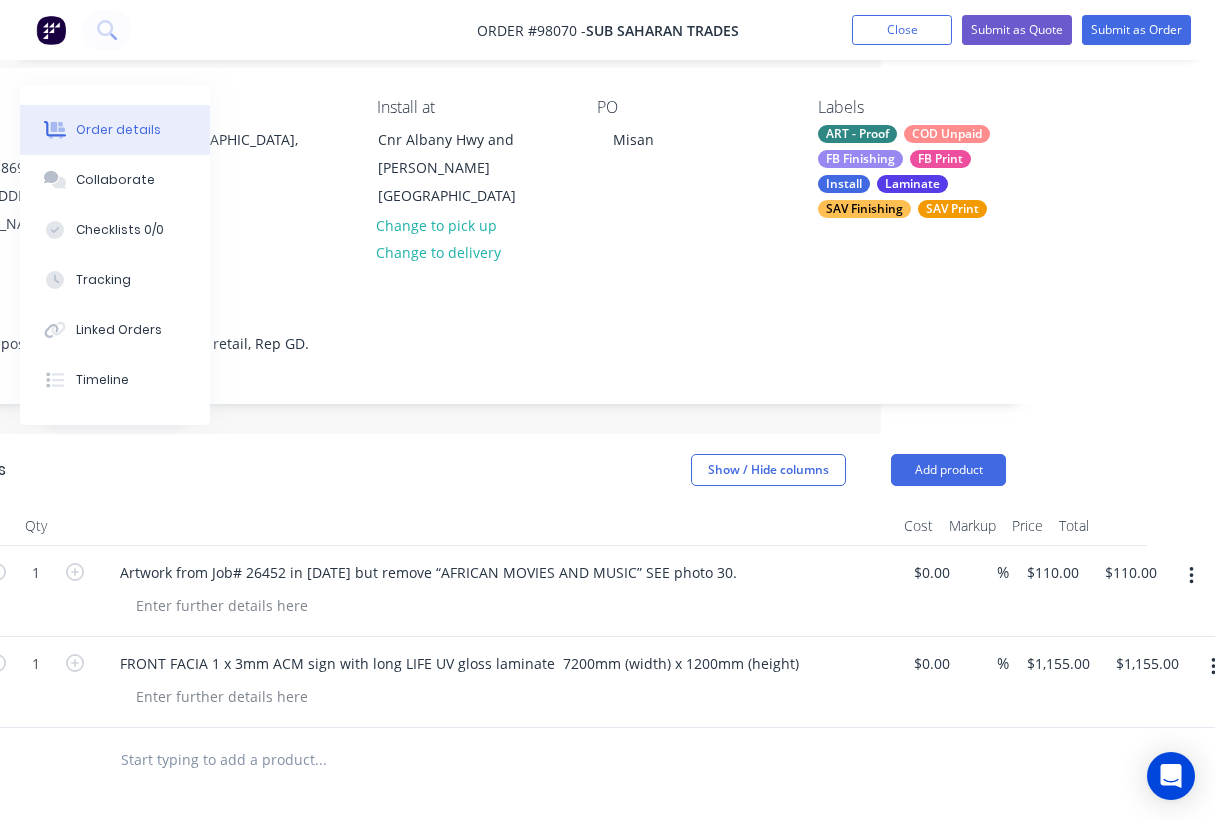 click at bounding box center [456, 760] 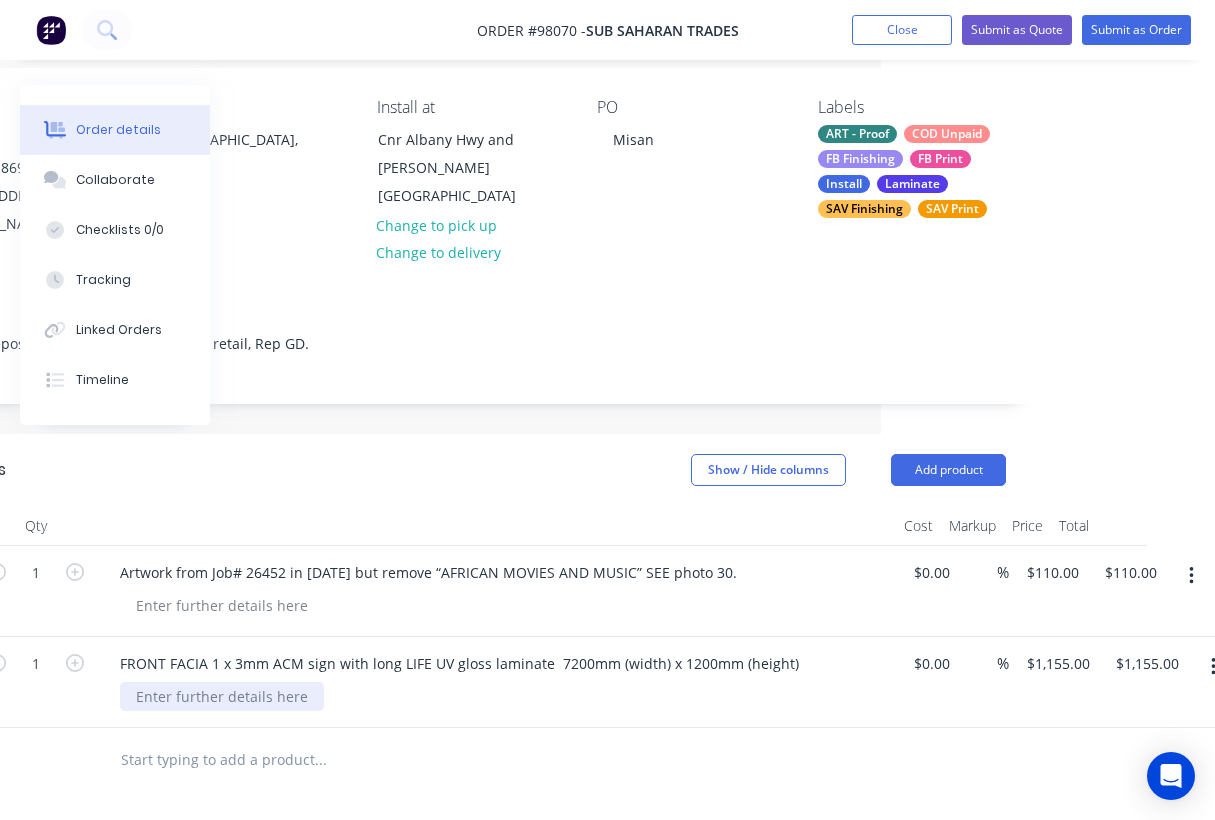 click at bounding box center (222, 696) 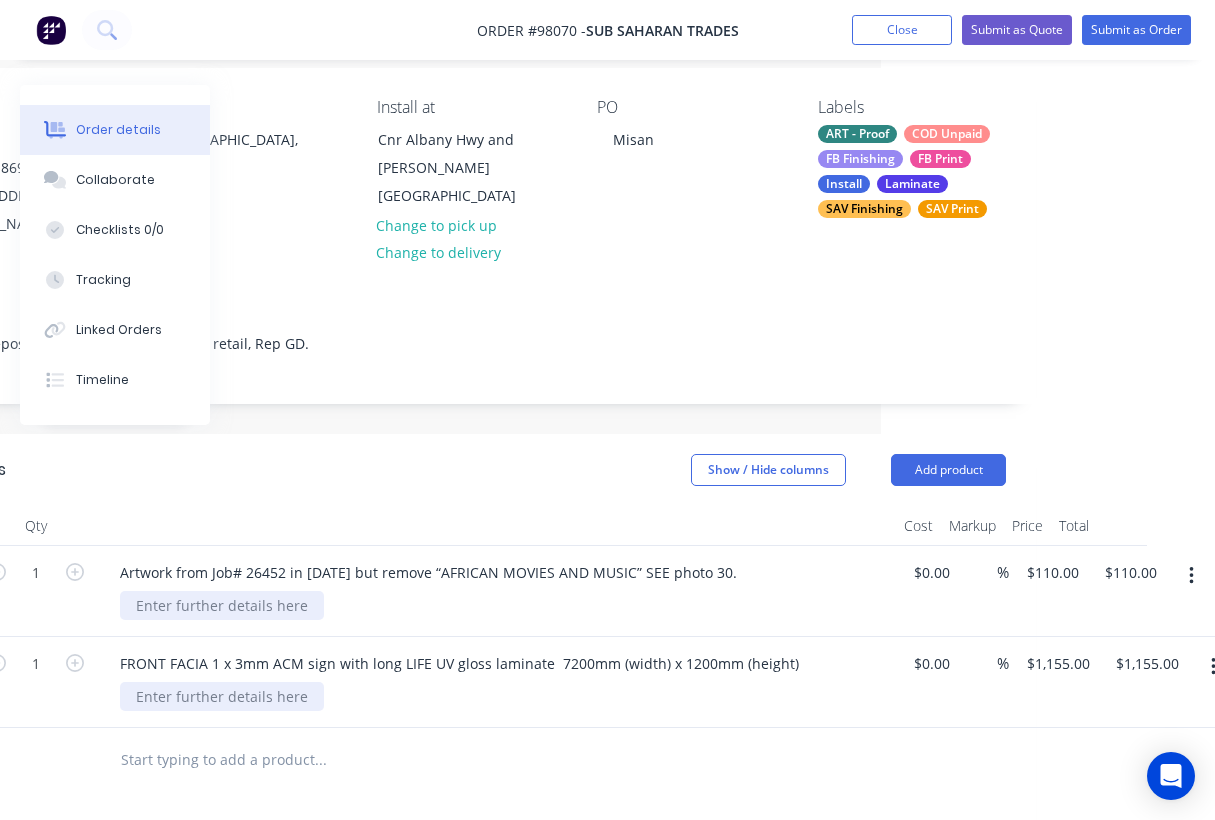 type 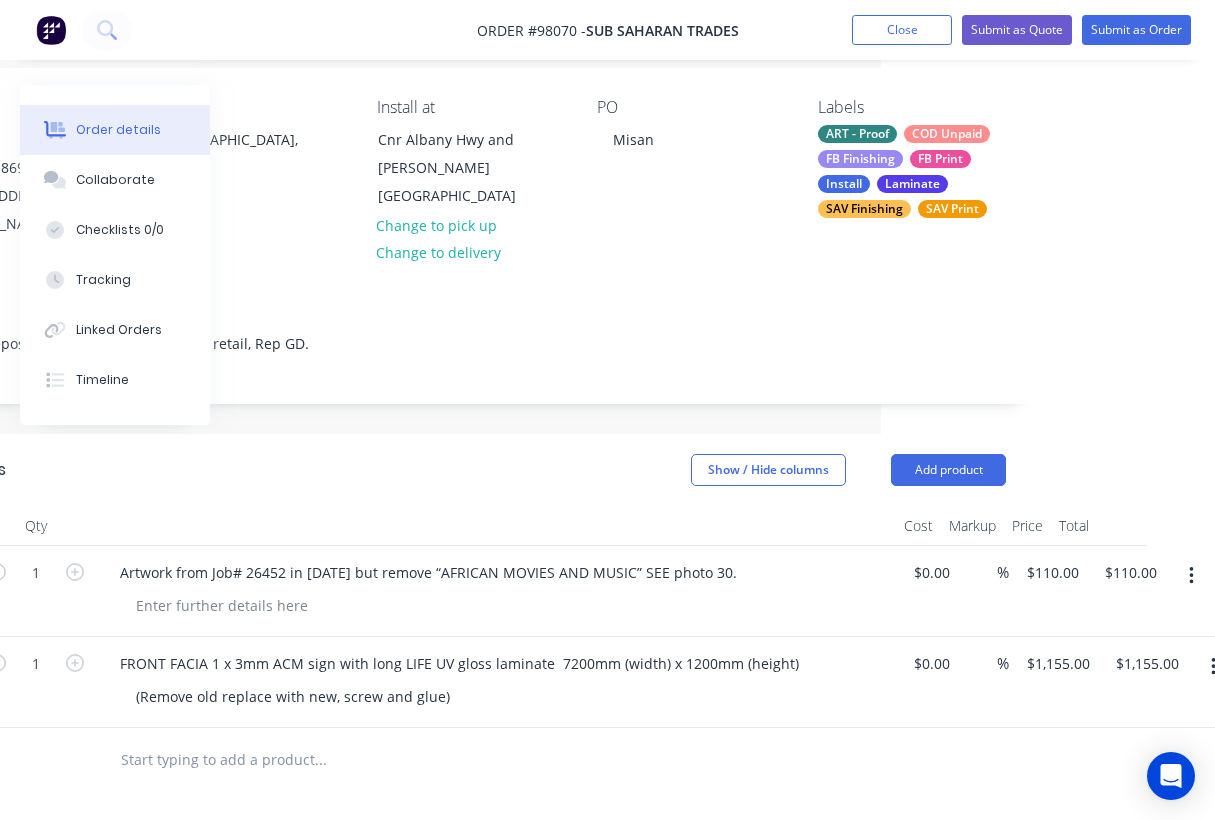 click on "Show / Hide columns Add product" at bounding box center [584, 470] 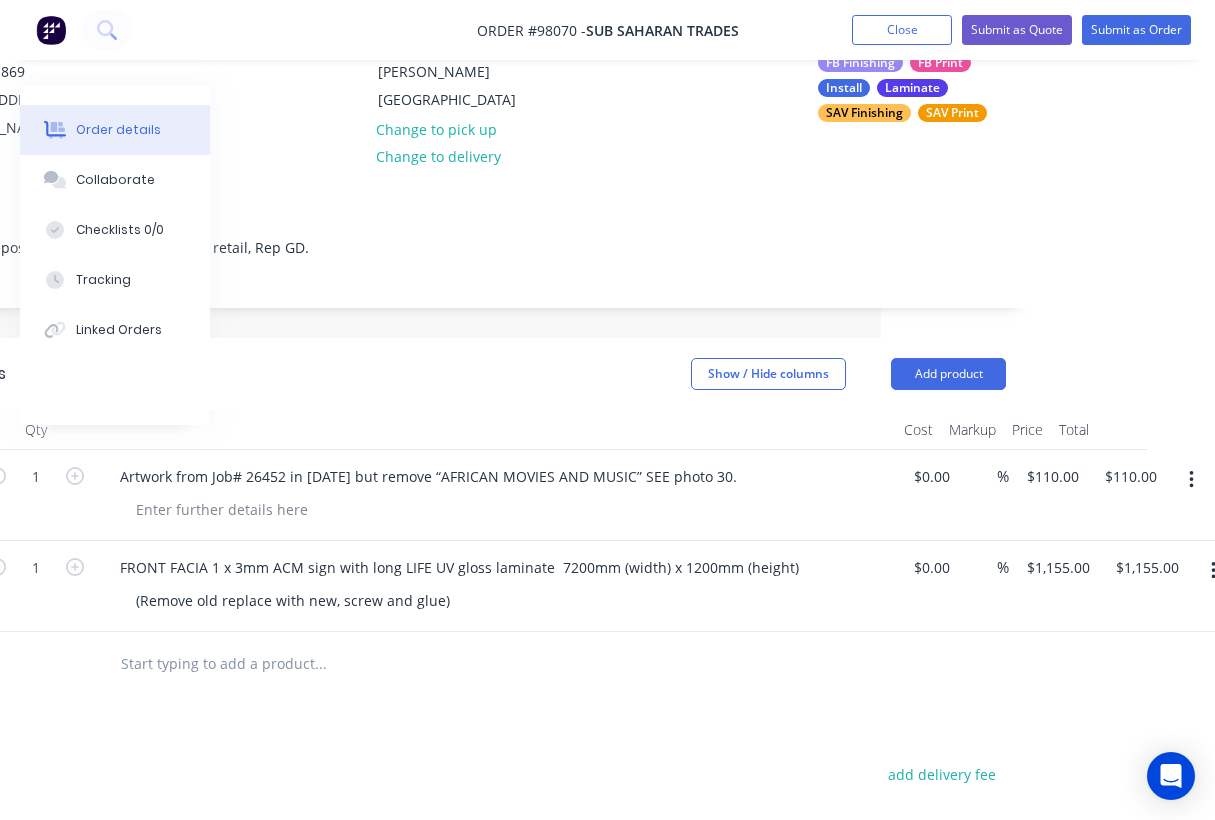 scroll, scrollTop: 258, scrollLeft: 334, axis: both 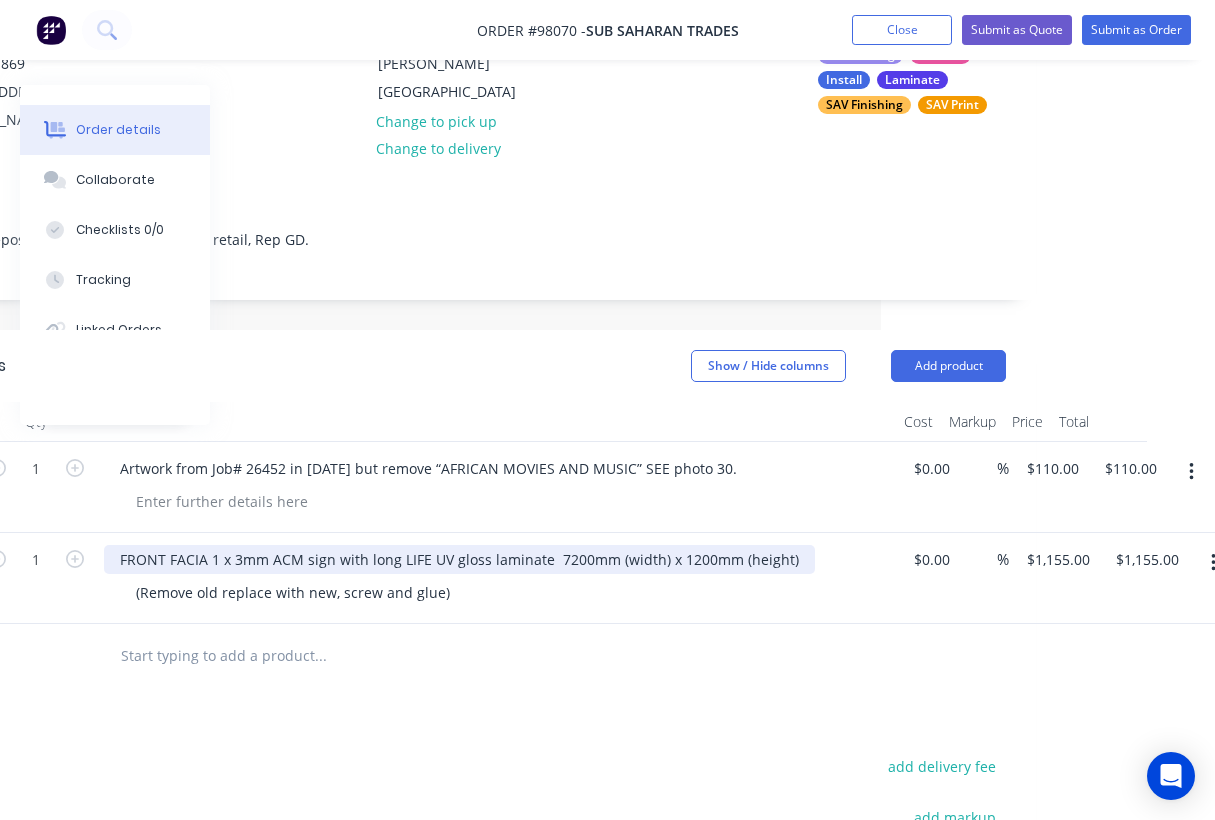 click on "FRONT FACIA 1 x 3mm ACM sign with long LIFE UV gloss laminate  7200mm (width) x 1200mm (height)" at bounding box center (459, 559) 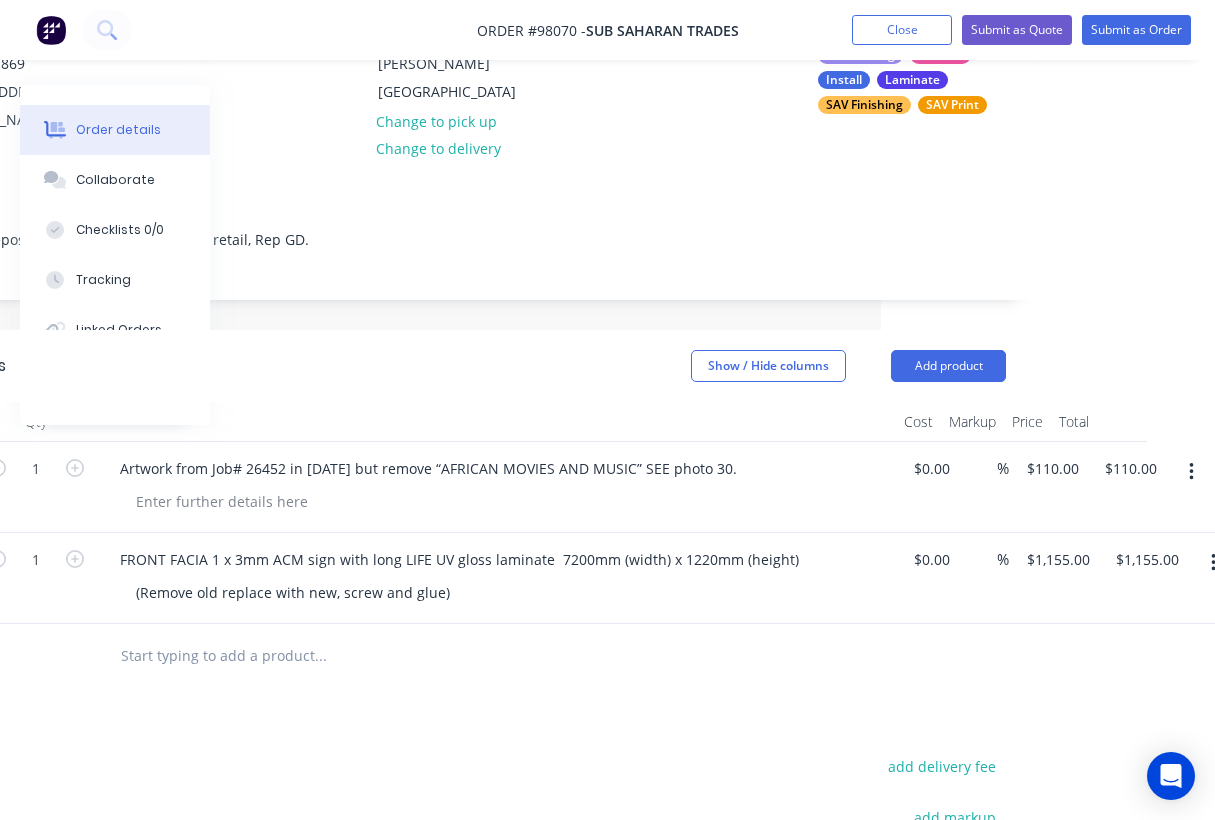 click at bounding box center (320, 656) 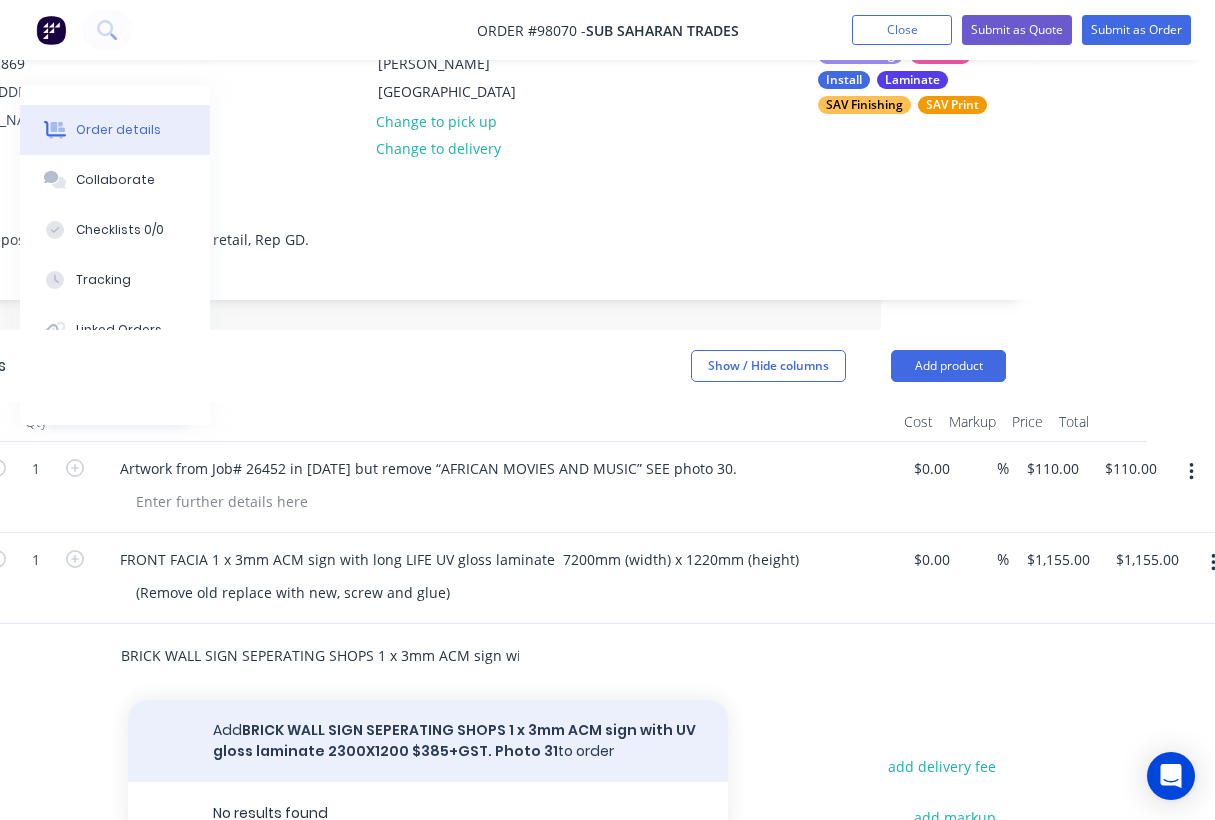 type on "BRICK WALL SIGN SEPERATING SHOPS 1 x 3mm ACM sign with UV gloss laminate 2300X1200 $385+GST. Photo 31" 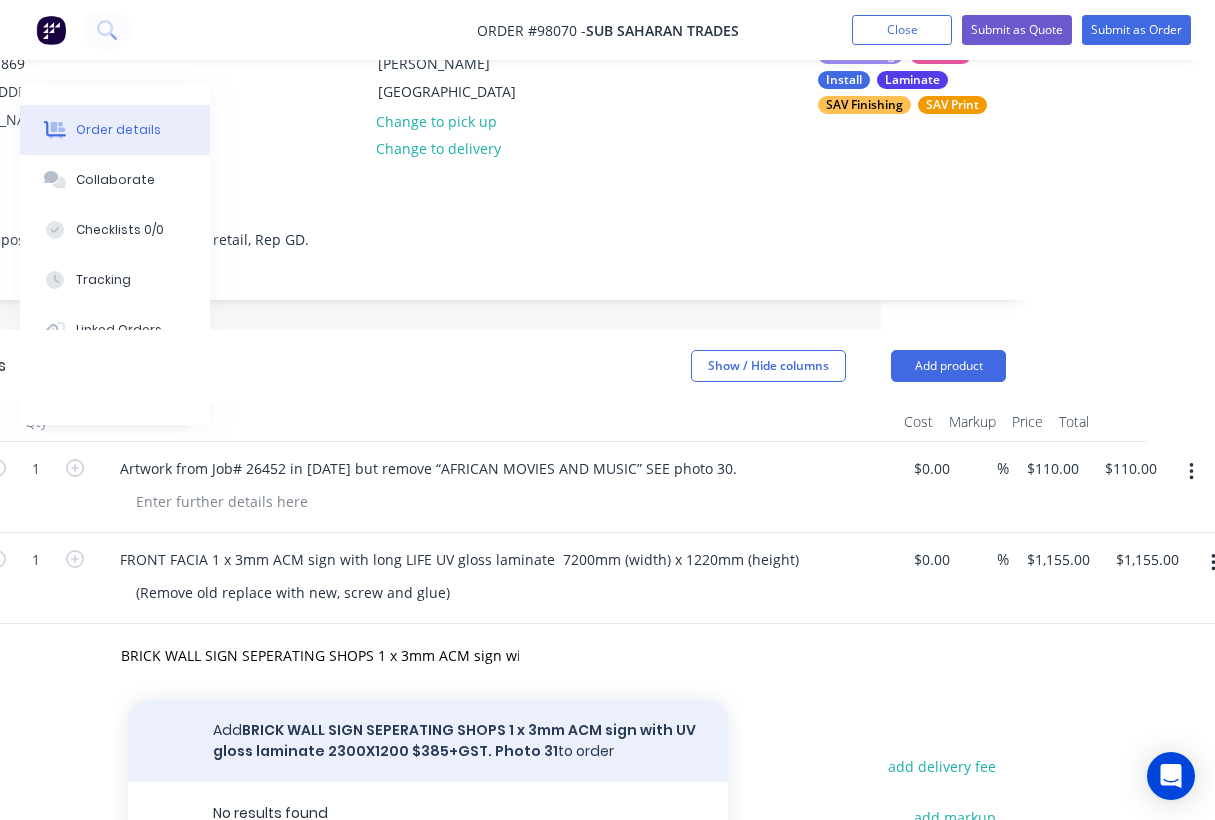 click on "Add  BRICK WALL SIGN SEPERATING SHOPS 1 x 3mm ACM sign with UV gloss laminate 2300X1200 $385+GST. Photo 31  to order" at bounding box center (428, 741) 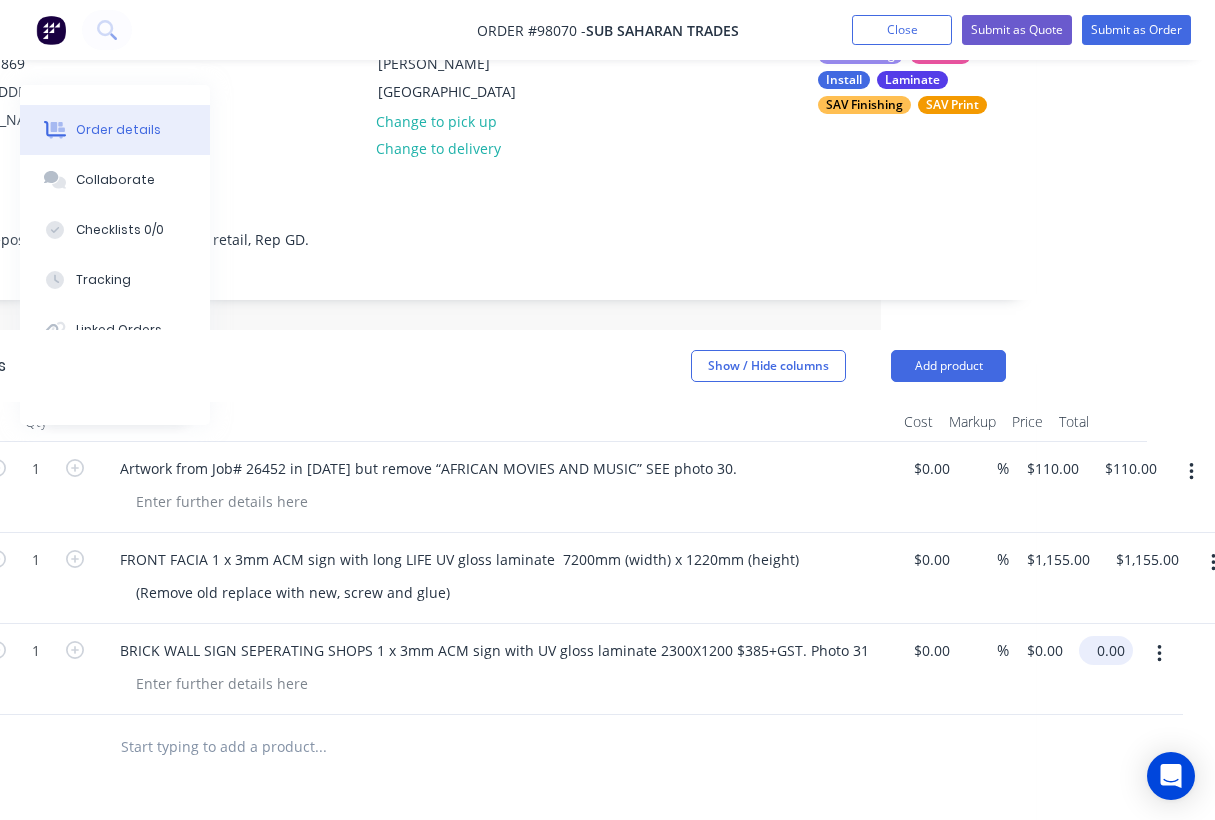 click on "0.00" at bounding box center (1110, 650) 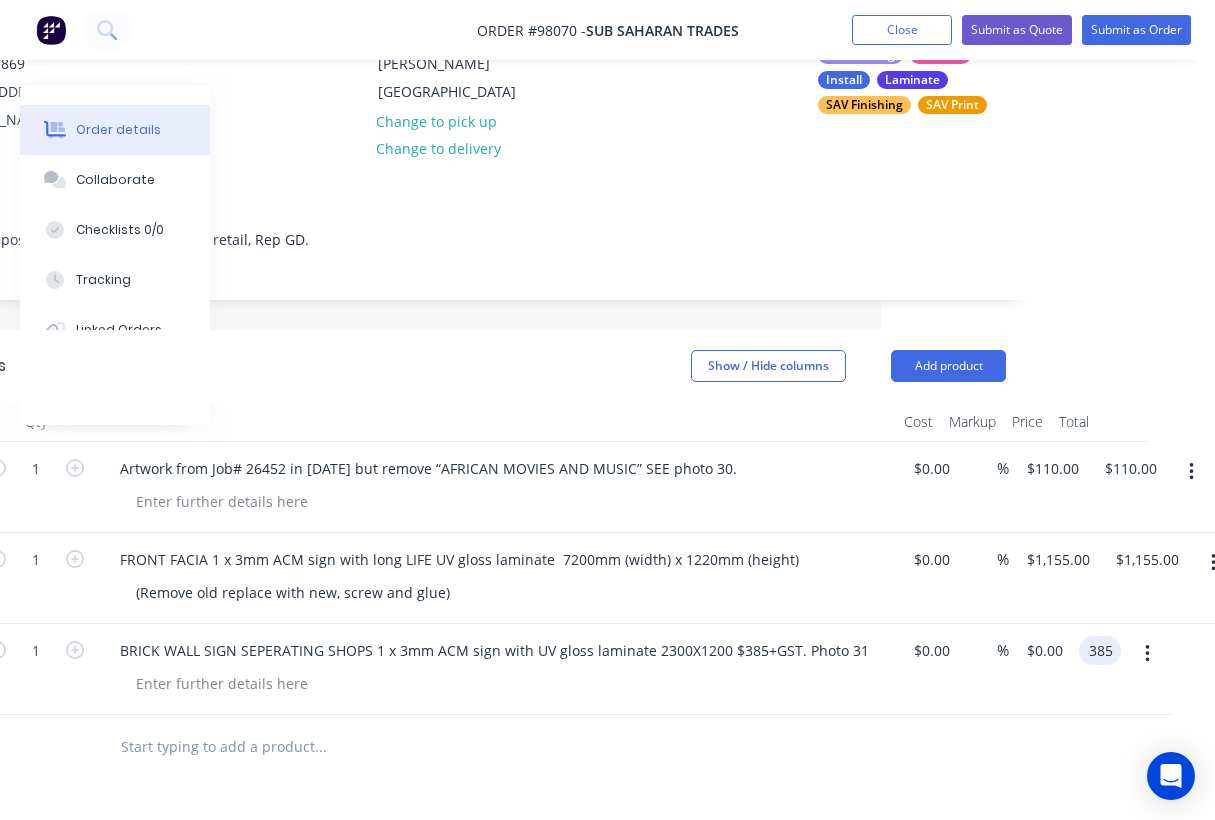 type on "$385.00" 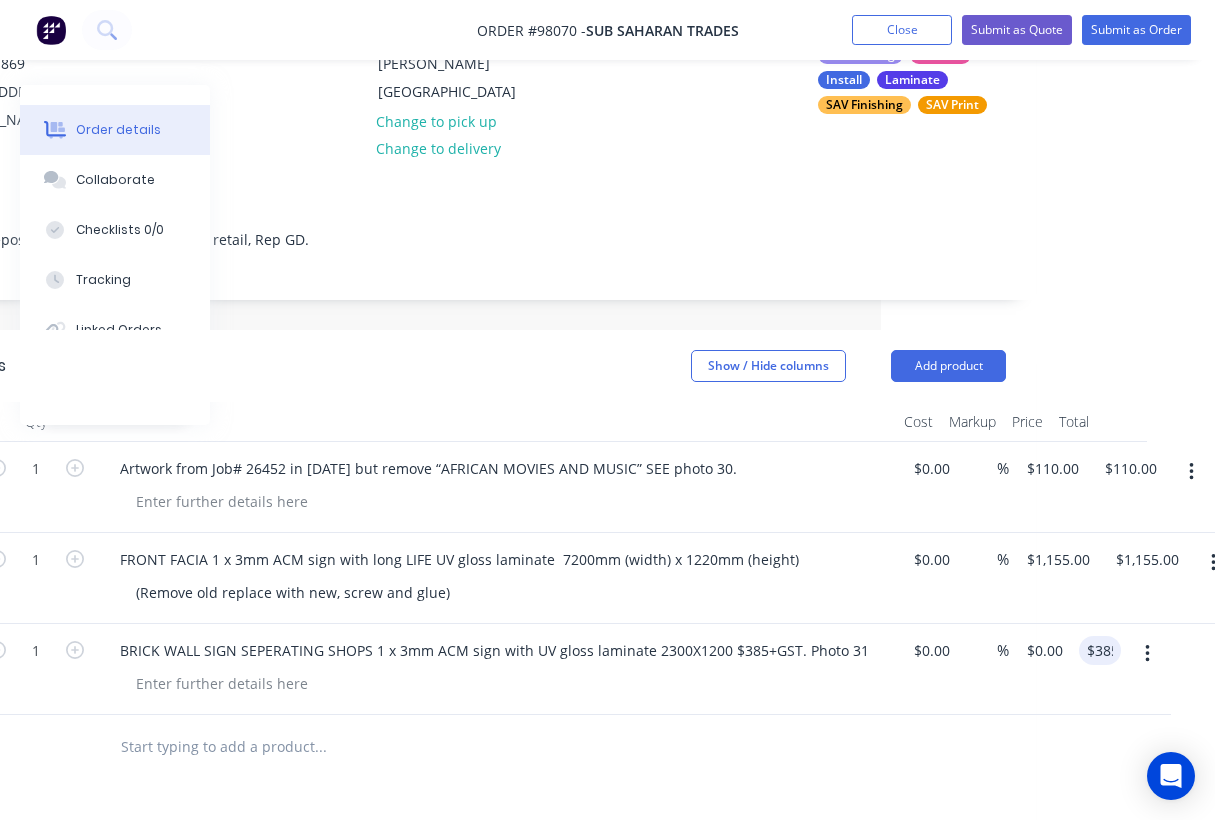 type on "$385.00" 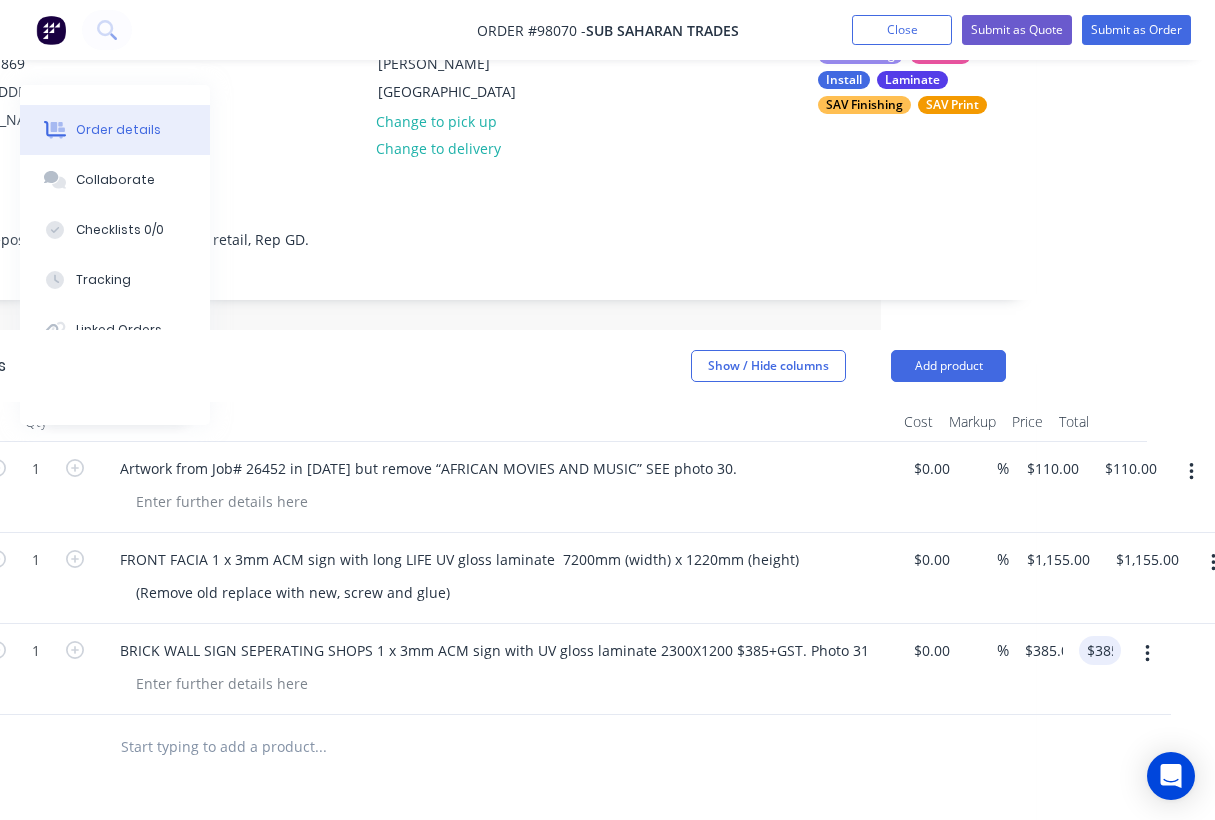 click on "BRICK WALL SIGN SEPERATING SHOPS 1 x 3mm ACM sign with UV gloss laminate 2300X1200 $385+GST. Photo 31" at bounding box center [496, 669] 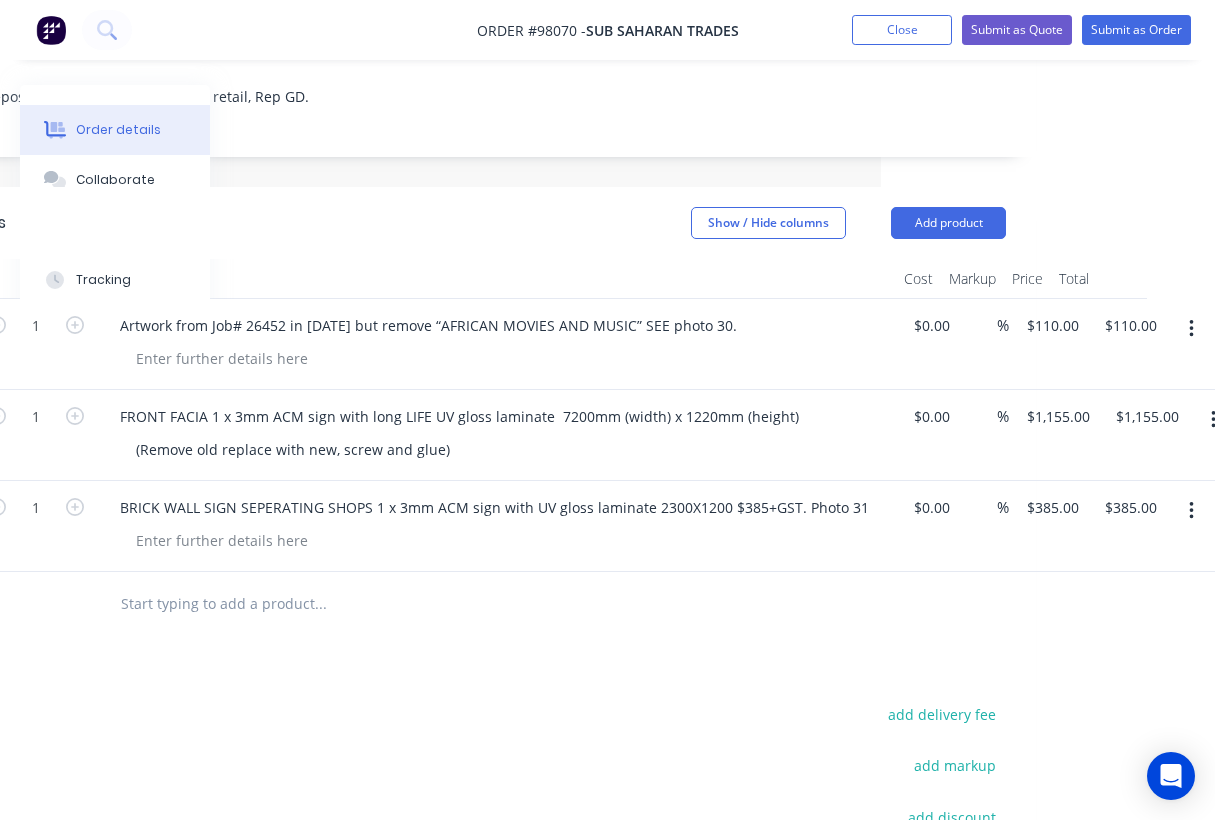 scroll, scrollTop: 403, scrollLeft: 334, axis: both 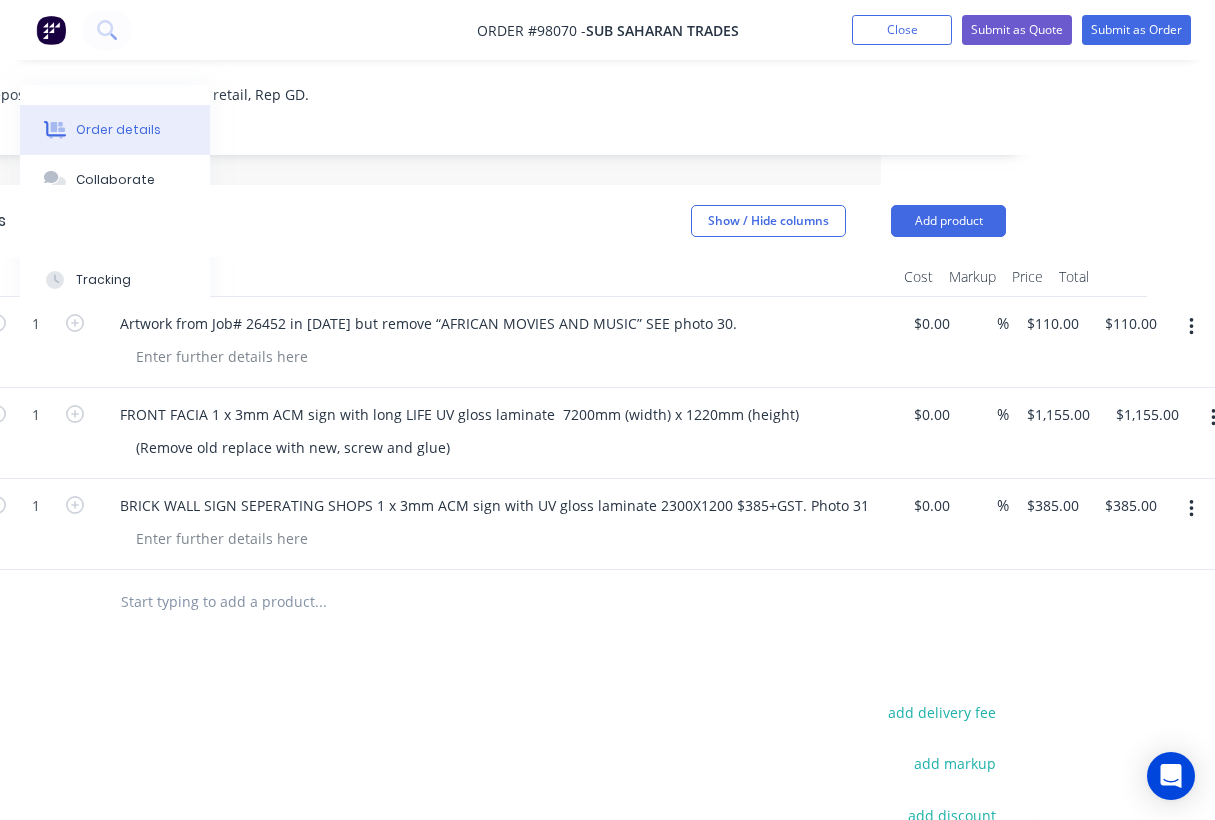 click at bounding box center [320, 602] 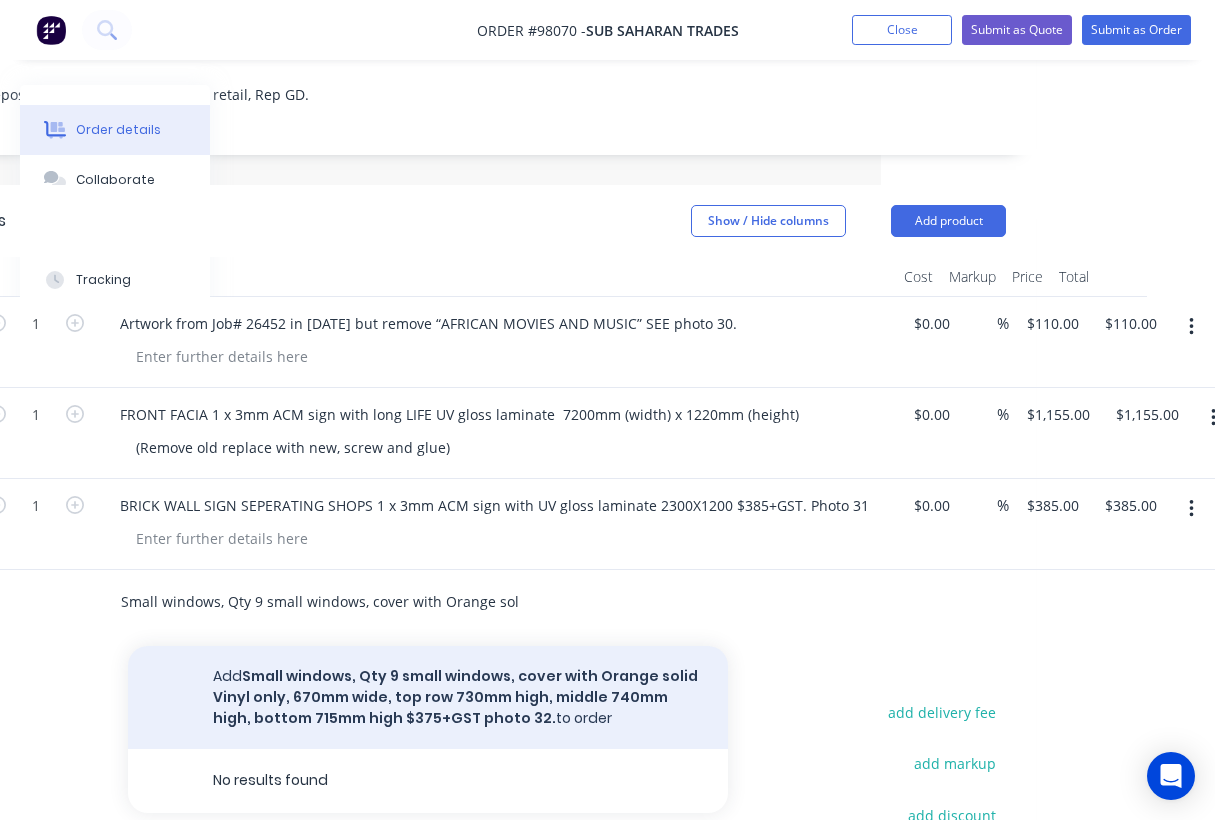 type on "Small windows, Qty 9 small windows, cover with Orange solid Vinyl only, 670mm wide, top row 730mm high, middle 740mm high, bottom 715mm high $375+GST photo 32." 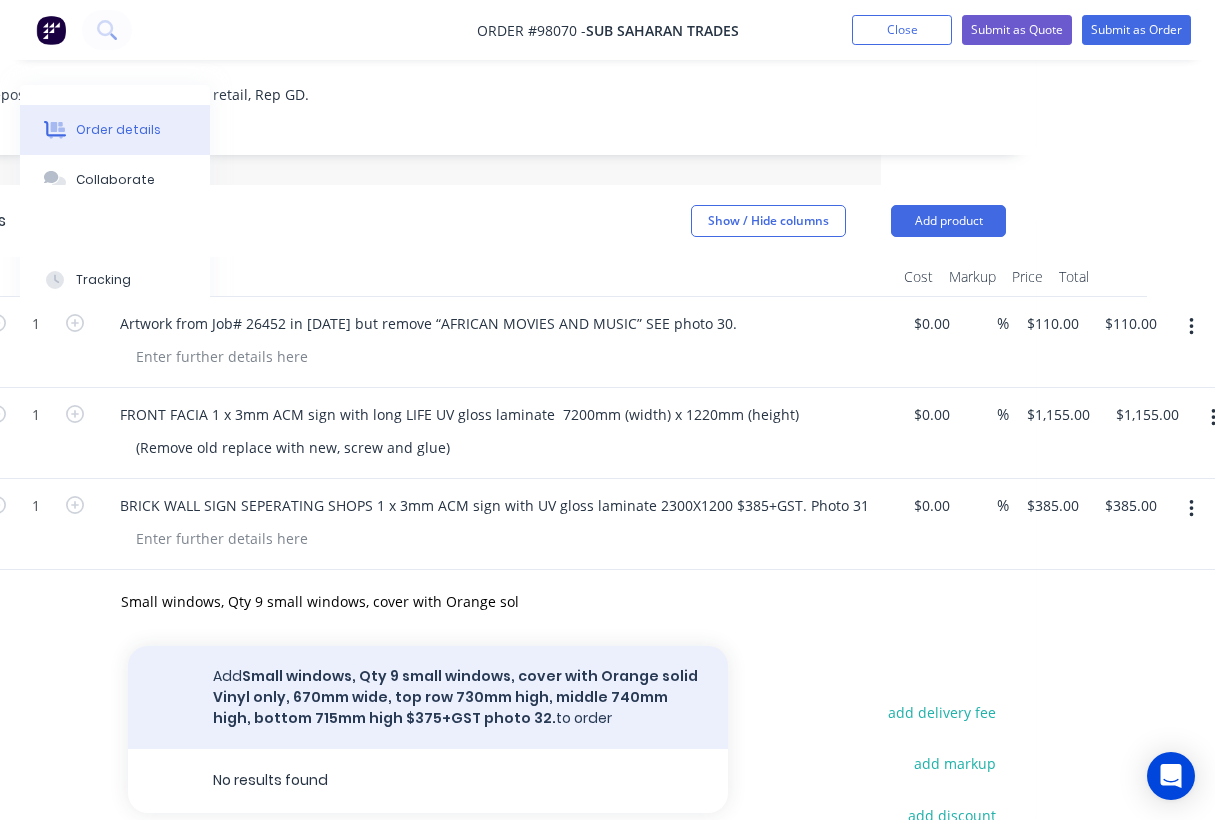 click on "Add  Small windows, Qty 9 small windows, cover with Orange solid Vinyl only, 670mm wide, top row 730mm high, middle 740mm high, bottom 715mm high $375+GST photo 32.   to order" at bounding box center [428, 697] 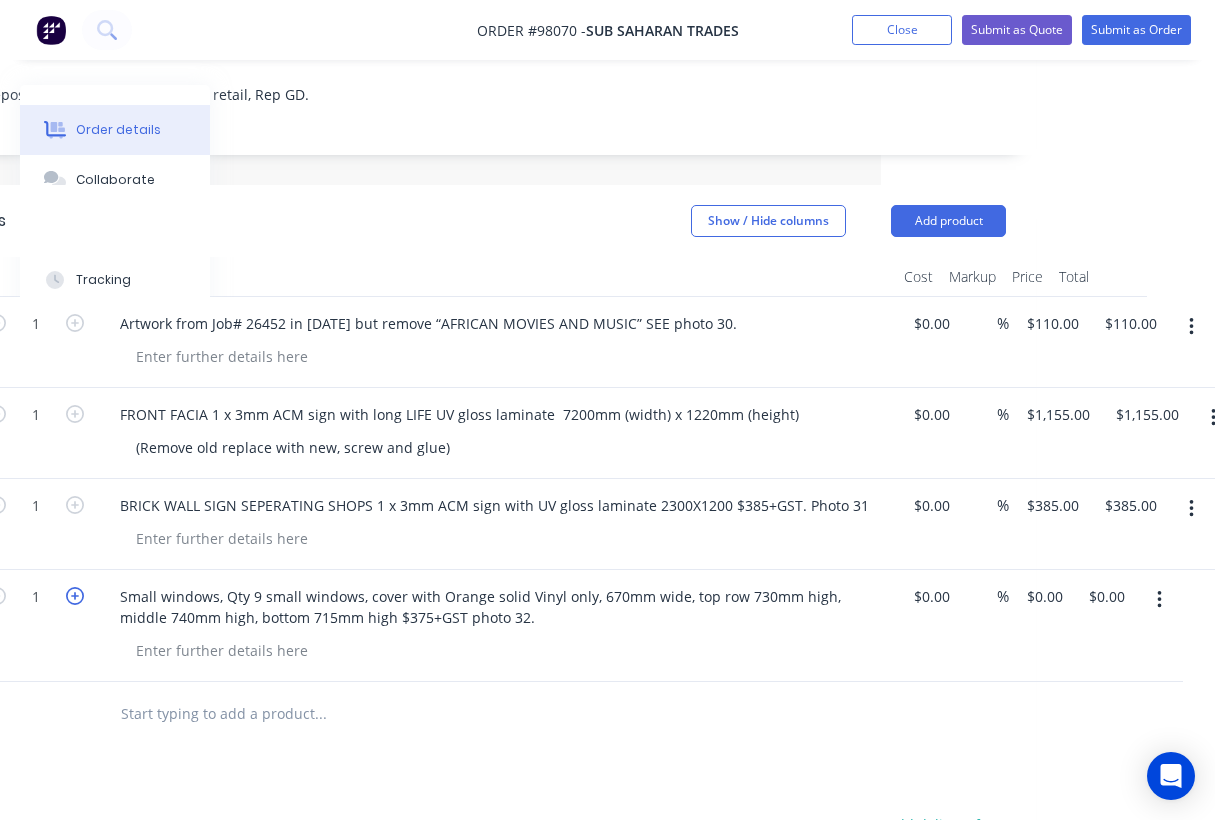 click 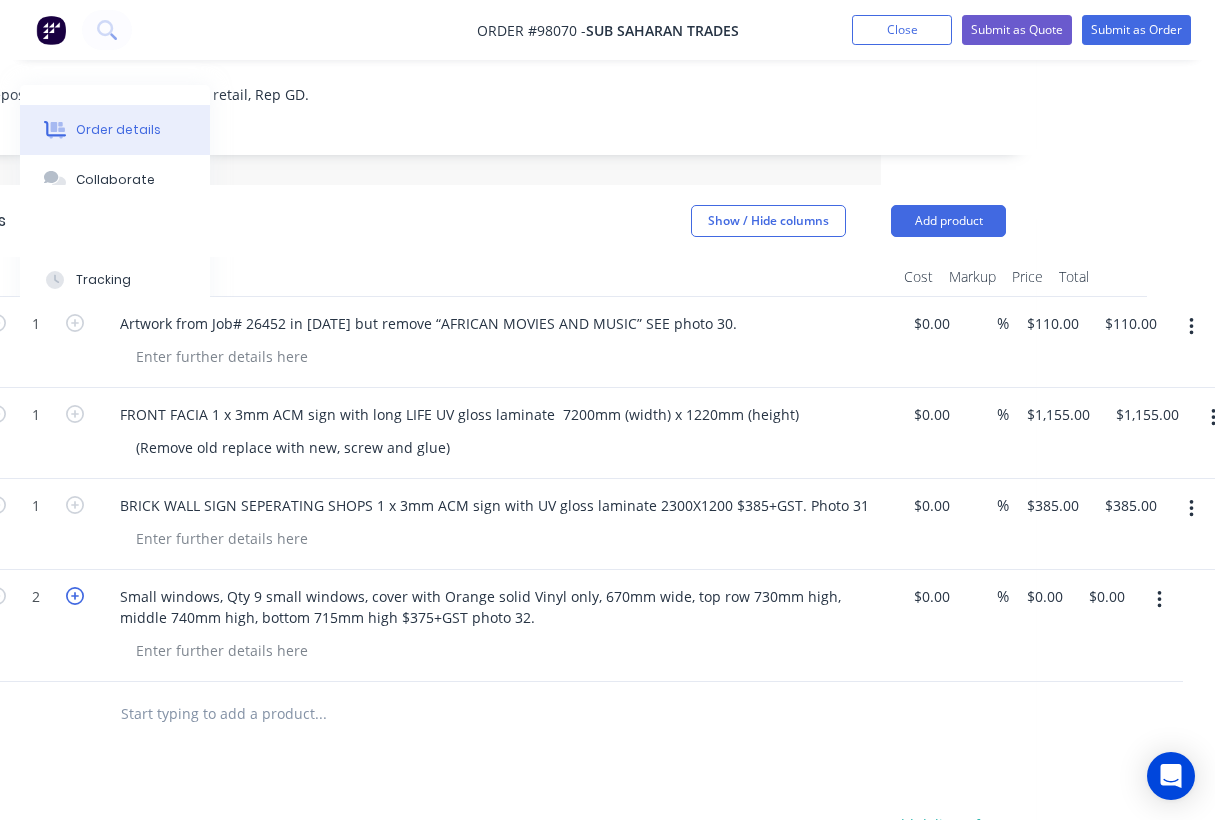 click 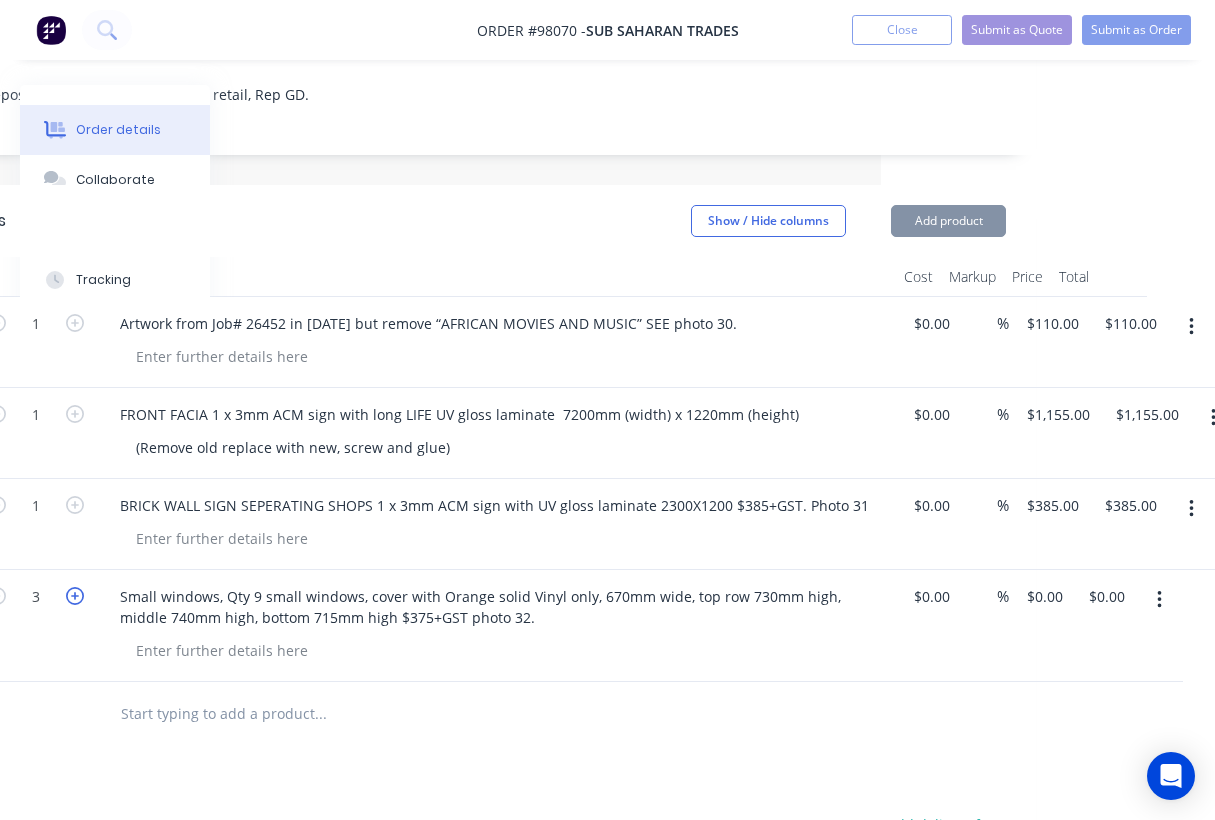 click 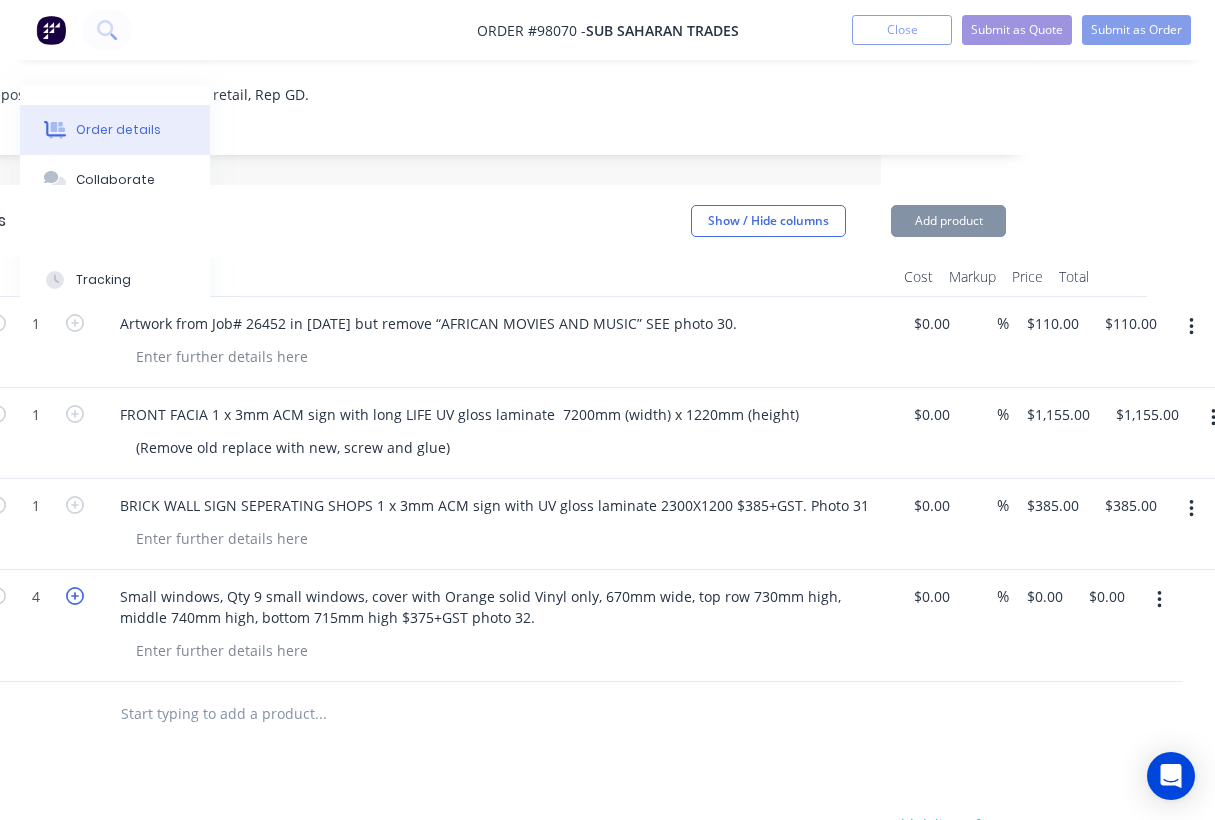 click 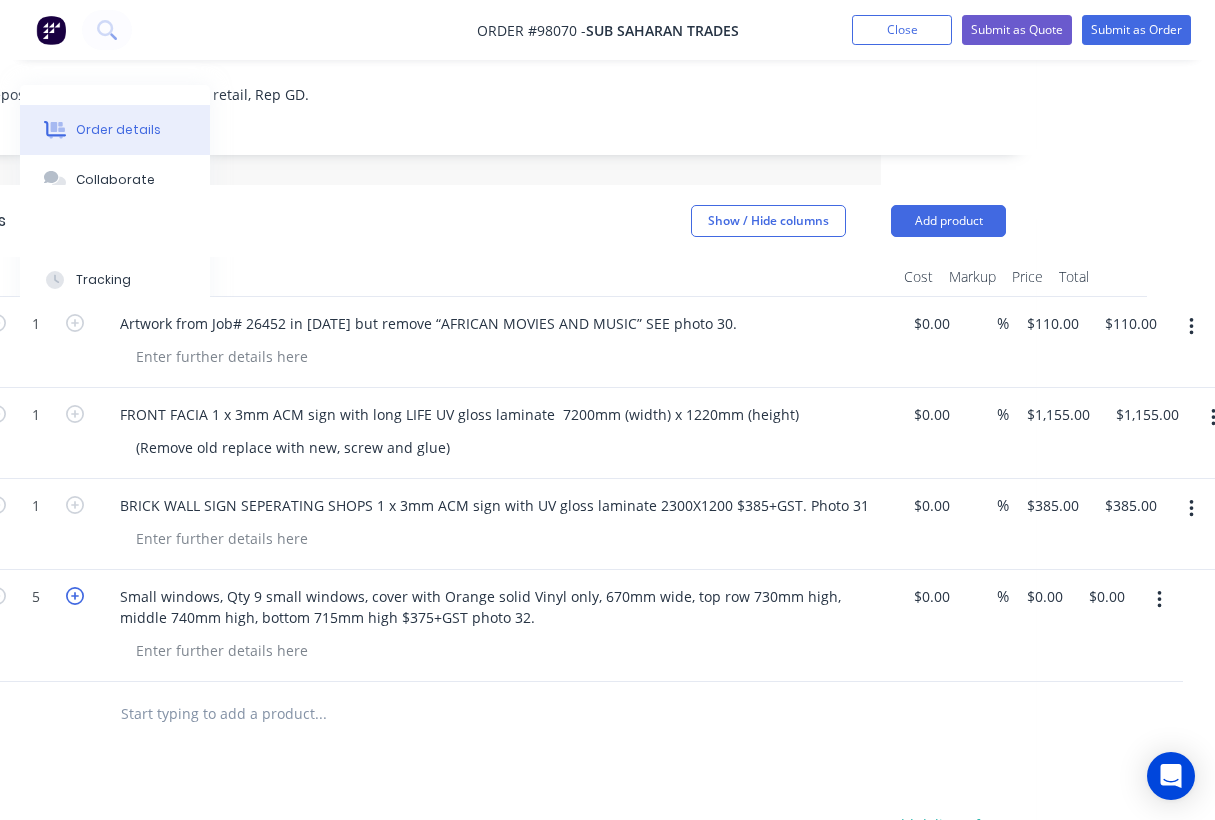 click 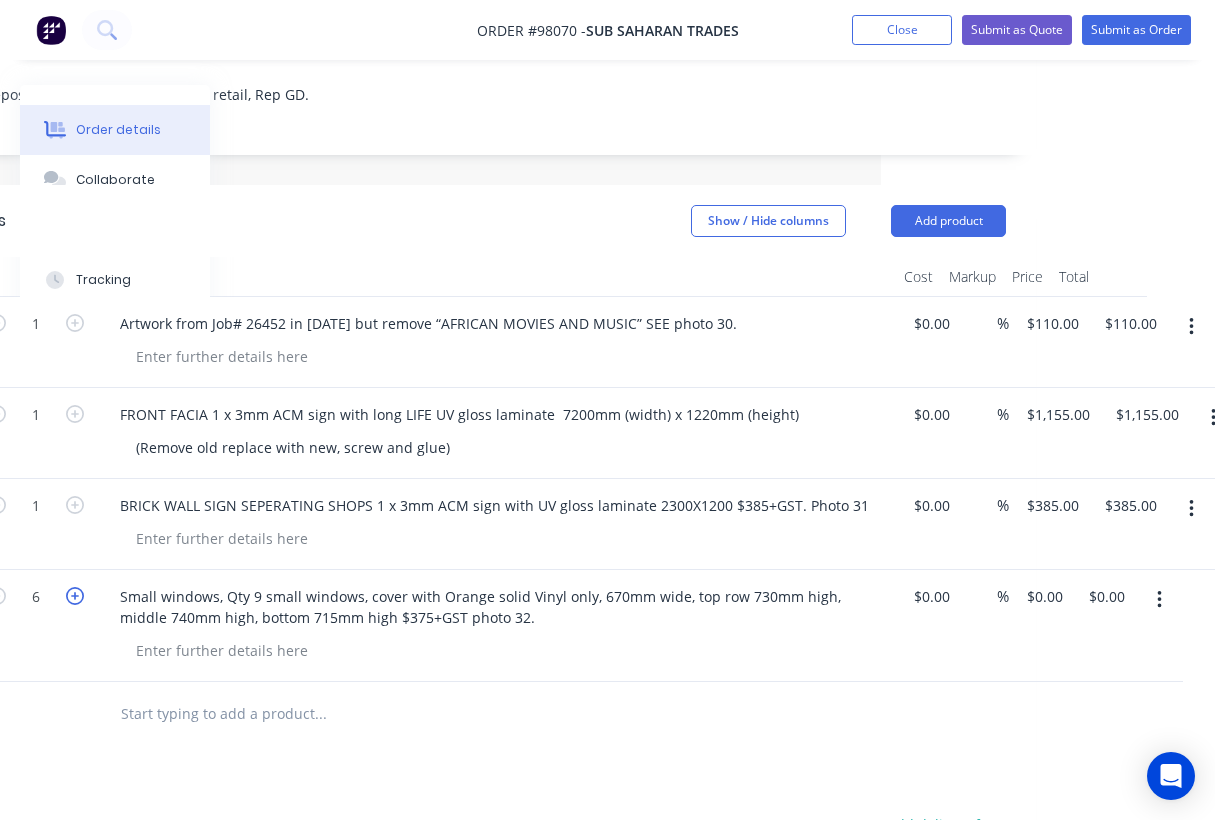 click 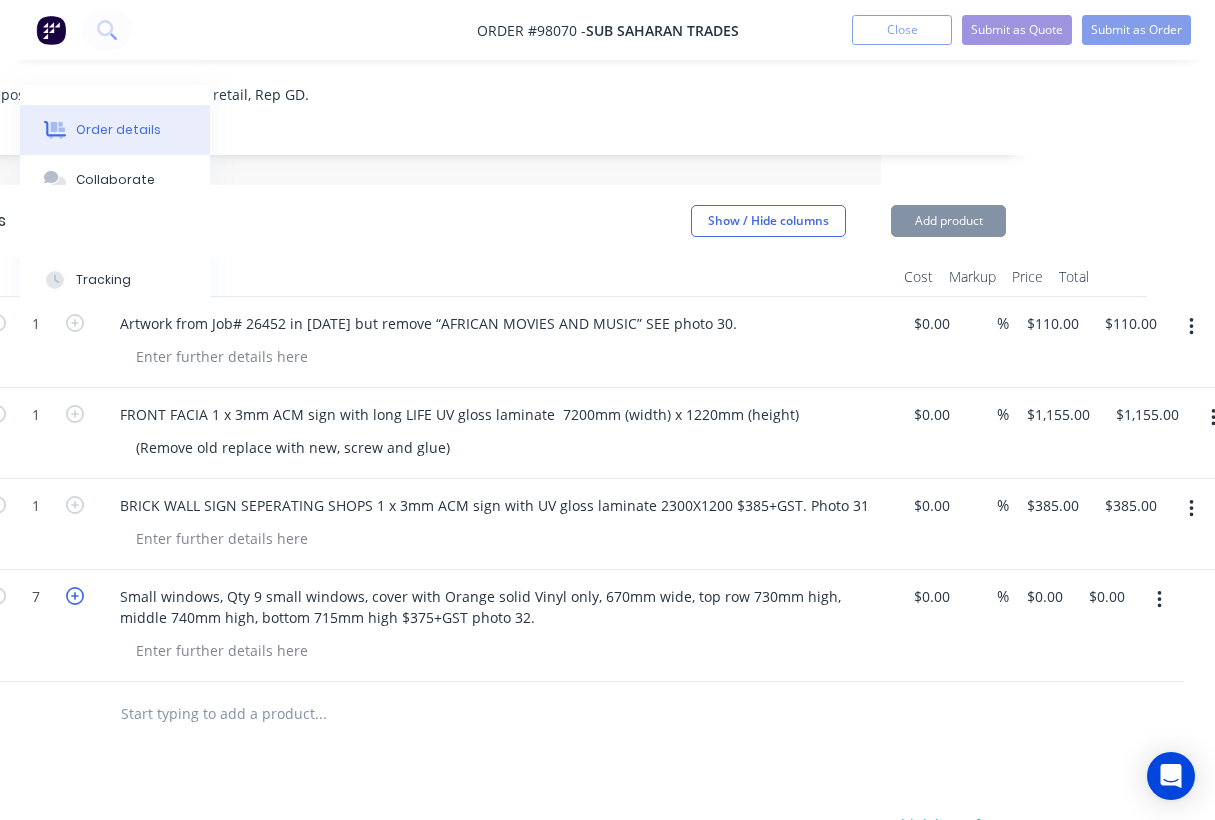 click 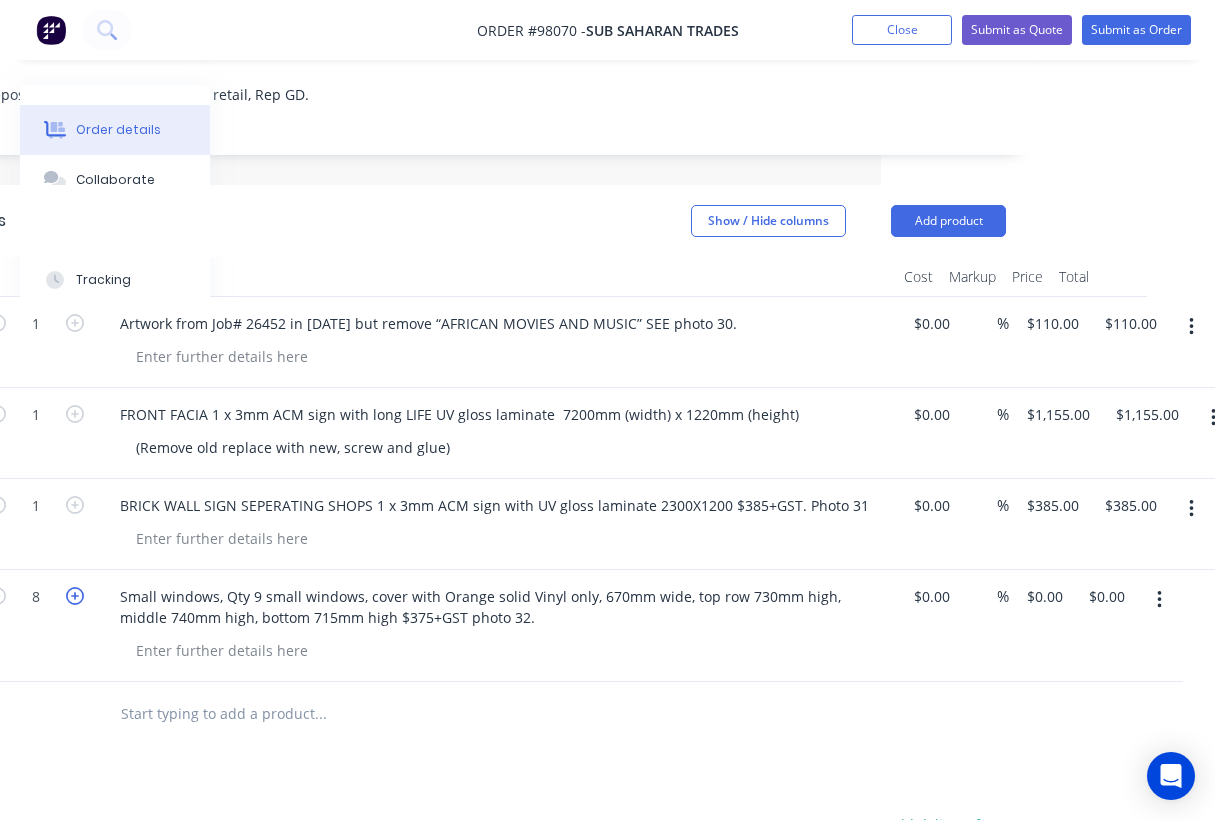 click 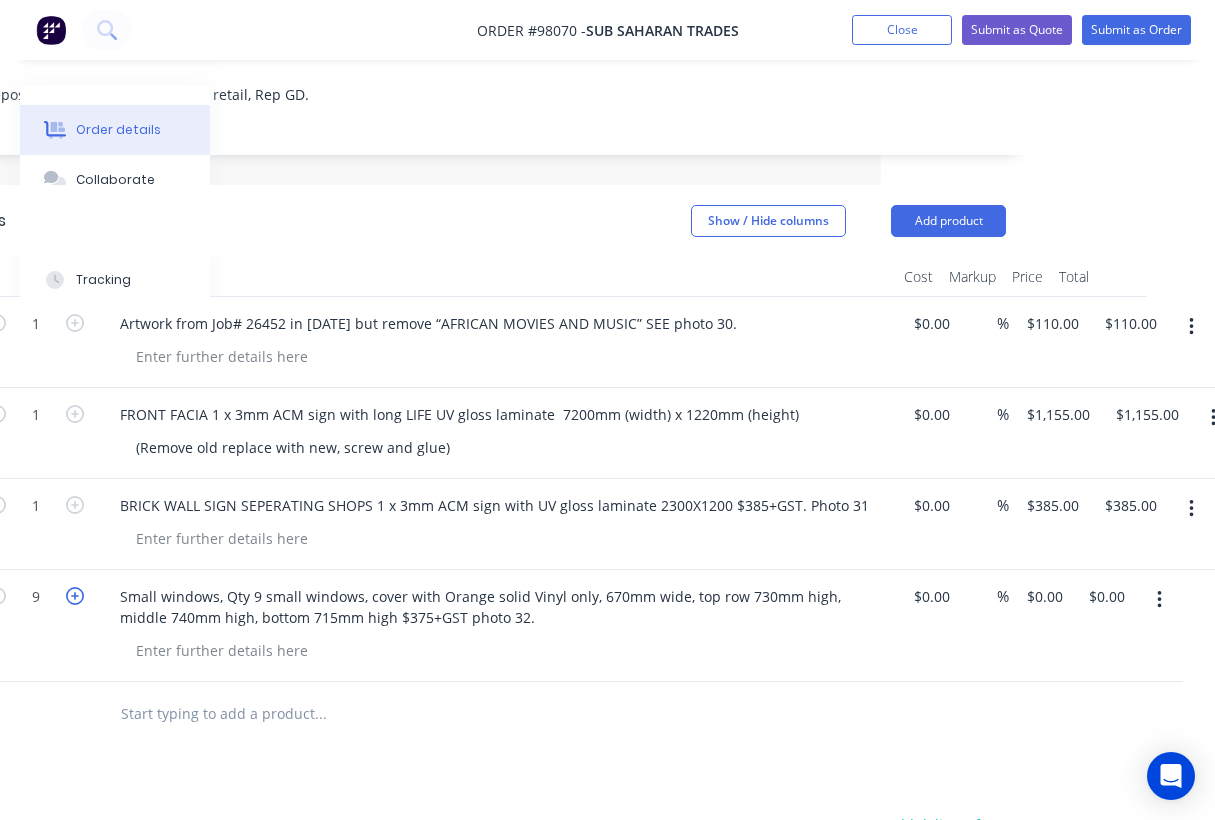 click 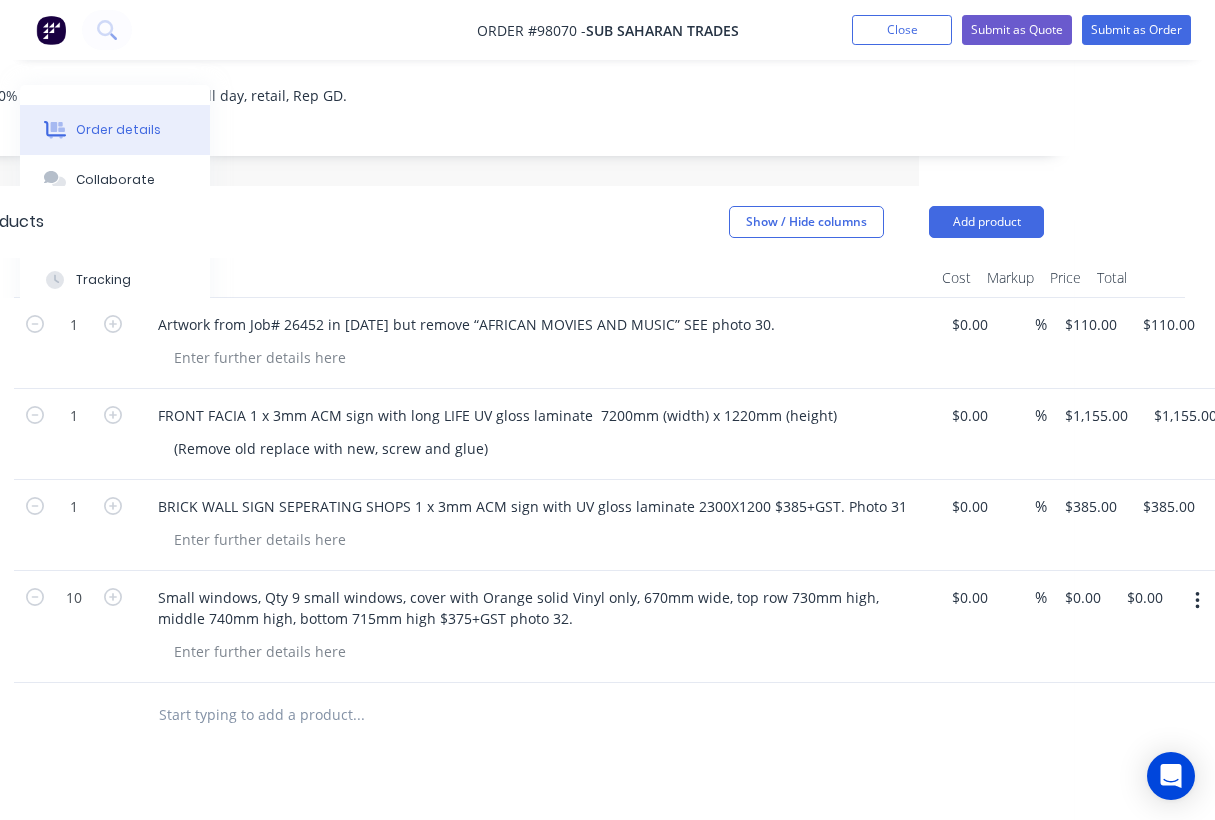 scroll, scrollTop: 400, scrollLeft: 296, axis: both 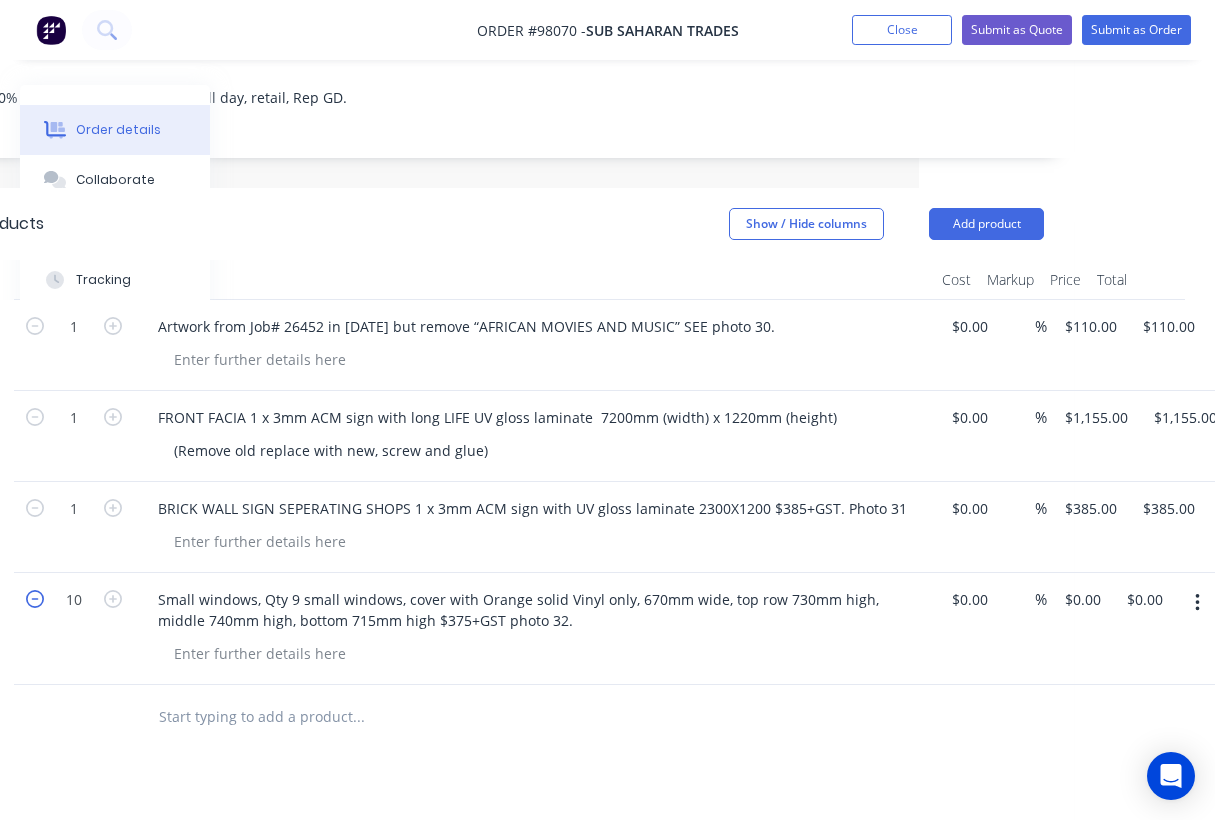 click 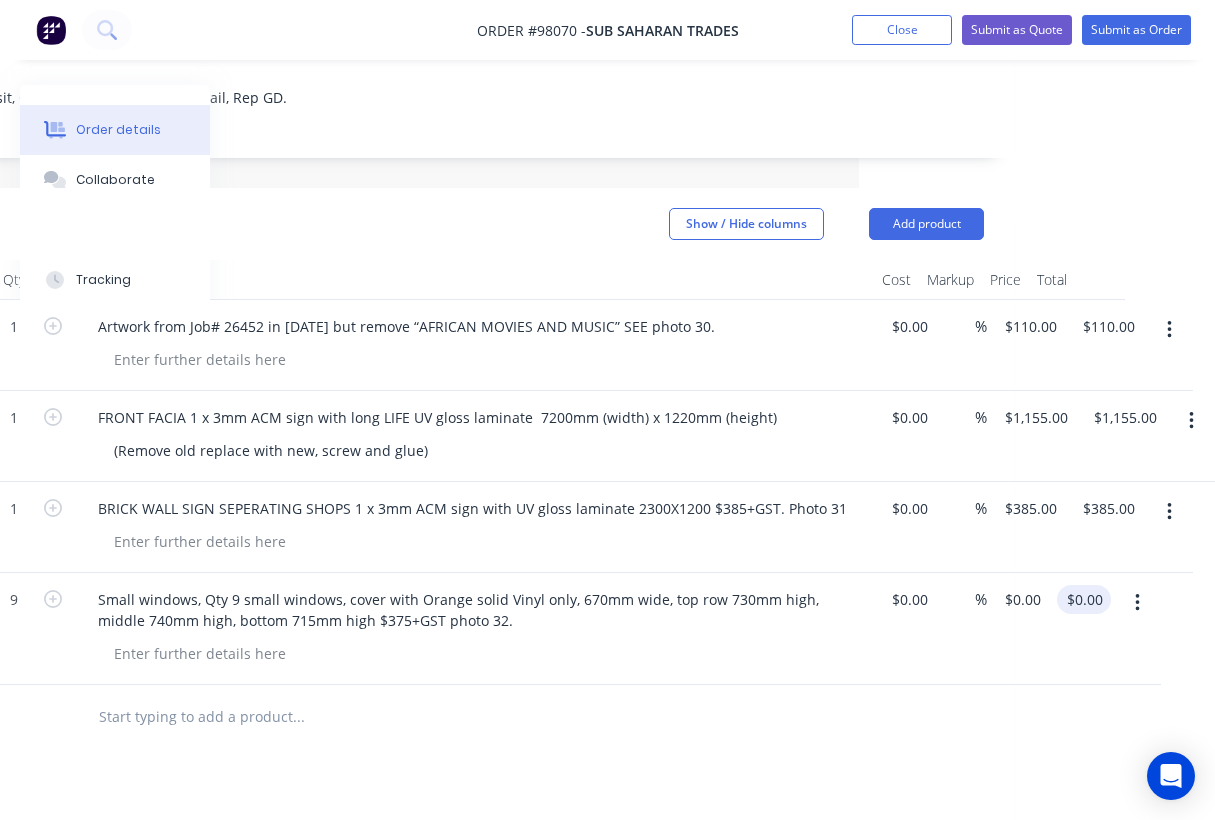 scroll, scrollTop: 400, scrollLeft: 356, axis: both 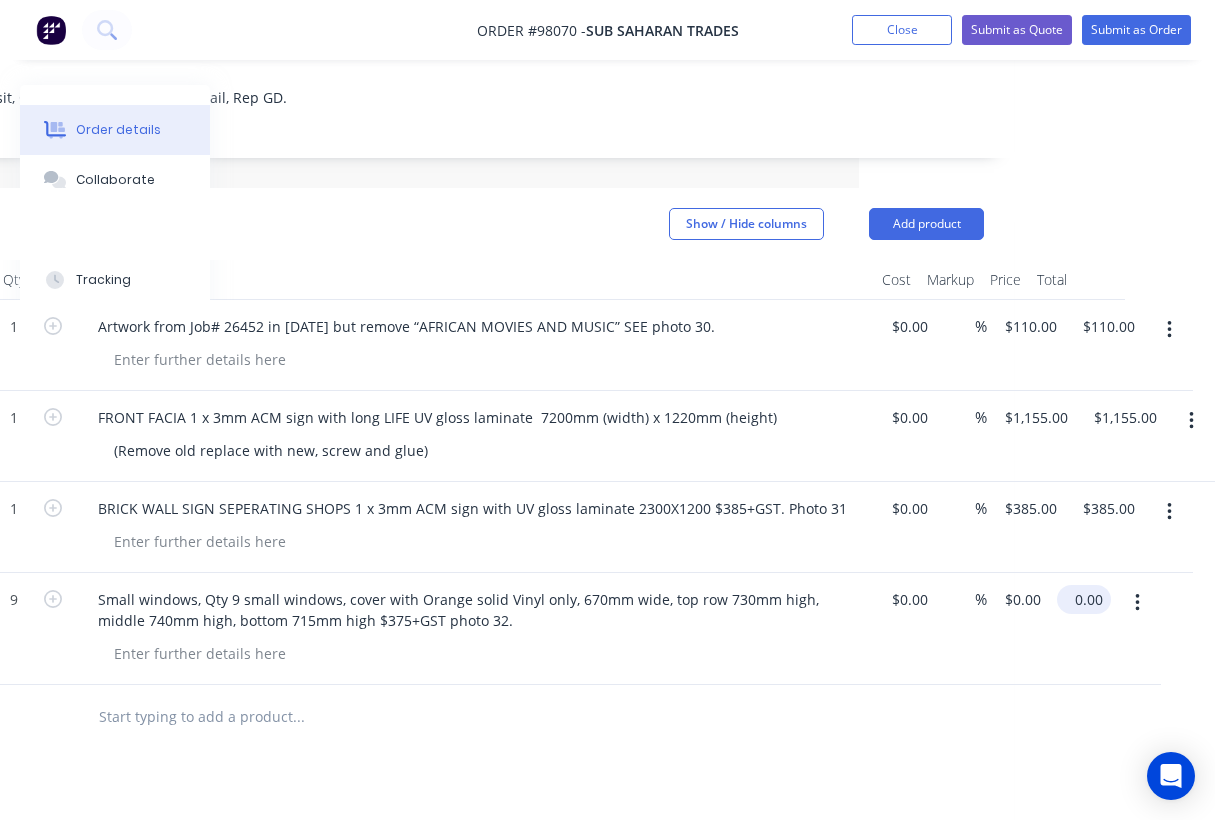 click on "0.00" at bounding box center (1088, 599) 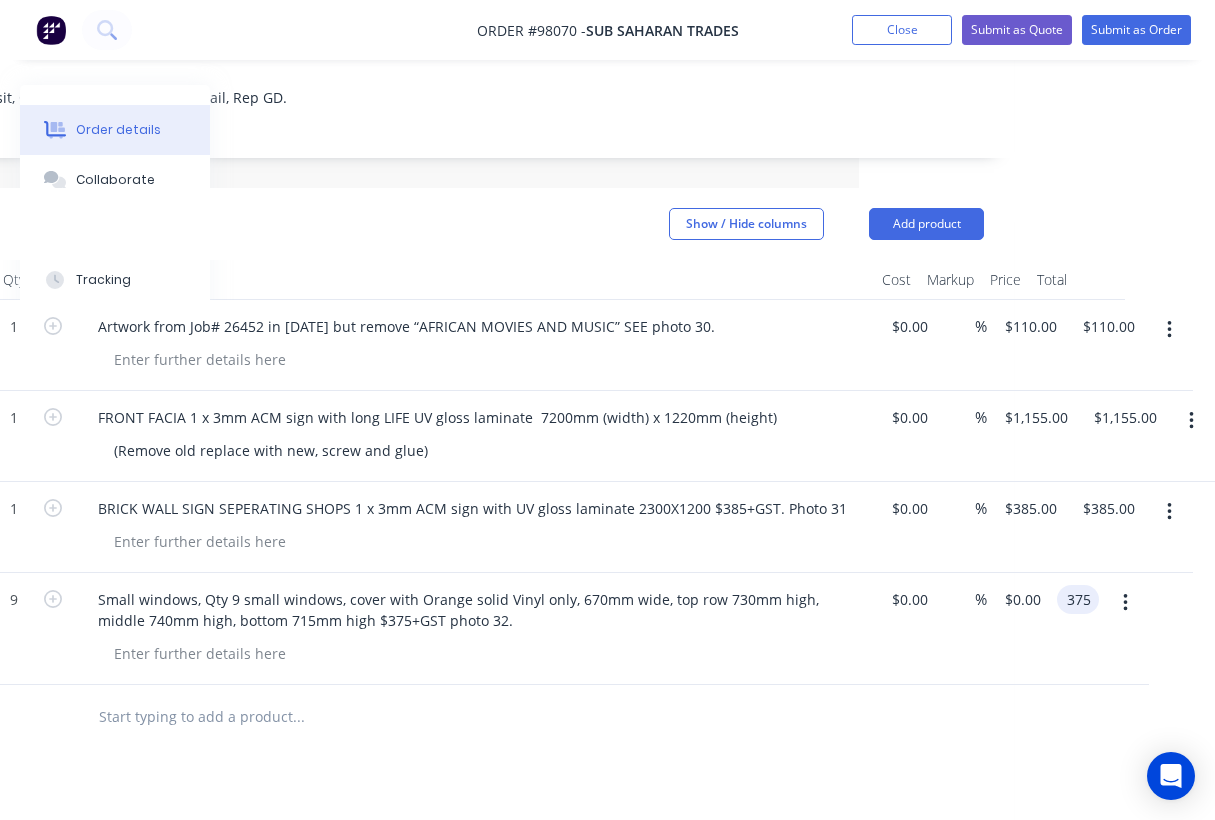 type on "$375.00" 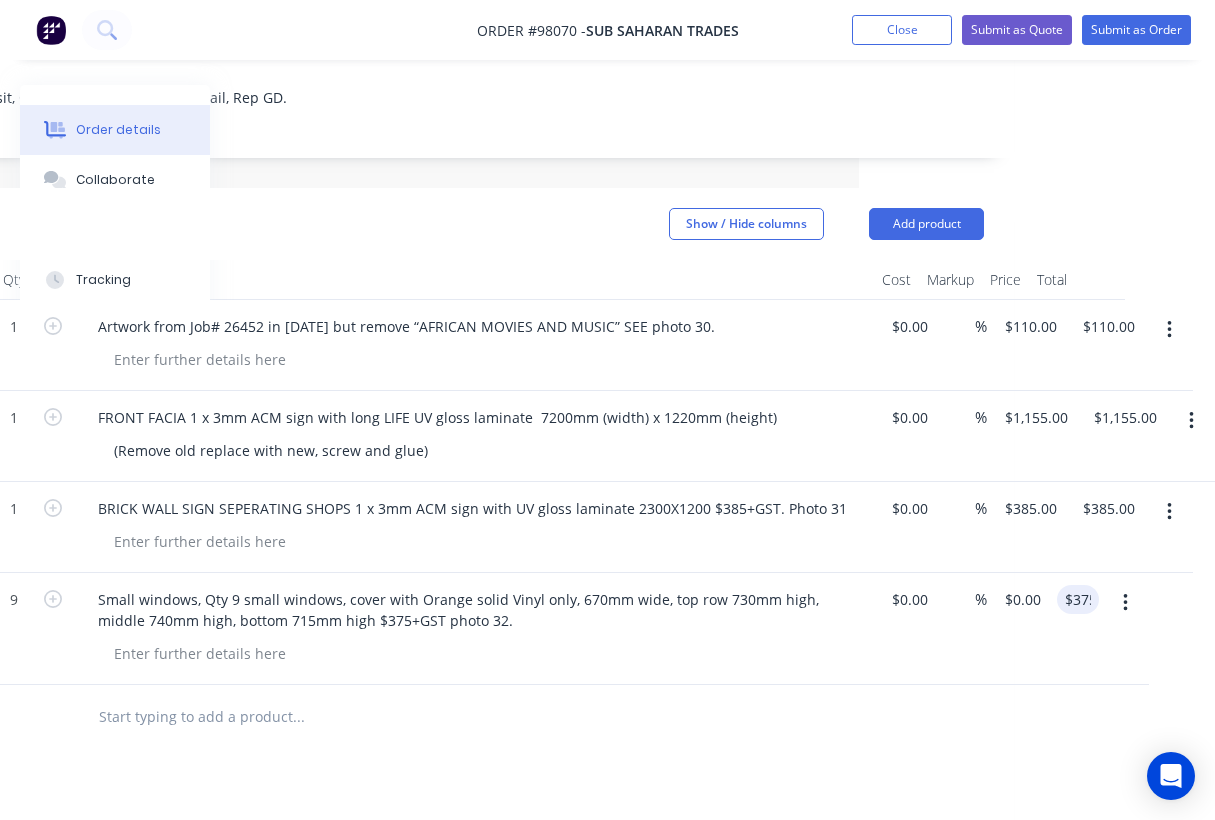 type on "$41.6667" 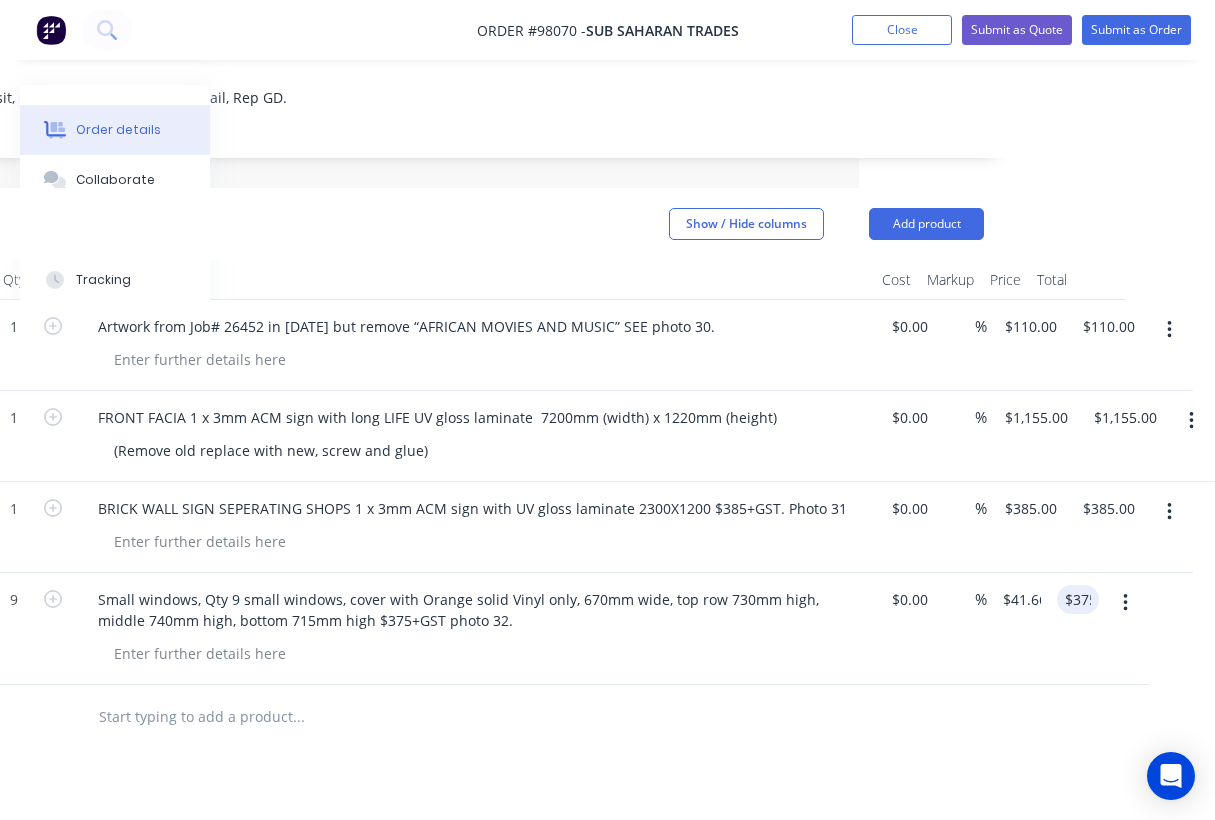 click at bounding box center [449, 717] 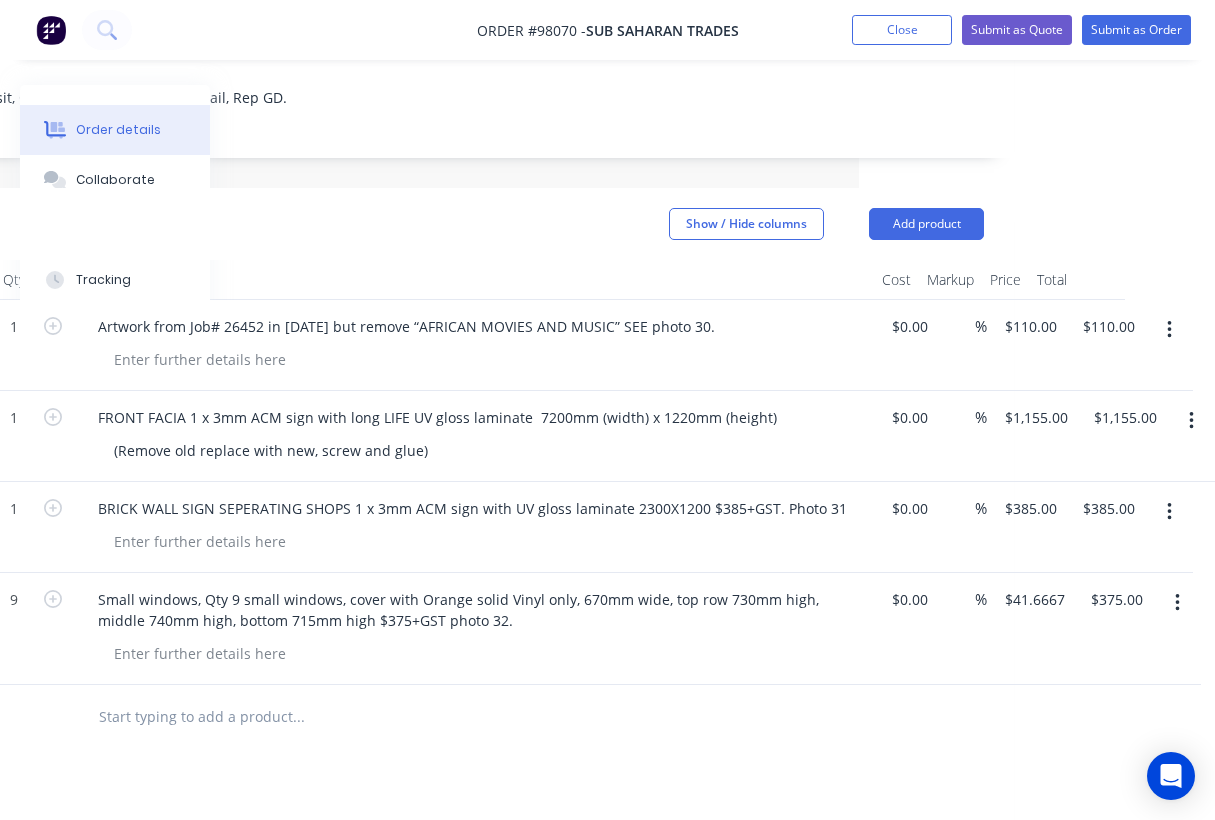 click at bounding box center [298, 717] 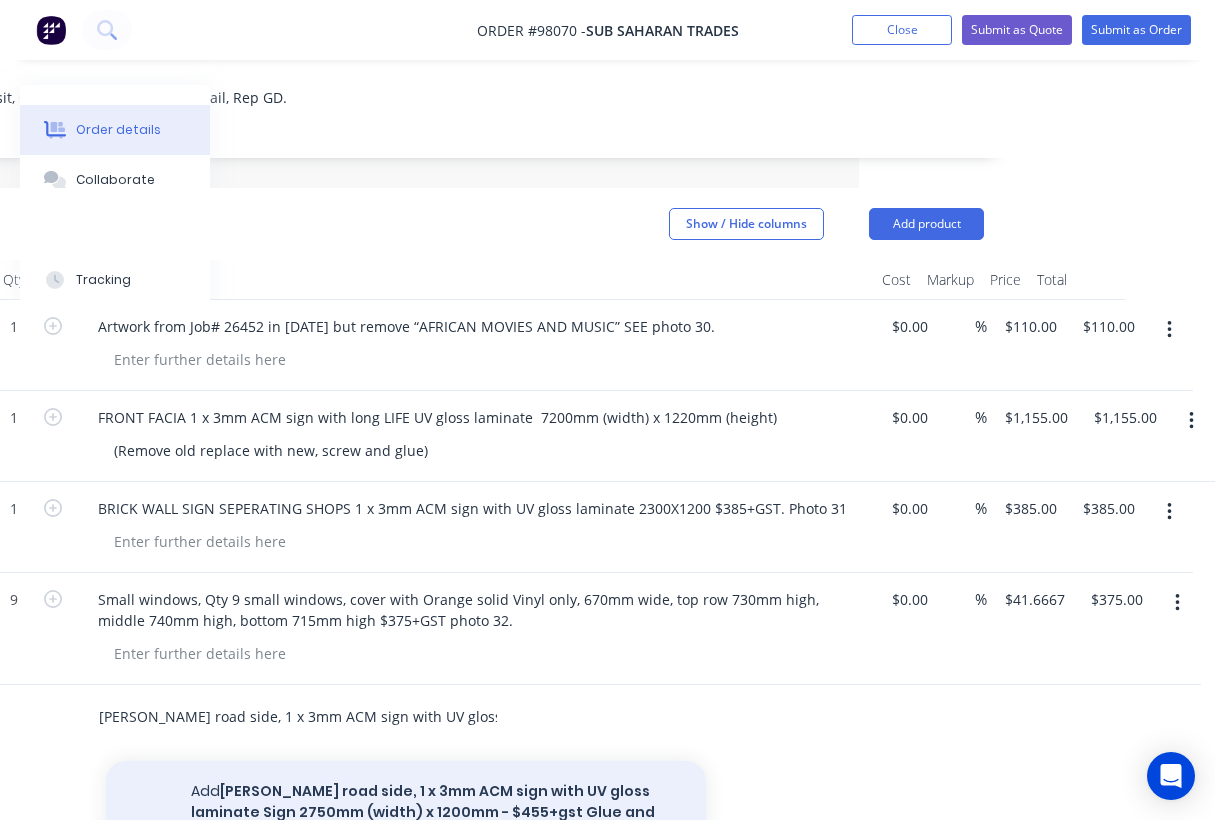 type on "Mason road side, 1 x 3mm ACM sign with UV gloss laminate  Sign  2750mm (width) x 1200mm - $455+gst Glue and screw (where change-a-frame is) photo 35" 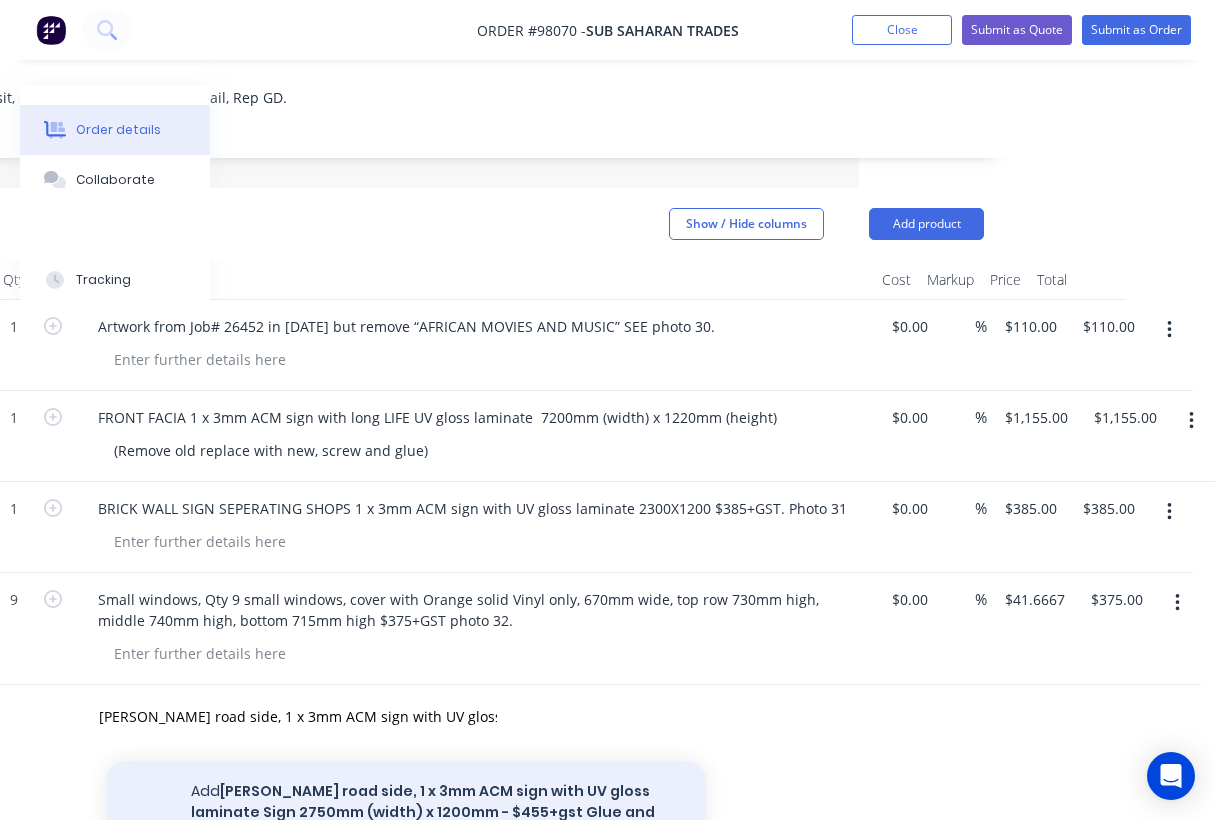click on "Add  Mason road side, 1 x 3mm ACM sign with UV gloss laminate  Sign  2750mm (width) x 1200mm - $455+gst Glue and screw (where change-a-frame is) photo 35  to order" at bounding box center (406, 812) 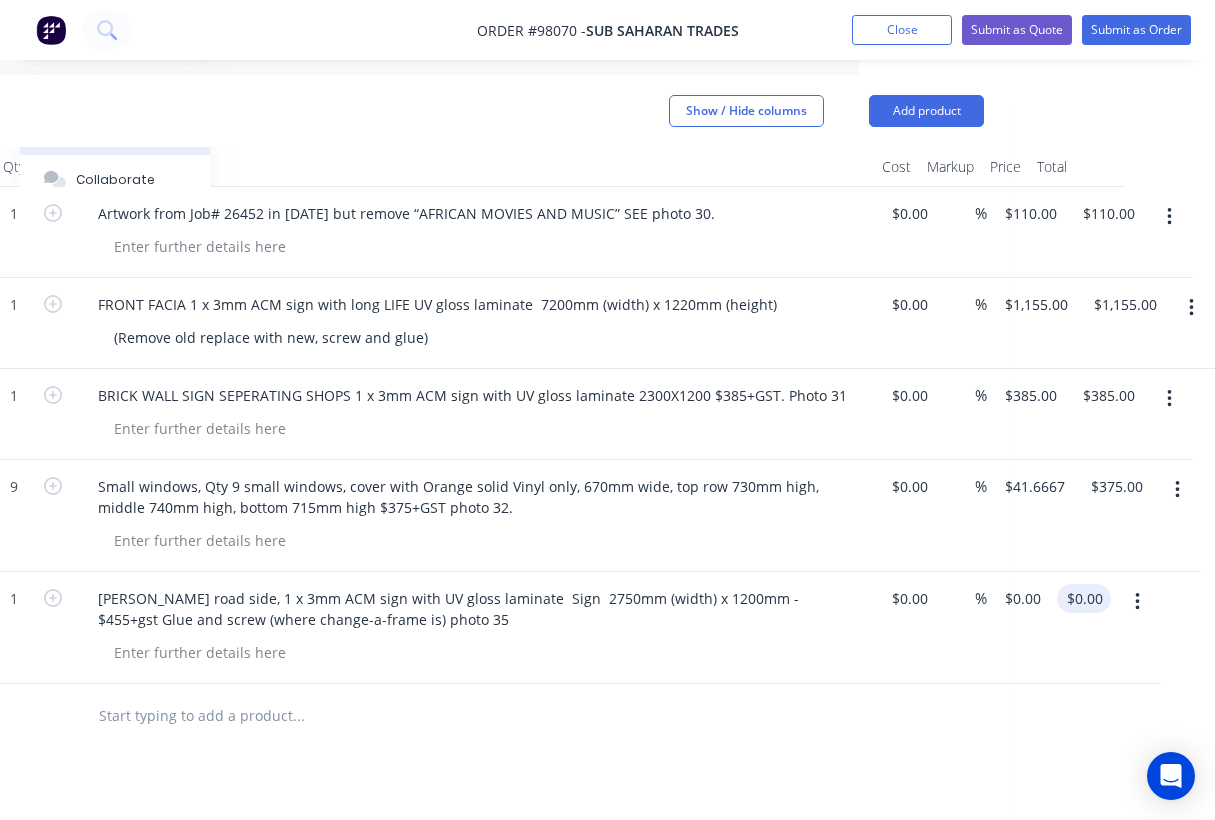 scroll, scrollTop: 513, scrollLeft: 356, axis: both 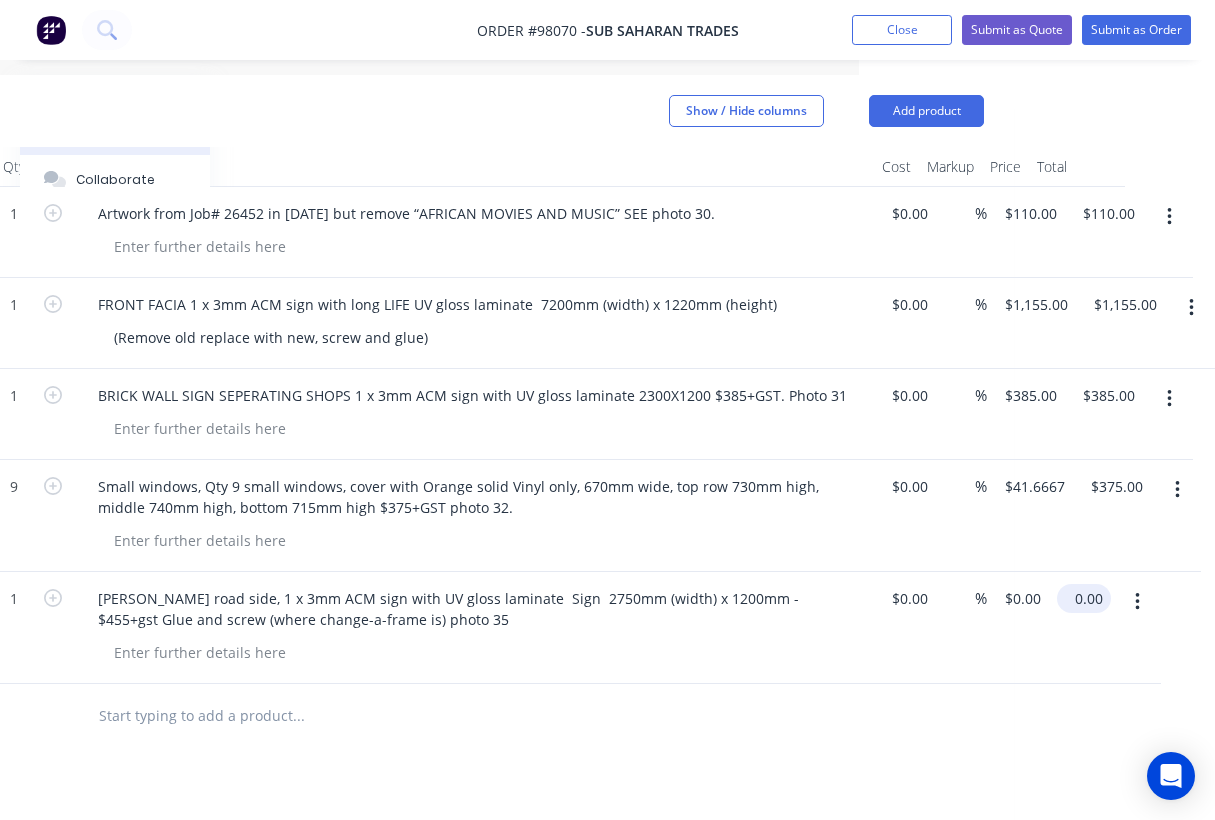 click on "0.00" at bounding box center [1088, 598] 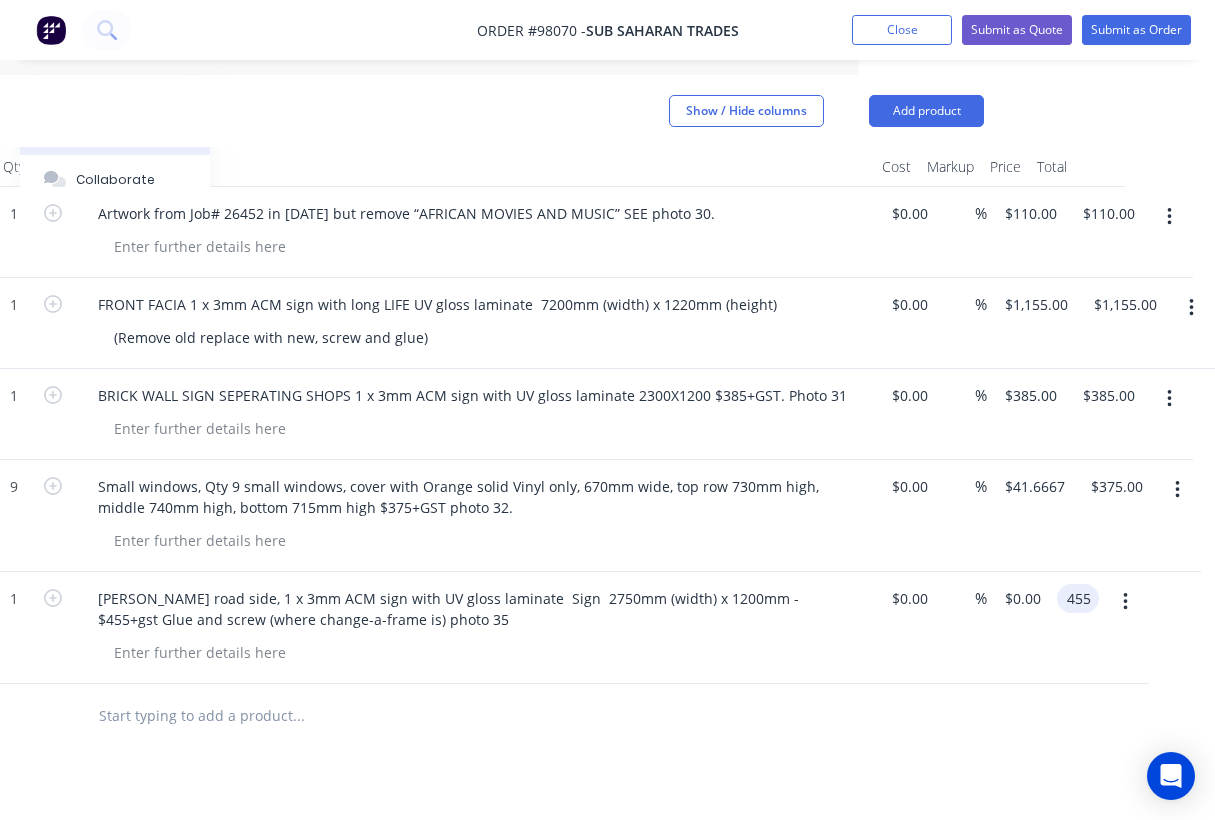 type on "$455.00" 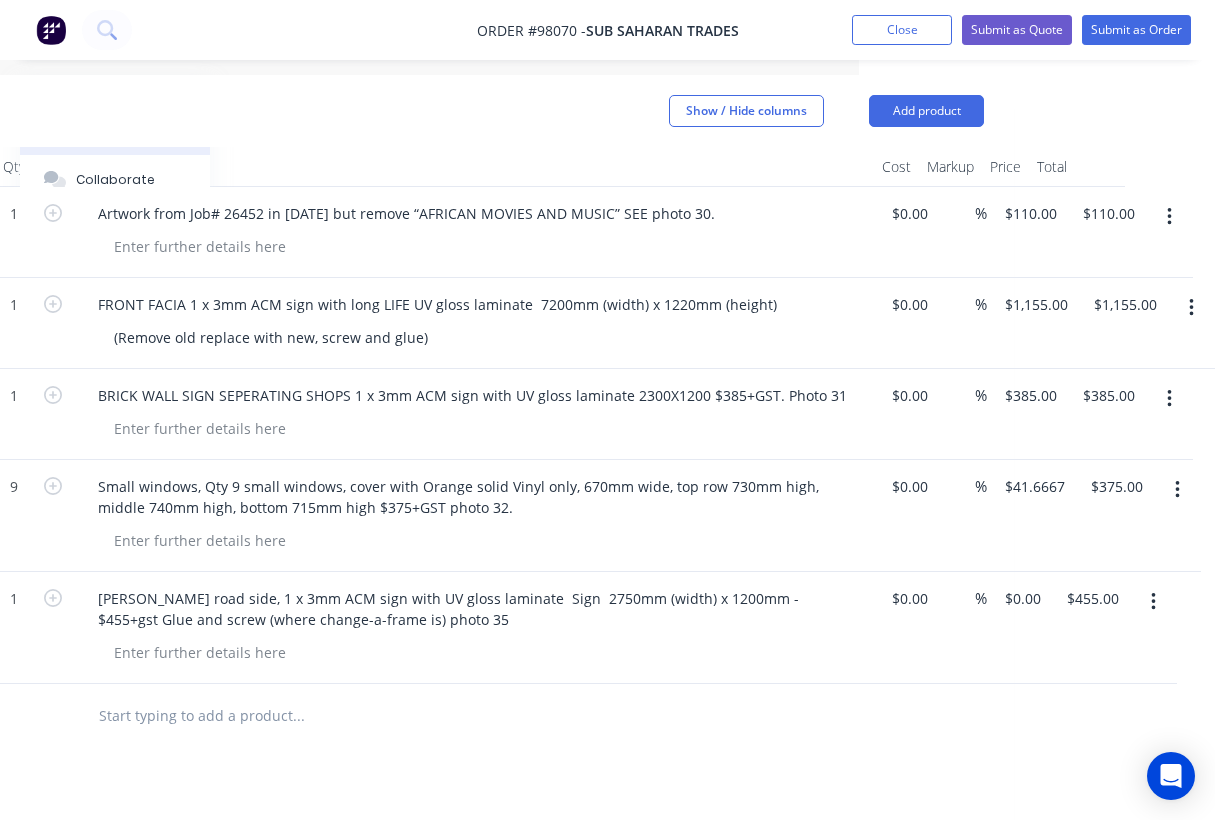 type on "$455.00" 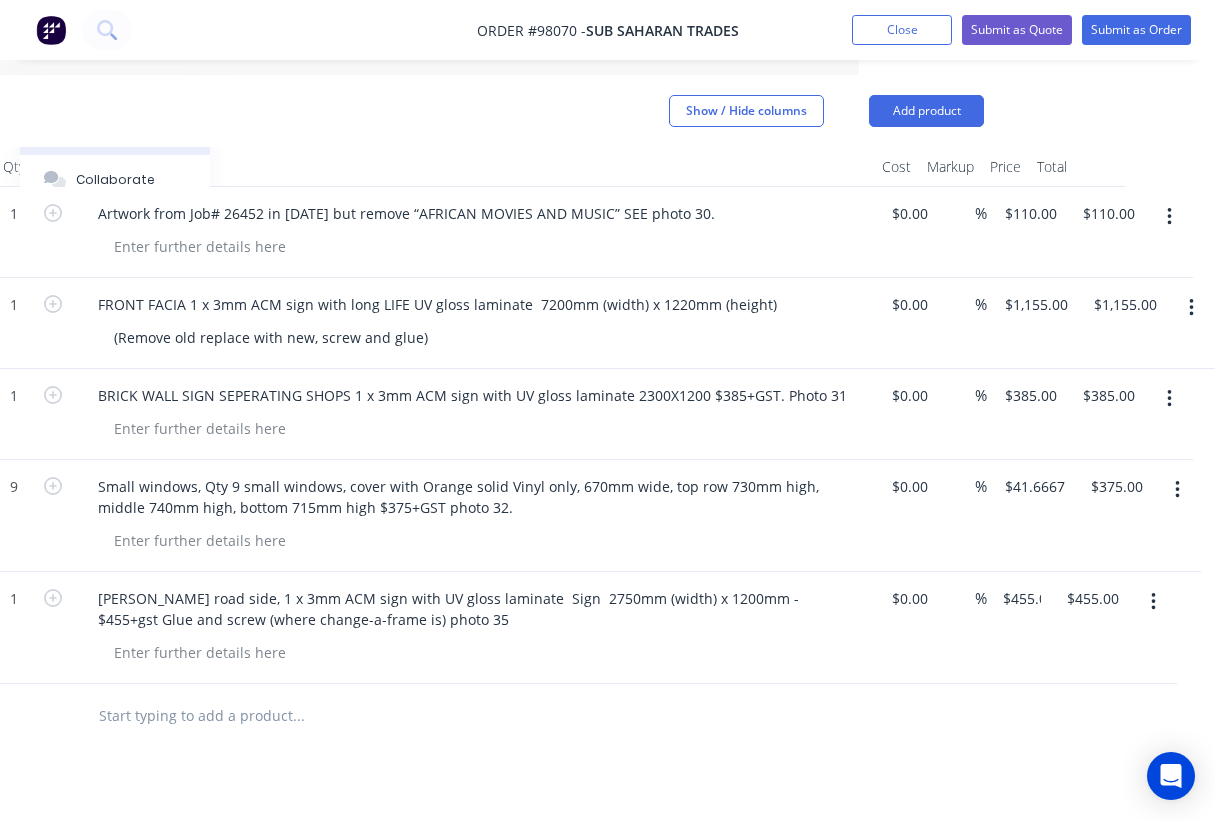 click at bounding box center (434, 716) 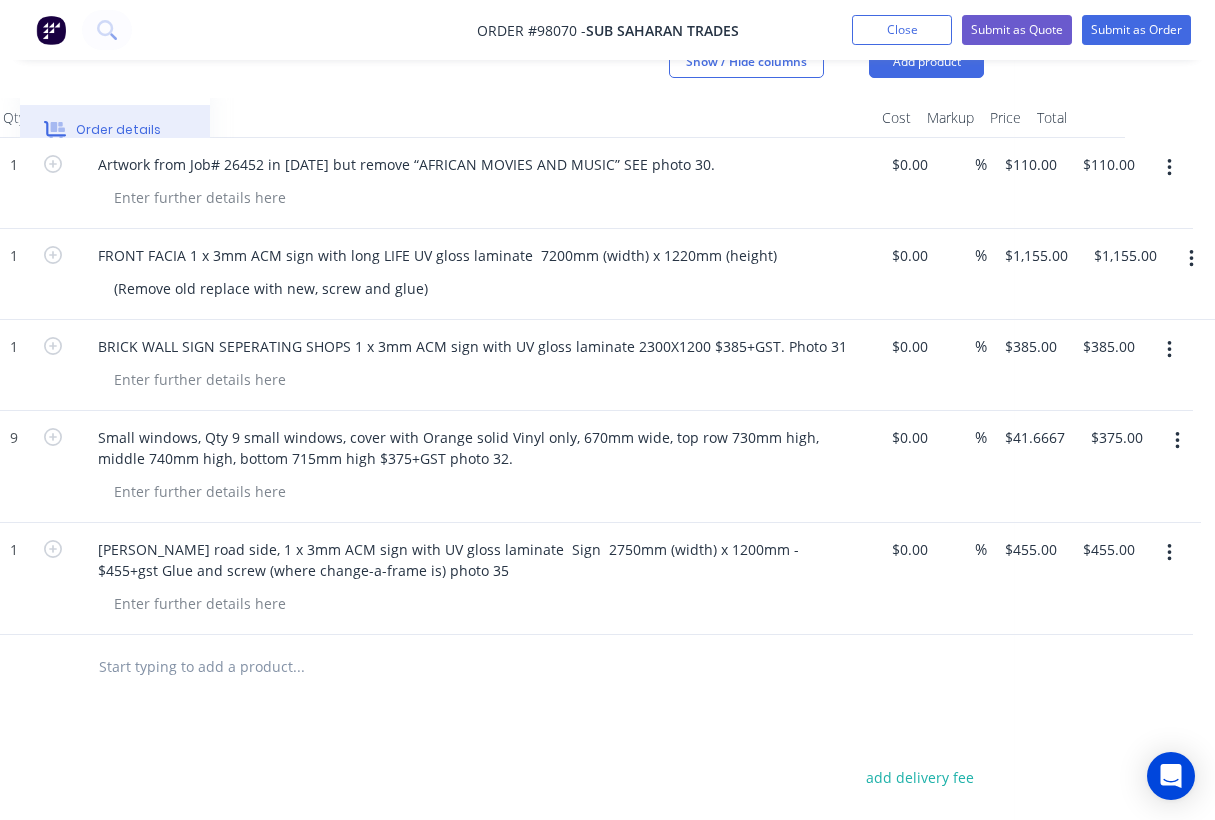 scroll, scrollTop: 586, scrollLeft: 356, axis: both 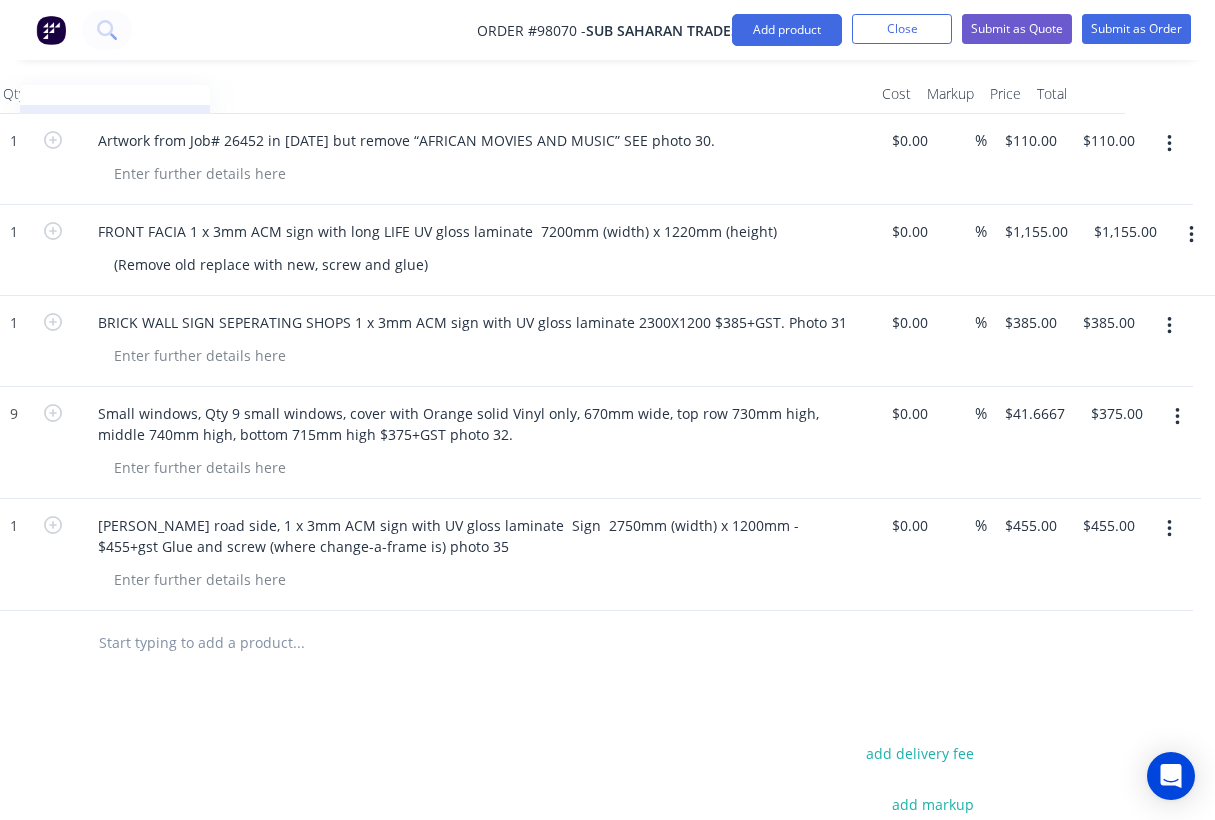 click at bounding box center (298, 643) 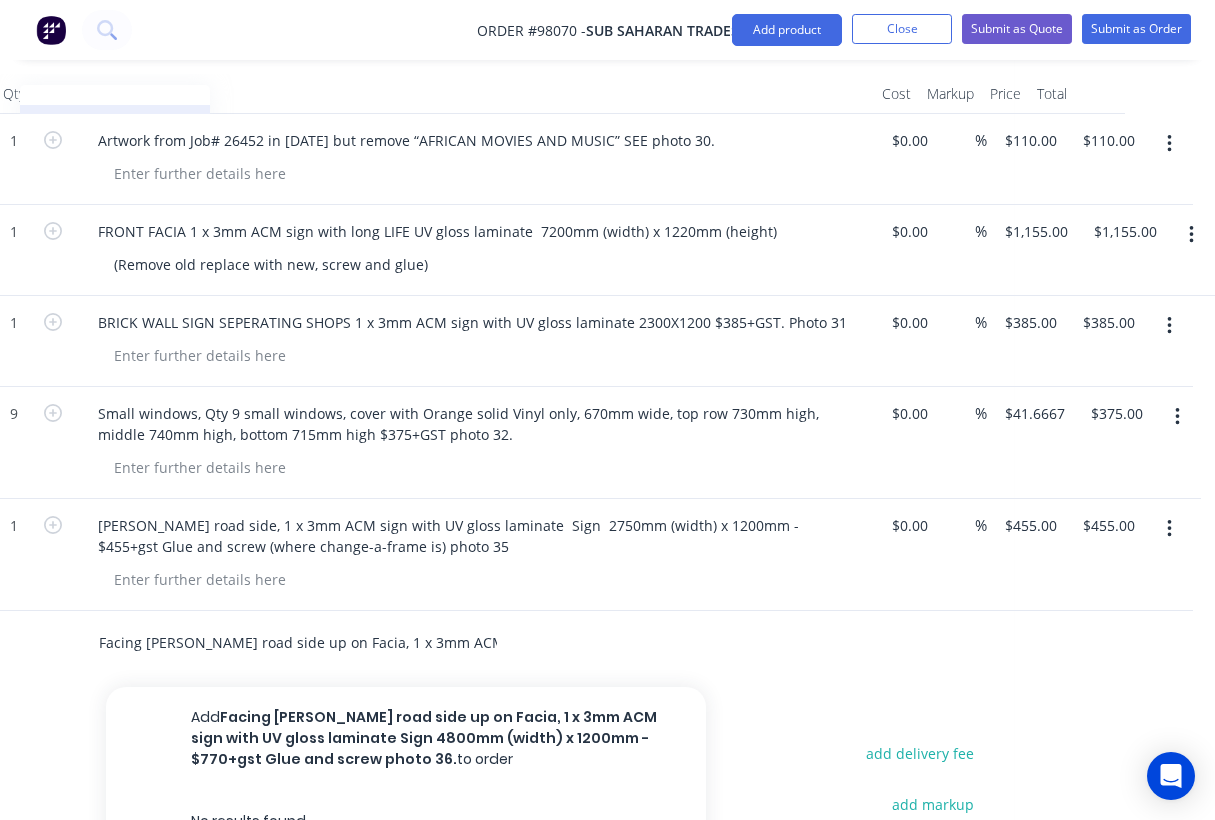 type on "Facing Mason road side up on Facia, 1 x 3mm ACM sign with UV gloss laminate  Sign  4800mm (width) x 1200mm - $770+gst Glue and screw  photo 36." 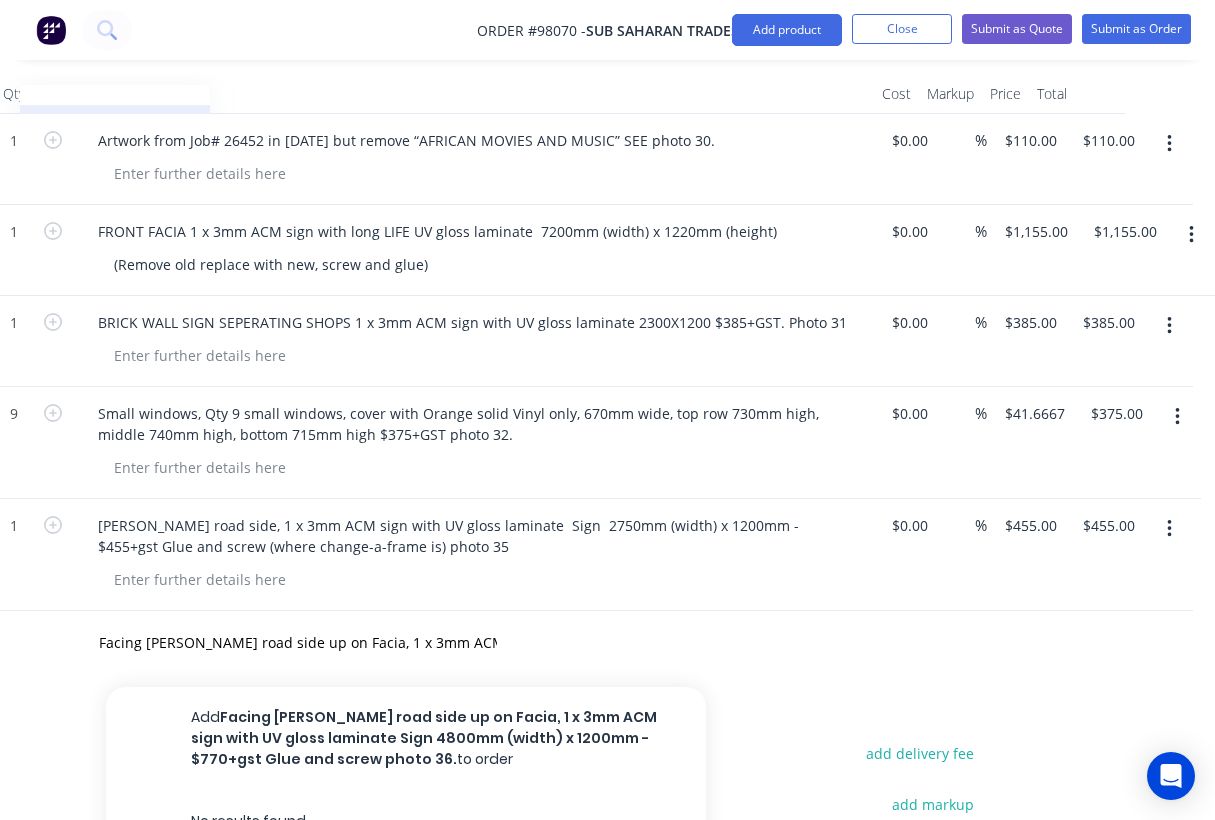 click on "Add  Facing Mason road side up on Facia, 1 x 3mm ACM sign with UV gloss laminate  Sign  4800mm (width) x 1200mm - $770+gst Glue and screw  photo 36.  to order" at bounding box center (406, 738) 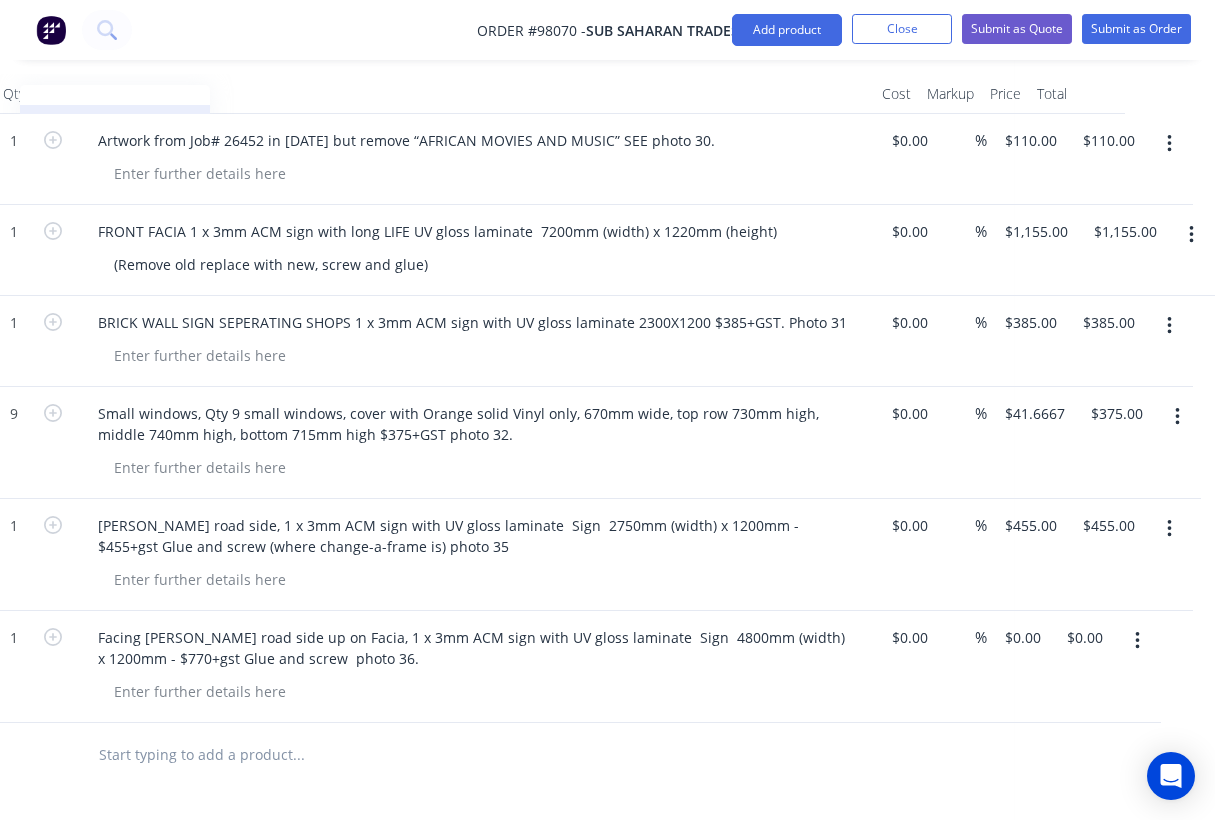 scroll, scrollTop: 586, scrollLeft: 356, axis: both 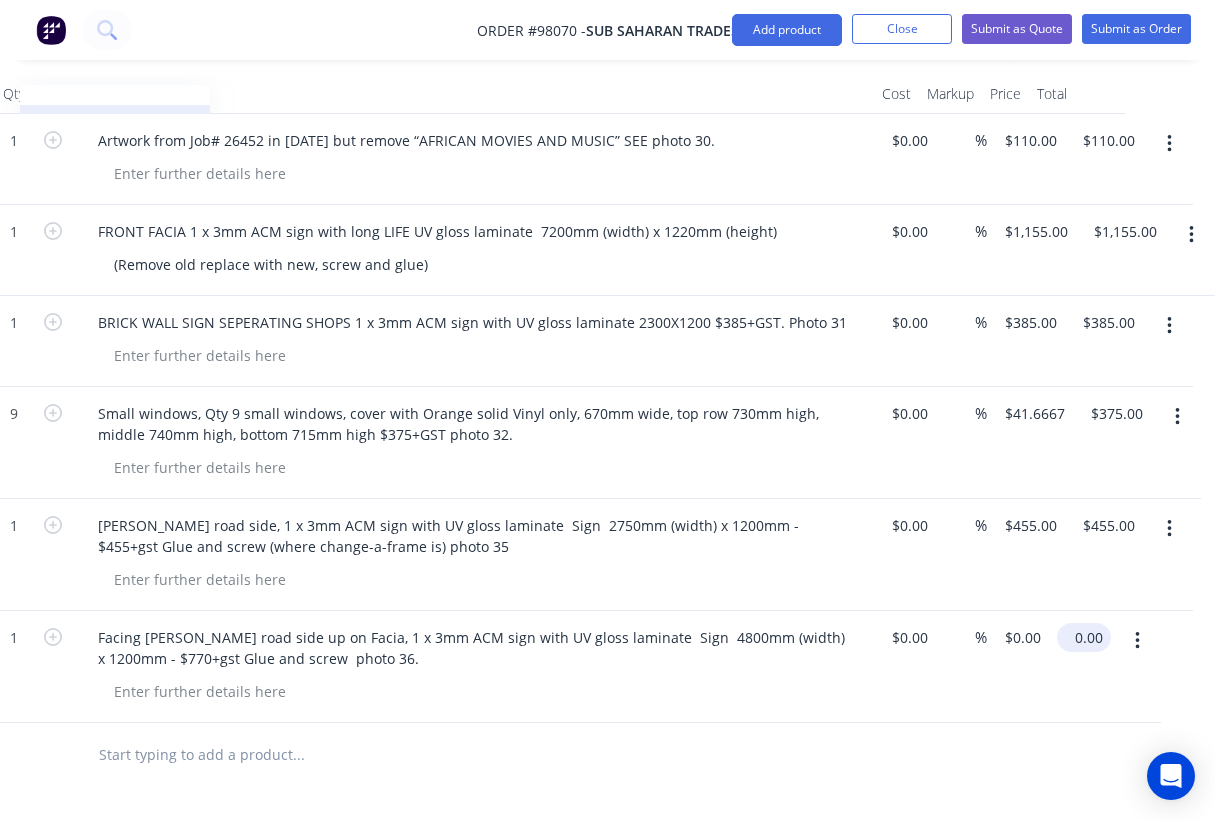 click on "0.00" at bounding box center (1088, 637) 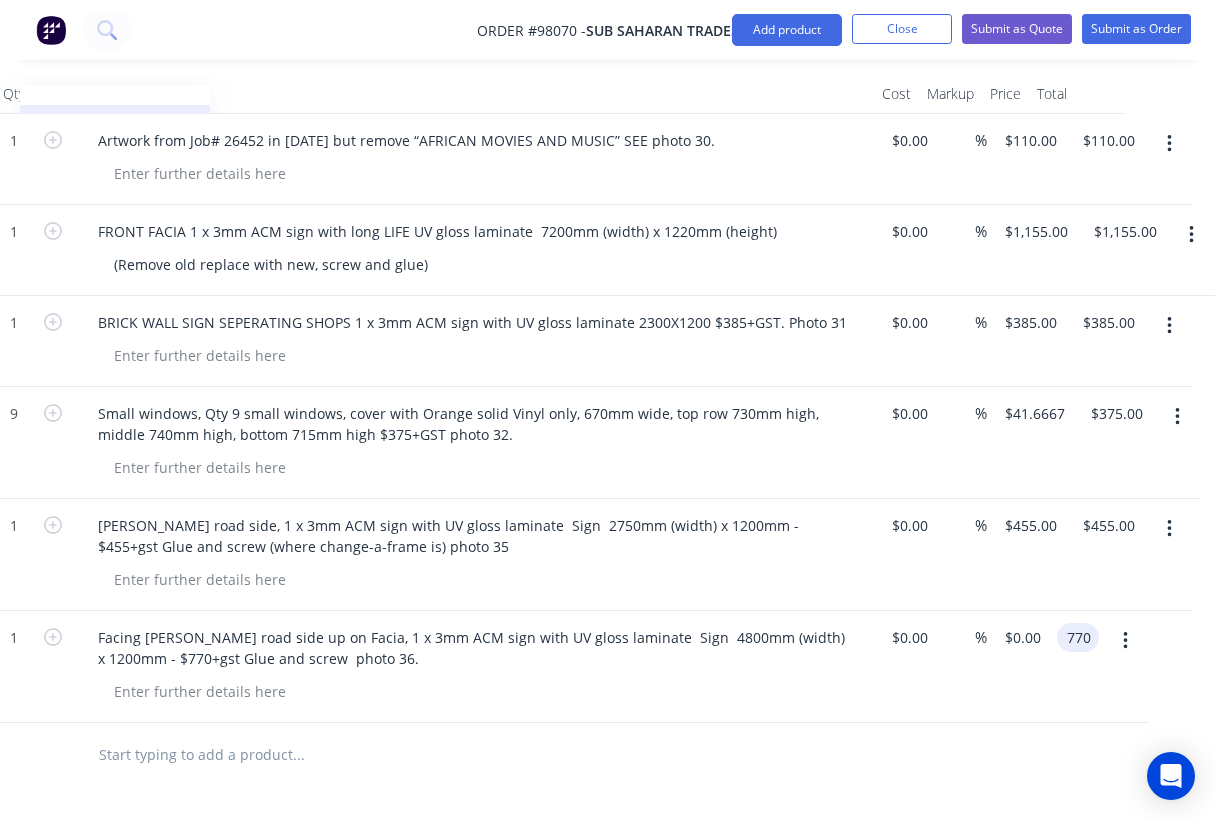 type on "770" 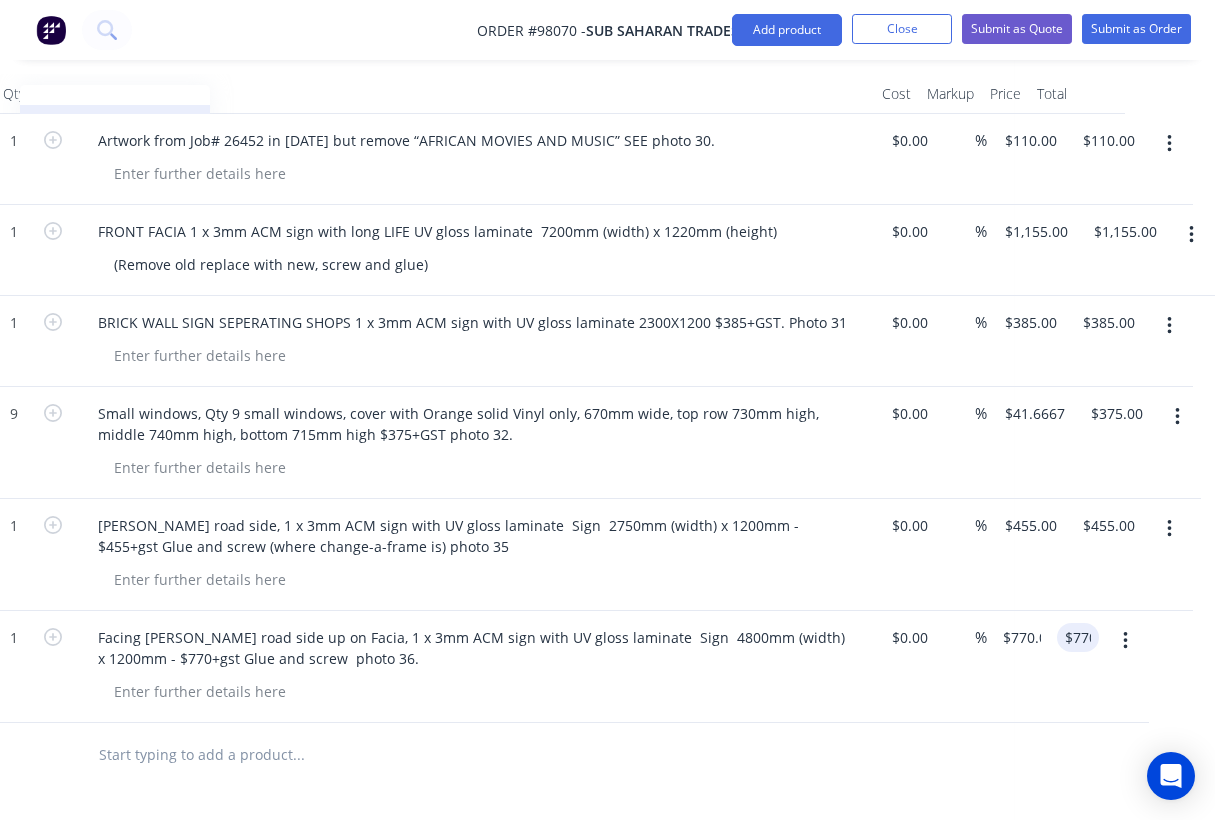 click at bounding box center [449, 755] 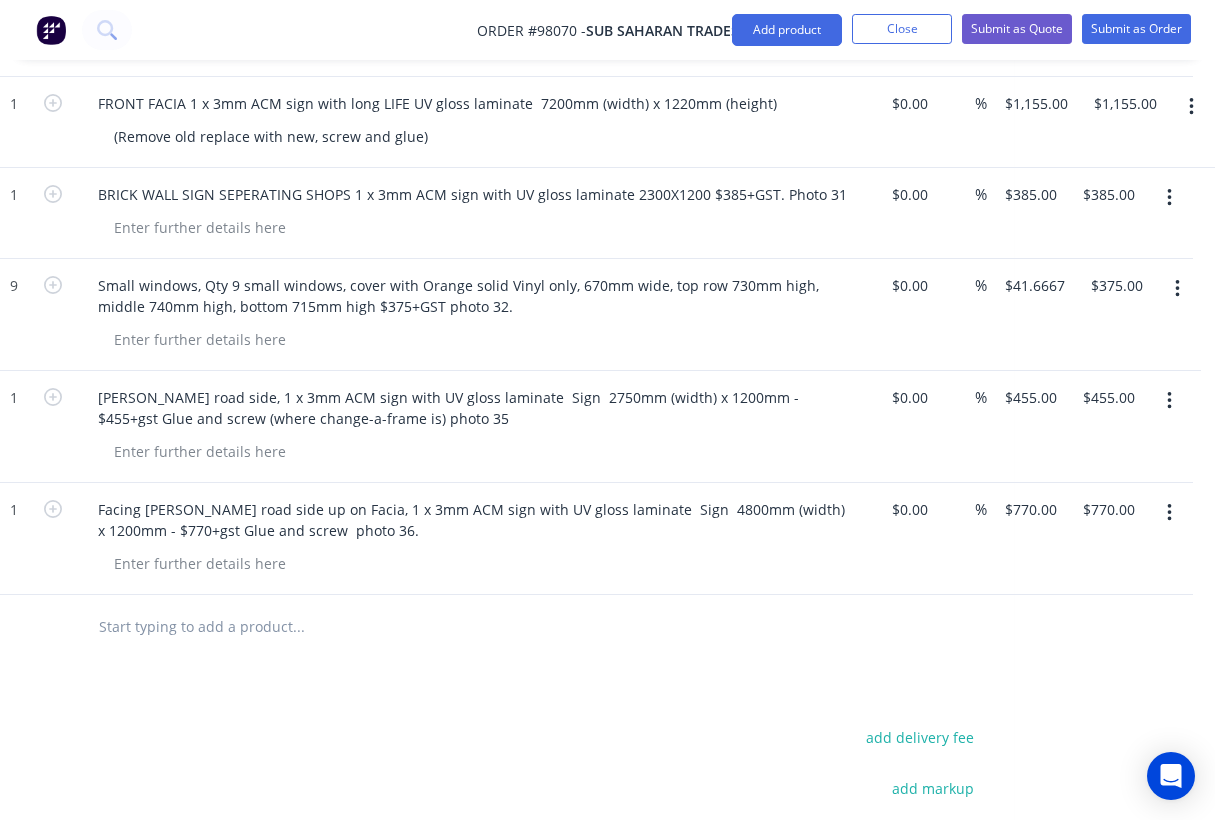 scroll, scrollTop: 716, scrollLeft: 356, axis: both 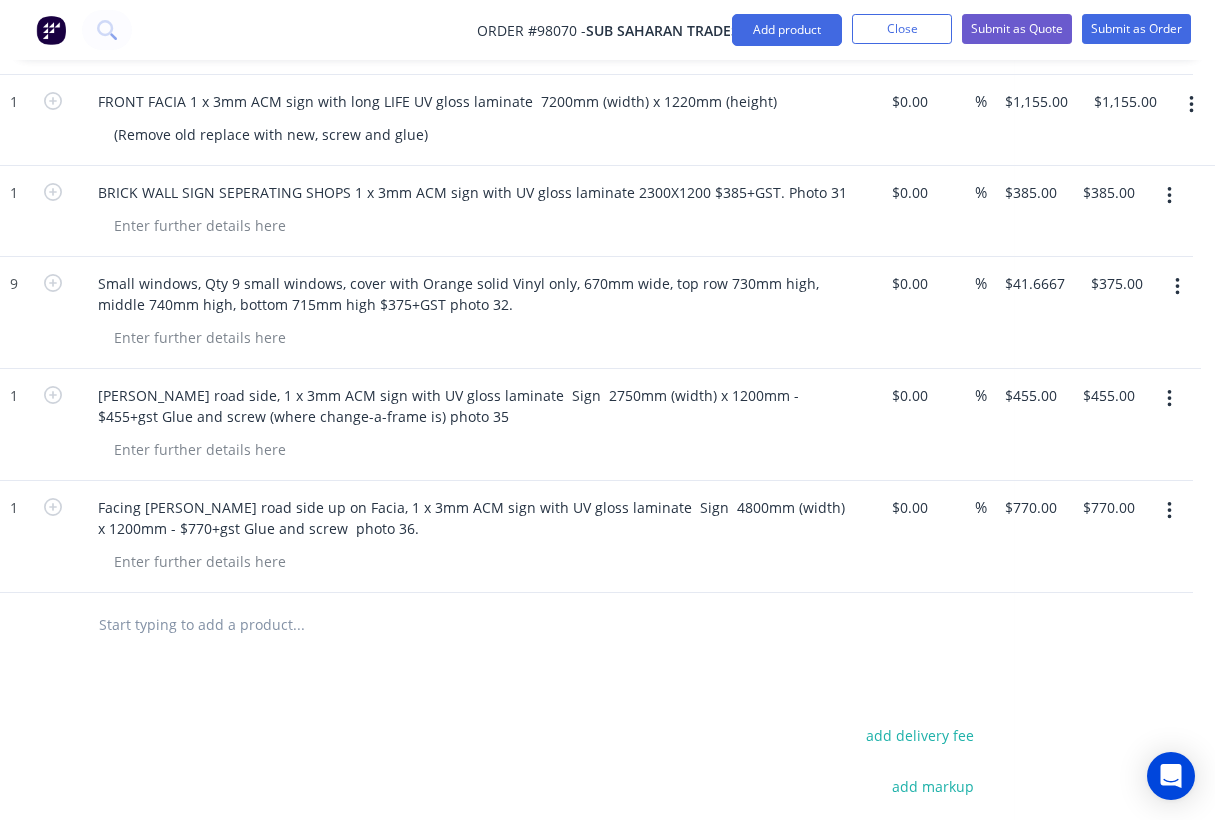 click at bounding box center (298, 625) 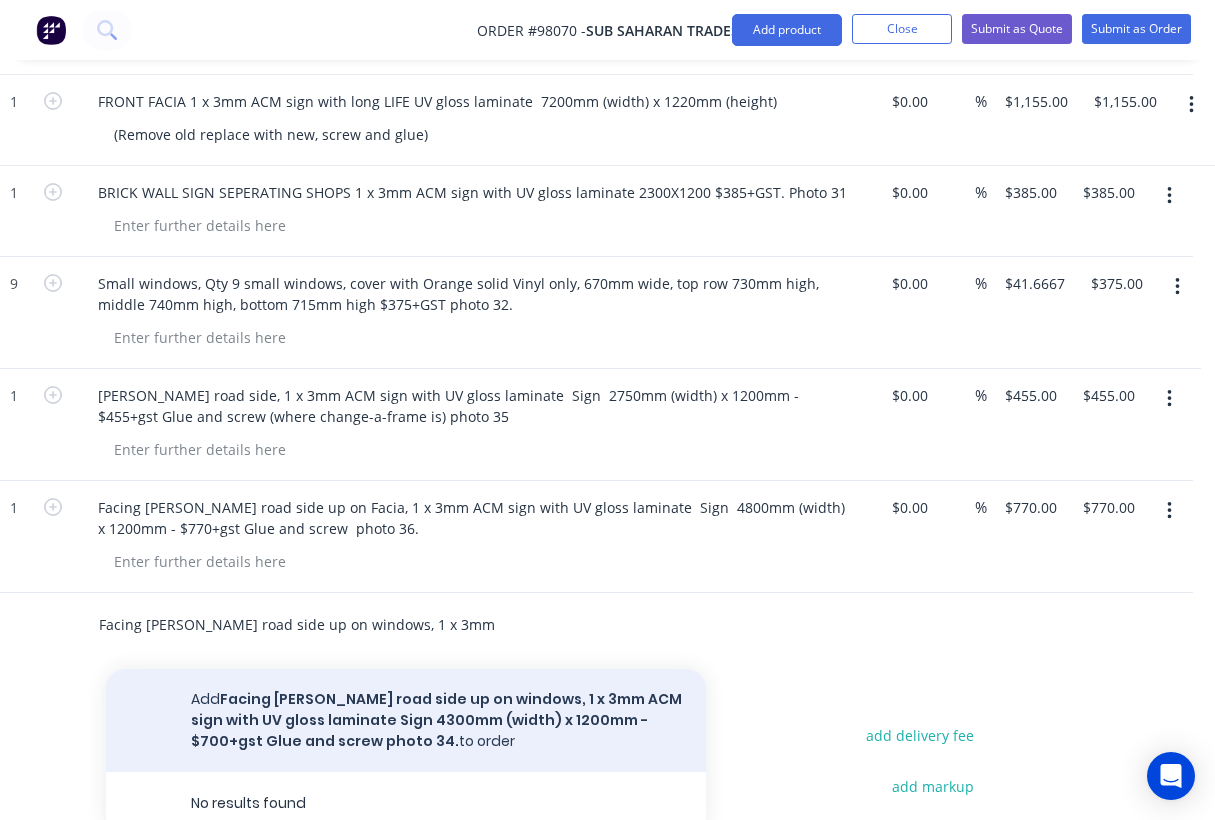type on "Facing Mason road side up on windows, 1 x 3mm ACM sign with UV gloss laminate  Sign  4300mm (width) x 1200mm - $700+gst Glue and screw photo 34." 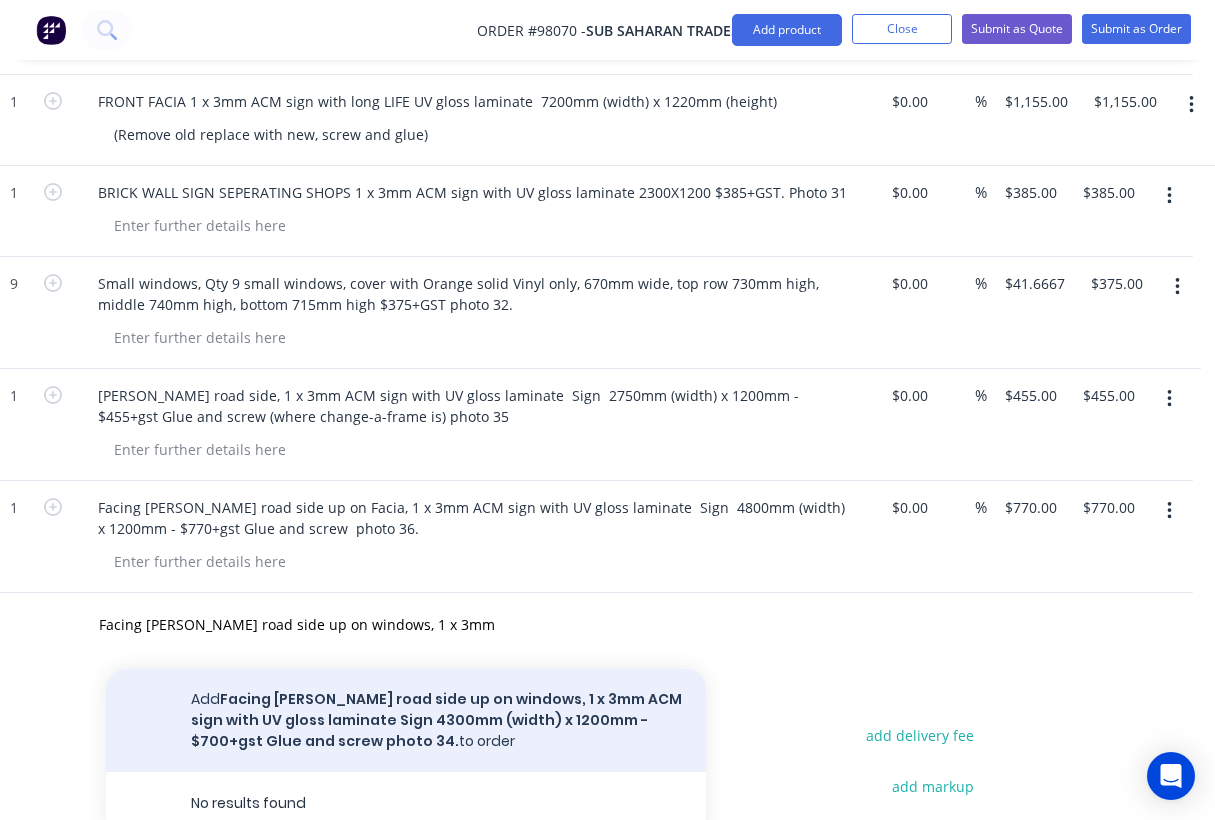 click on "Add  Facing Mason road side up on windows, 1 x 3mm ACM sign with UV gloss laminate  Sign  4300mm (width) x 1200mm - $700+gst Glue and screw photo 34.  to order" at bounding box center (406, 720) 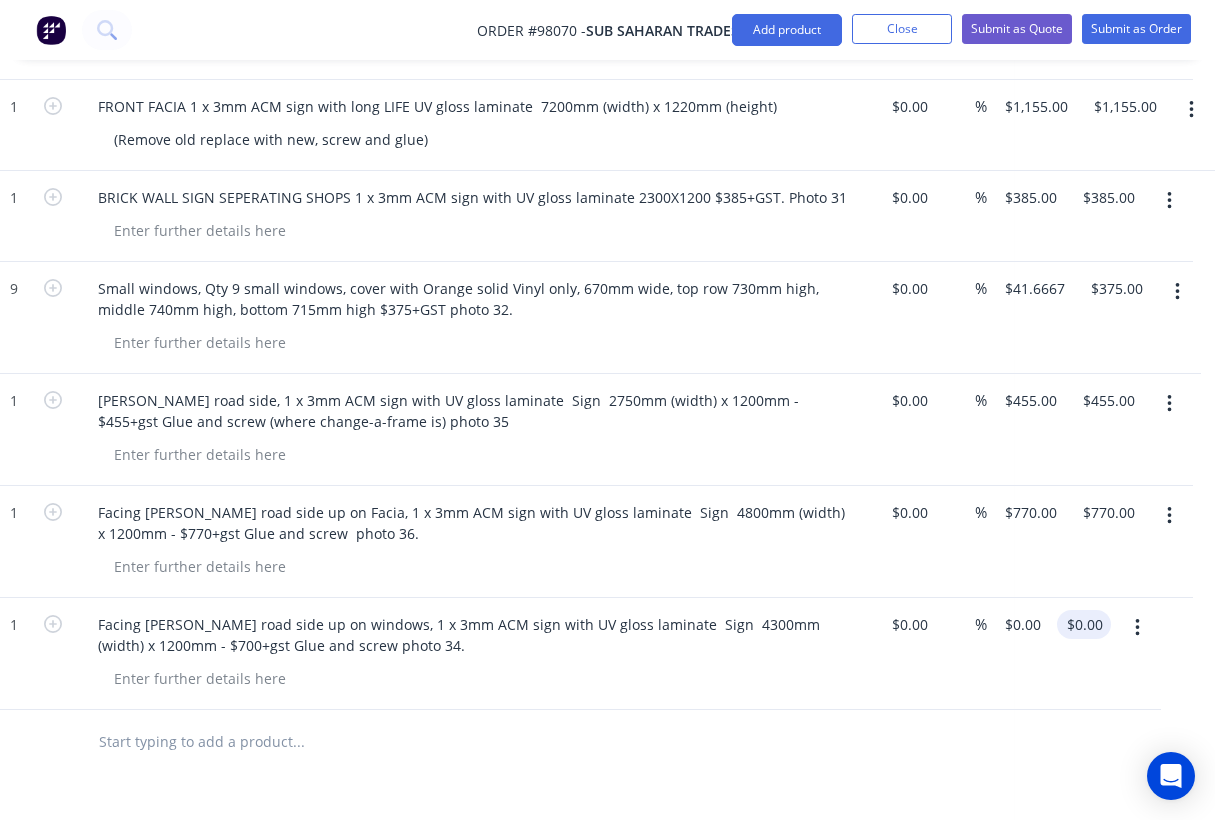 scroll, scrollTop: 711, scrollLeft: 356, axis: both 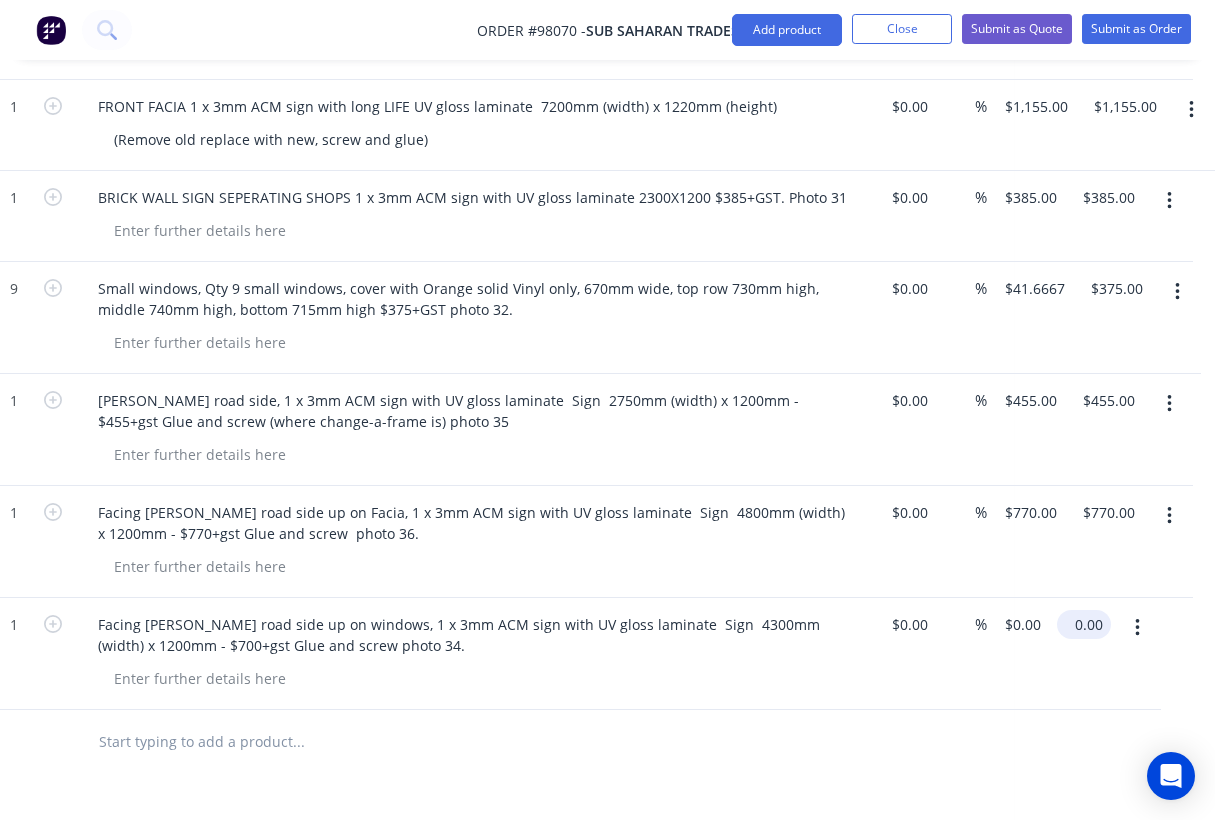 click on "0.00" at bounding box center (1088, 624) 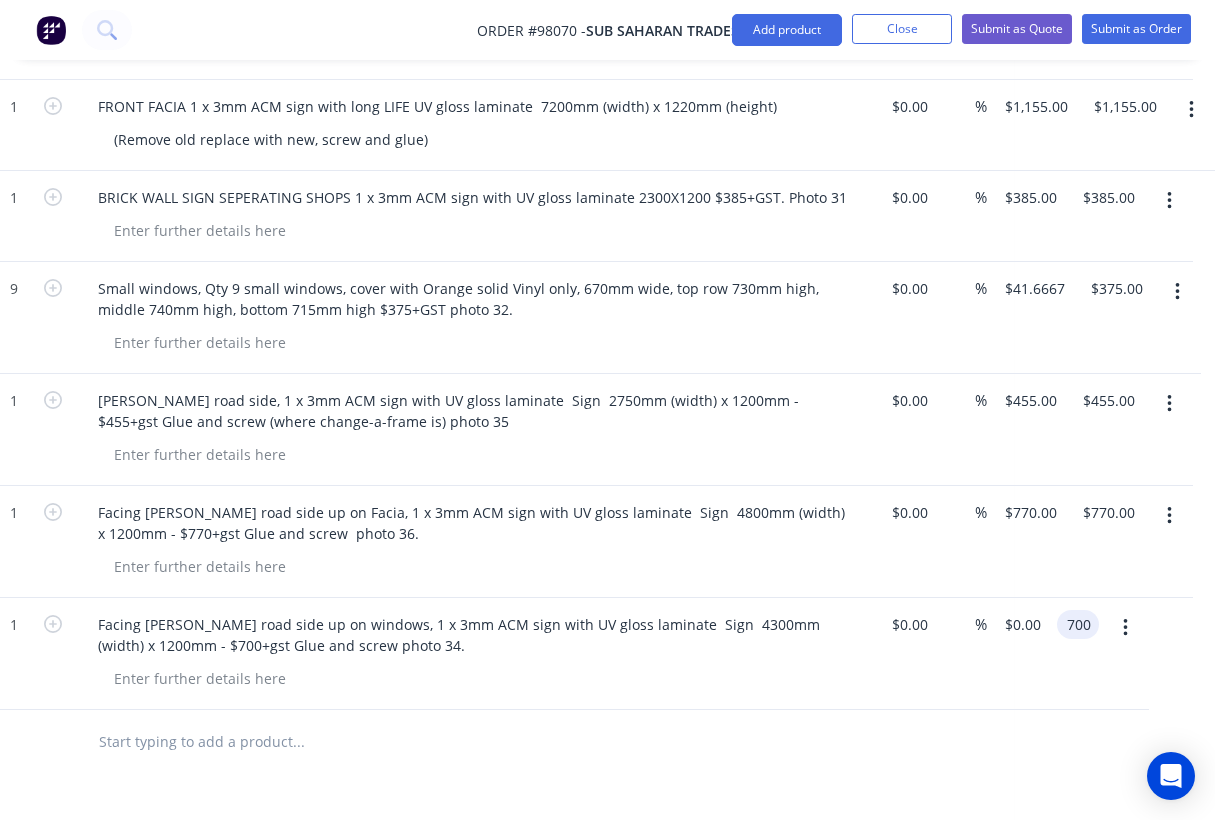 type on "$700.00" 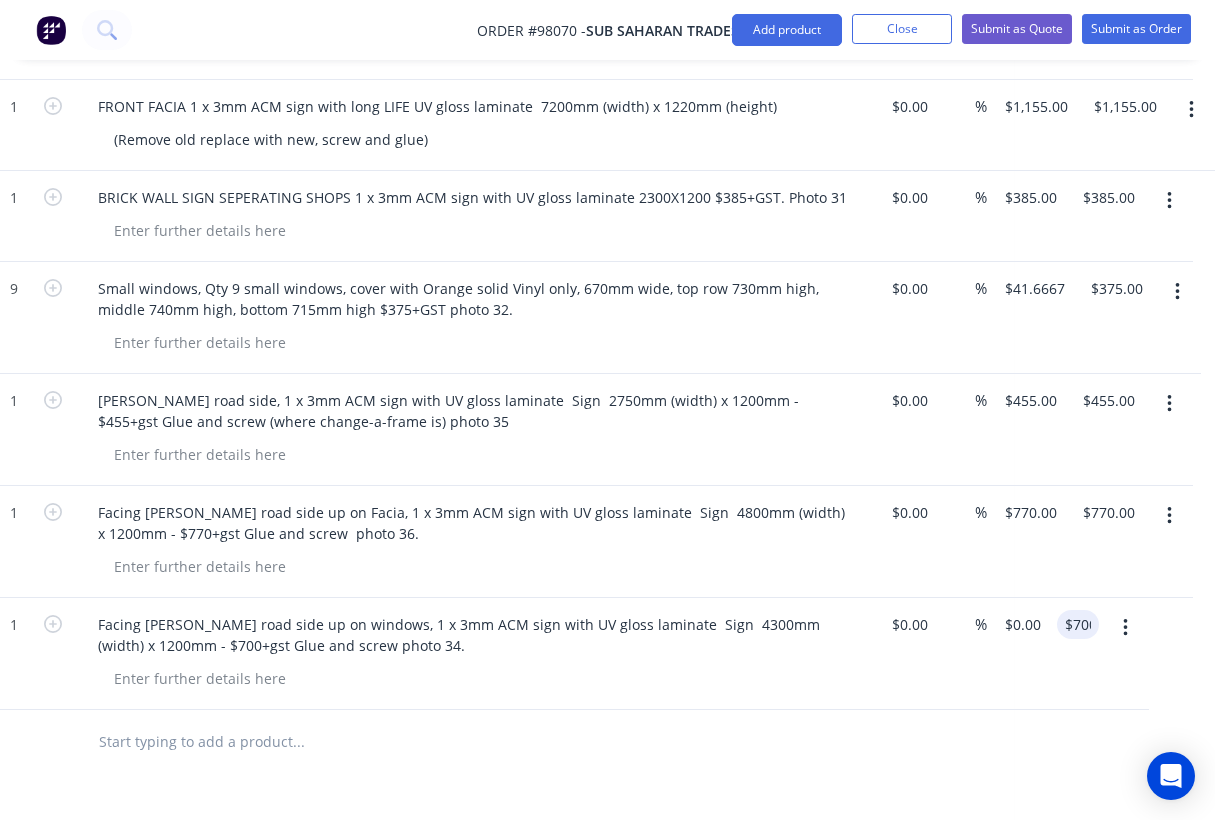 type on "$700.00" 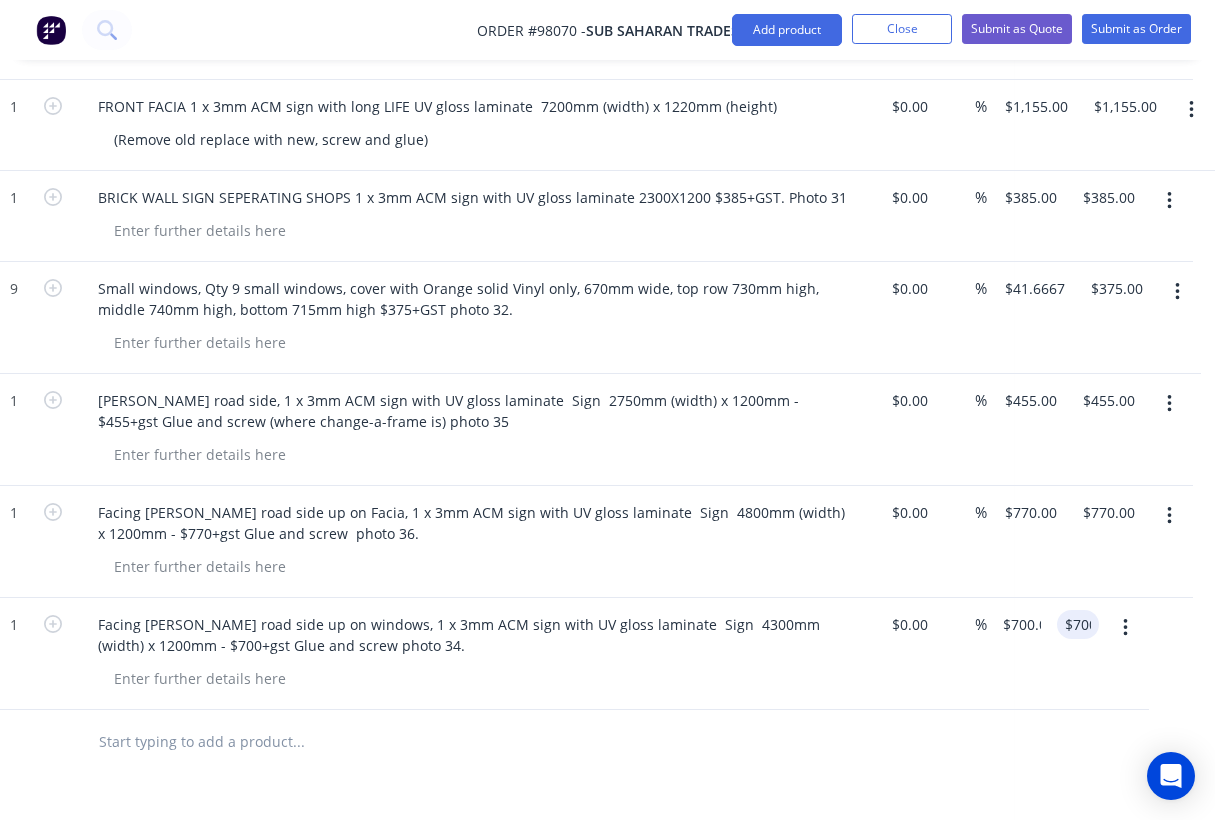 click on "%" at bounding box center (961, 654) 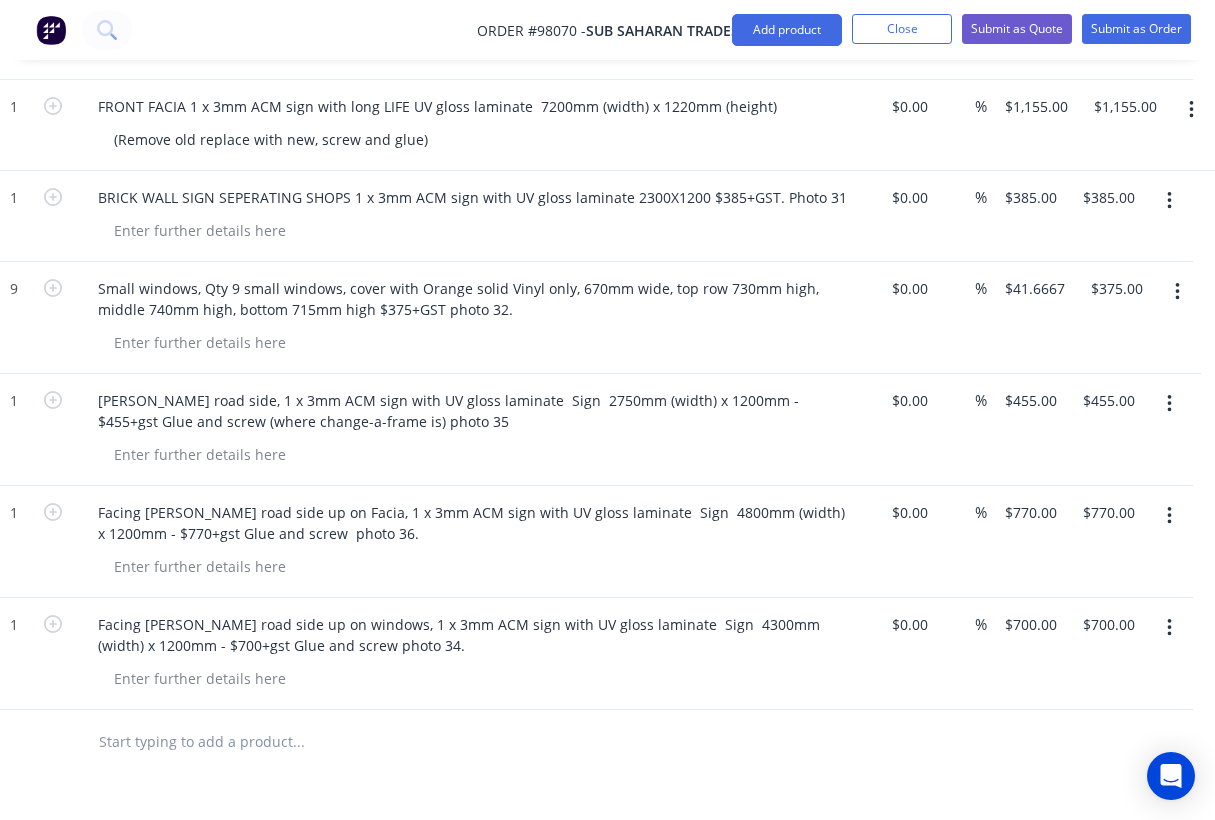 click at bounding box center [298, 742] 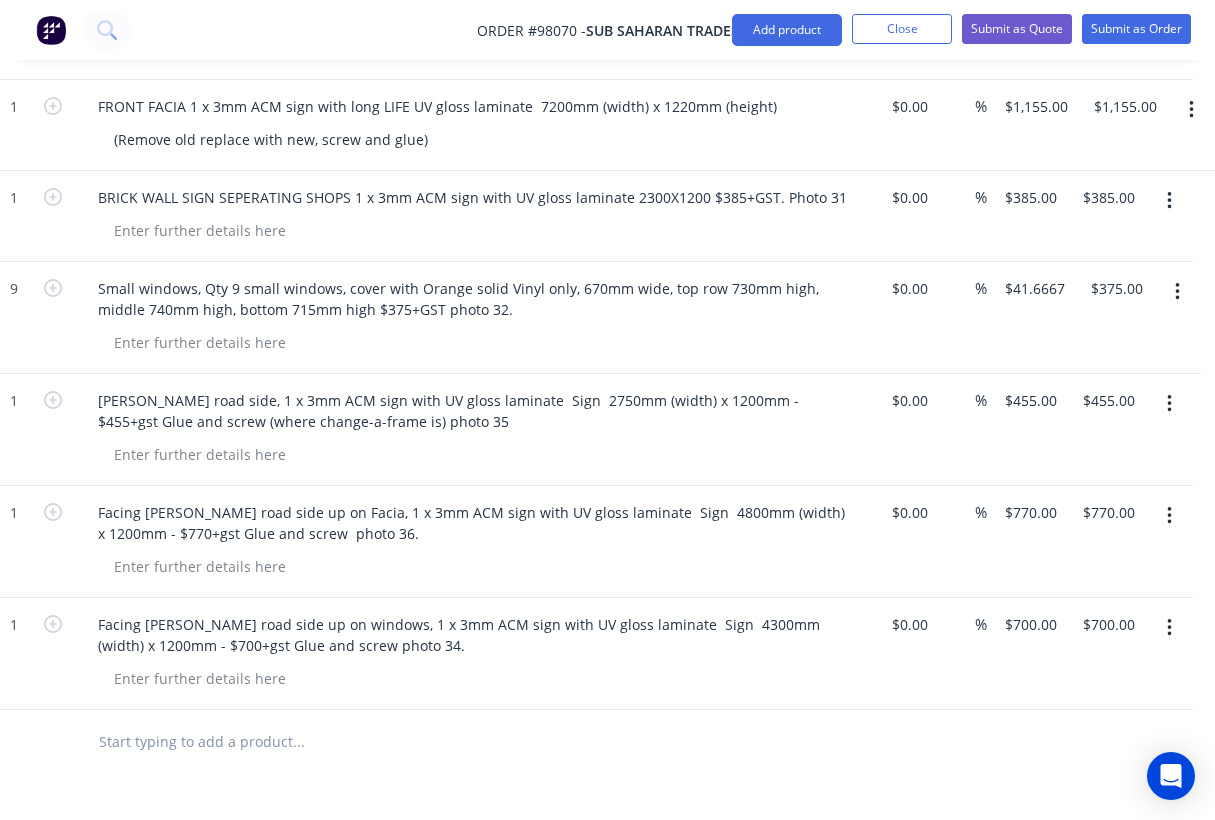 paste on "Installation - $1,700+gst (Cannington)" 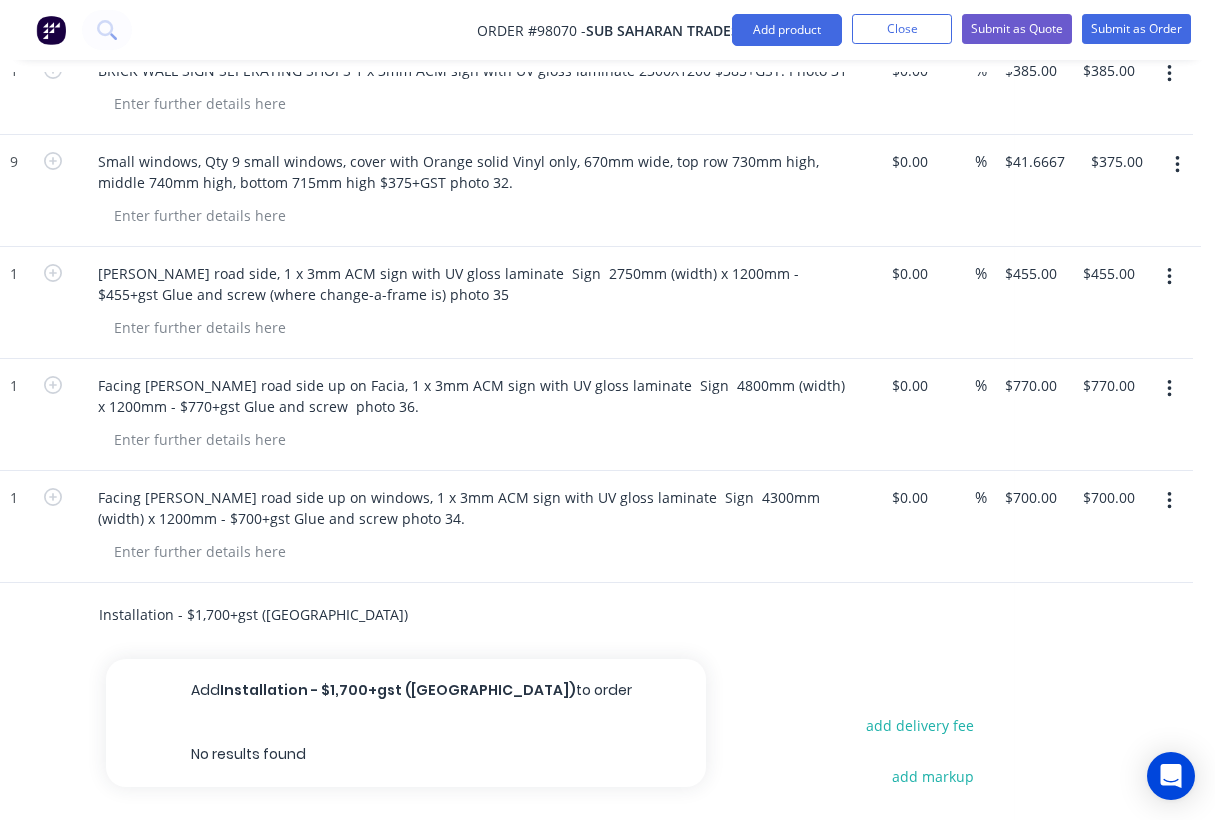 scroll, scrollTop: 841, scrollLeft: 356, axis: both 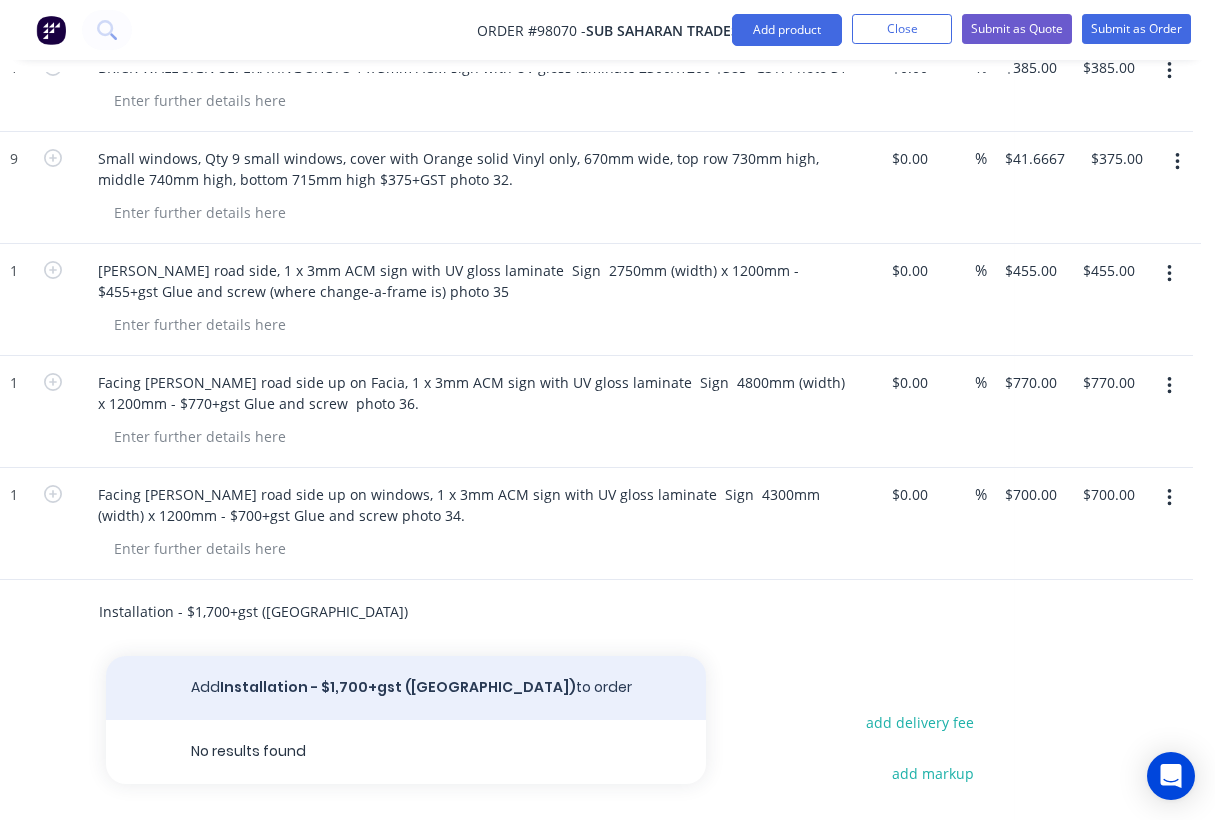 type on "Installation - $1,700+gst (Cannington)" 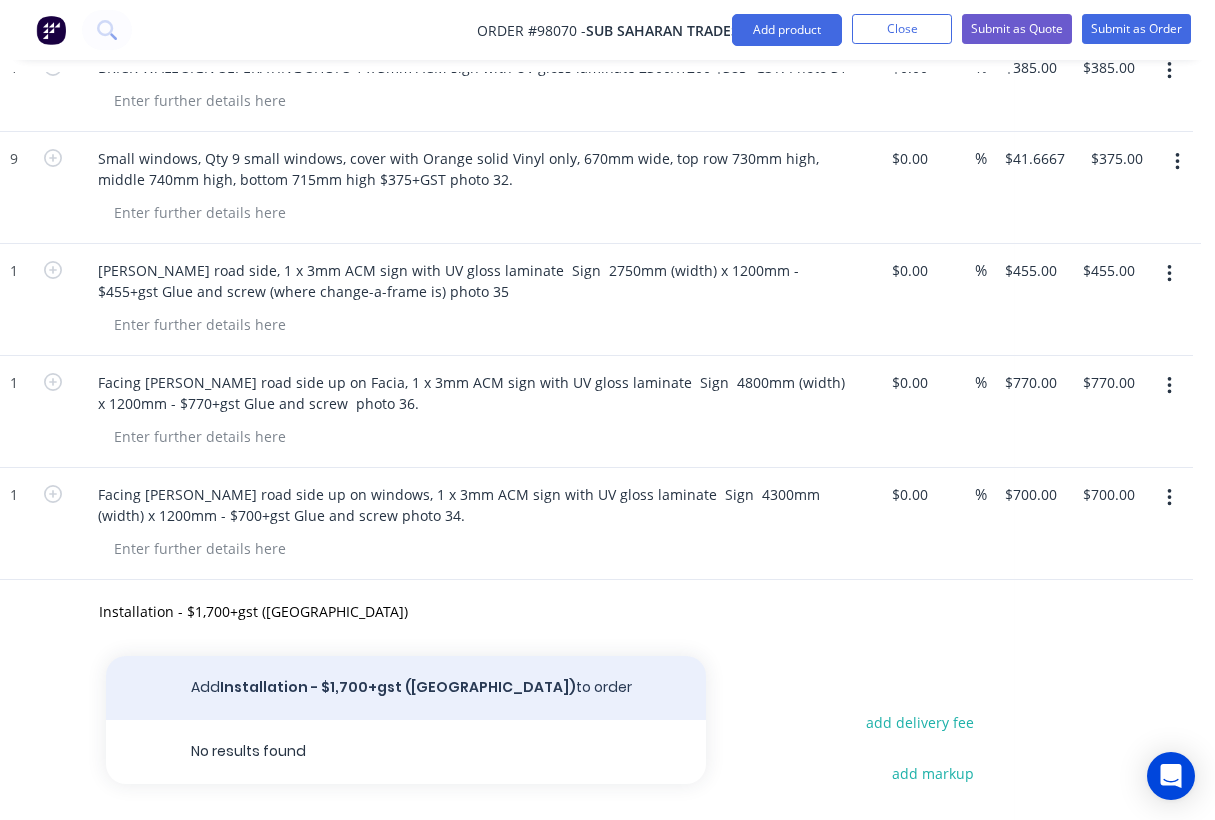click on "Add  Installation - $1,700+gst (Cannington)  to order" at bounding box center (406, 688) 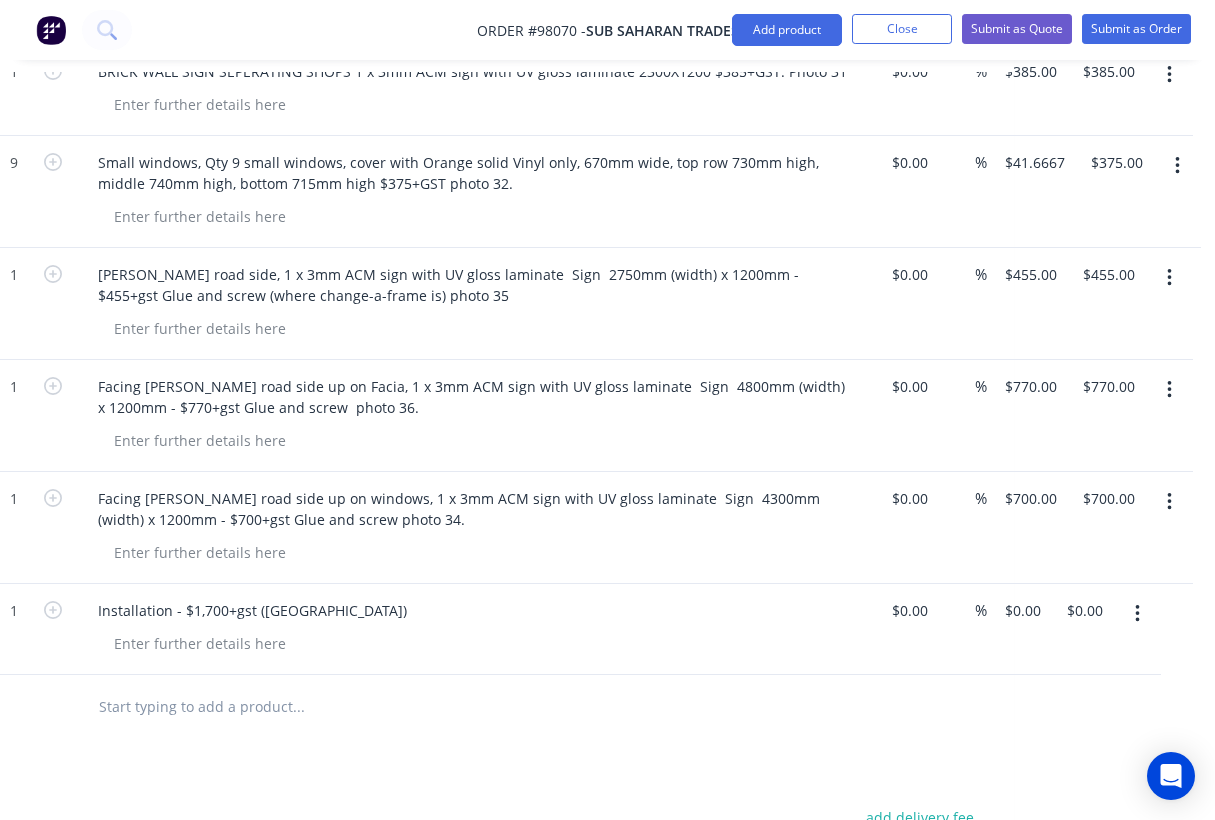scroll, scrollTop: 837, scrollLeft: 356, axis: both 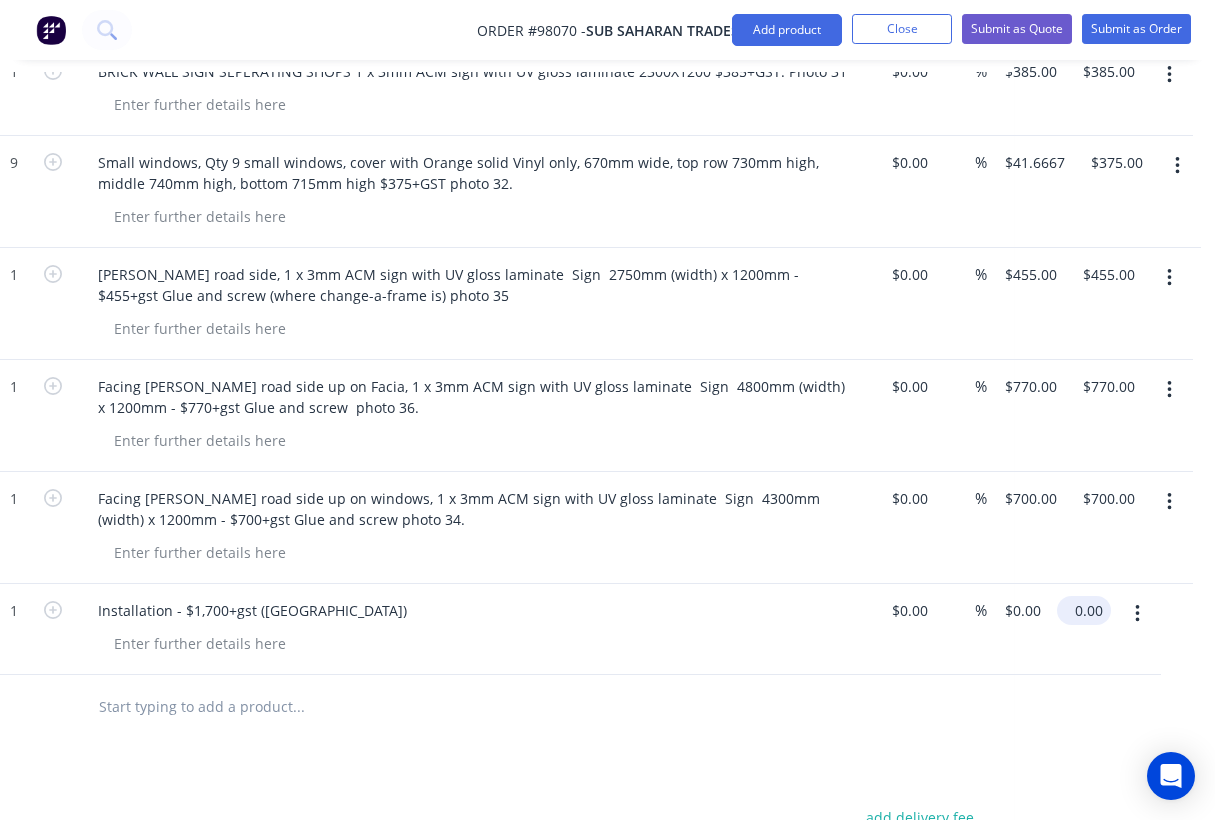 click on "0.00" at bounding box center [1088, 610] 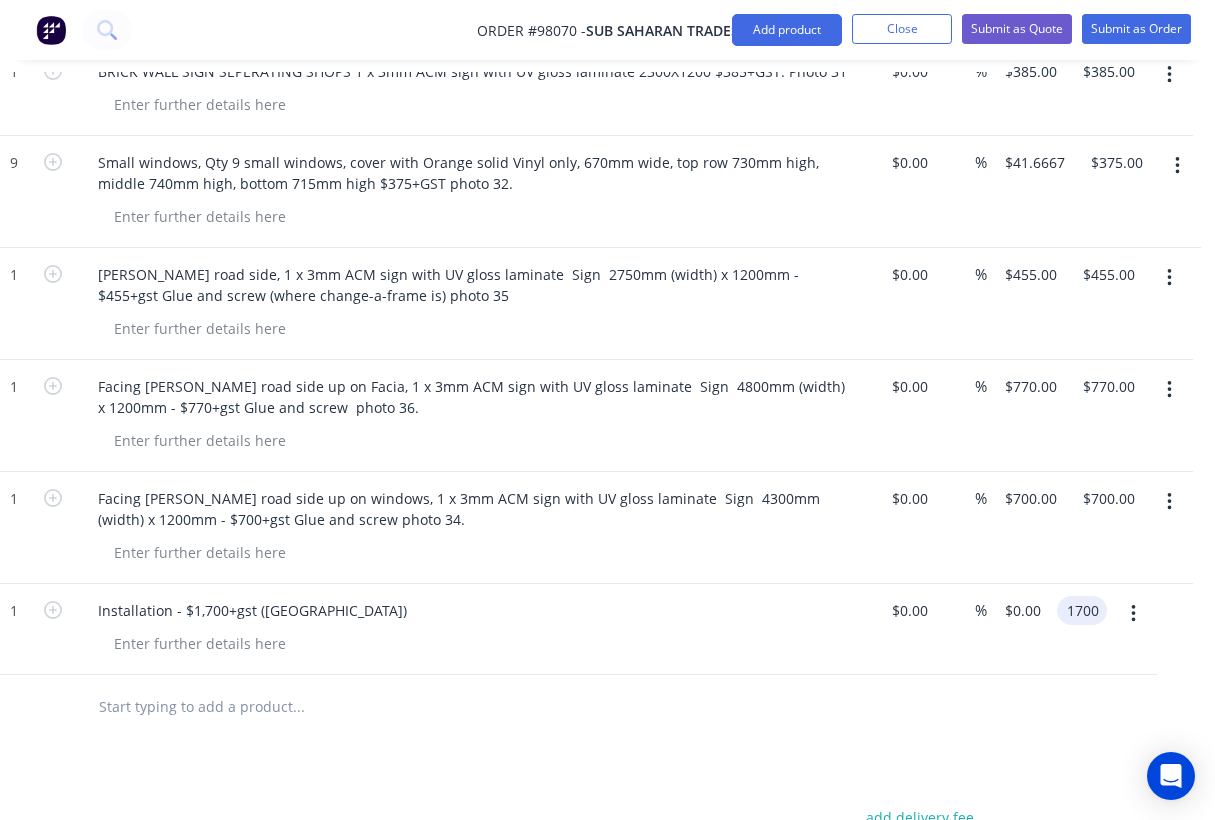 type on "$1,700.00" 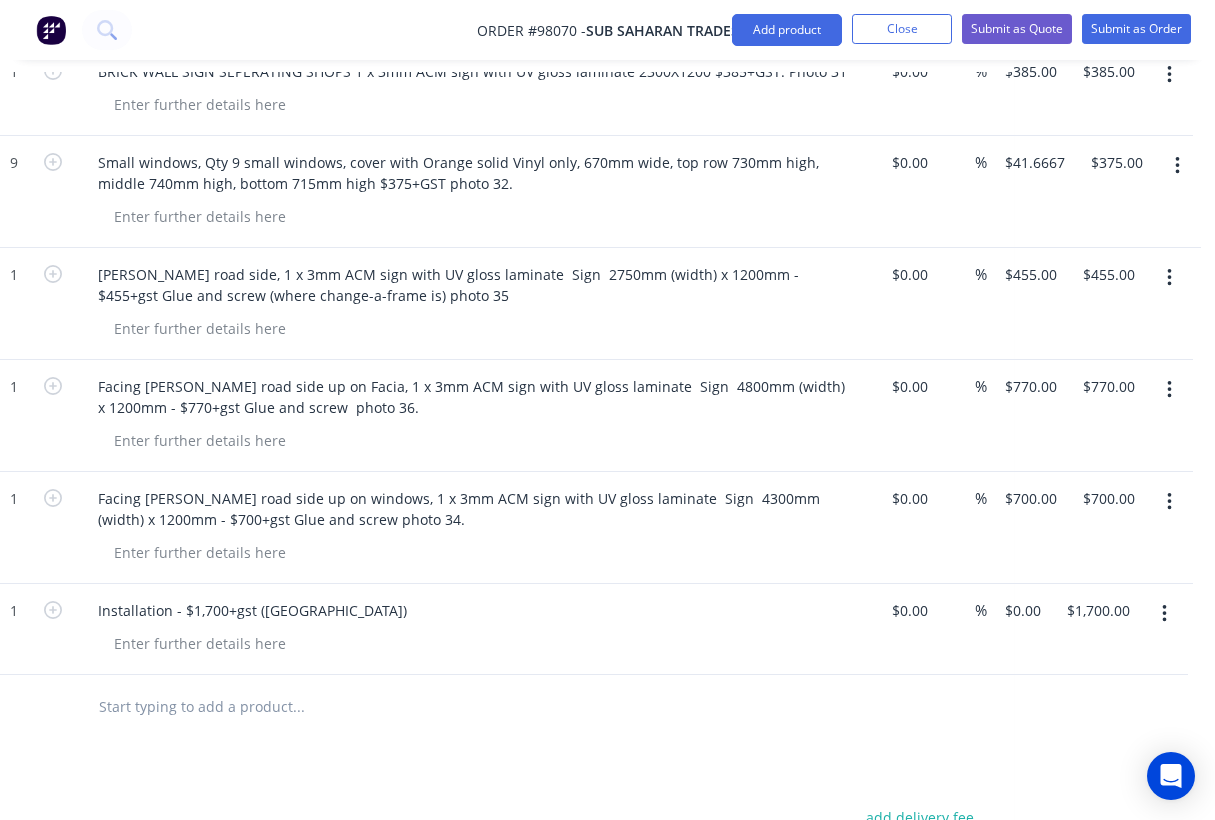 type on "$1,700.00" 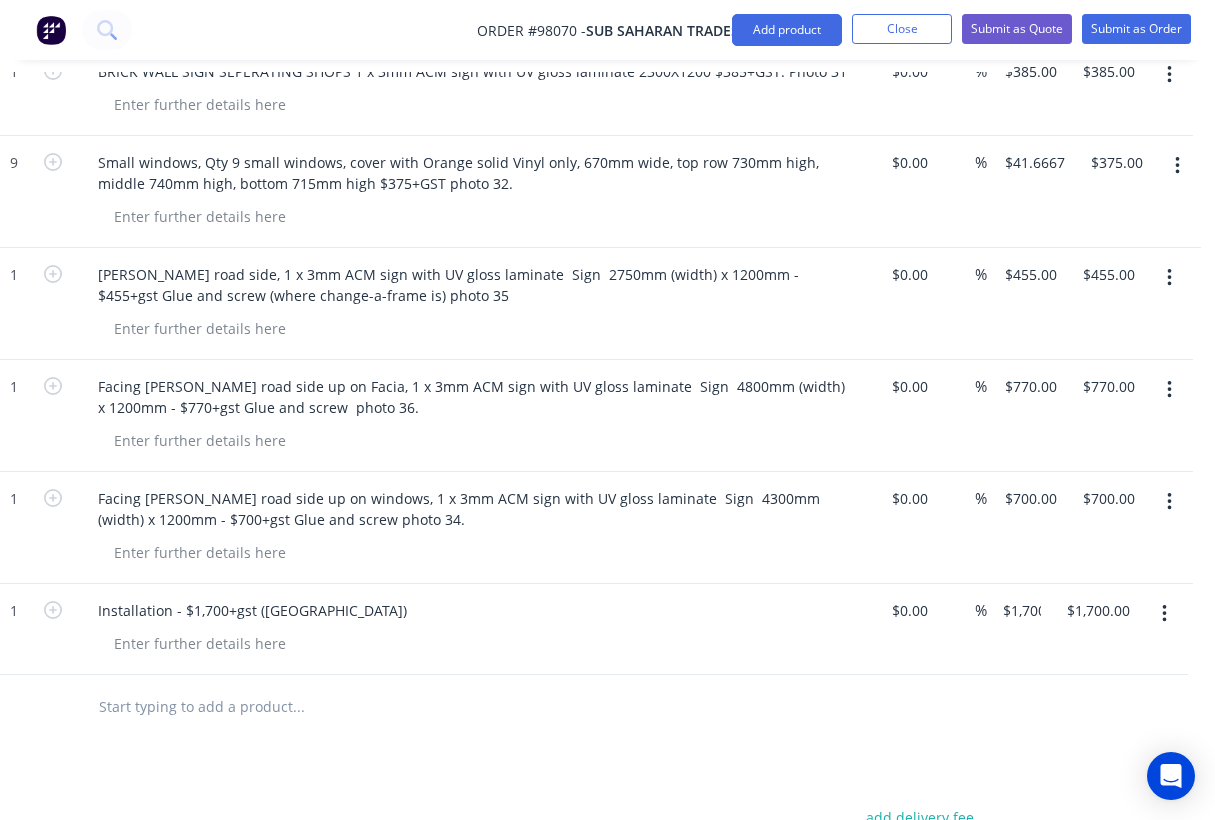 click at bounding box center (449, 707) 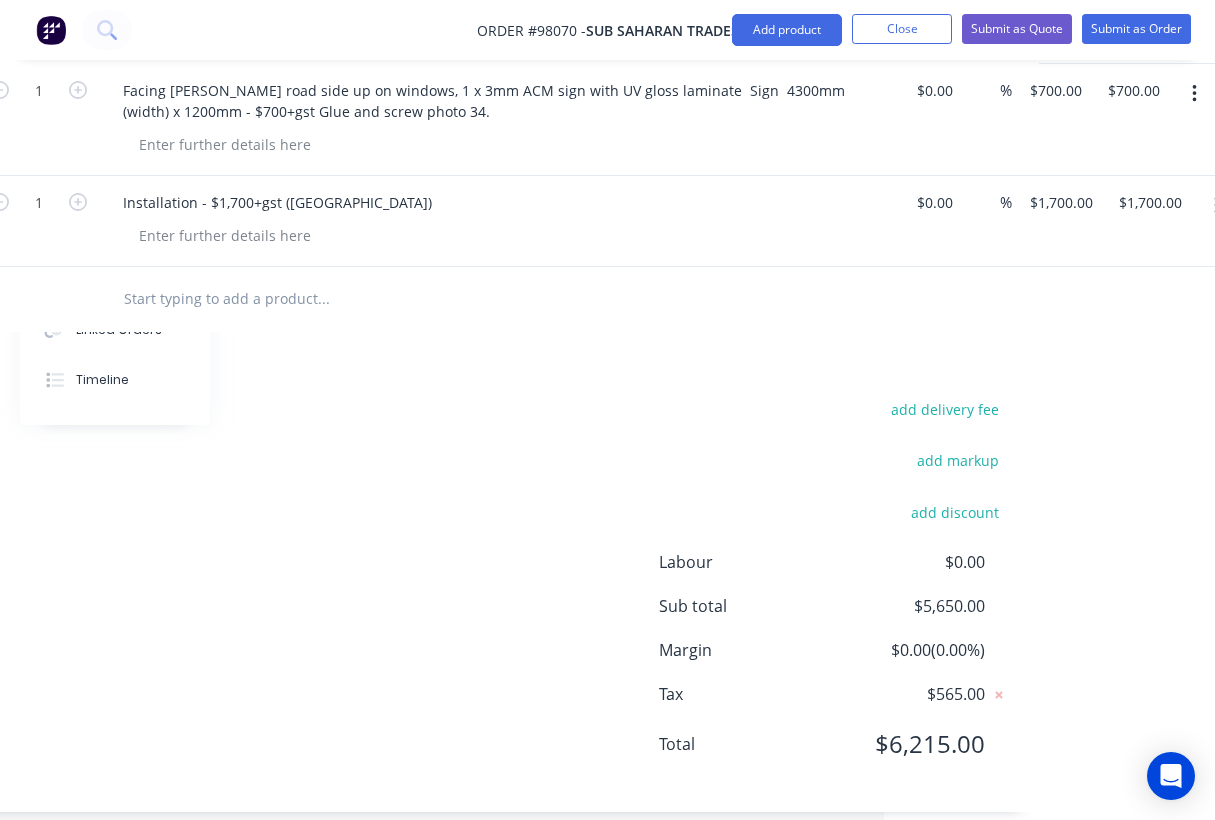 scroll, scrollTop: 1240, scrollLeft: 331, axis: both 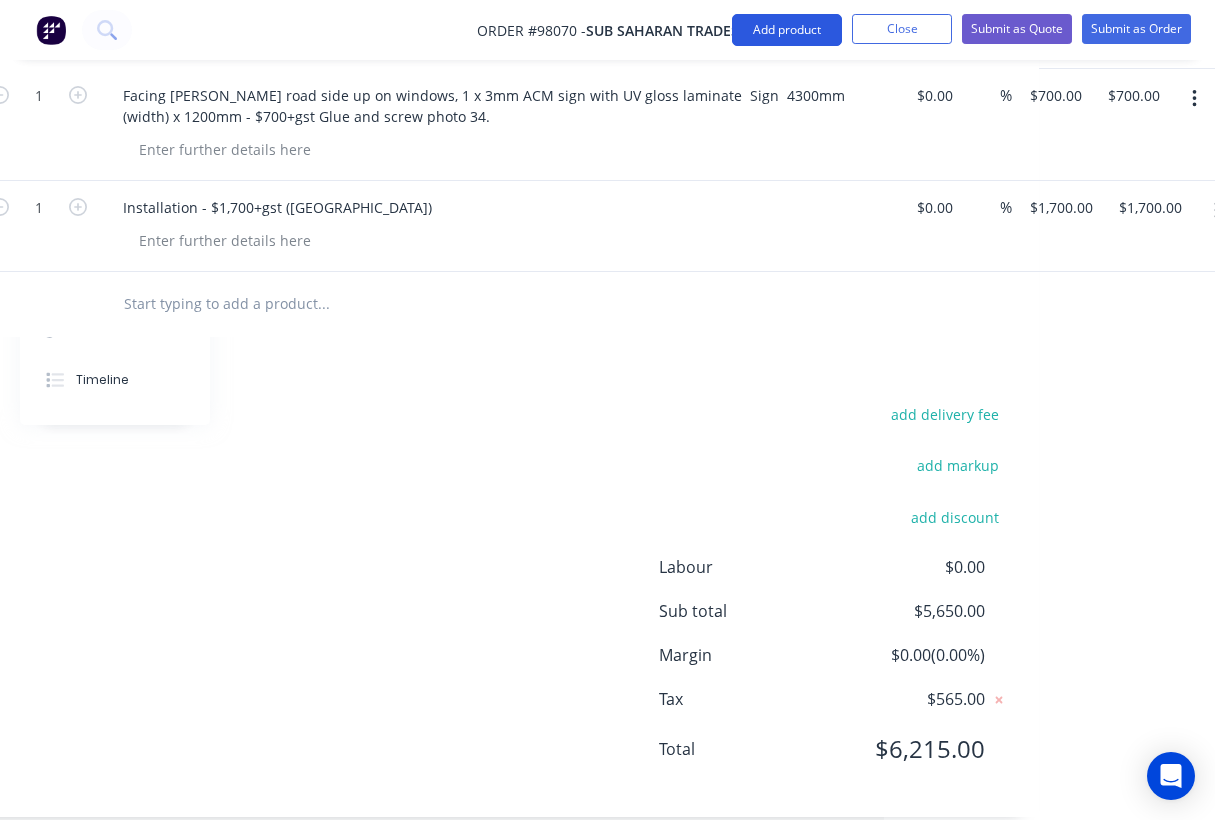 click on "Add product" at bounding box center (787, 30) 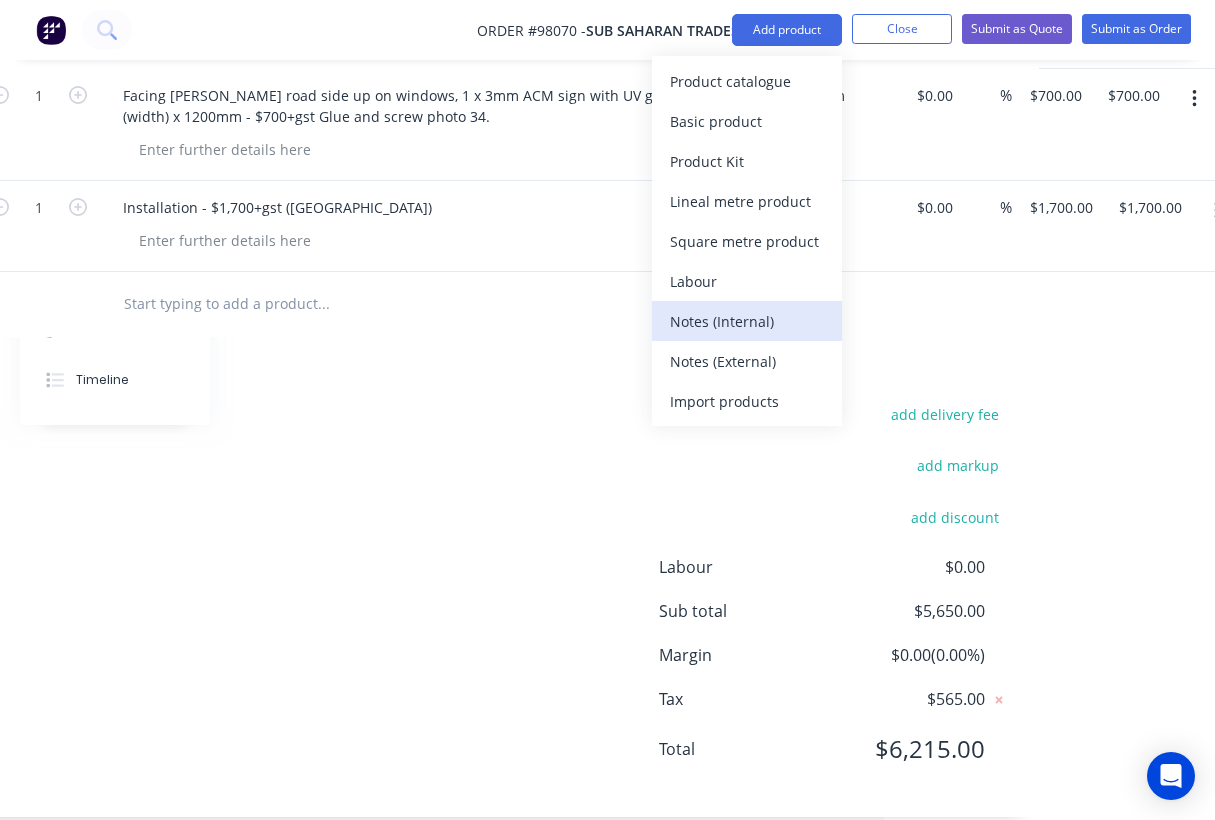 click on "Notes (Internal)" at bounding box center [747, 321] 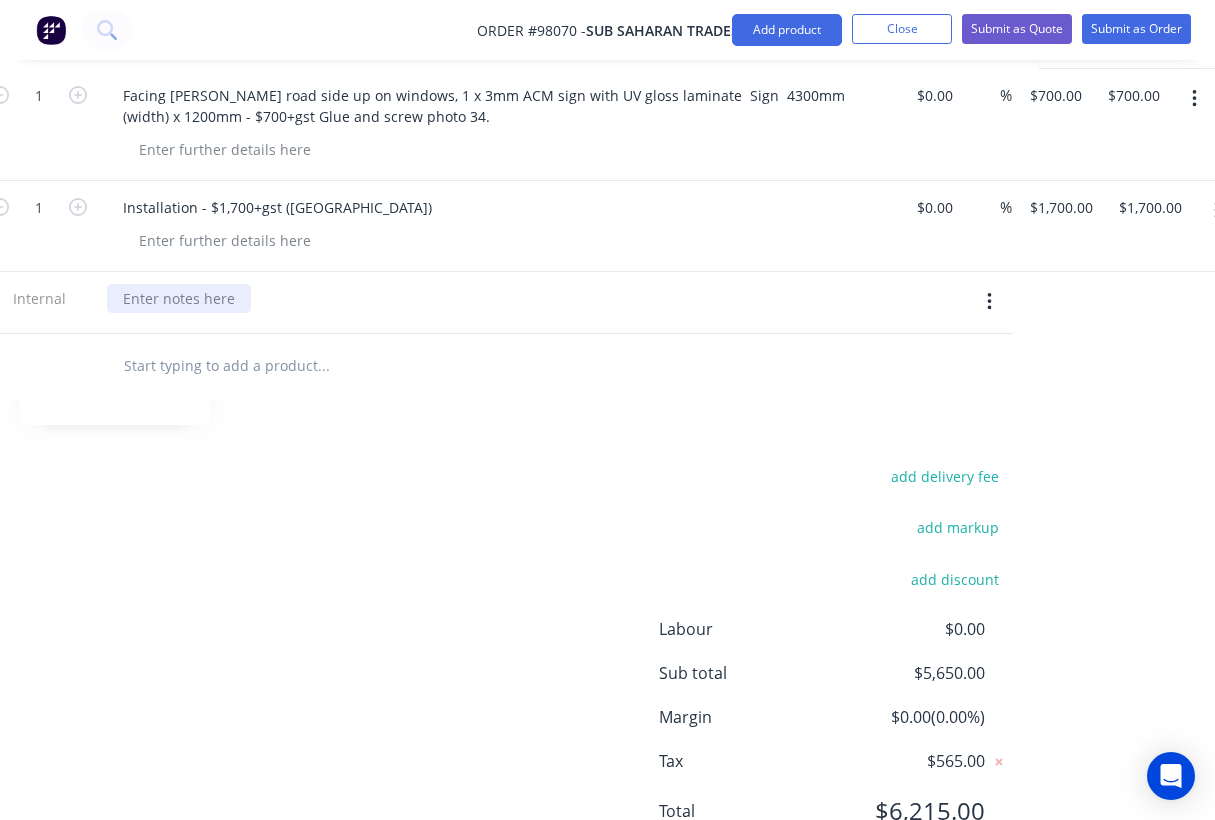 click at bounding box center (179, 298) 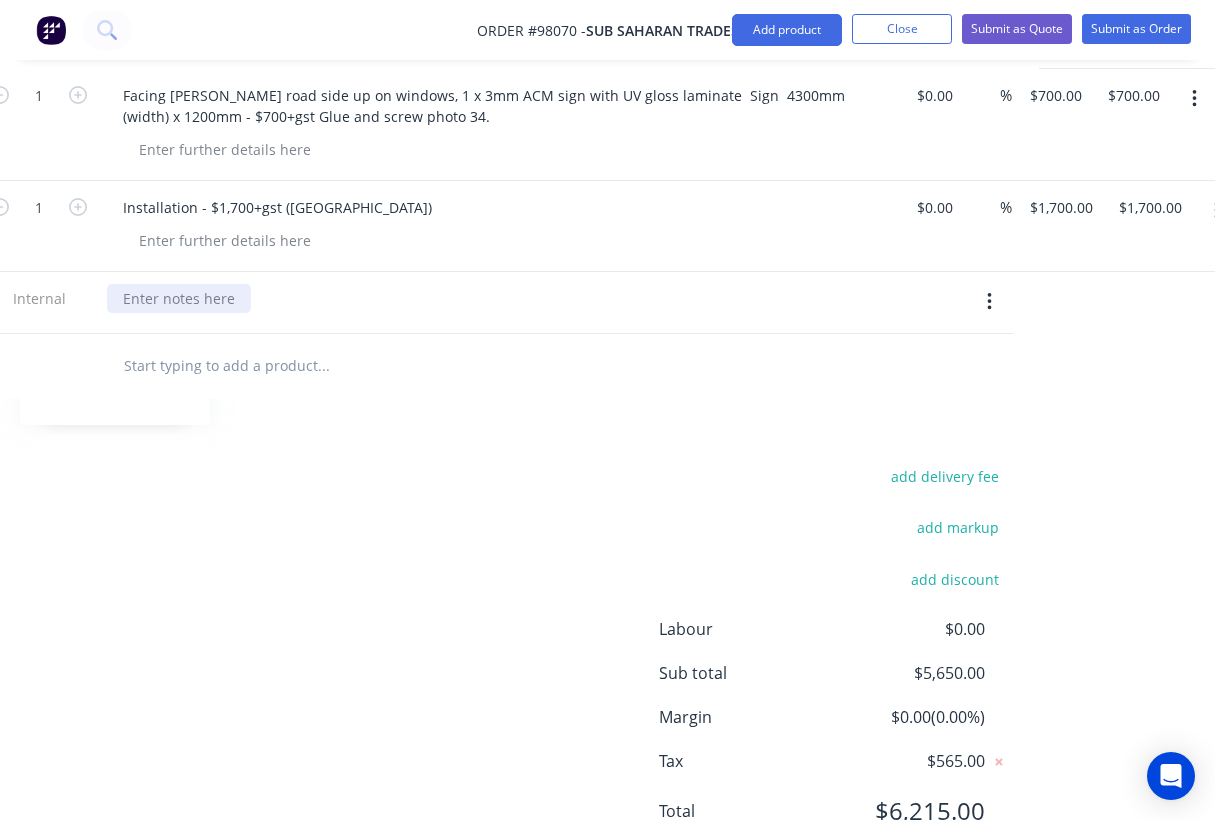 paste 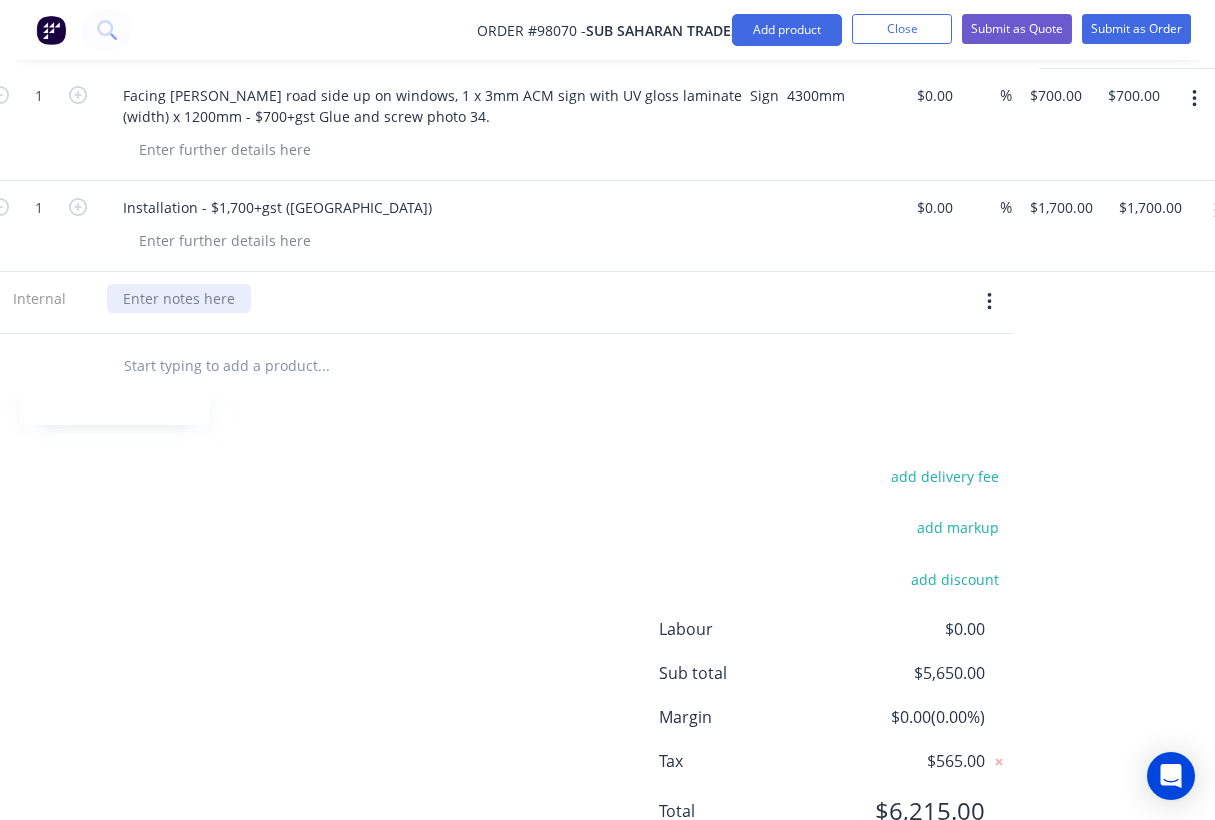 type 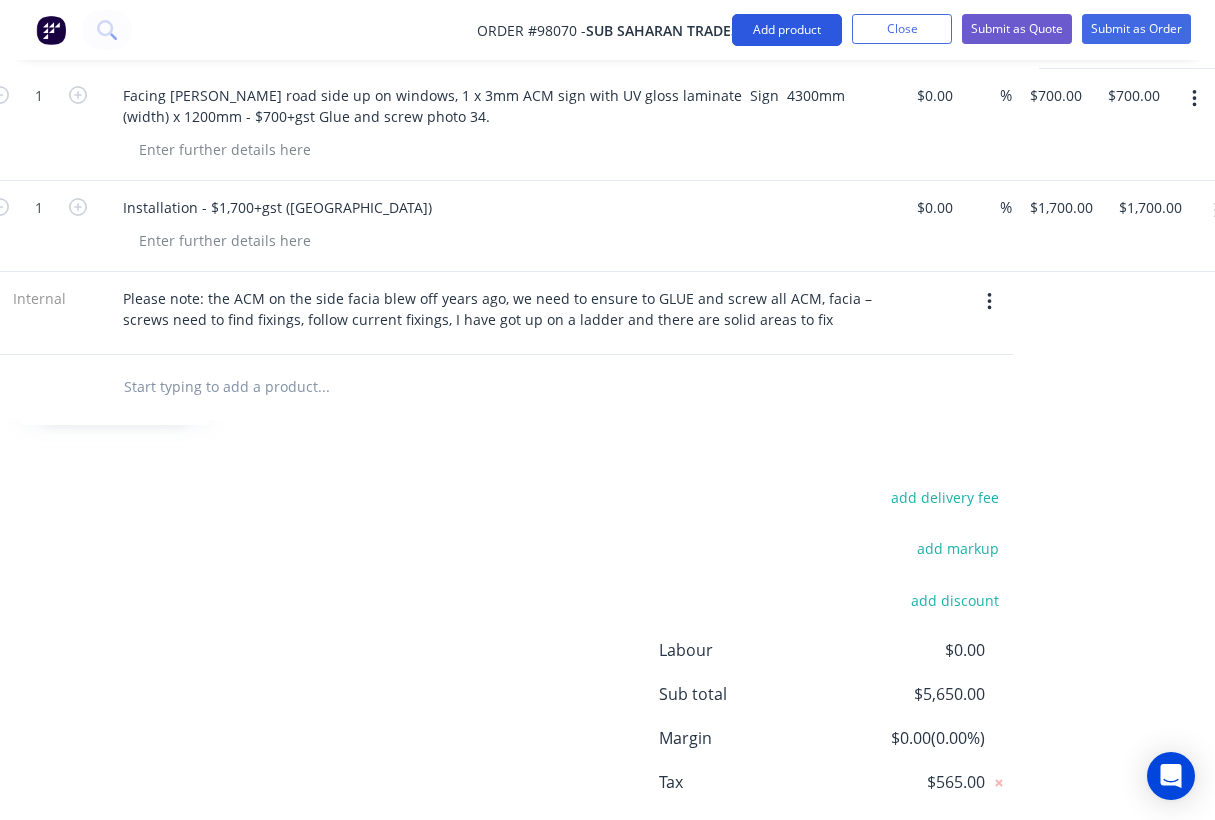 click on "Add product" at bounding box center (787, 30) 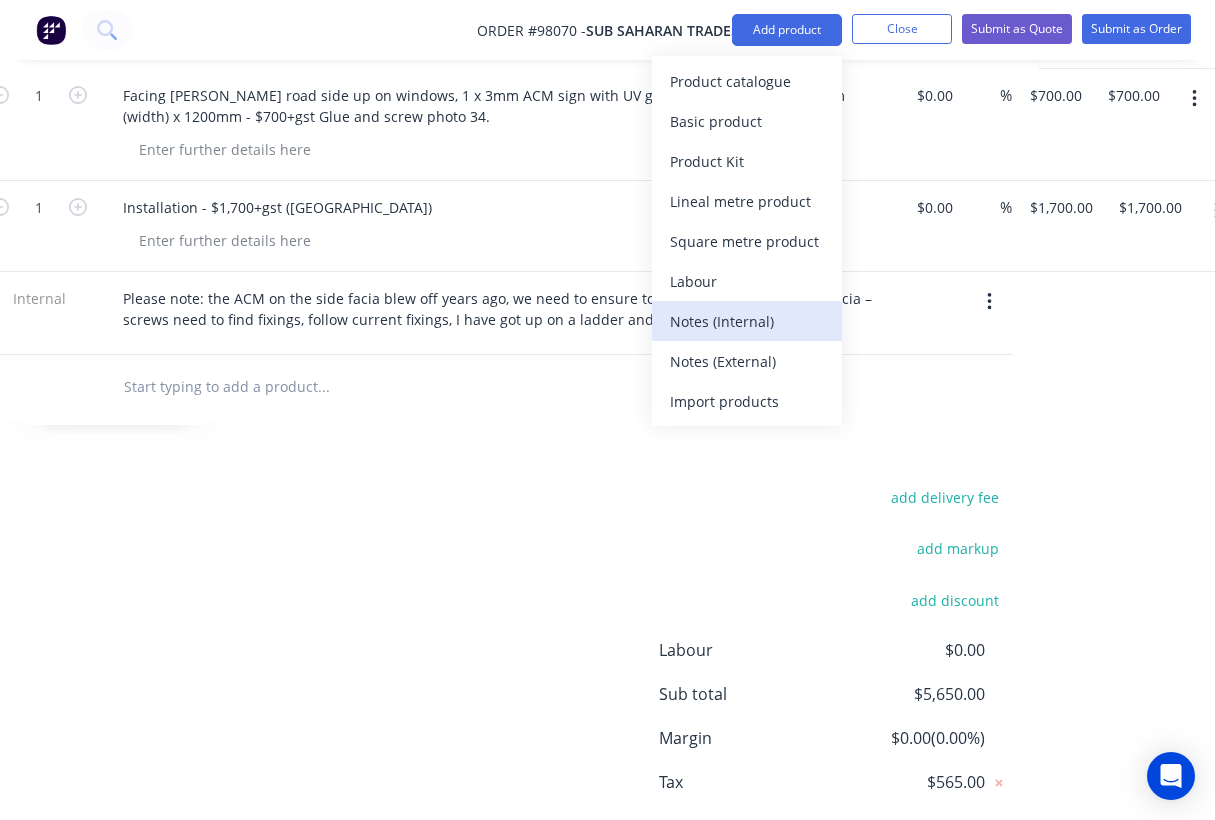 click on "Notes (Internal)" at bounding box center [747, 321] 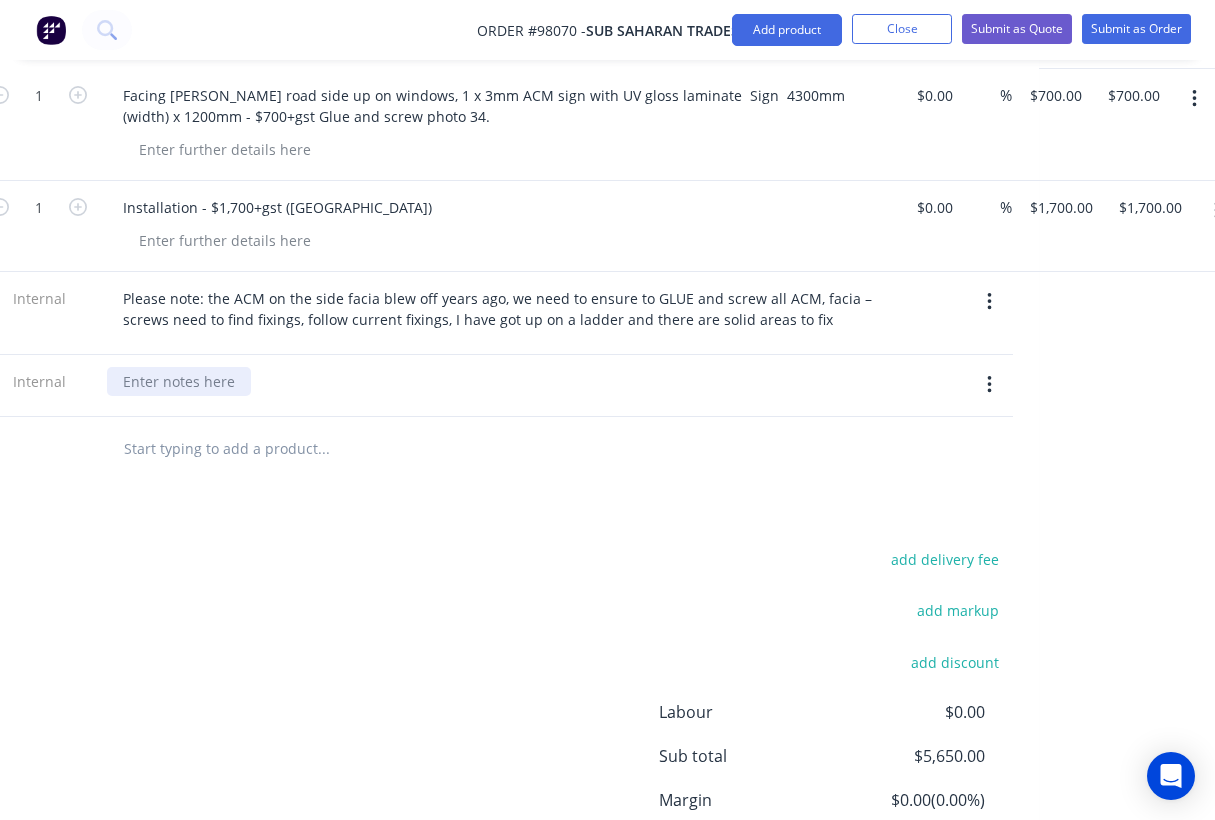 click at bounding box center [179, 381] 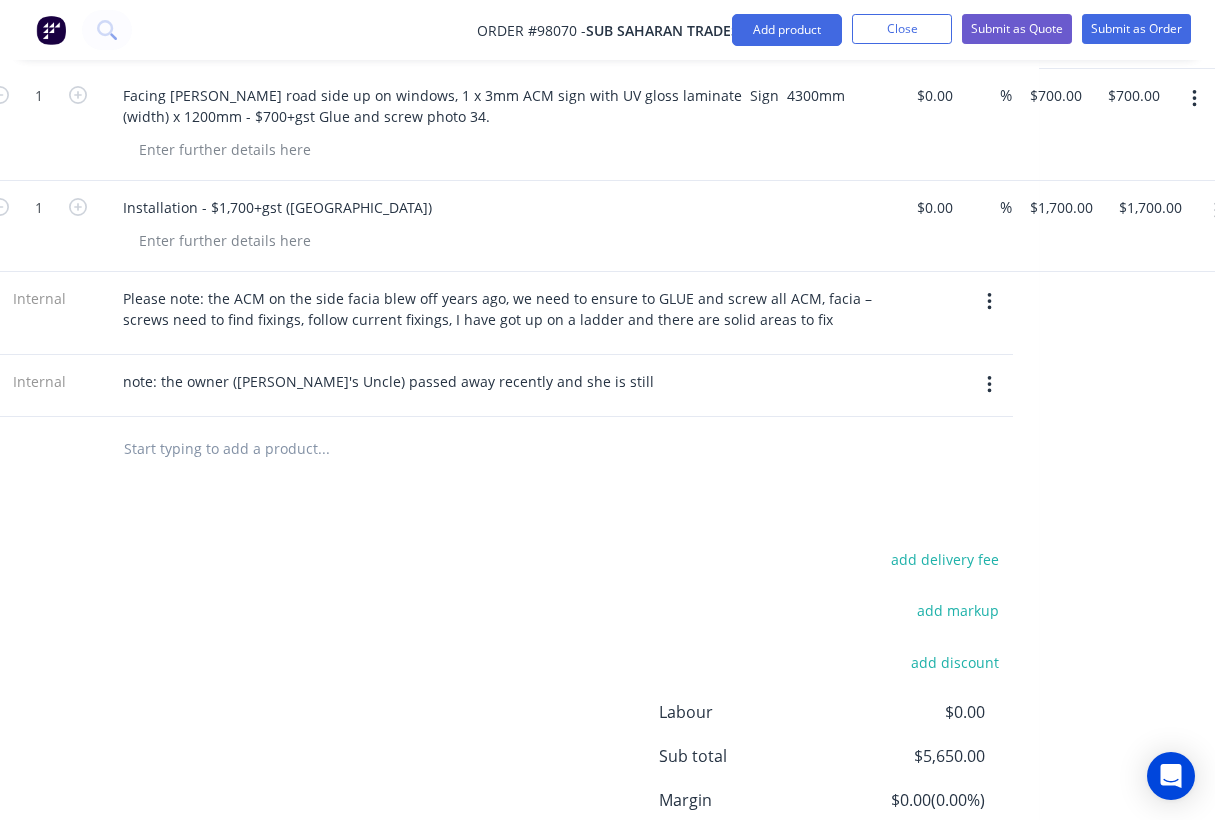 drag, startPoint x: 336, startPoint y: 7, endPoint x: 488, endPoint y: 4, distance: 152.0296 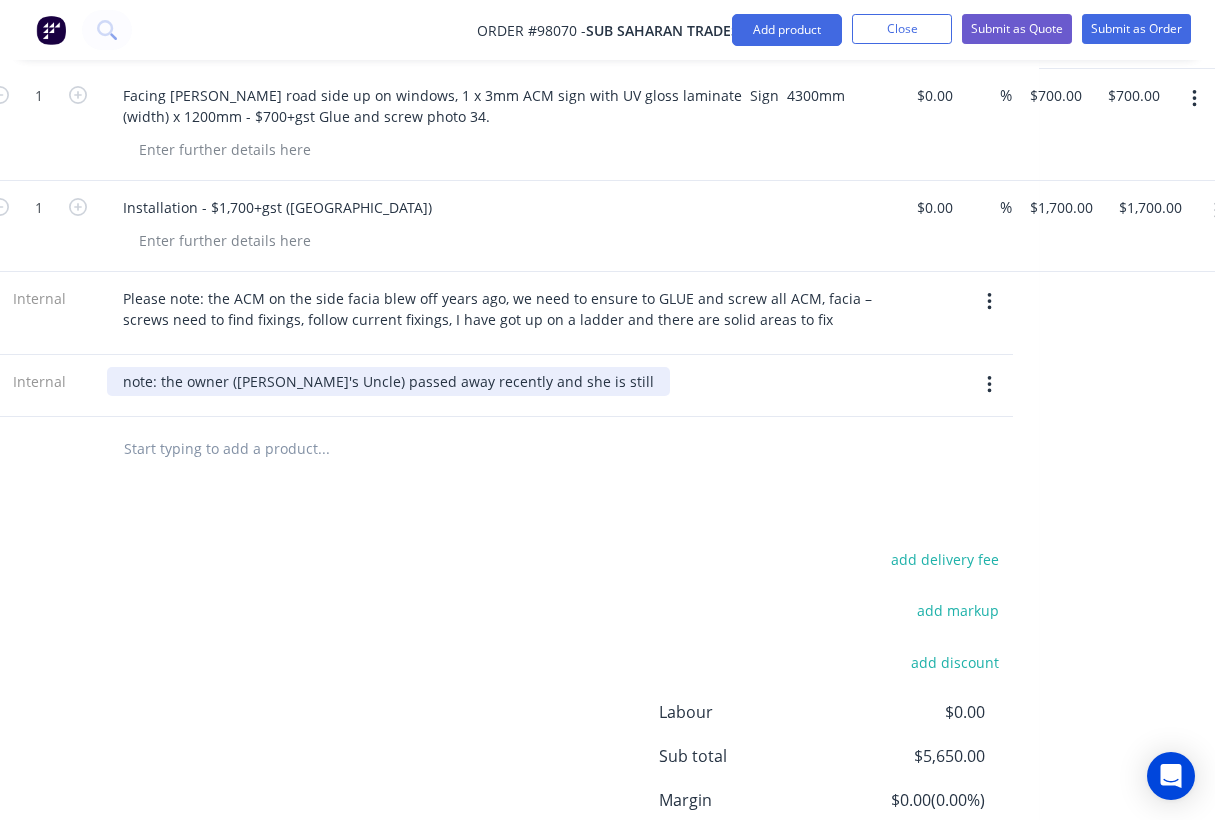 click on "note: the owner (Misan's Uncle) passed away recently and she is still" at bounding box center [388, 381] 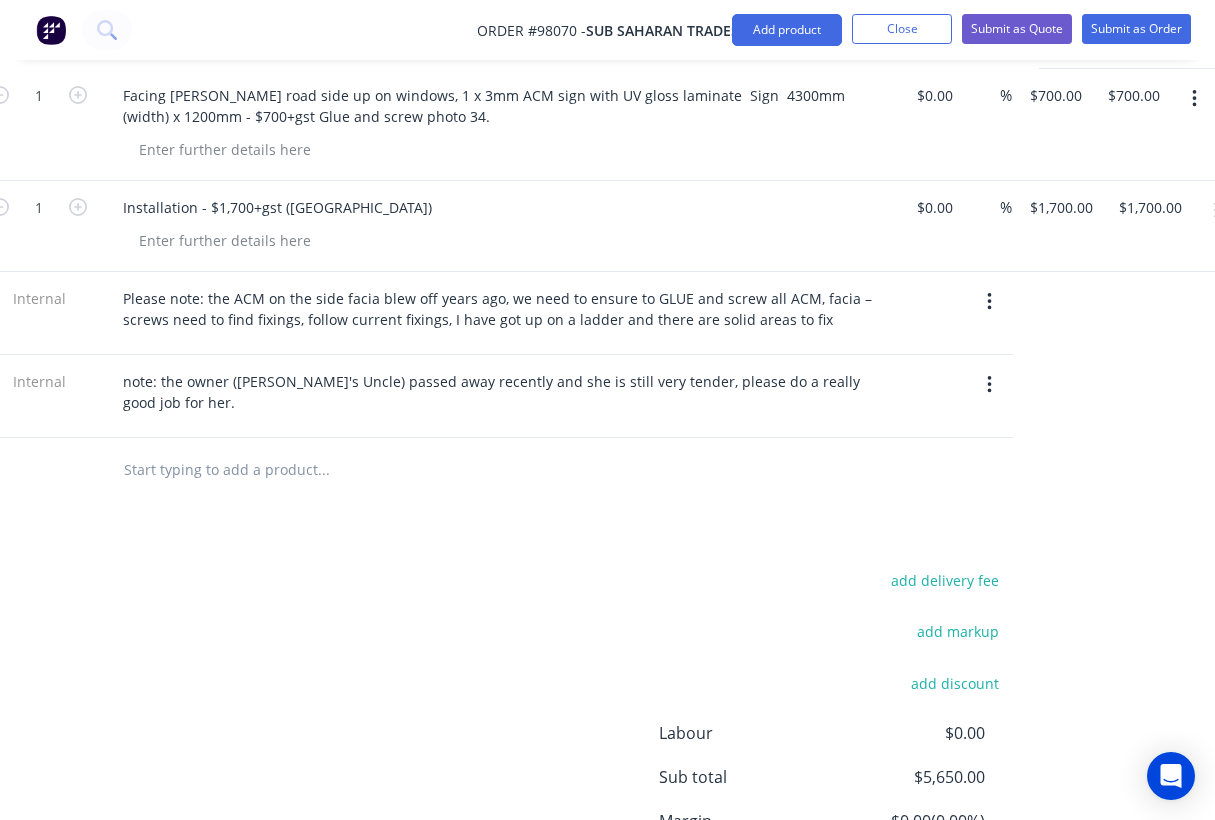 click at bounding box center [459, 470] 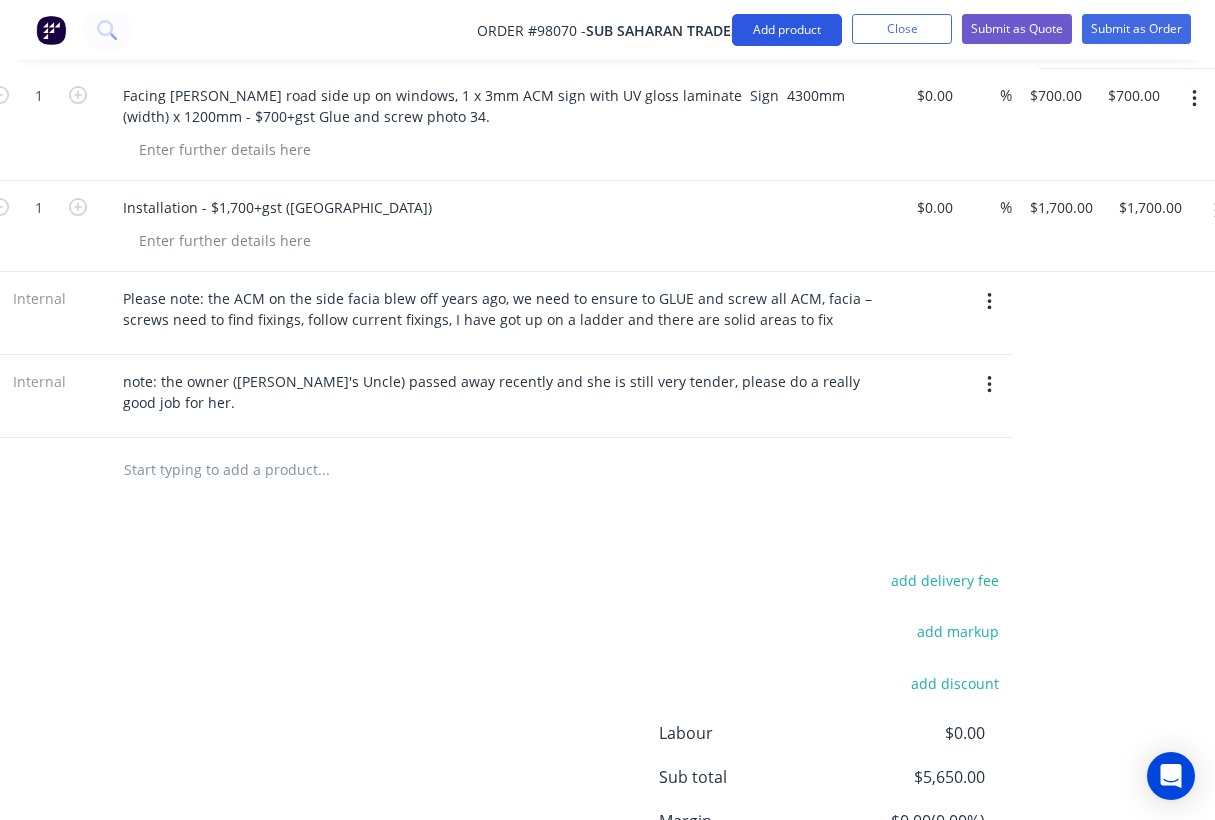 click on "Add product" at bounding box center [787, 30] 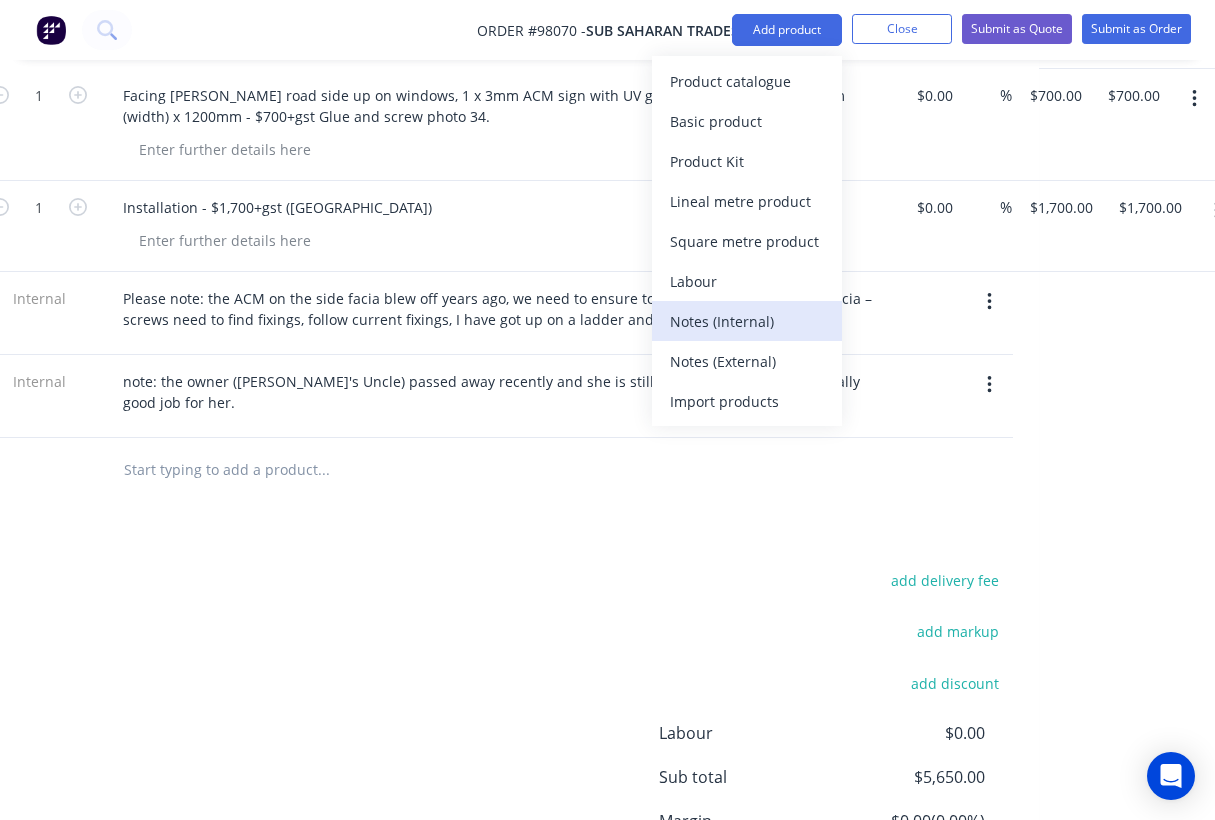 click on "Notes (Internal)" at bounding box center [747, 321] 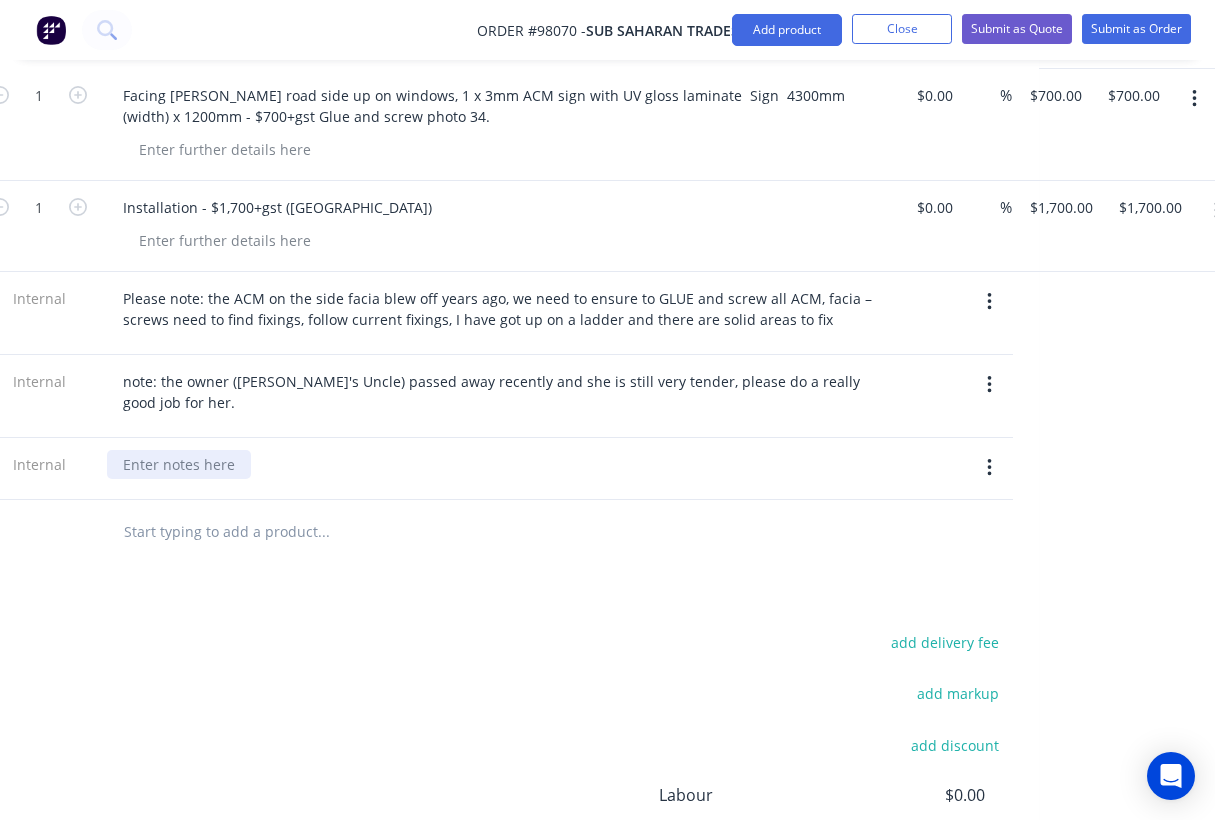 click at bounding box center [179, 464] 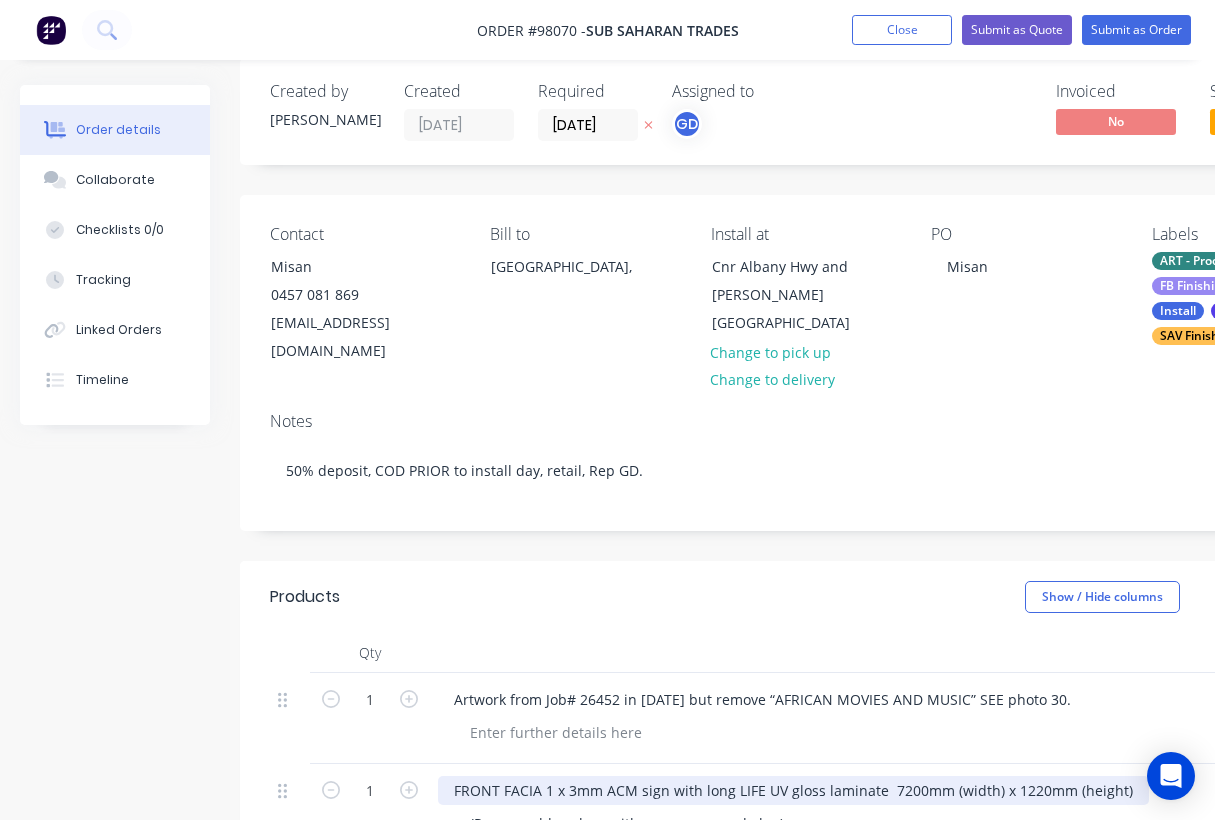 scroll, scrollTop: 0, scrollLeft: 0, axis: both 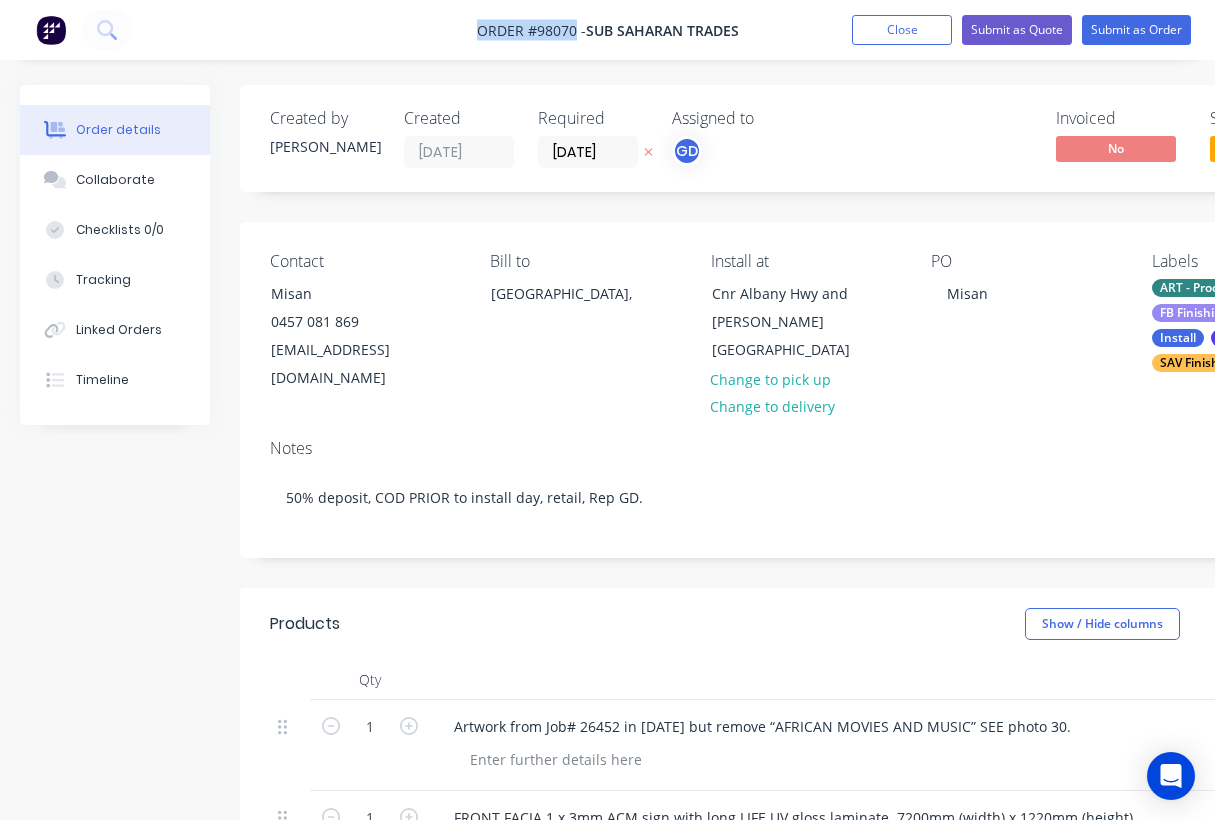 drag, startPoint x: 469, startPoint y: 28, endPoint x: 576, endPoint y: 37, distance: 107.37784 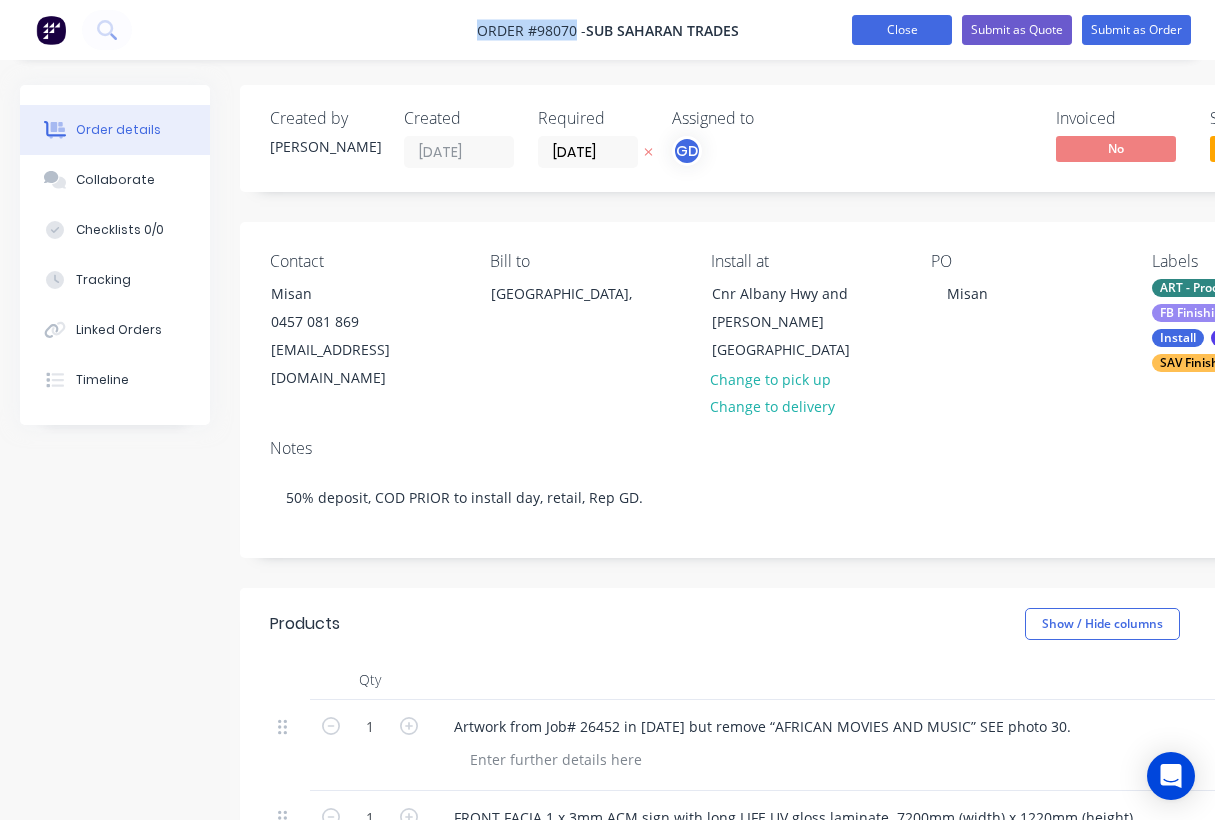 click on "Close" at bounding box center [902, 30] 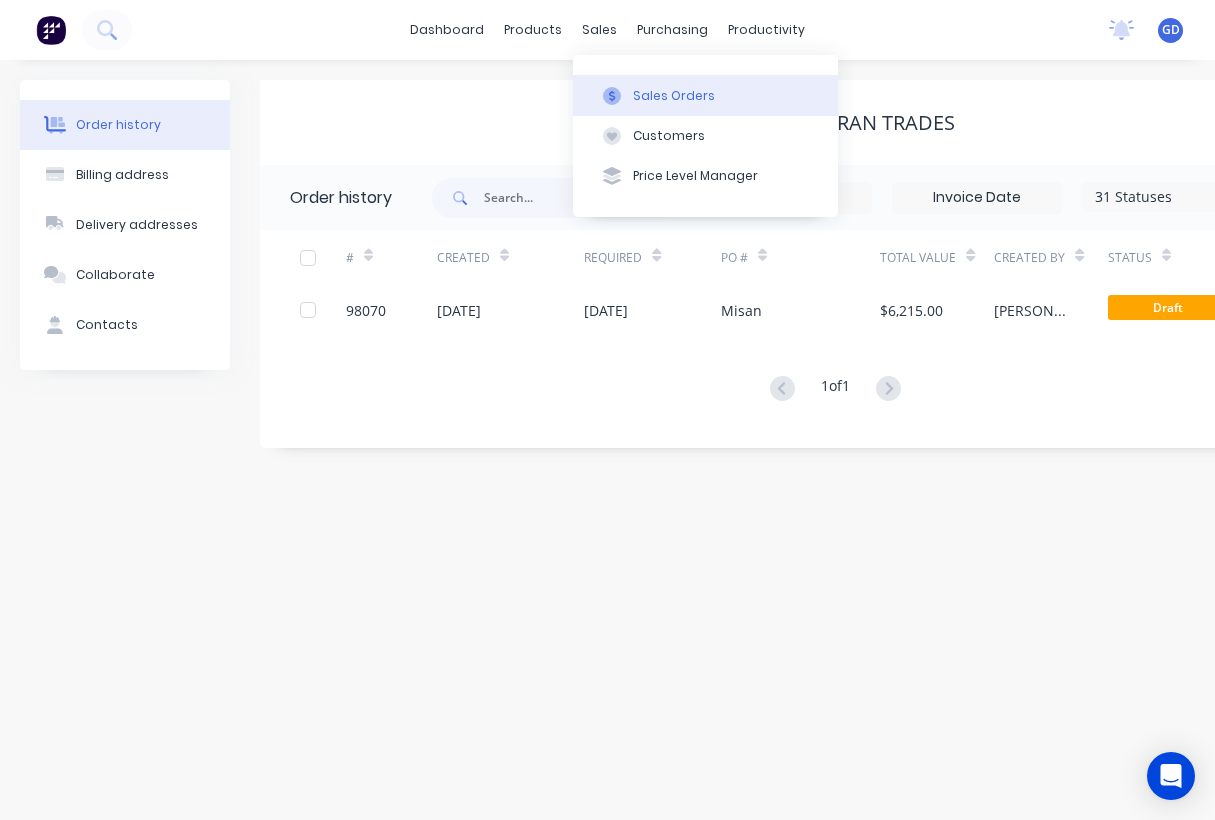 click on "Sales Orders" at bounding box center (674, 96) 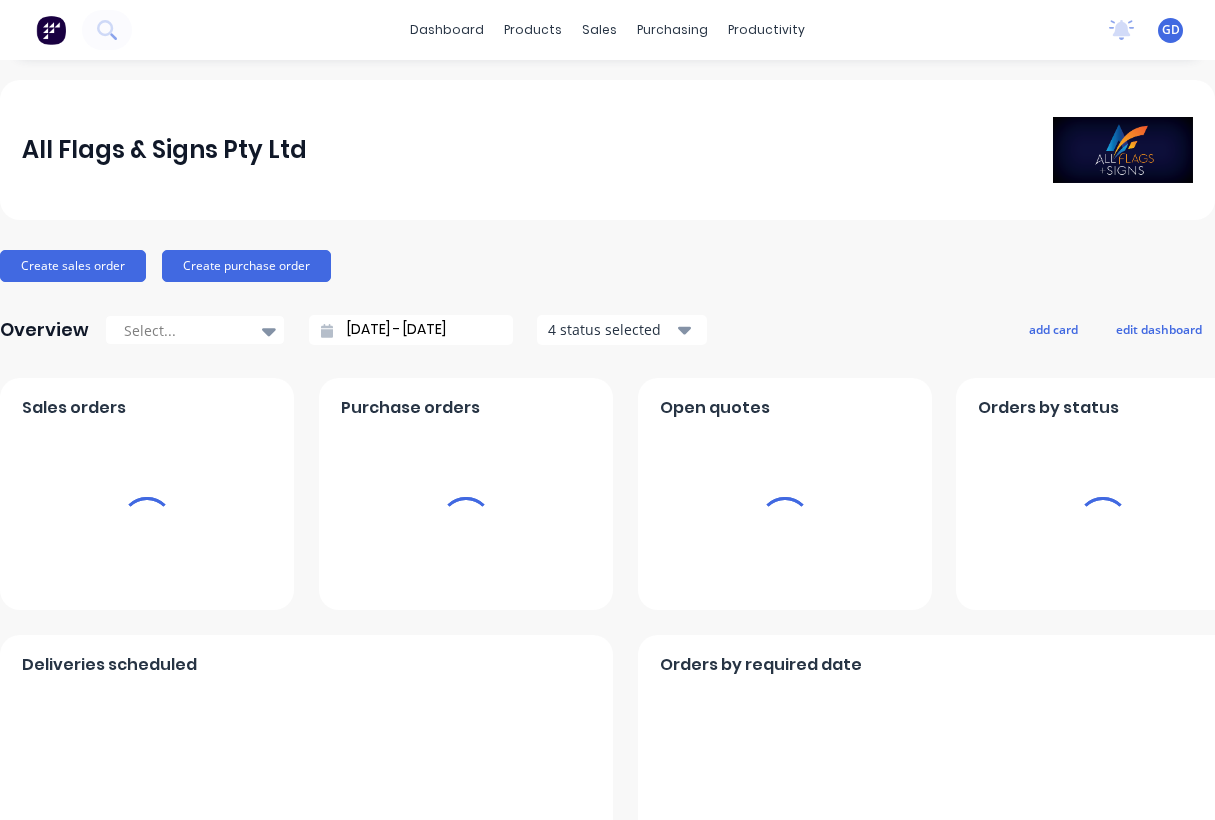 scroll, scrollTop: 0, scrollLeft: 0, axis: both 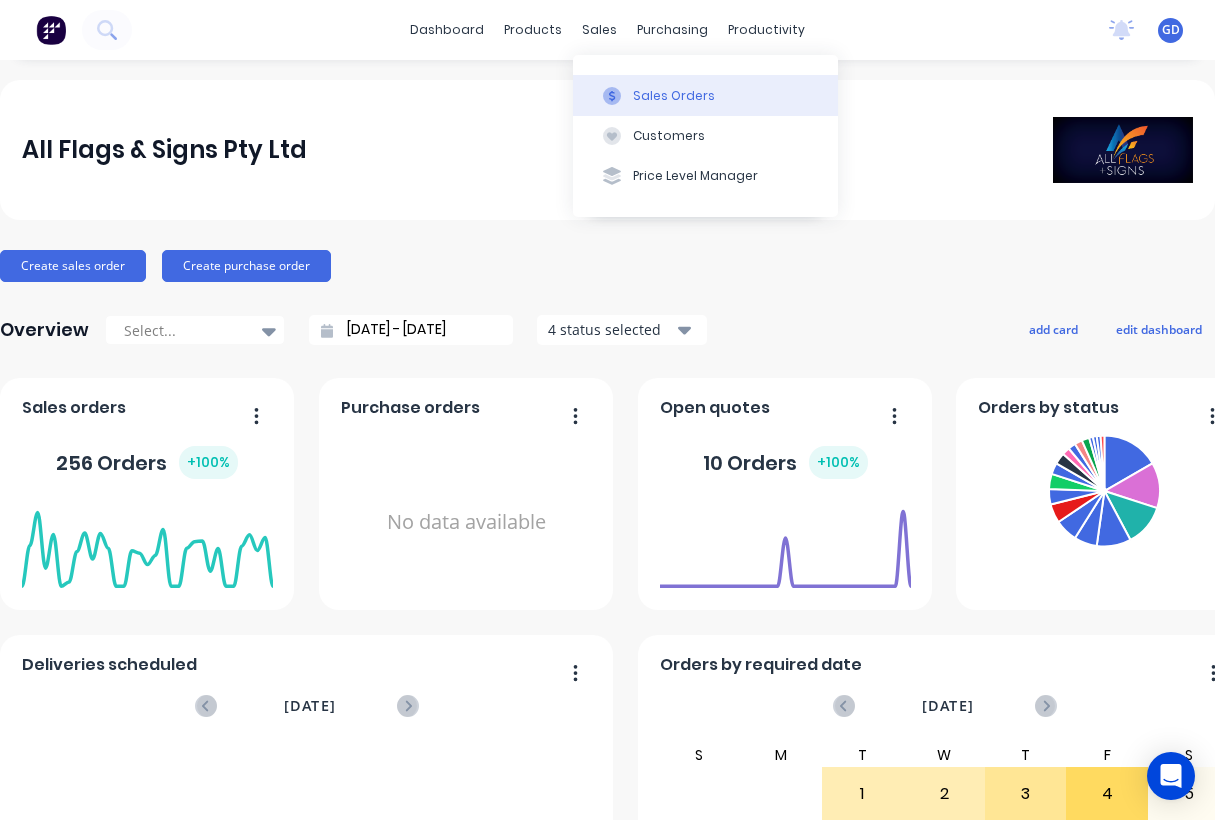 click on "Sales Orders" at bounding box center [705, 95] 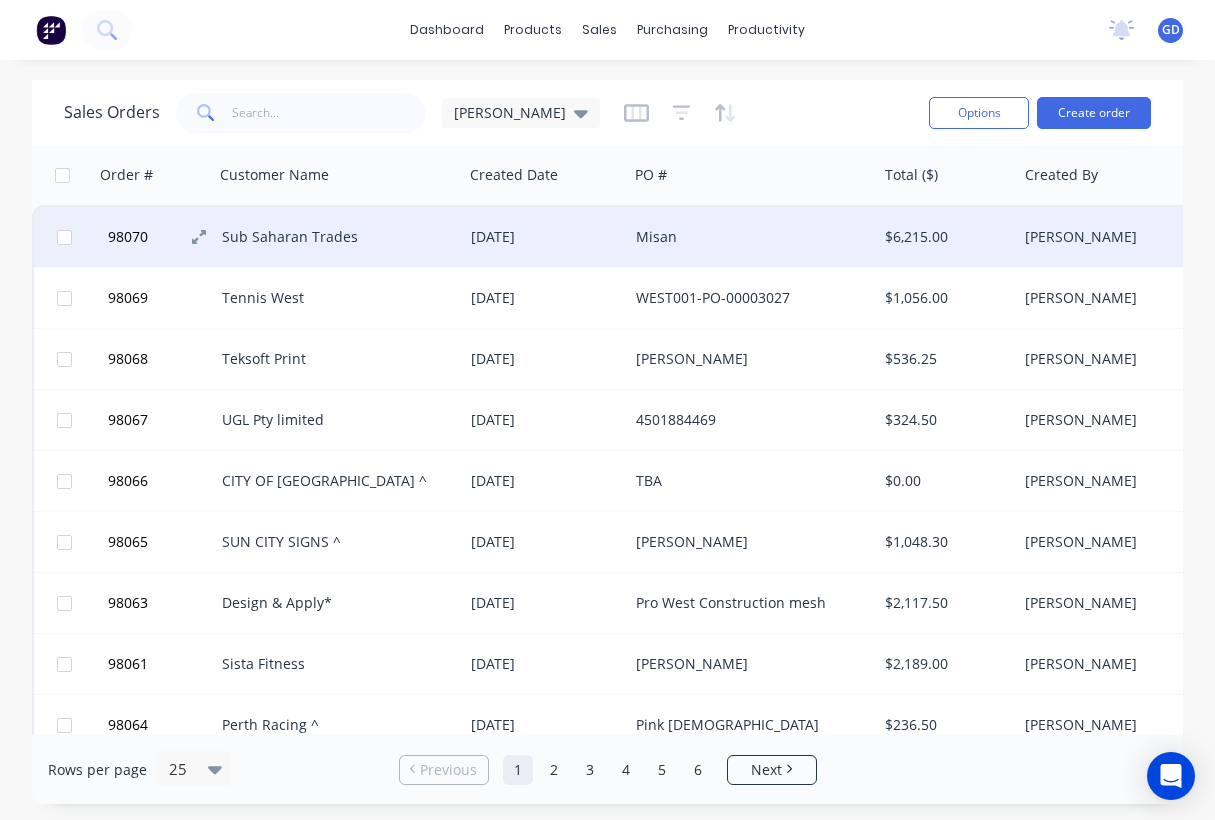 click on "98070" at bounding box center (128, 237) 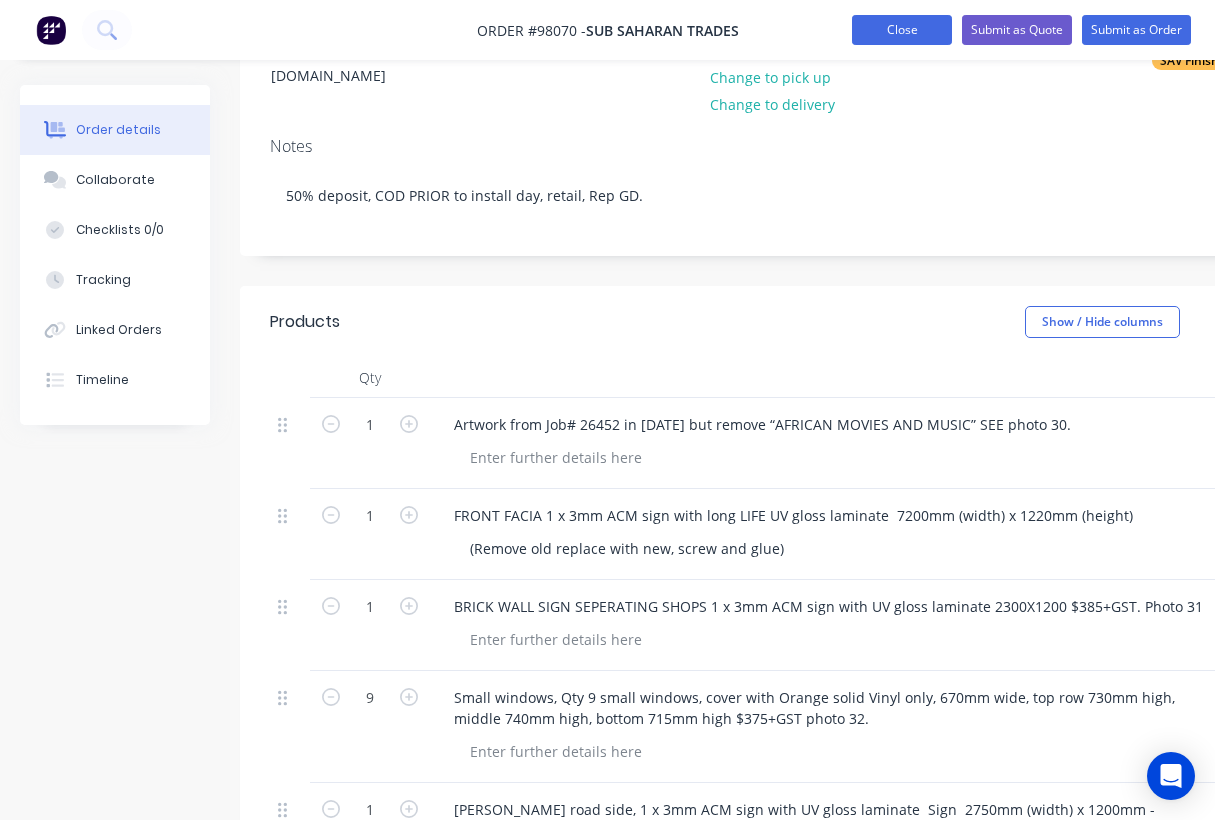 scroll, scrollTop: 196, scrollLeft: 0, axis: vertical 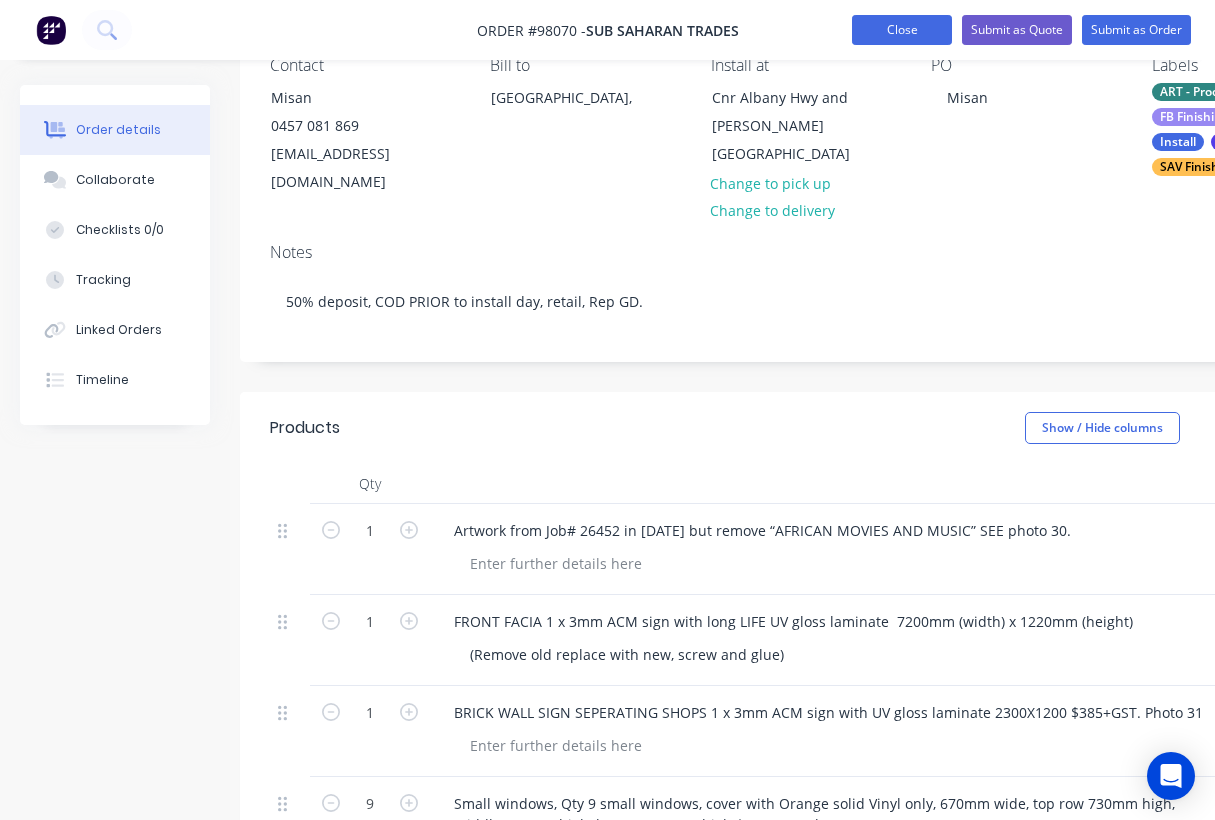 click on "Close" at bounding box center (902, 30) 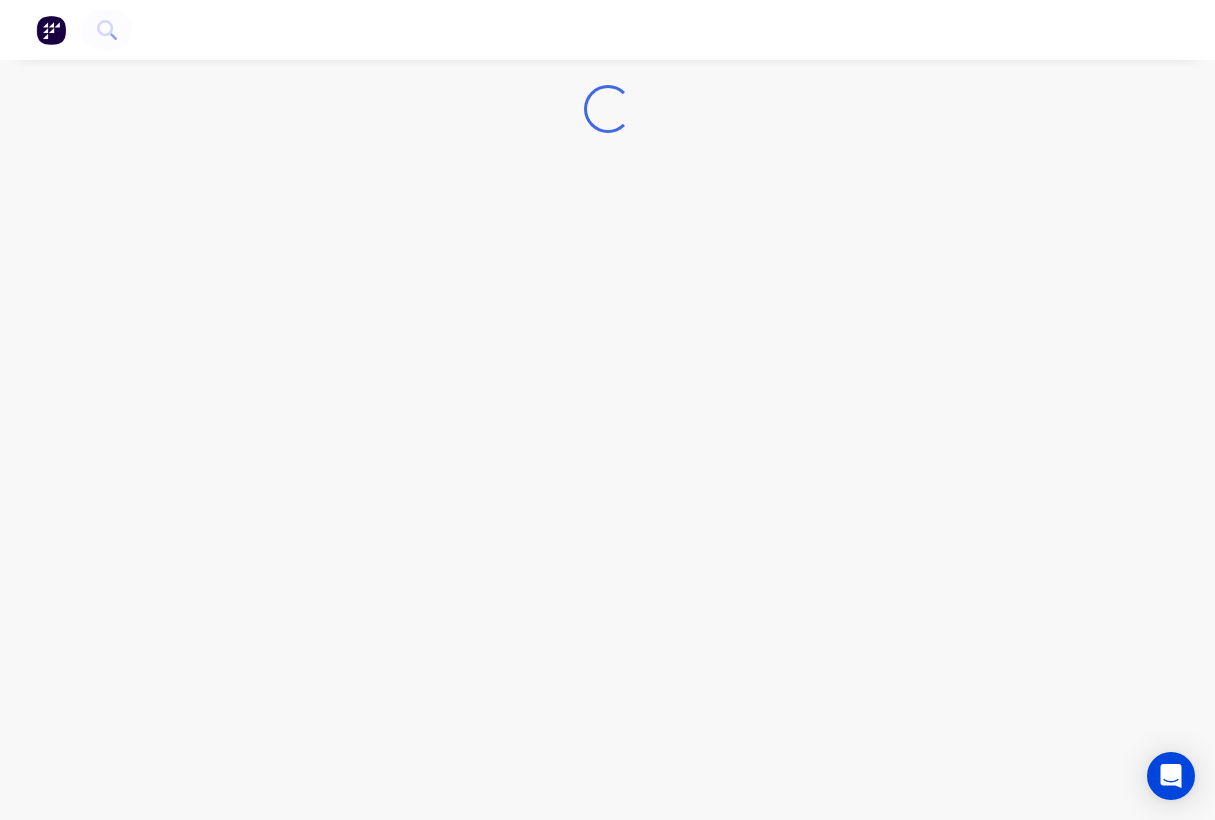 scroll, scrollTop: 0, scrollLeft: 0, axis: both 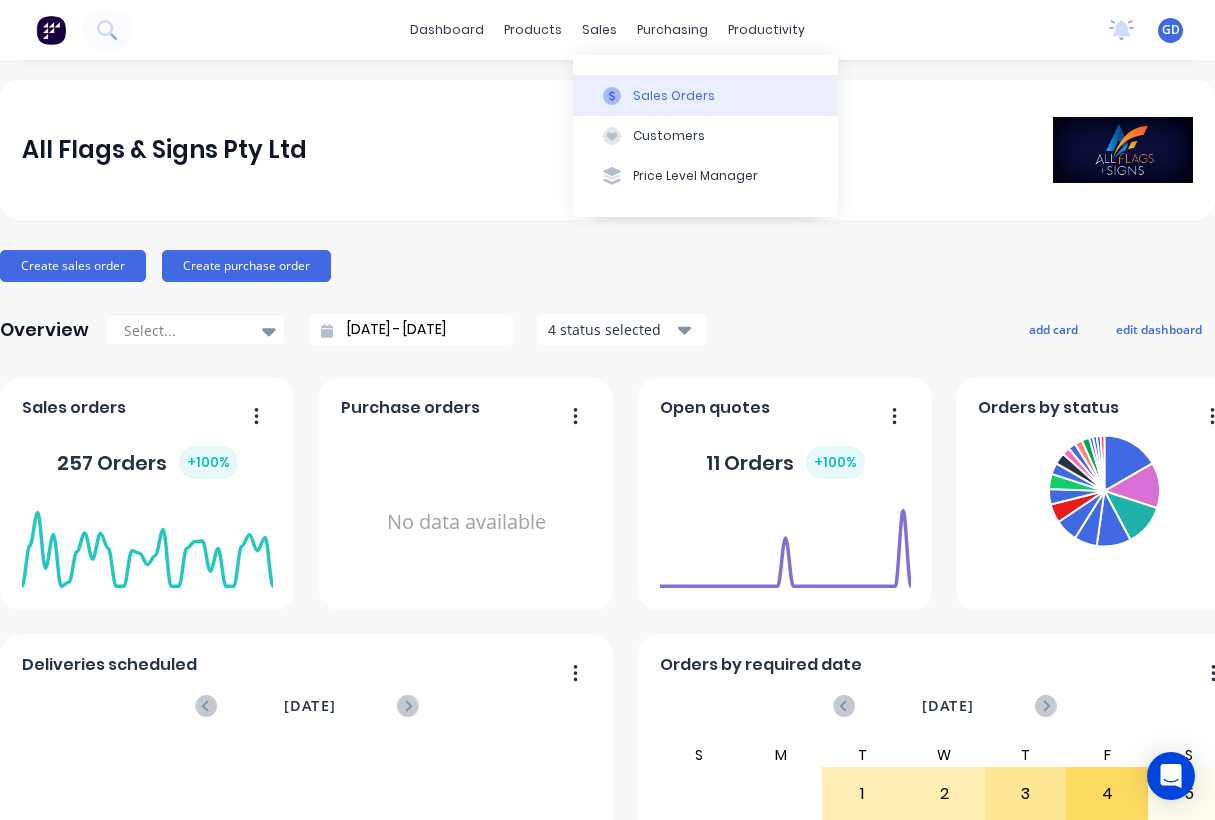 click on "Sales Orders" at bounding box center (674, 96) 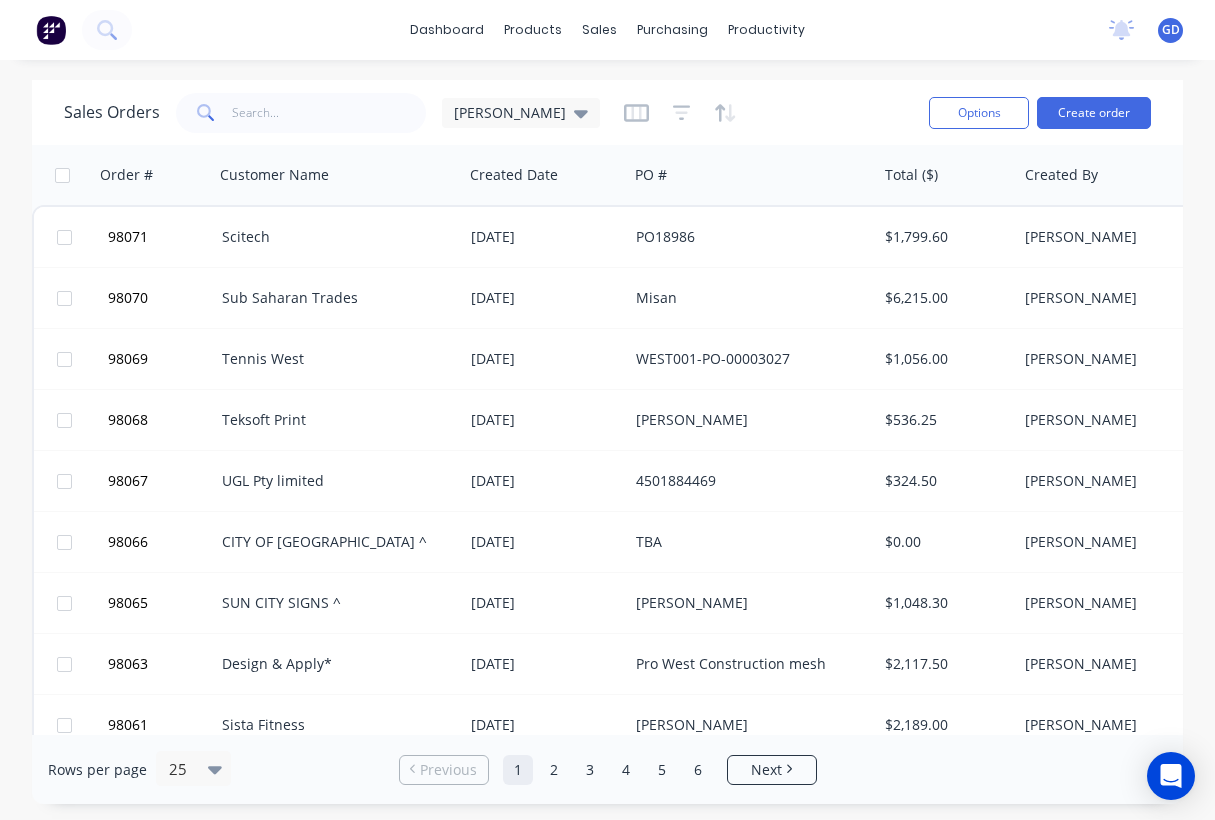 scroll, scrollTop: 0, scrollLeft: 0, axis: both 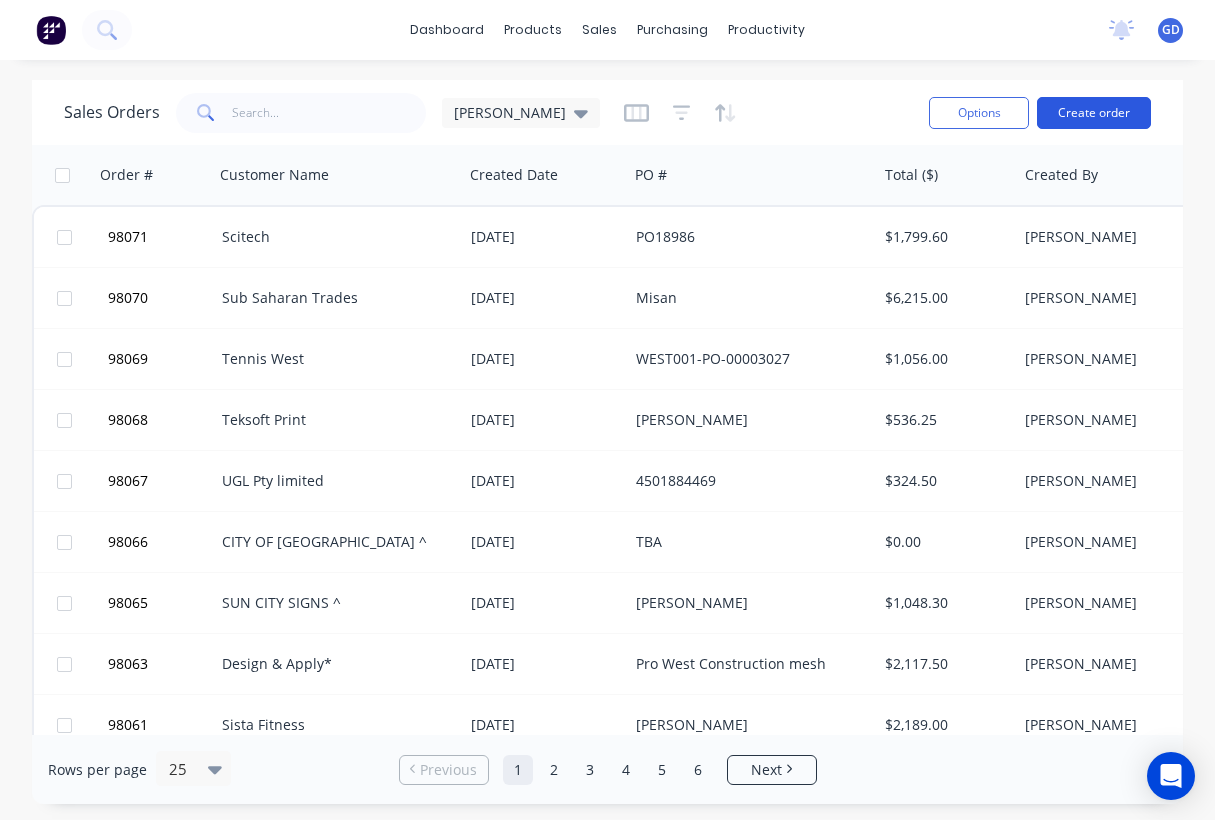 click on "Create order" at bounding box center (1094, 113) 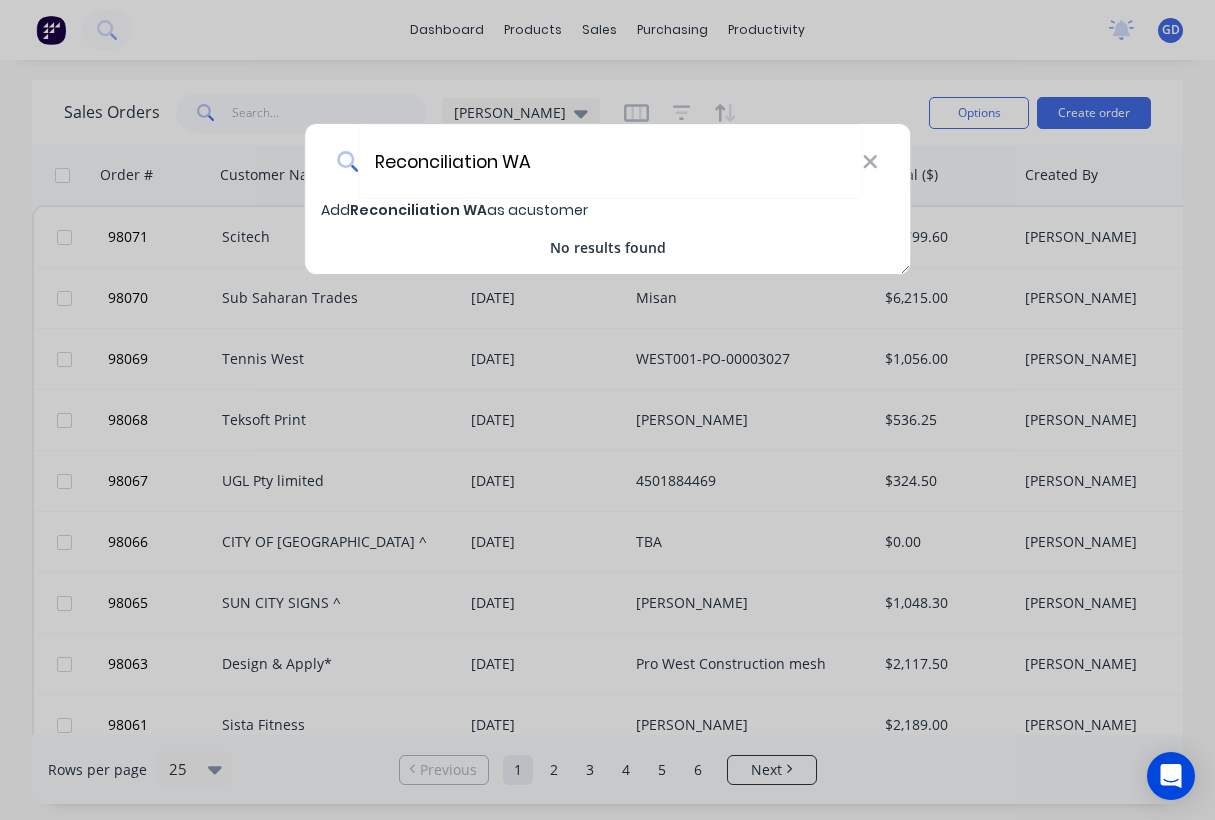 type on "Reconciliation WA" 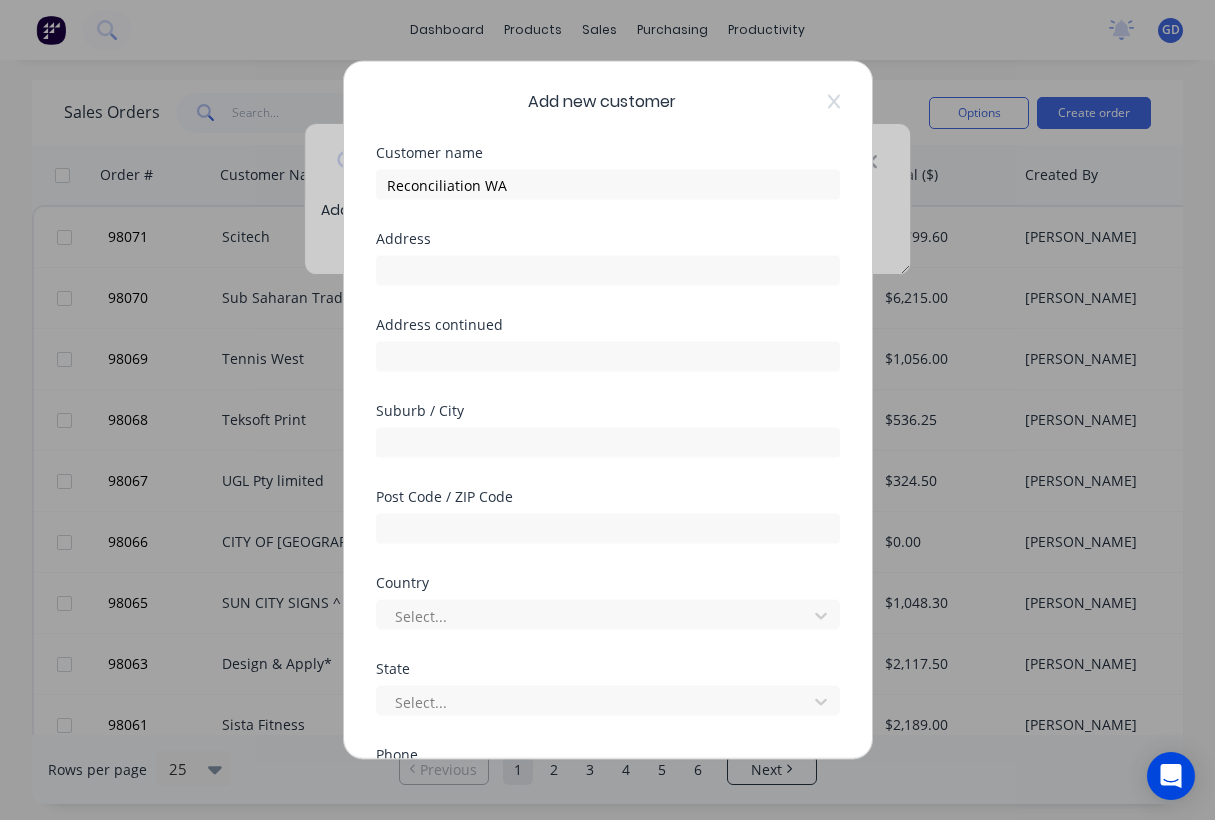 select on "AU" 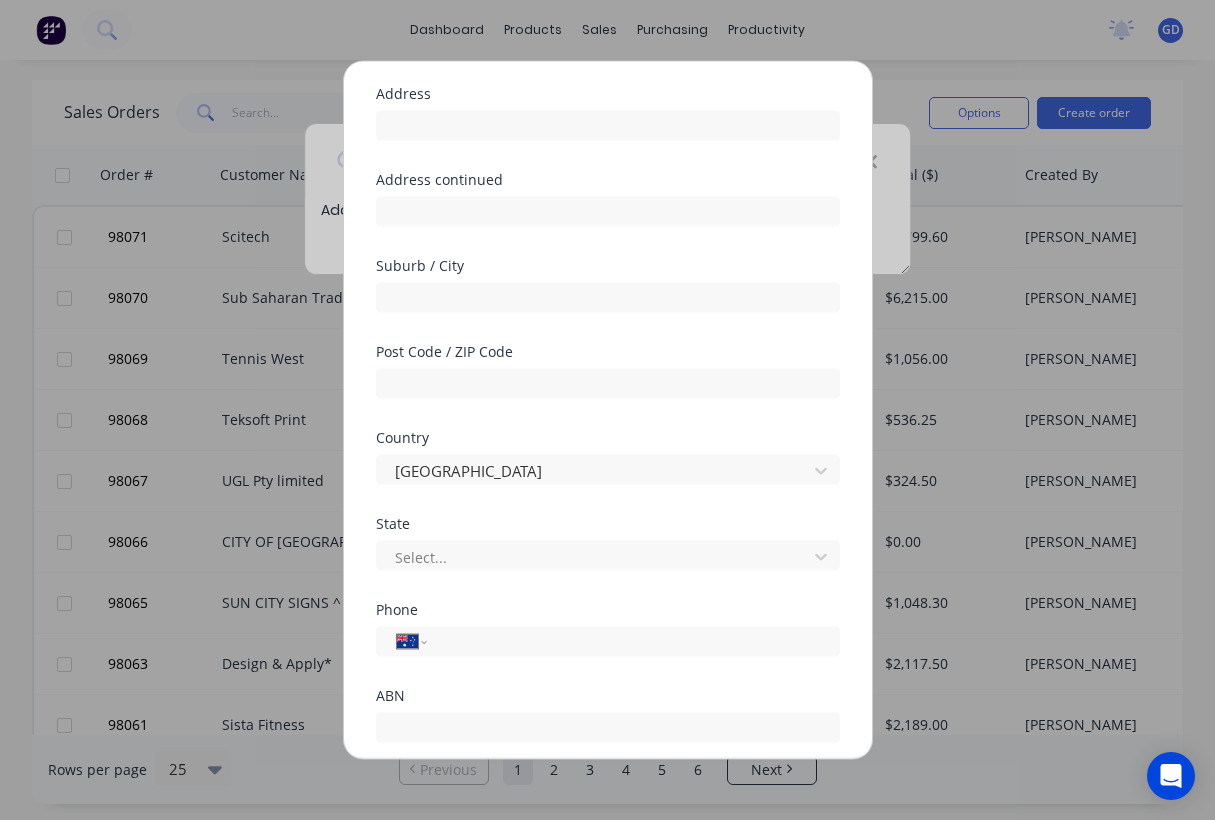 scroll, scrollTop: 149, scrollLeft: 0, axis: vertical 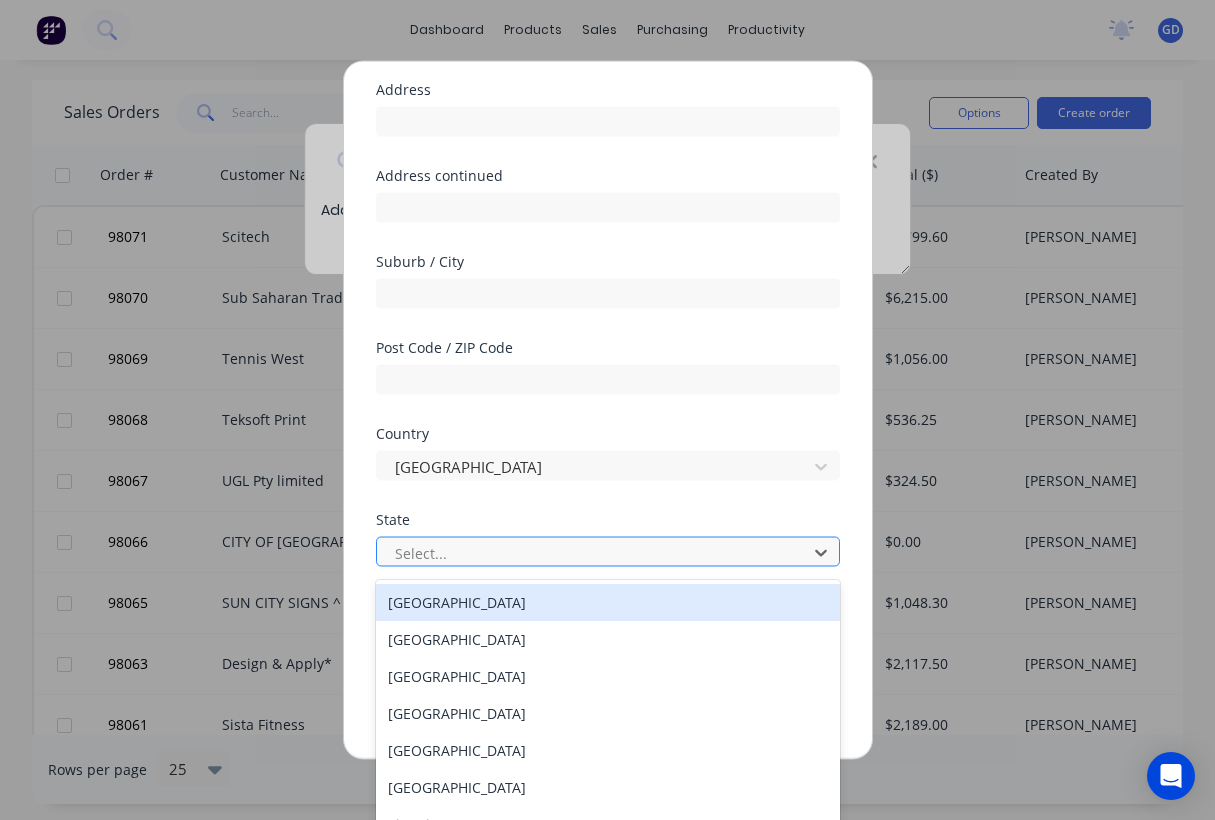 click at bounding box center (595, 552) 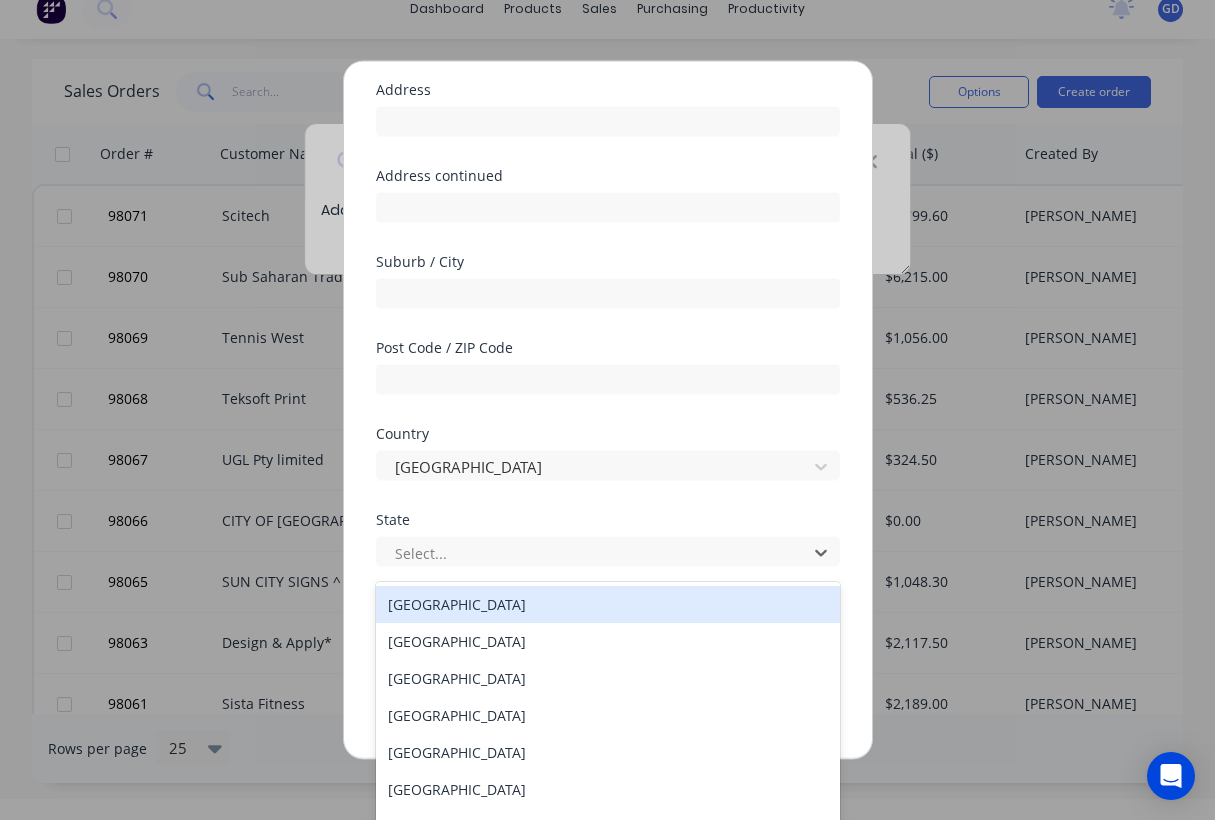 scroll, scrollTop: 32, scrollLeft: 0, axis: vertical 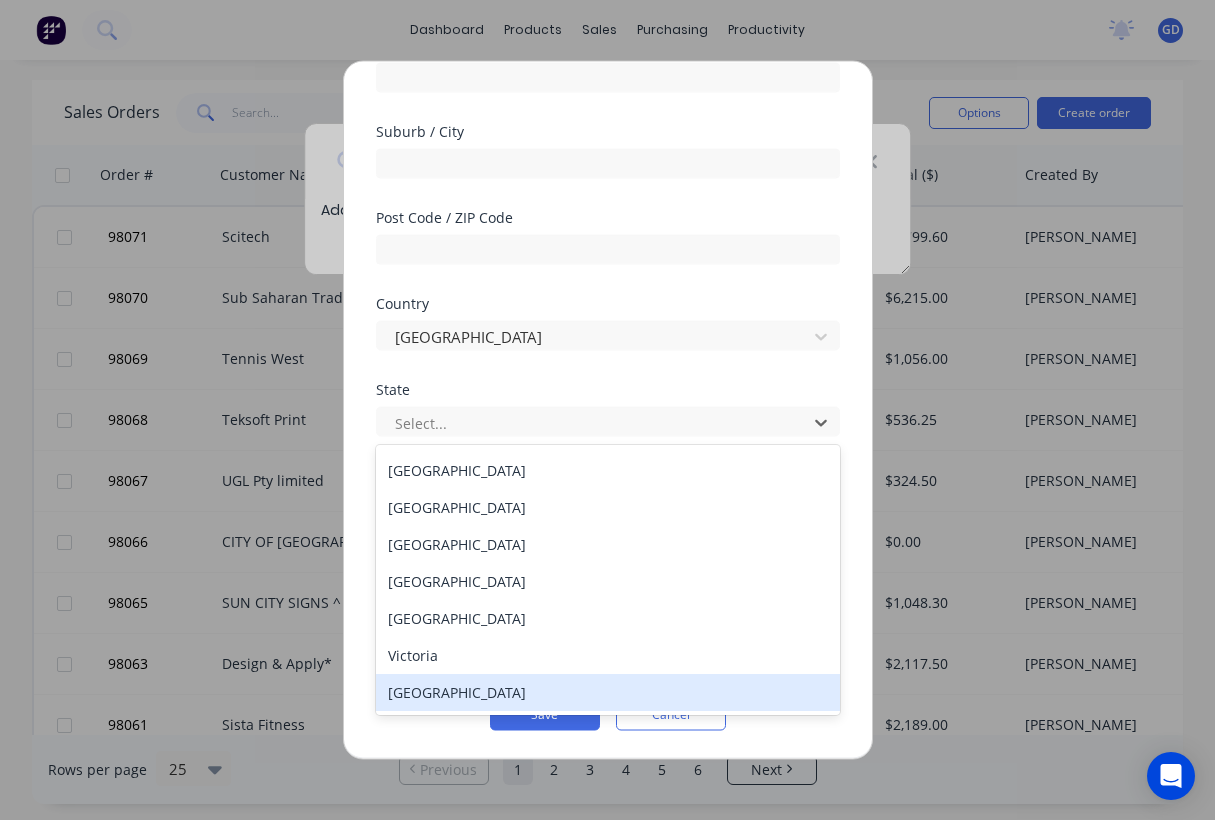 click on "Western Australia" at bounding box center (608, 692) 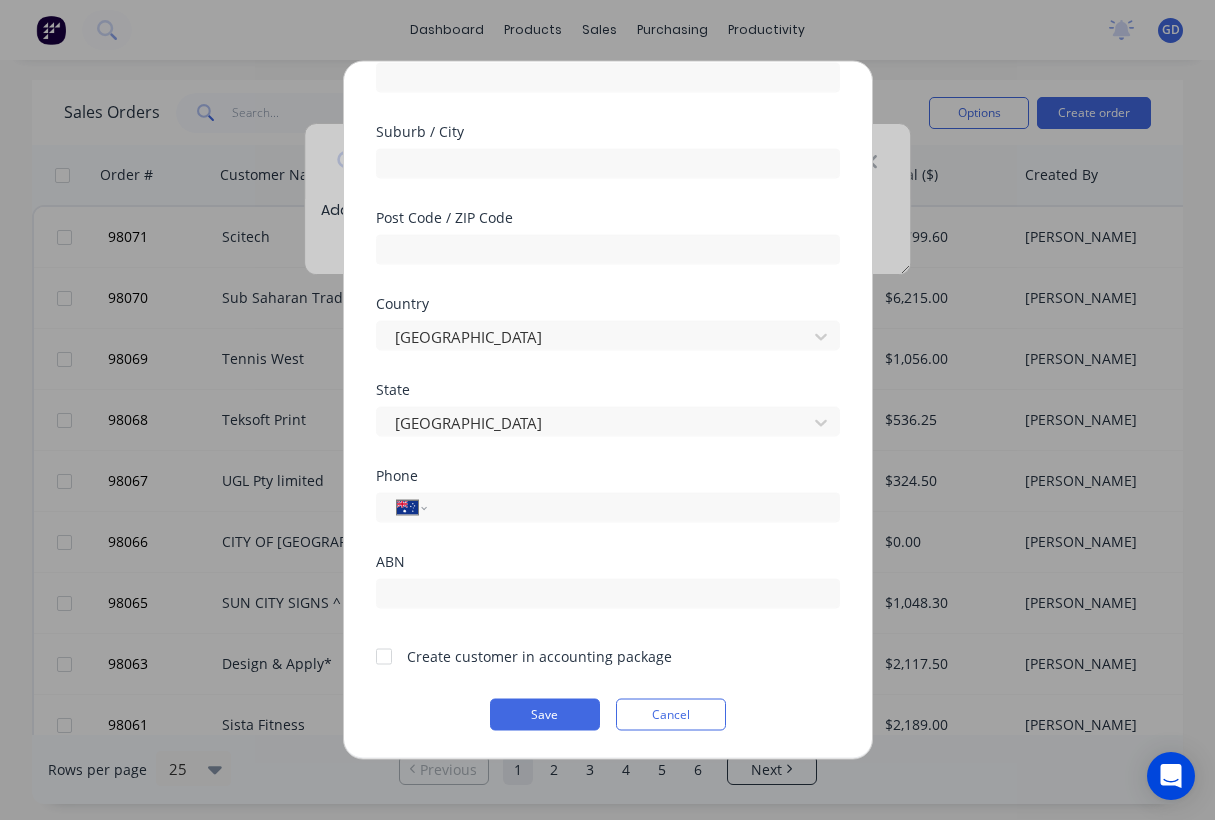 click at bounding box center (384, 656) 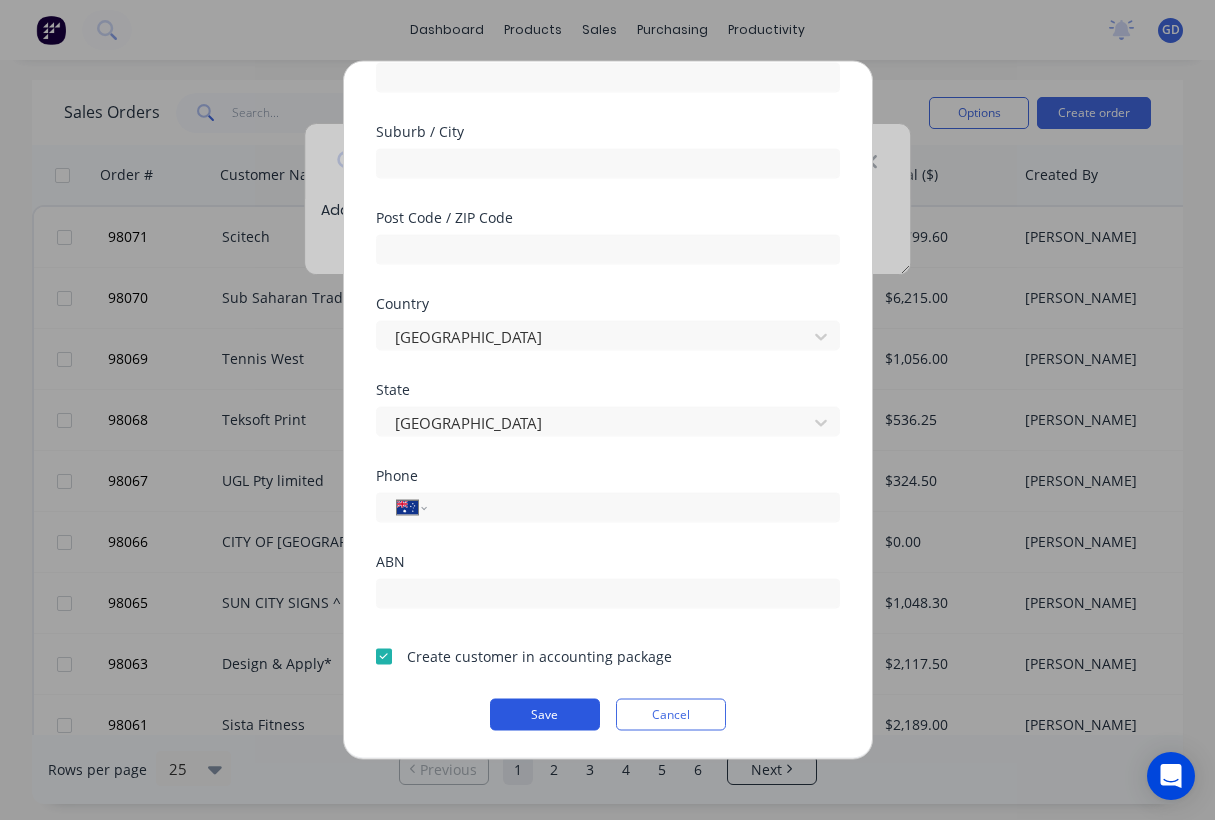 click on "Save" at bounding box center [545, 715] 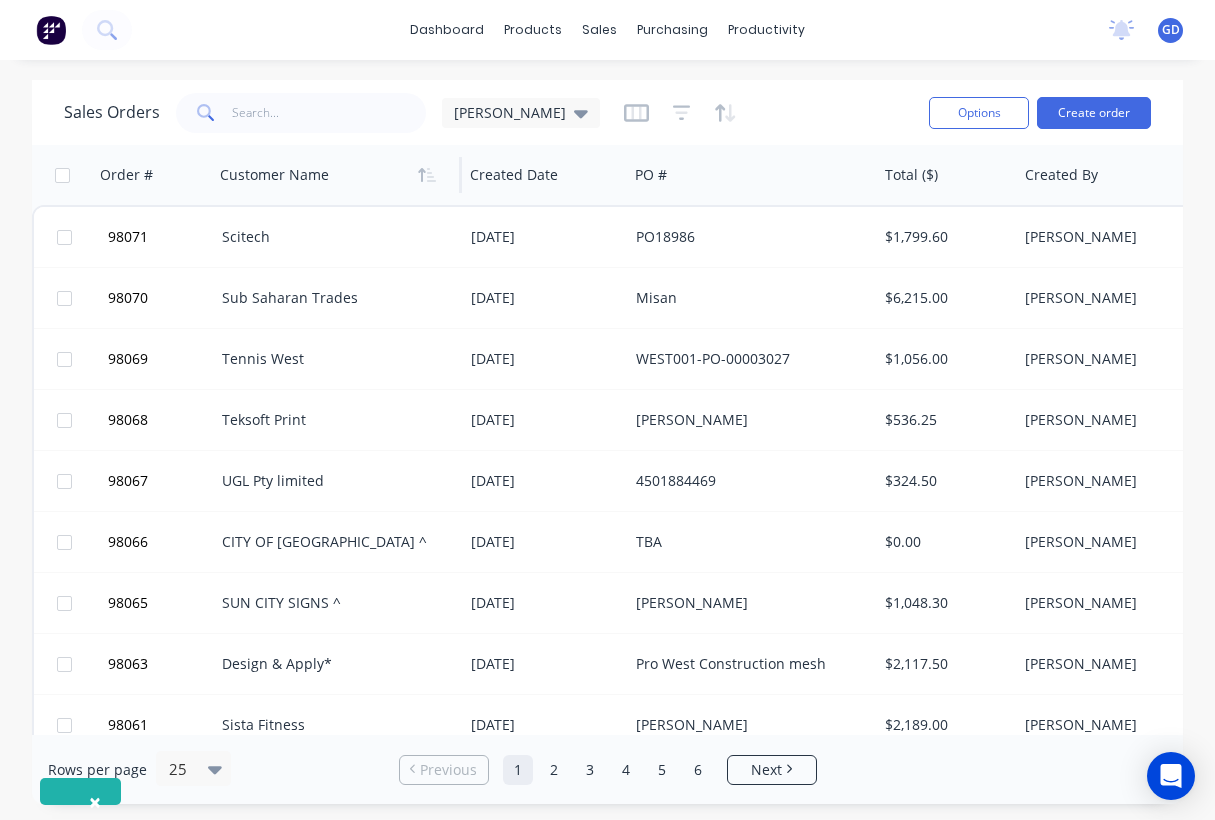 scroll, scrollTop: 0, scrollLeft: 0, axis: both 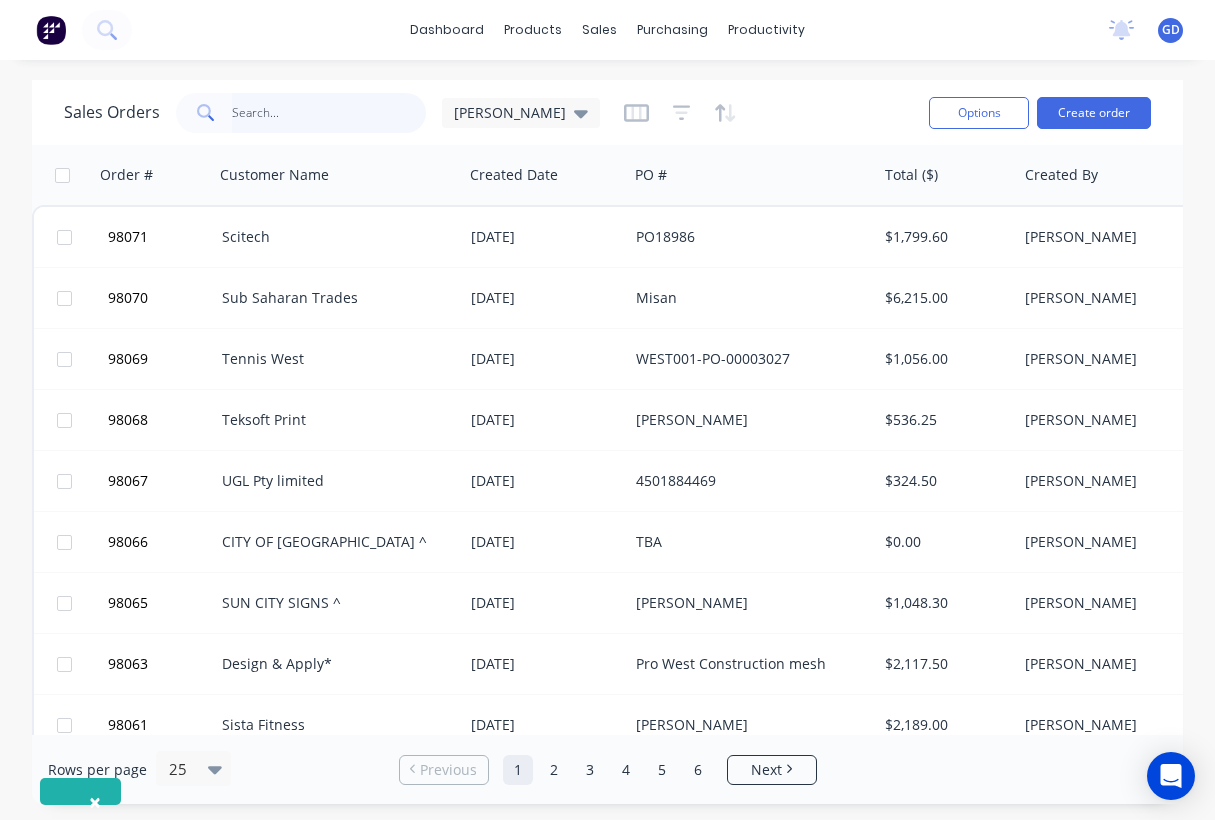 click at bounding box center (329, 113) 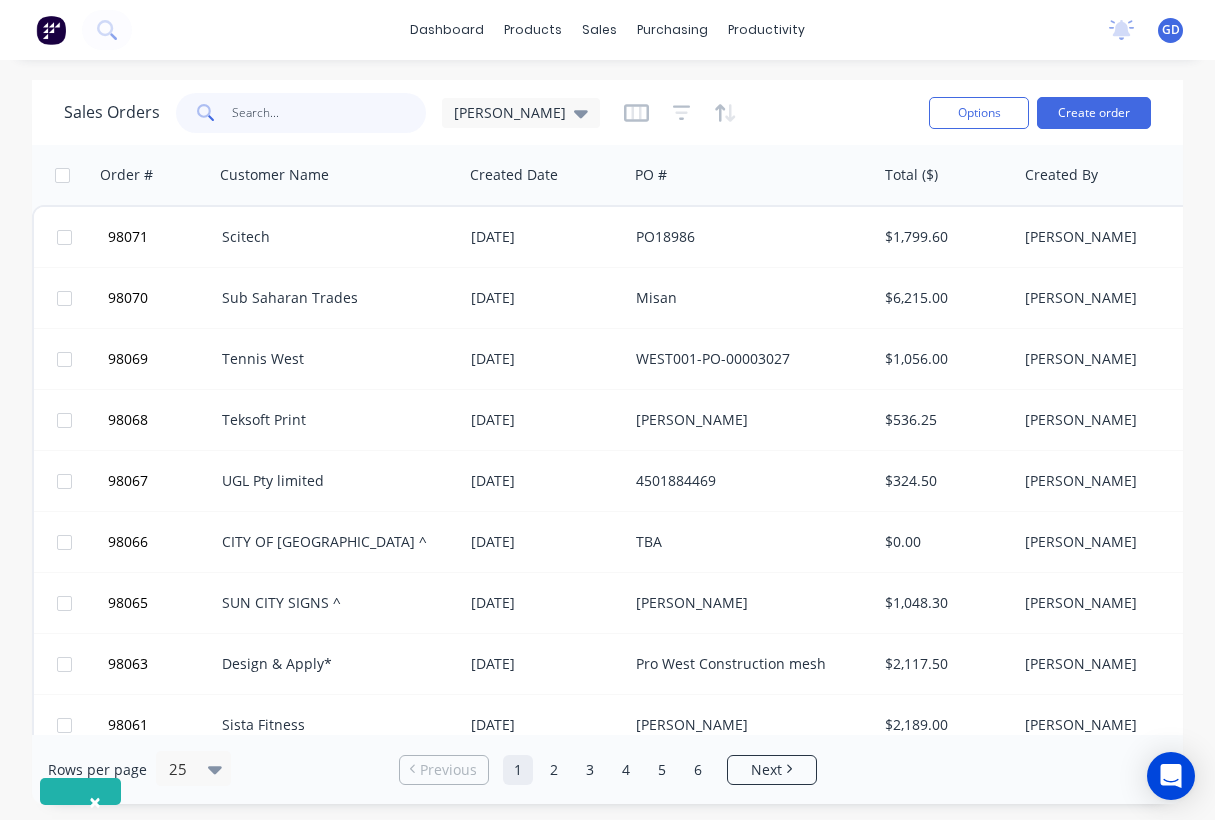 paste on "Reconciliation" 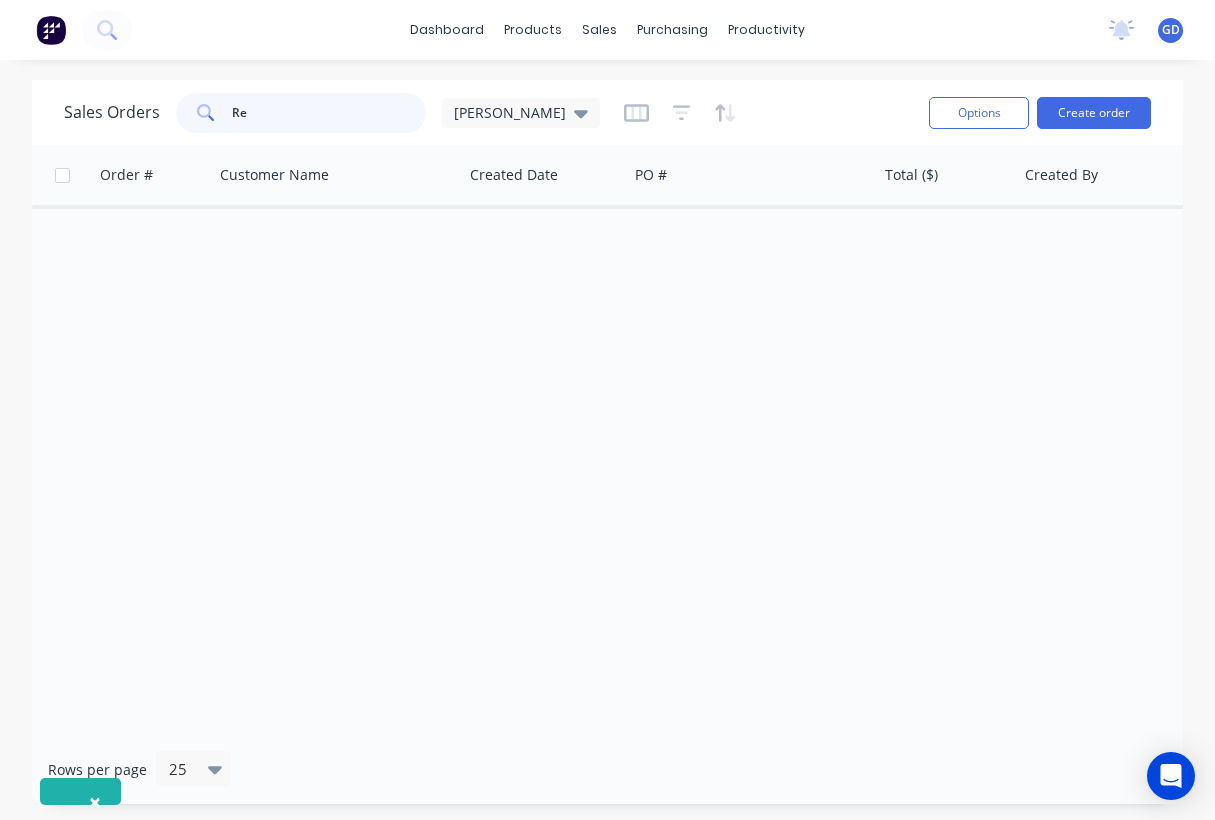 type on "R" 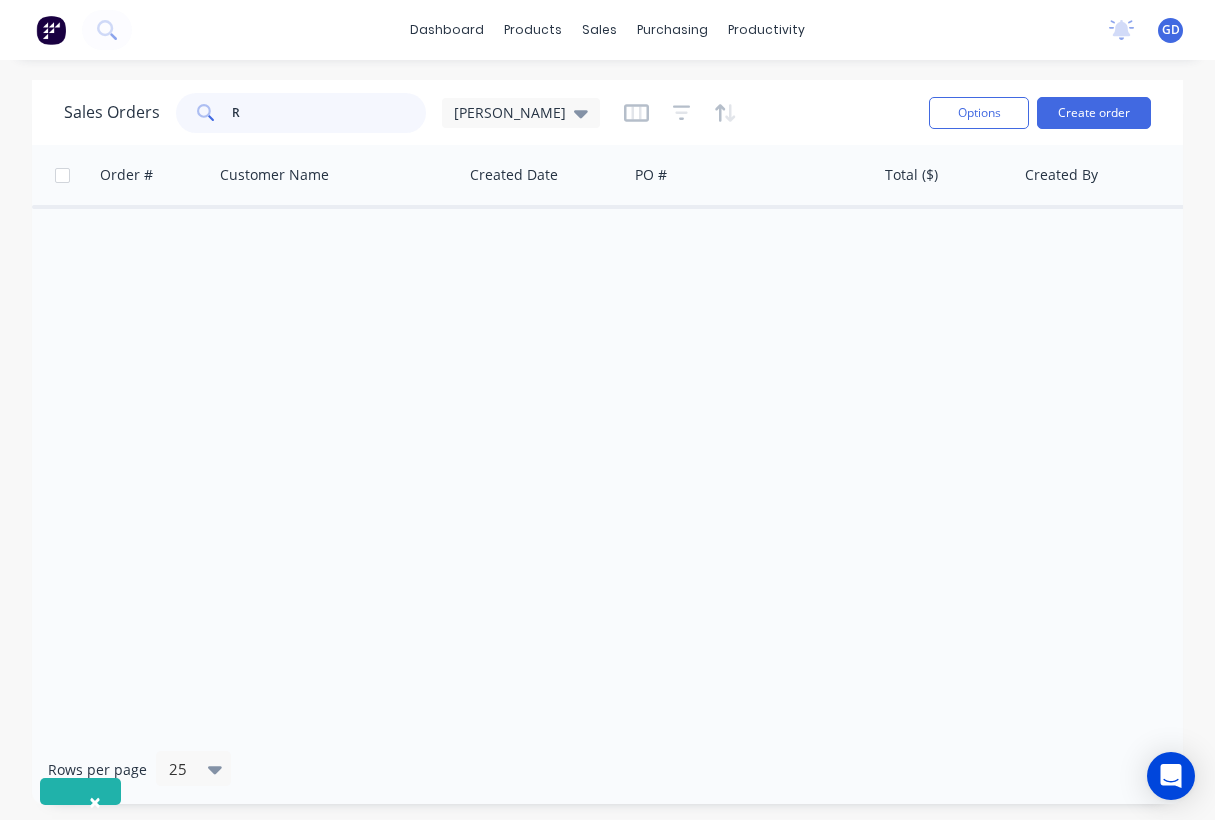 type 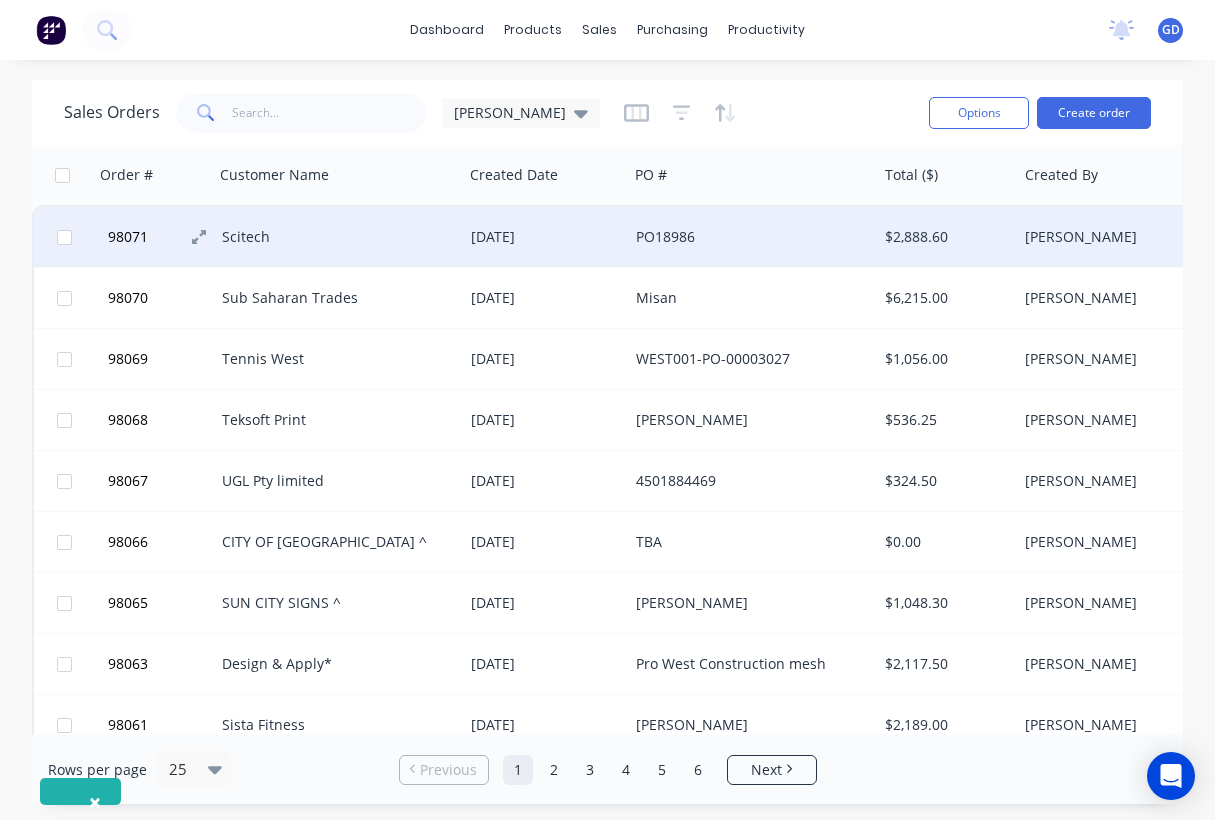 click on "98071" at bounding box center (128, 237) 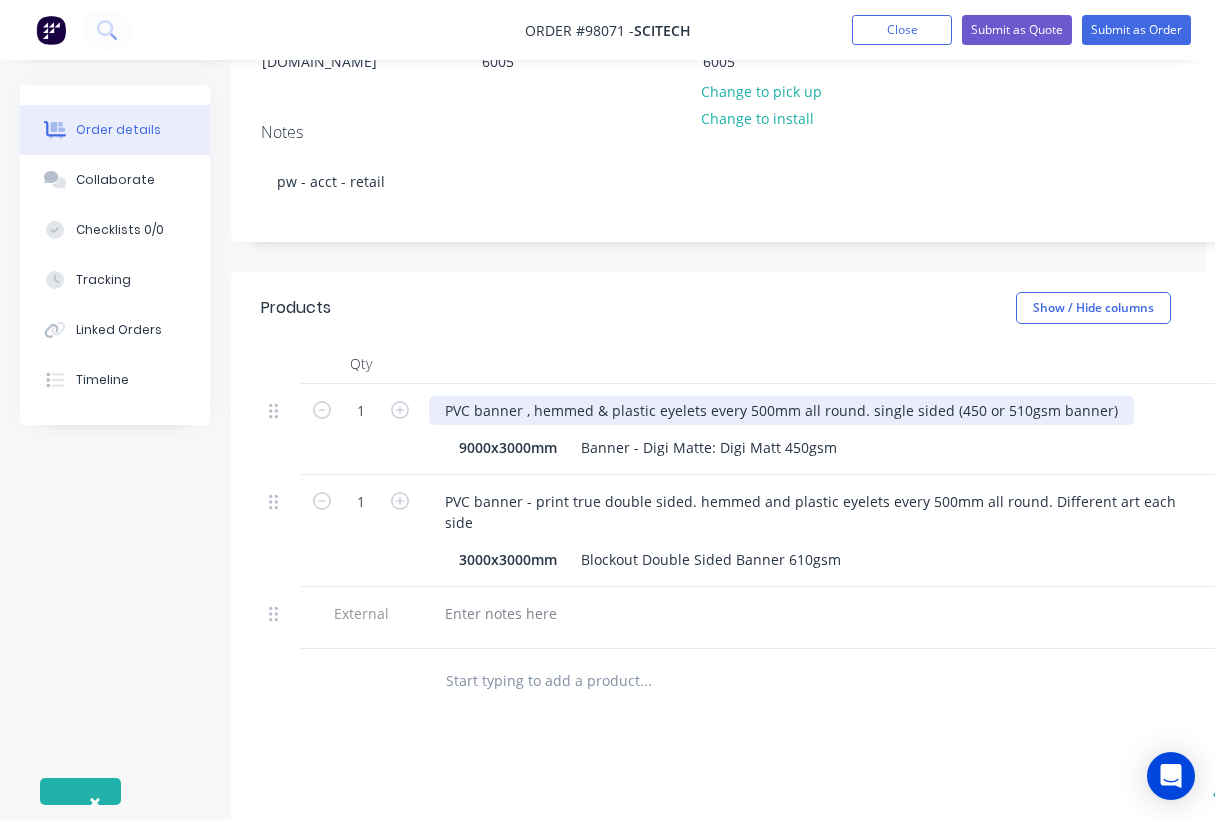 scroll, scrollTop: 375, scrollLeft: 9, axis: both 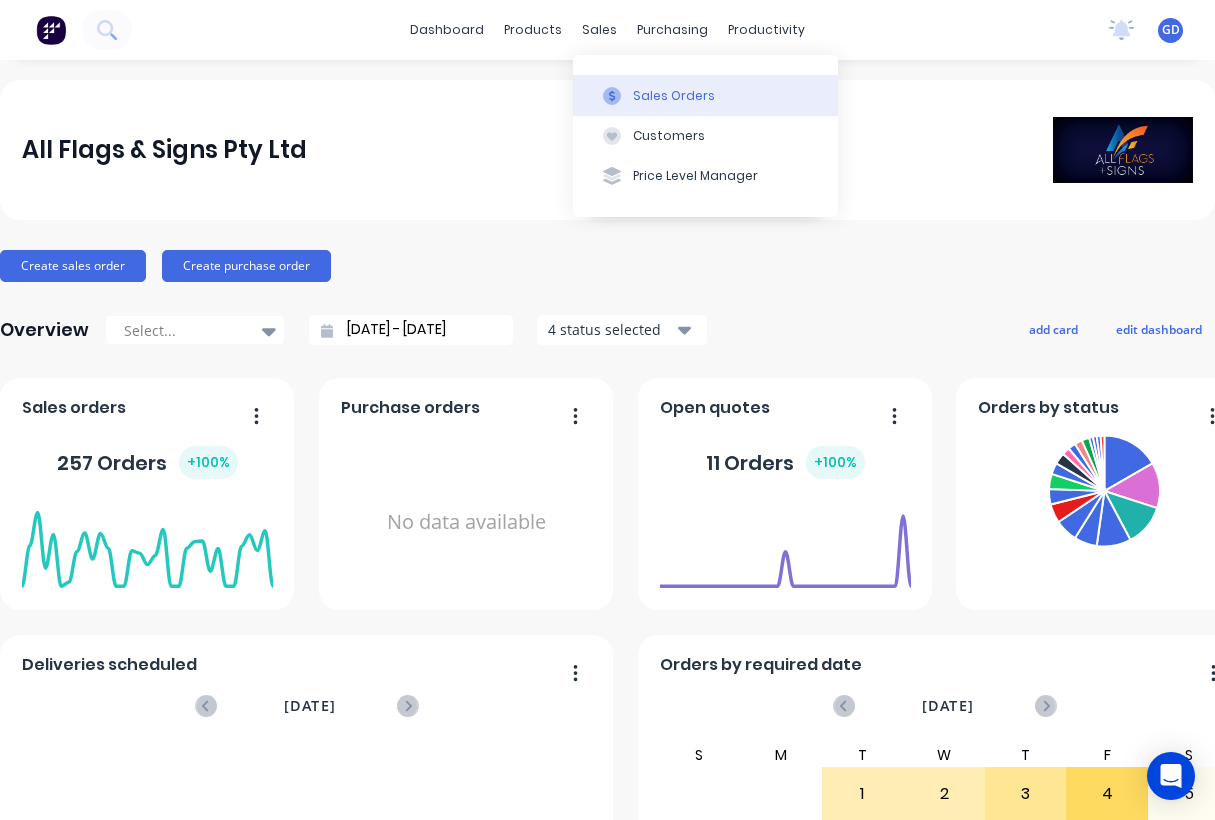 click on "Sales Orders" at bounding box center [674, 96] 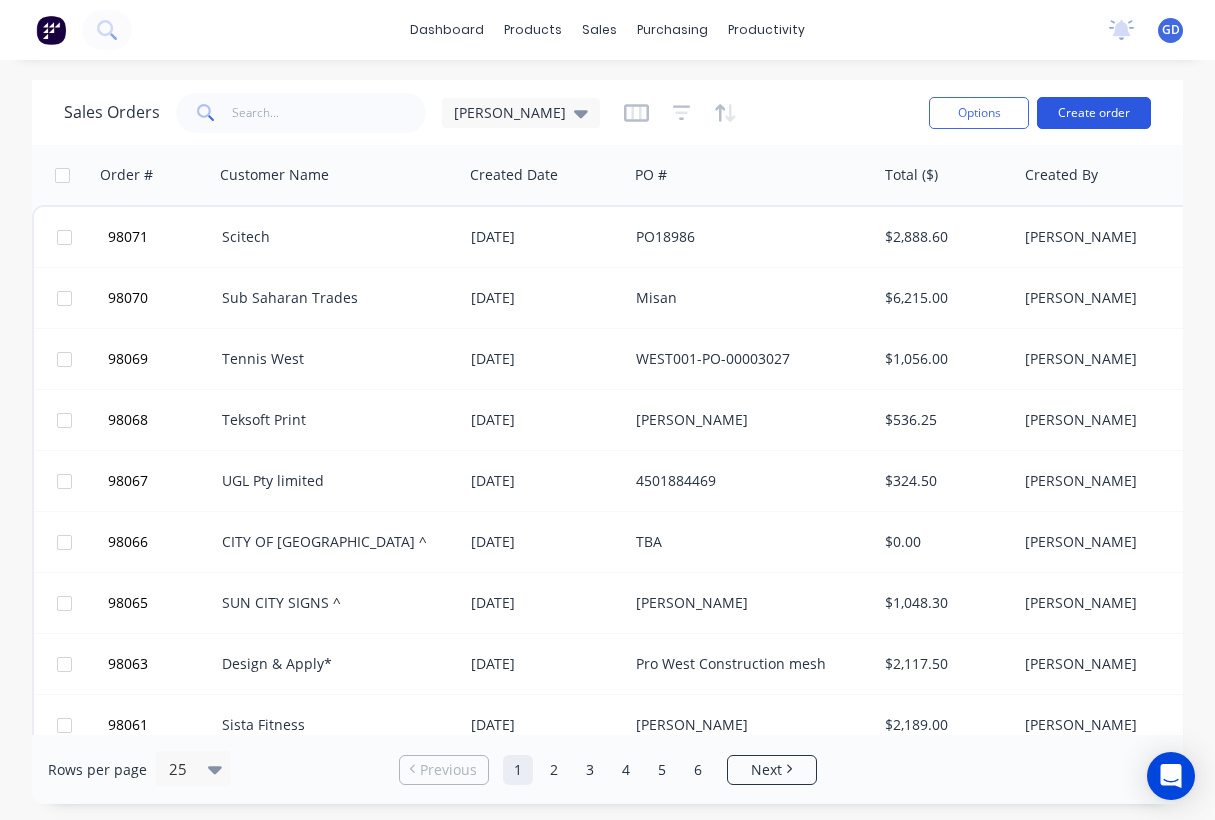 click on "Create order" at bounding box center [1094, 113] 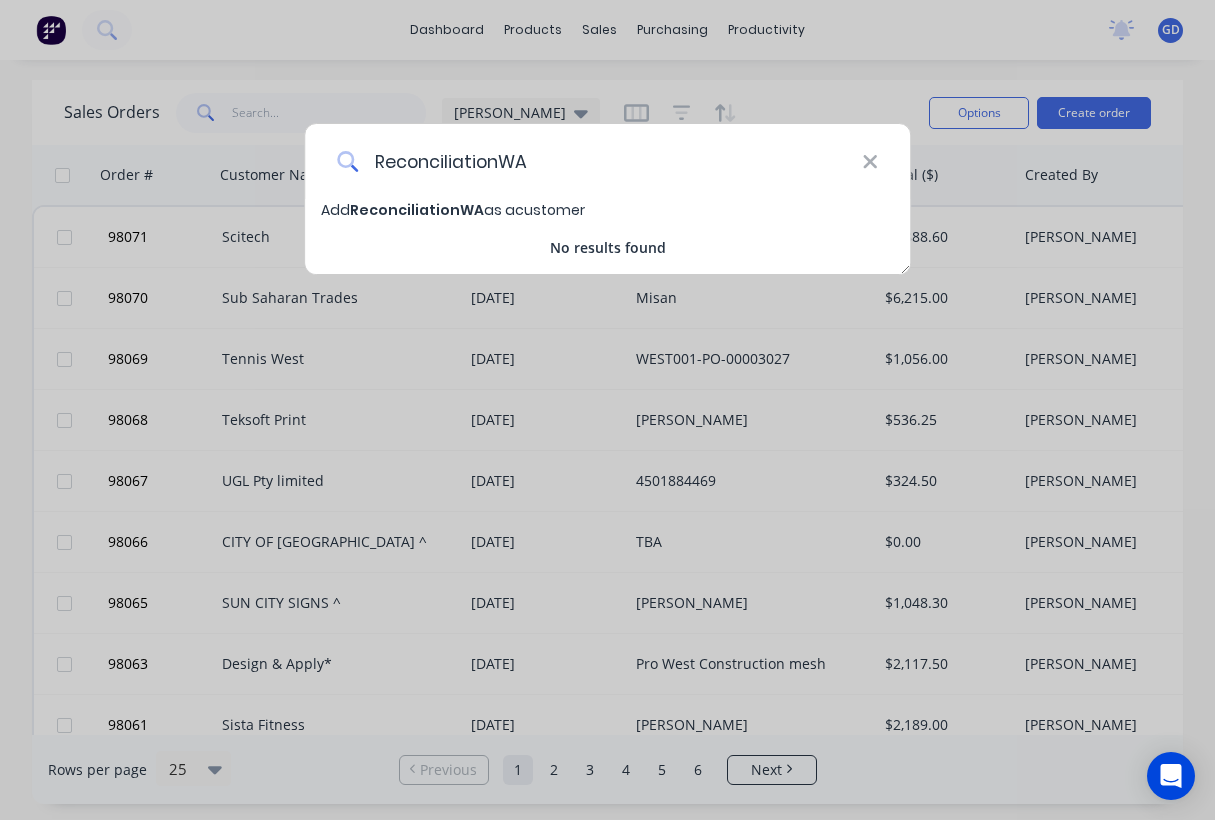 click on "ReconciliationWA" at bounding box center (610, 161) 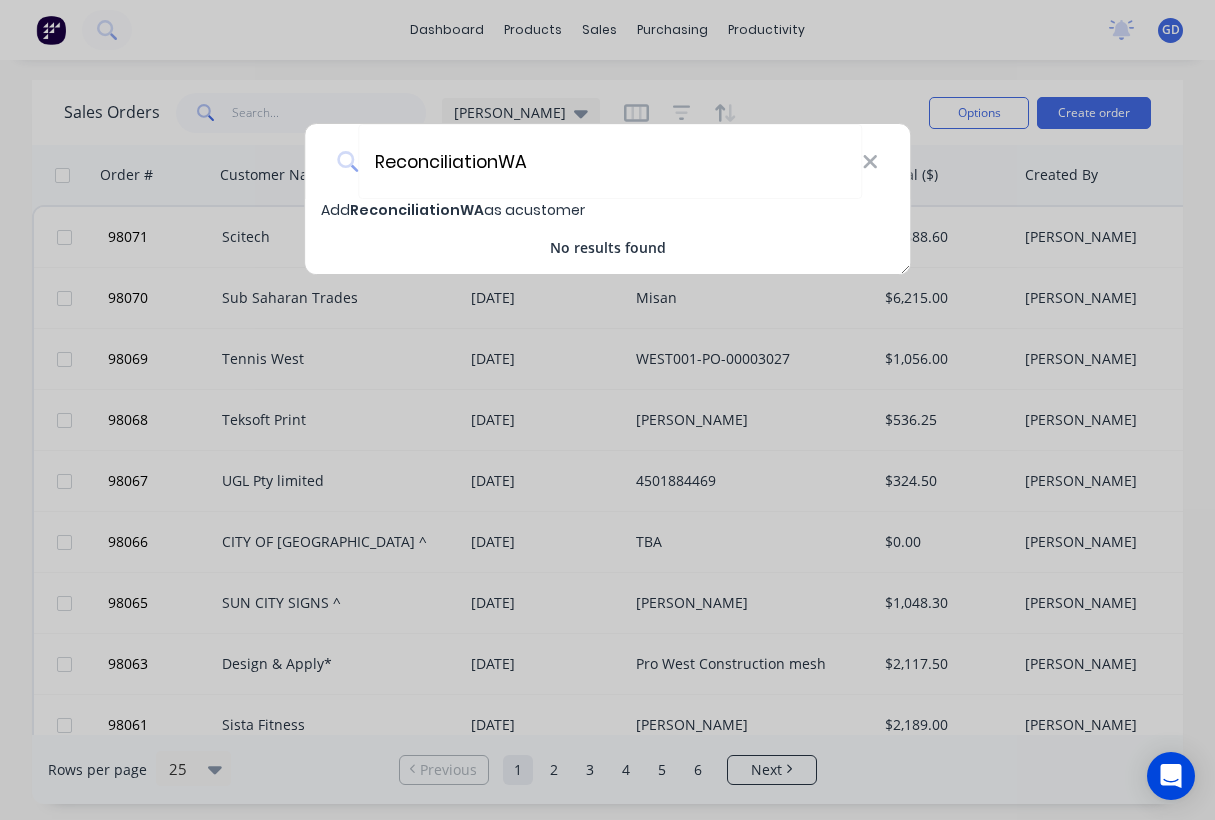 click on "ReconciliationWA" at bounding box center (417, 210) 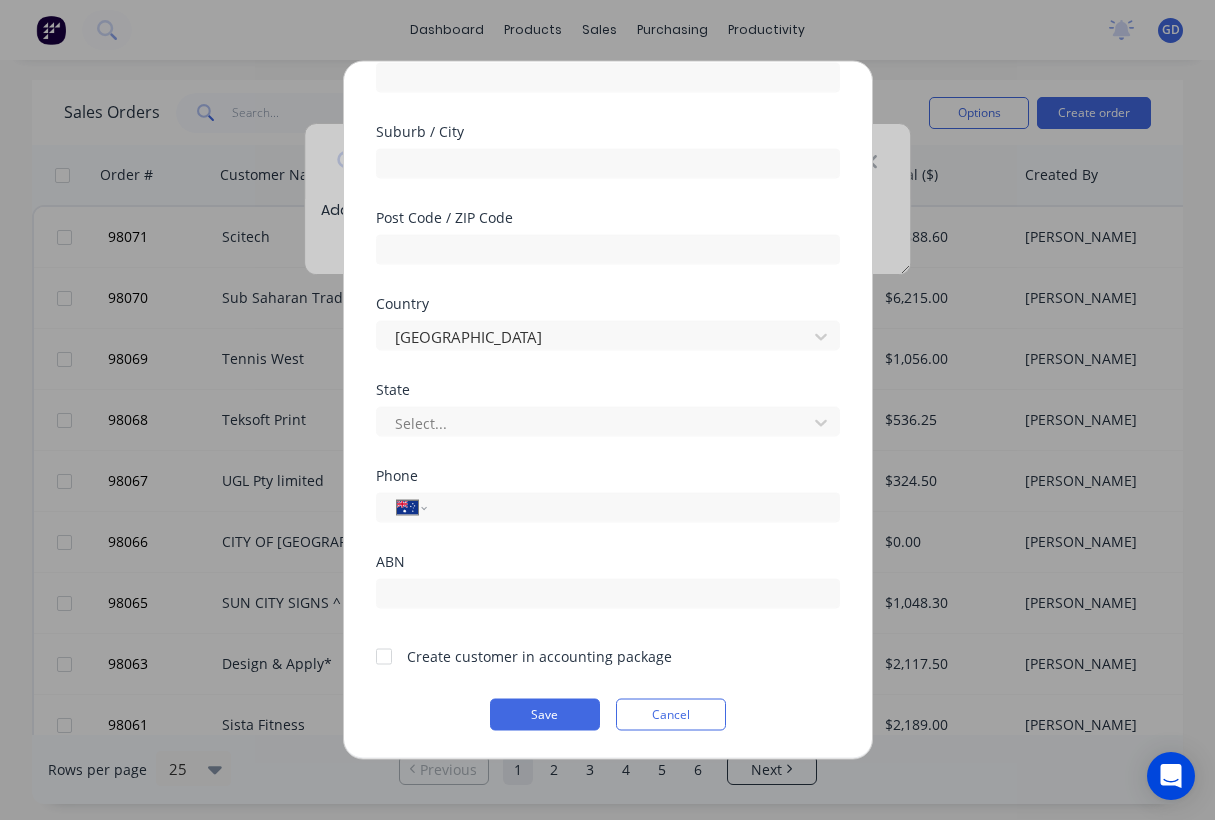 scroll, scrollTop: 279, scrollLeft: 0, axis: vertical 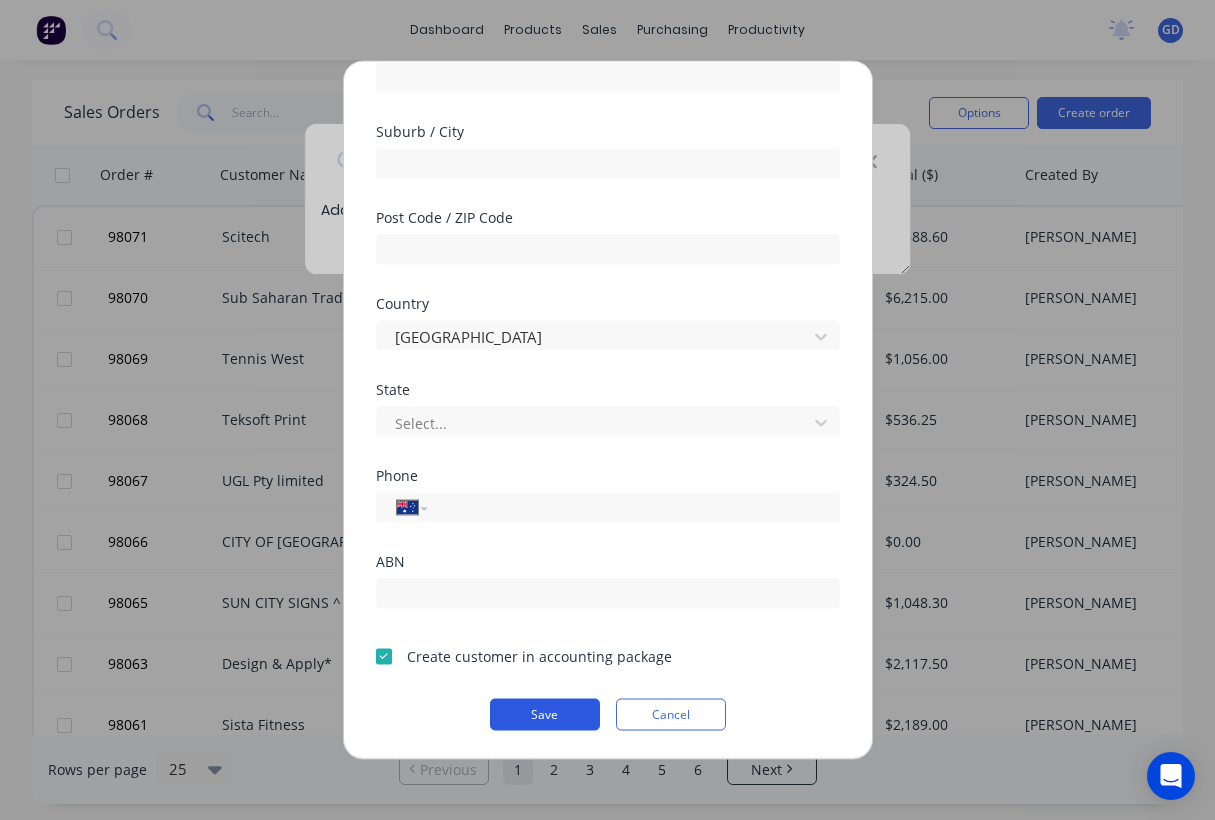 click on "Save" at bounding box center (545, 715) 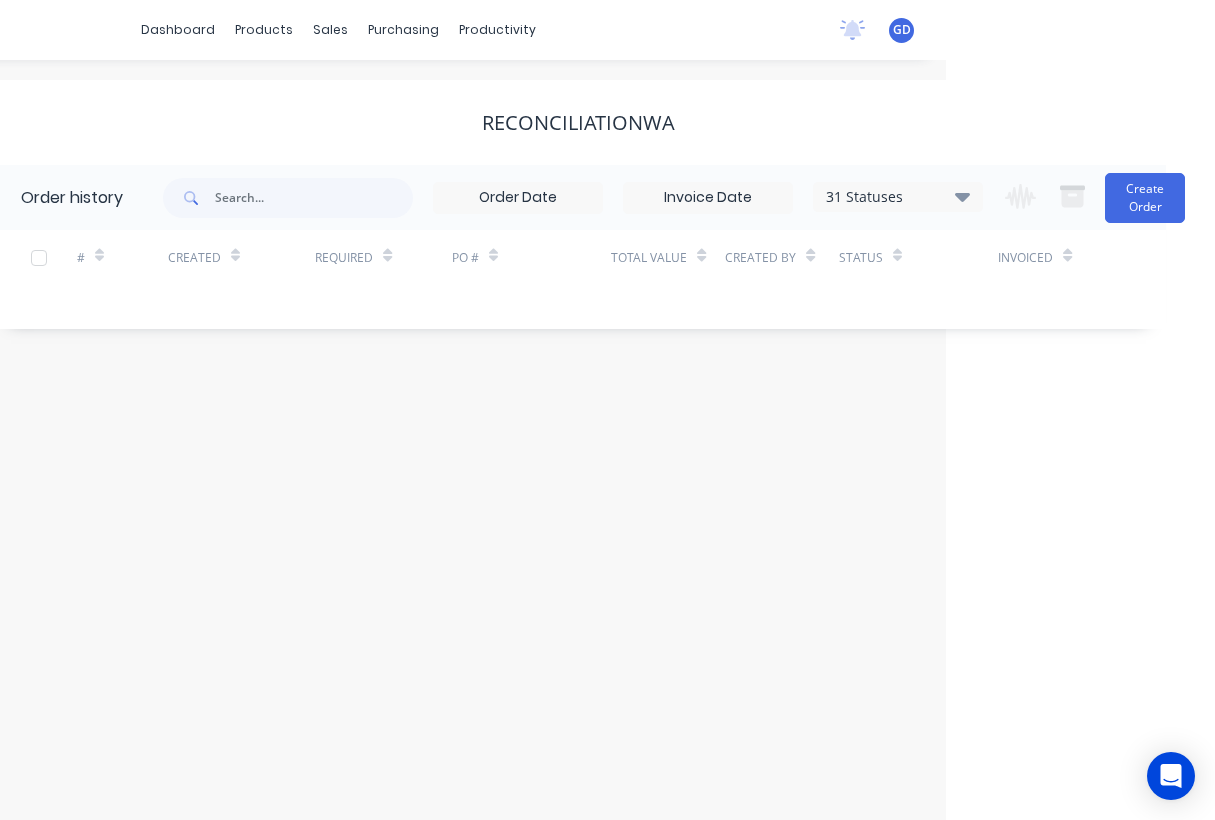 scroll, scrollTop: 0, scrollLeft: 269, axis: horizontal 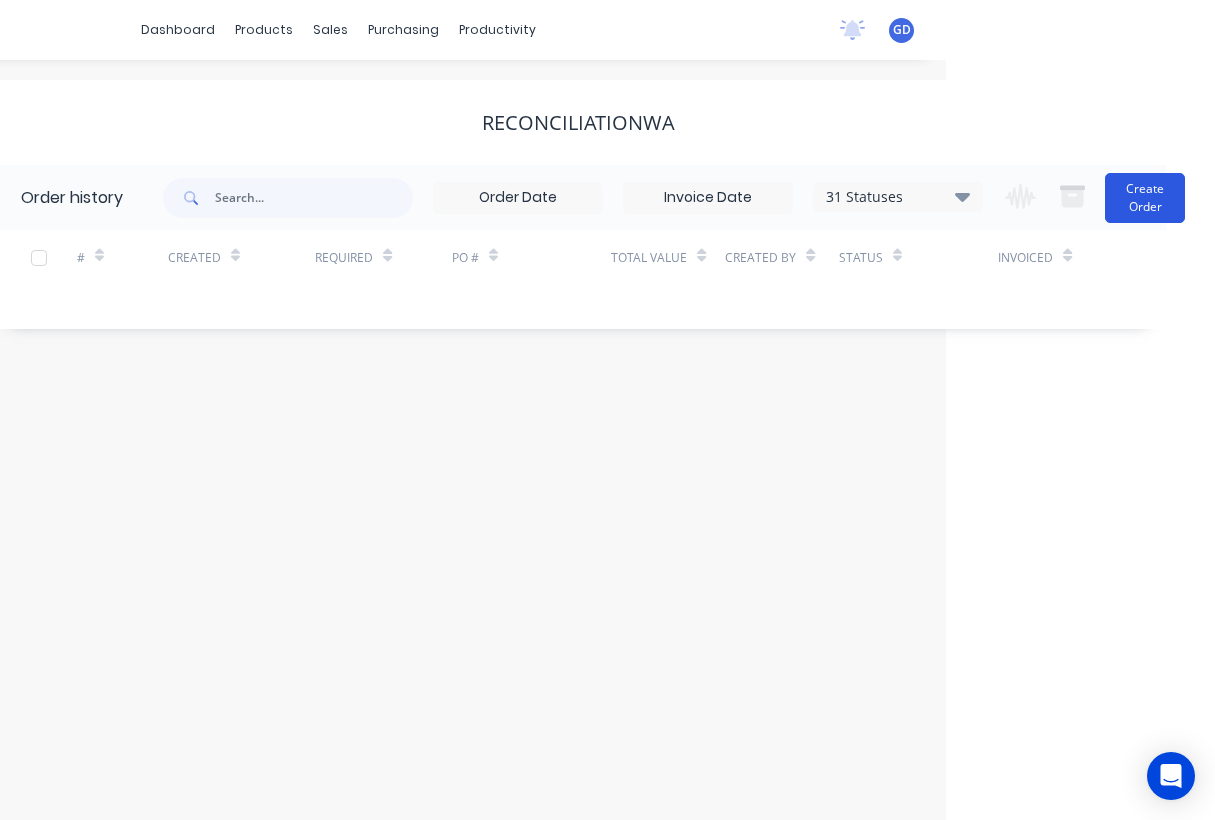 click on "Create Order" at bounding box center (1145, 198) 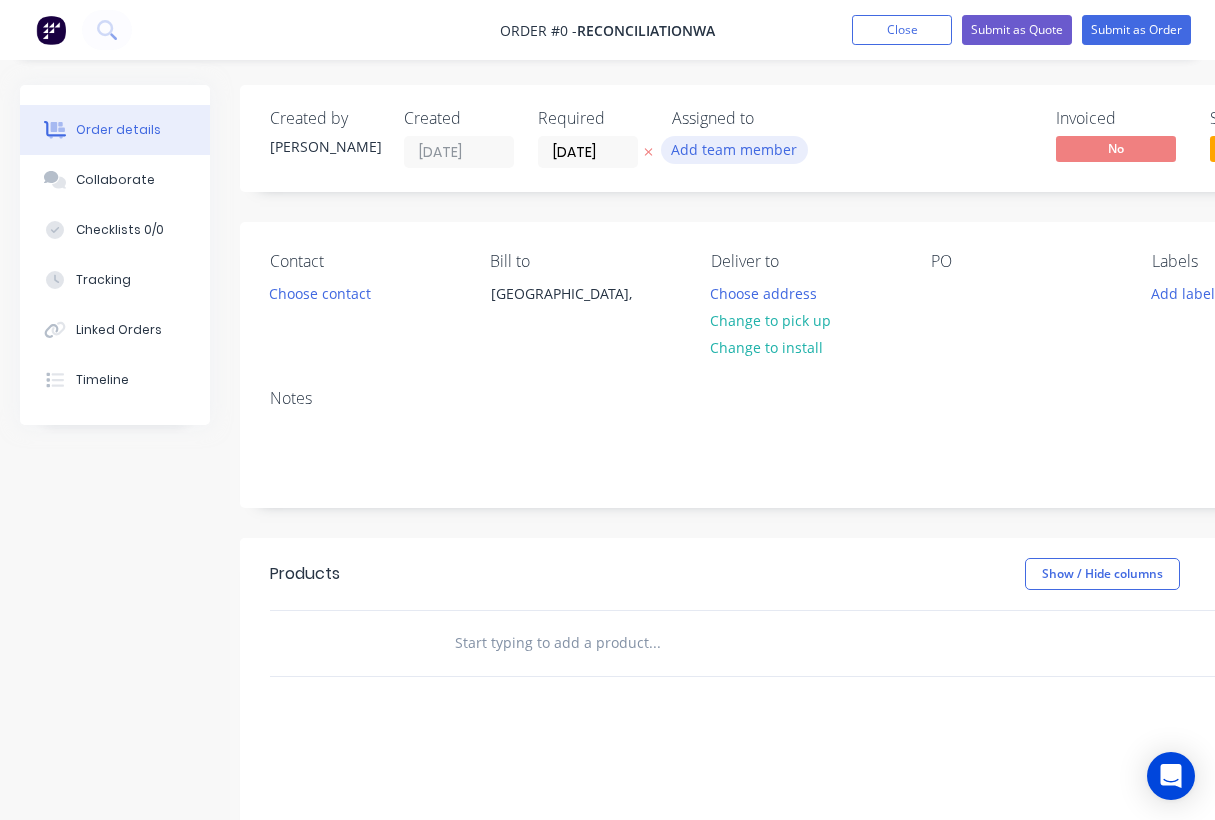 click on "Add team member" at bounding box center [734, 149] 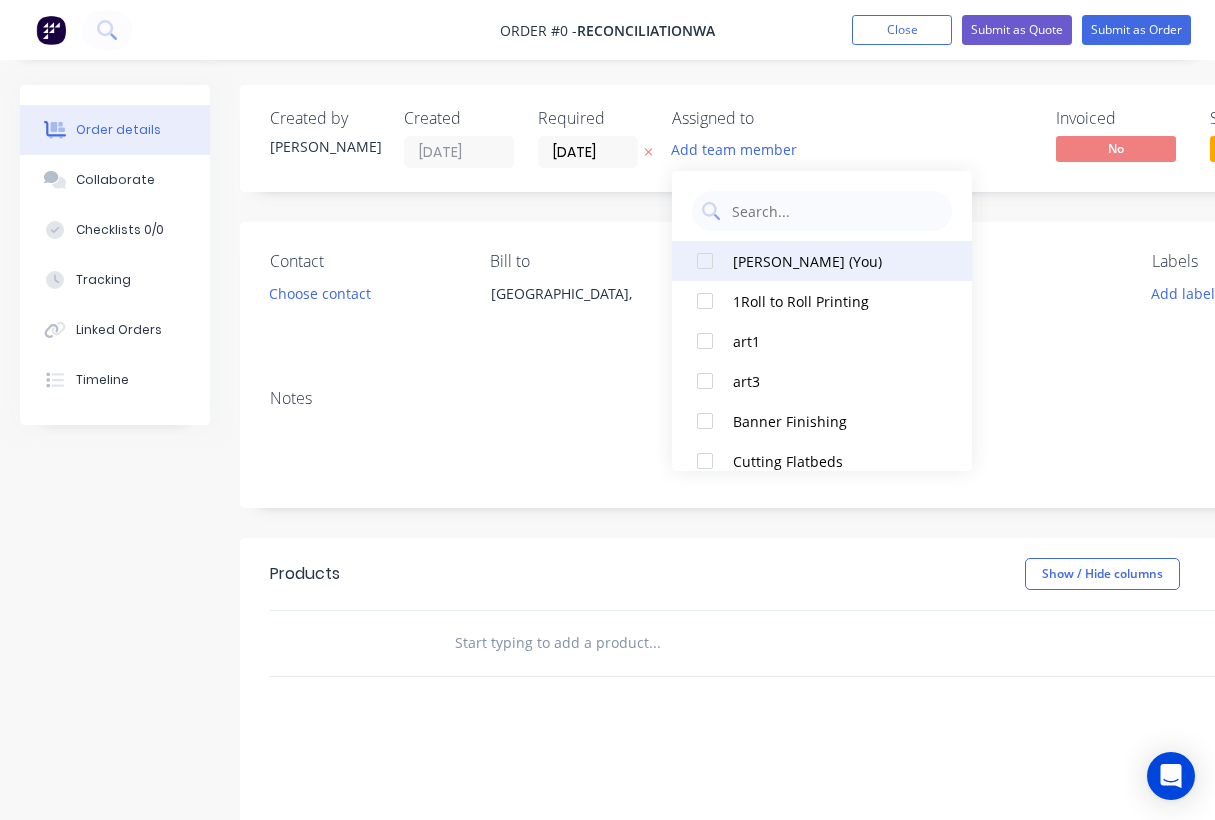 click on "Gino Dilello (You)" at bounding box center [833, 261] 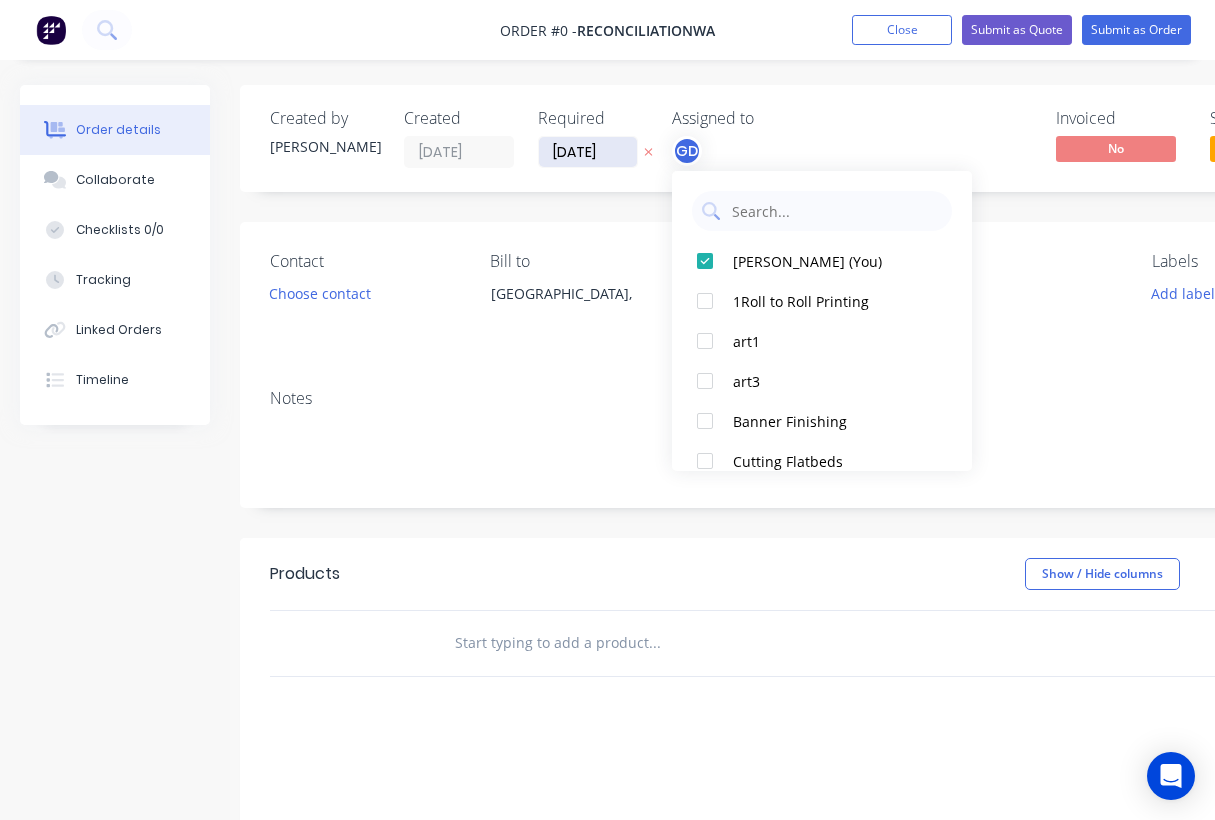 click on "Order details Collaborate Checklists 0/0 Tracking Linked Orders Timeline   Order details   Collaborate   Checklists   Tracking   Linked Orders   Timeline Created by Gino Created 25/07/25 Required 25/07/25 Assigned to GD Invoiced No Status Draft Contact Choose contact Bill to   Australia,  Deliver to Choose address Change to pick up Change to install PO Labels Add labels Notes Products Show / Hide columns Add product     add delivery fee add markup add discount Labour $0.00 Sub total $0.00 Margin $0.00  ( 0 %) Tax $0.00 Total $0.00" at bounding box center [695, 636] 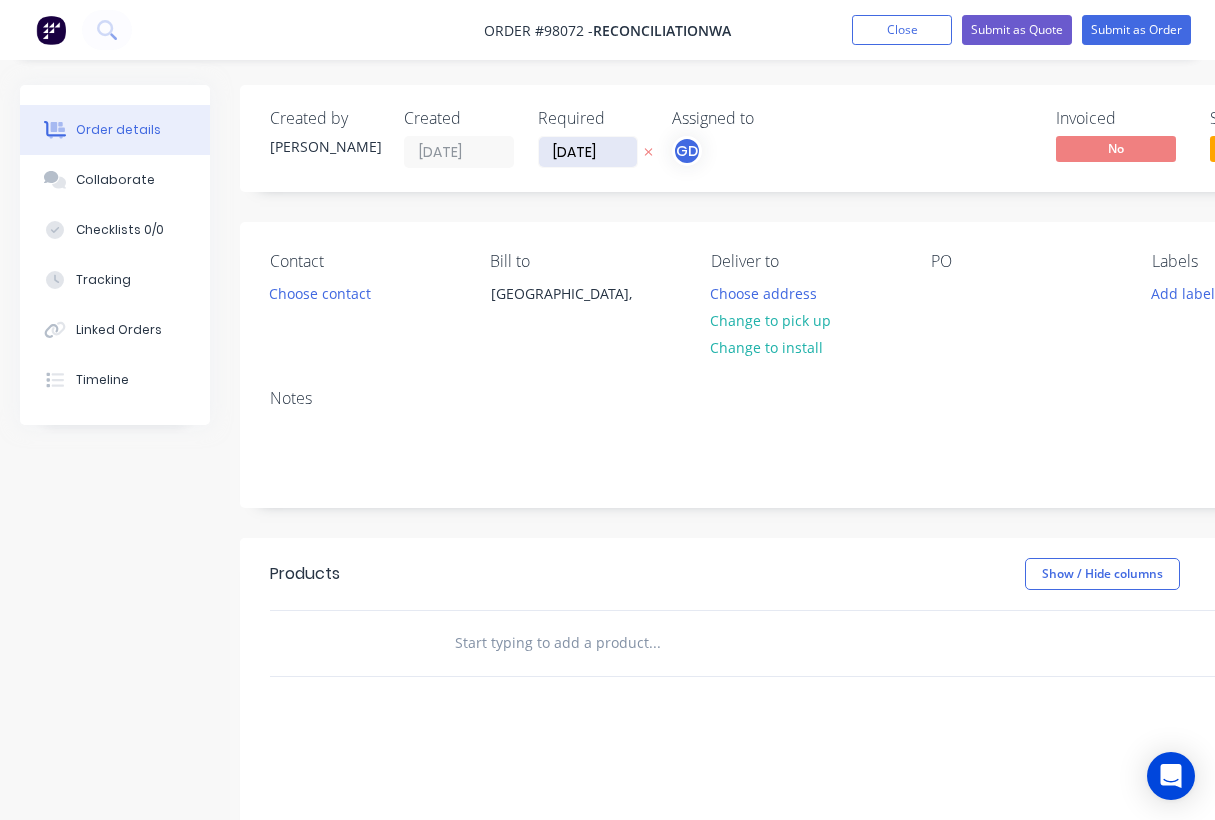 click on "25/07/25" at bounding box center (588, 152) 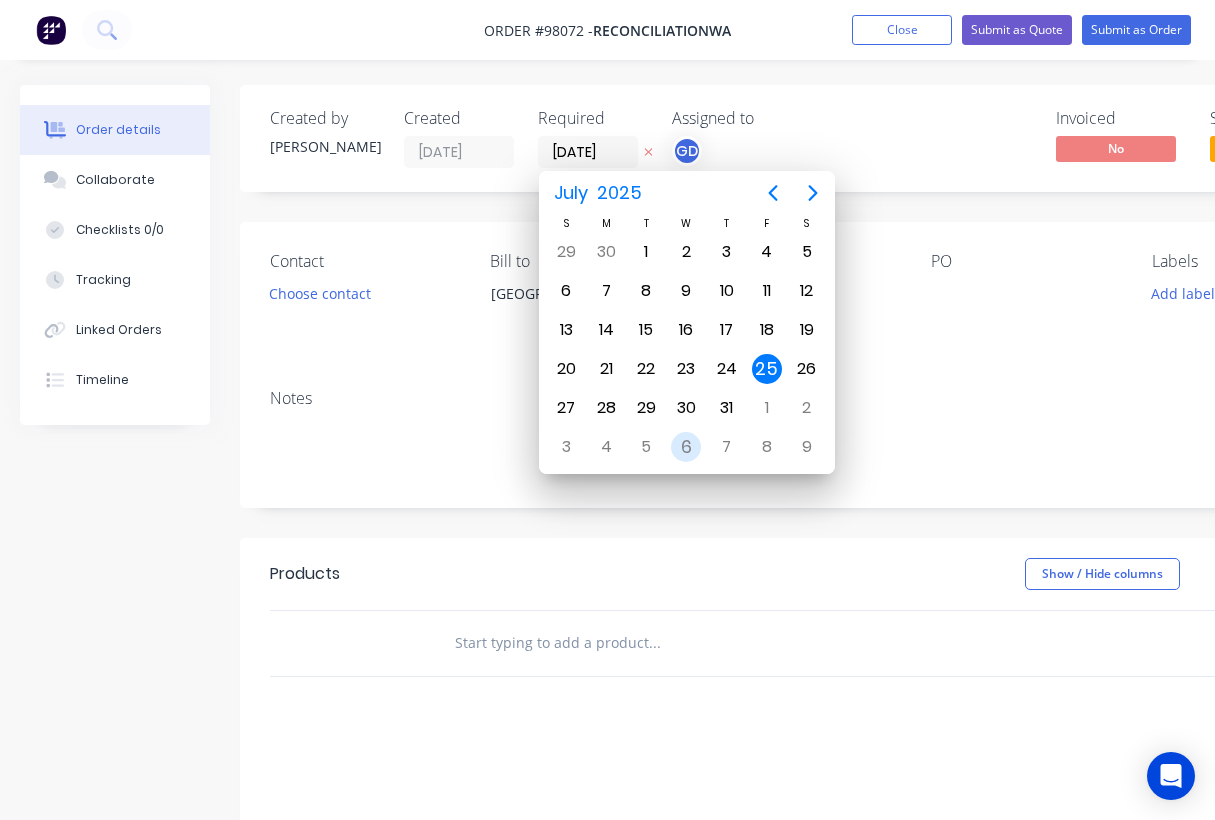 click on "6" at bounding box center (686, 447) 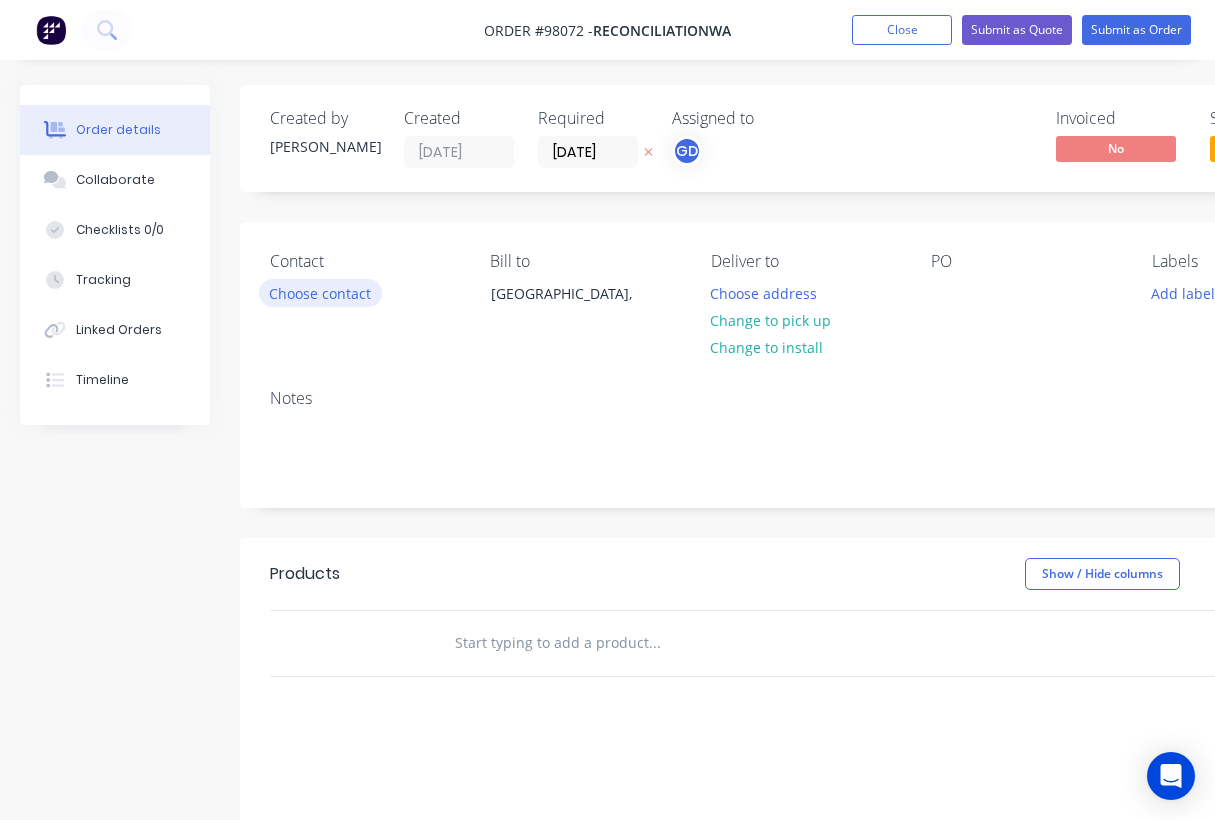 click on "Choose contact" at bounding box center [320, 292] 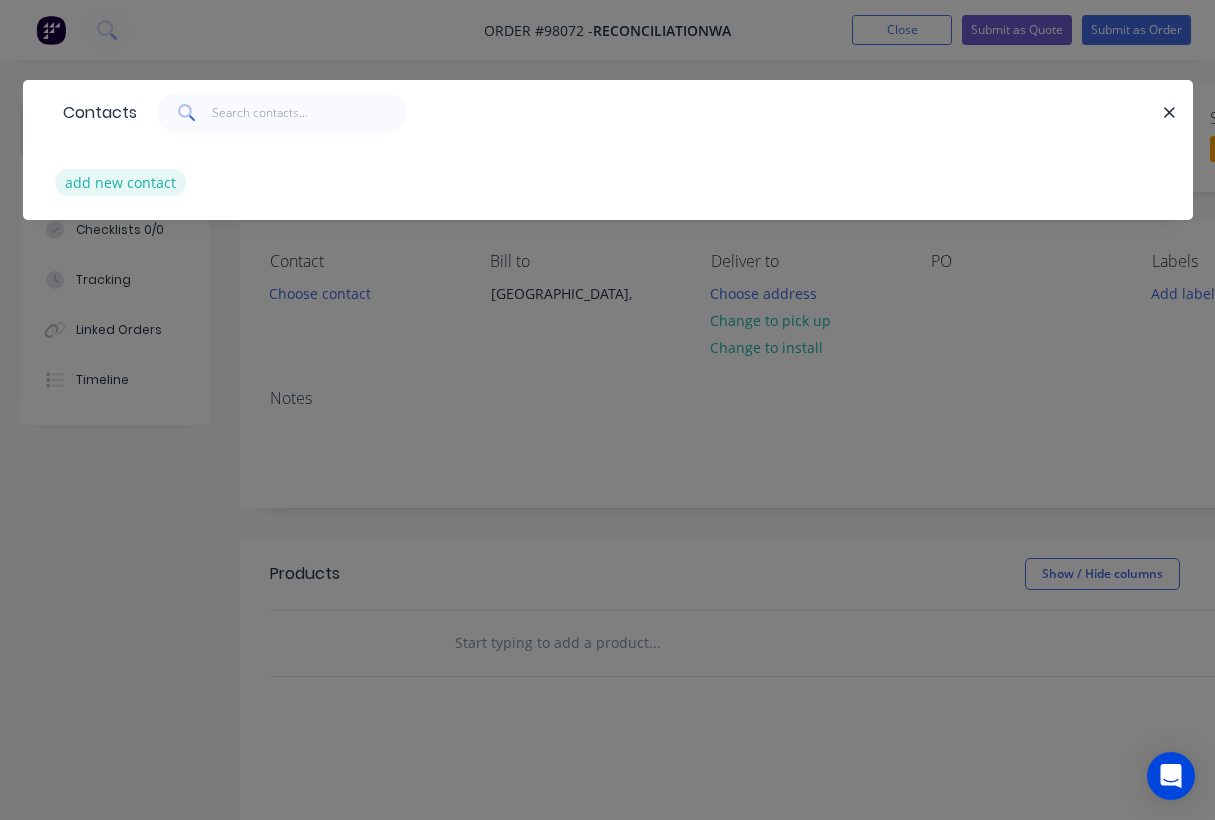 click on "add new contact" at bounding box center [121, 182] 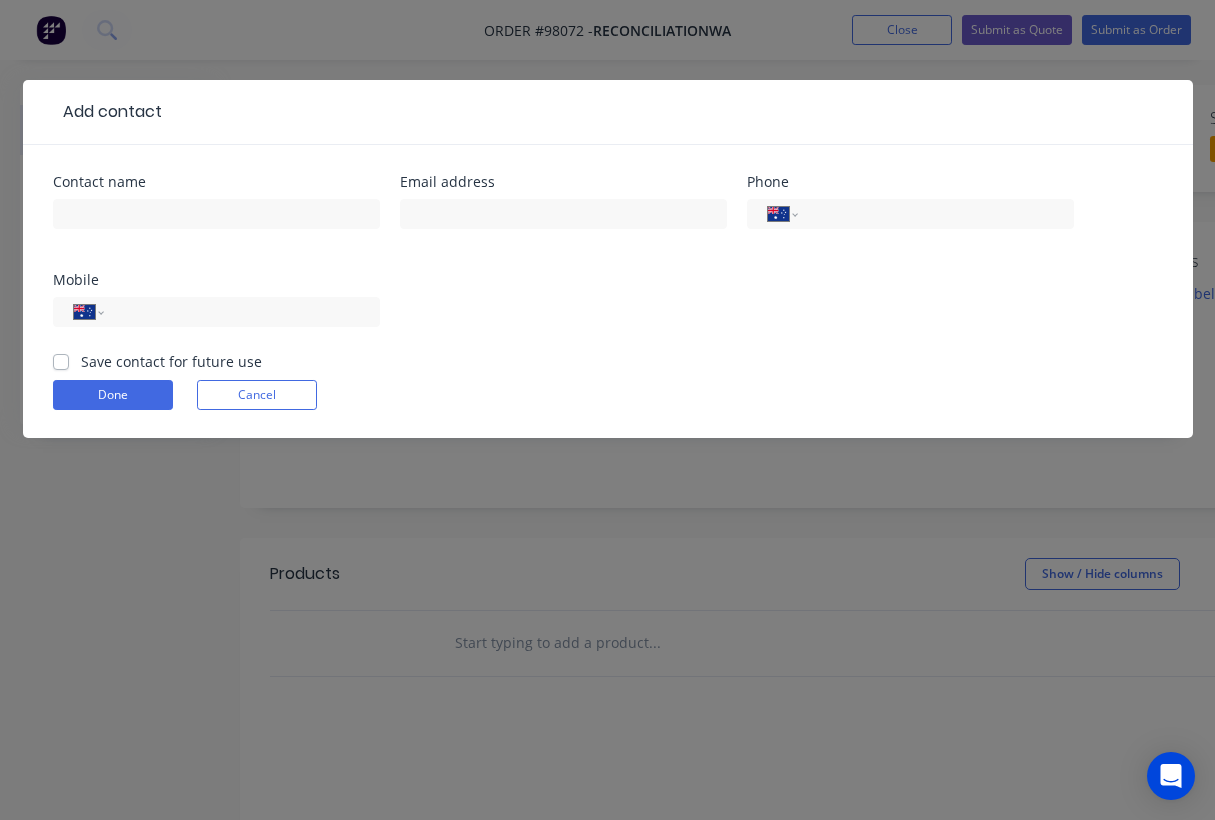 click on "Save contact for future use" at bounding box center (171, 361) 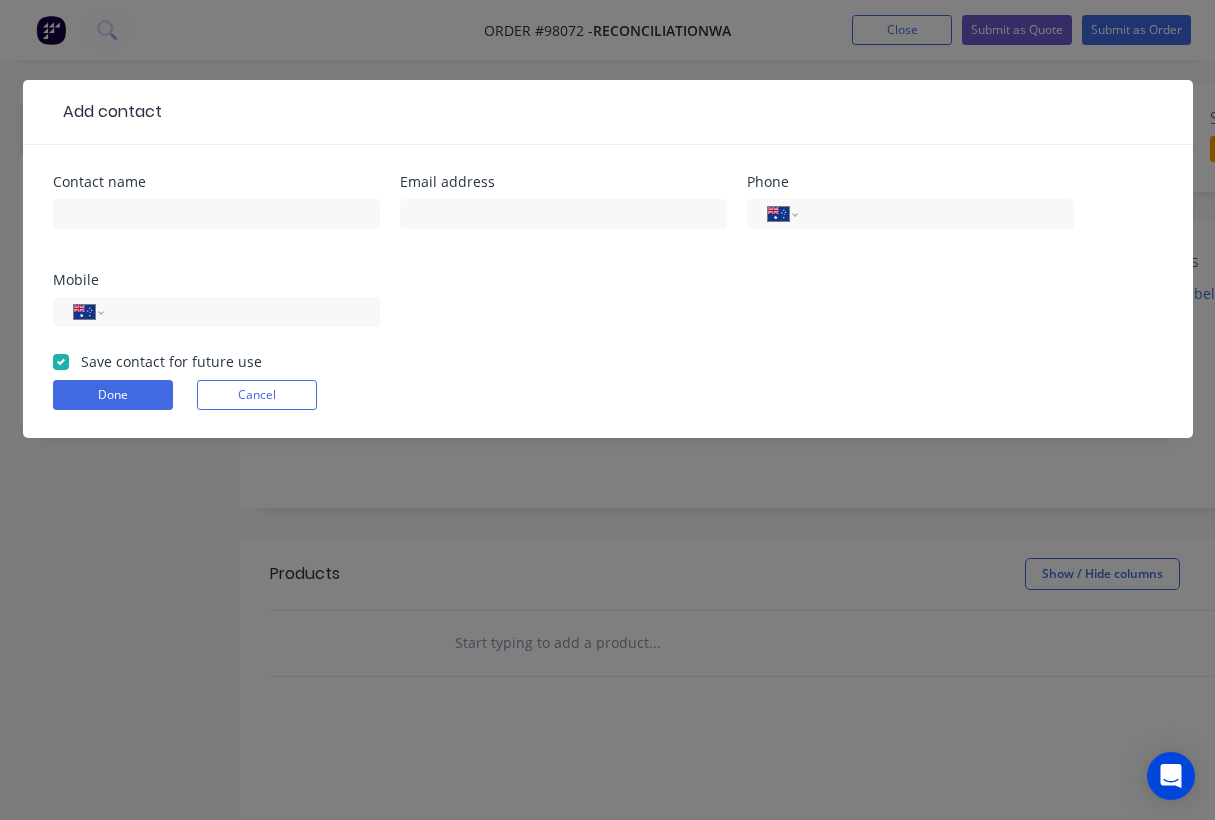checkbox on "true" 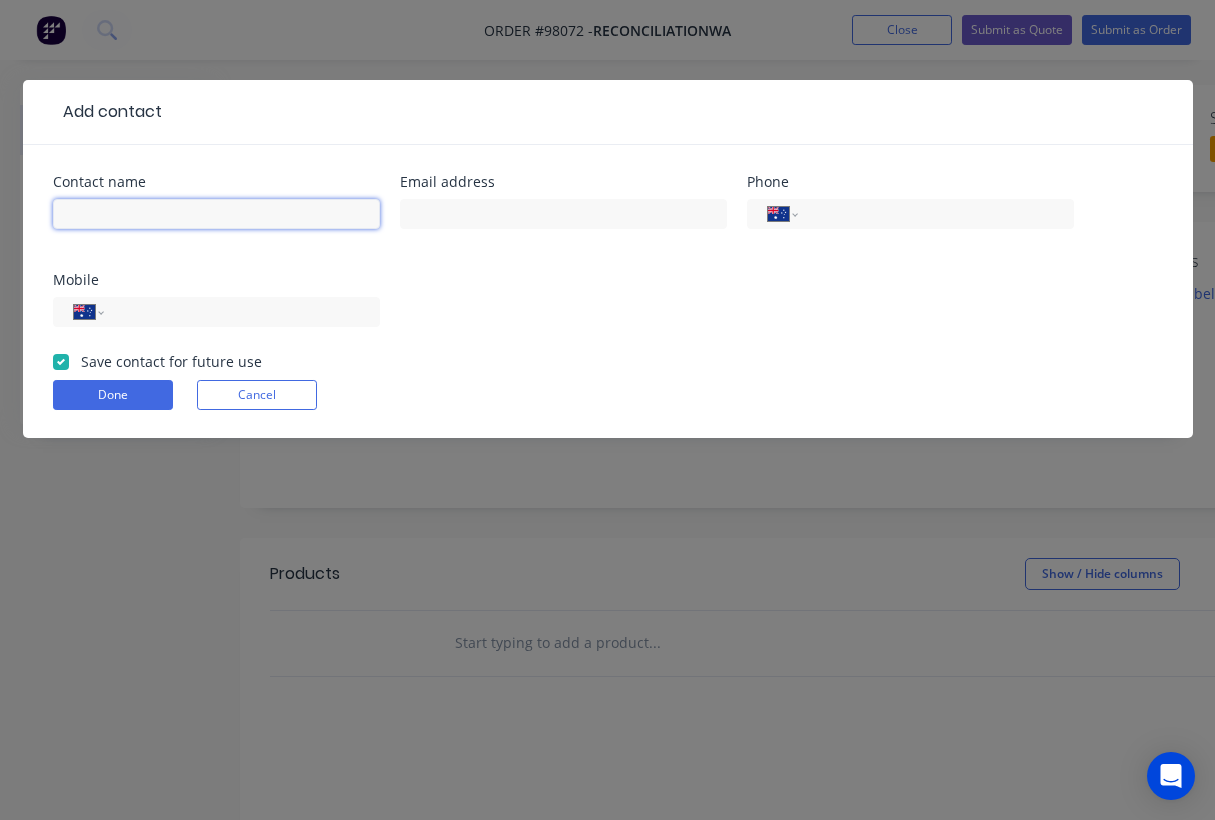 paste on "Michelle Robins" 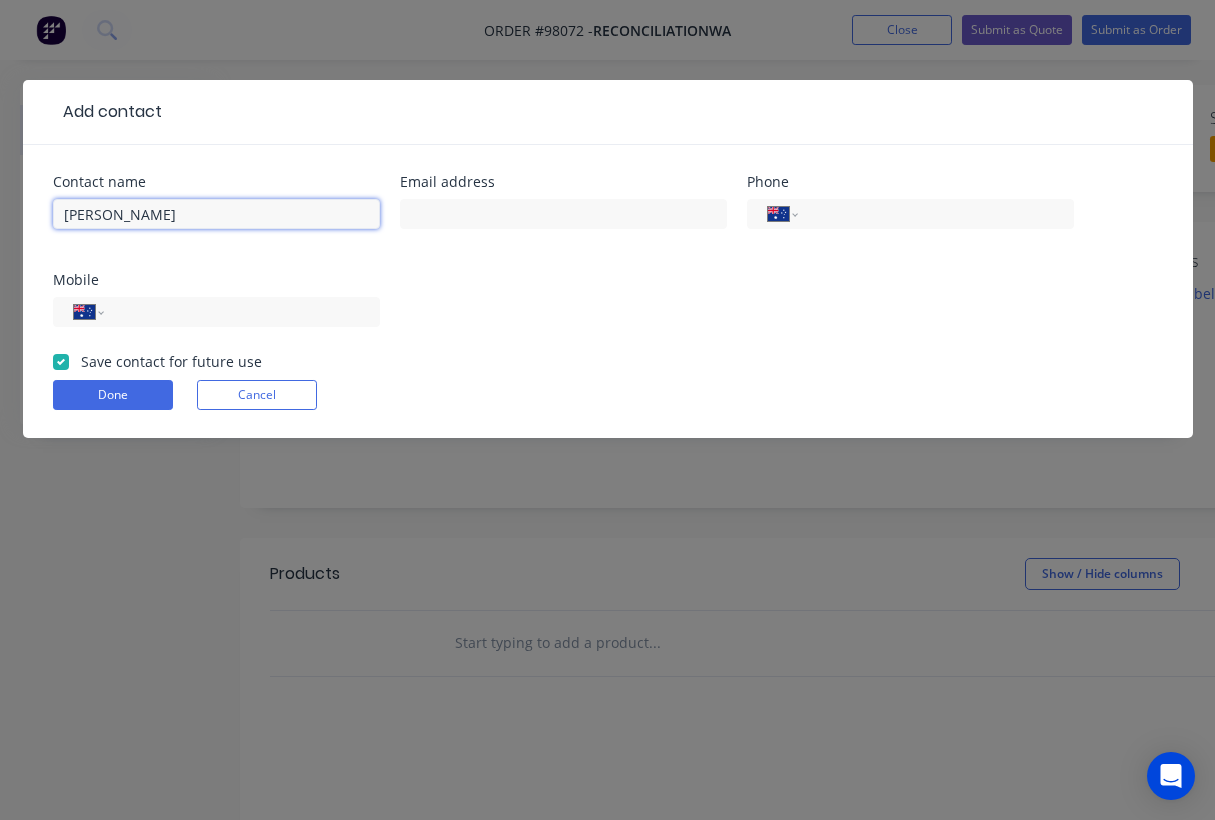 type on "Michelle Robins" 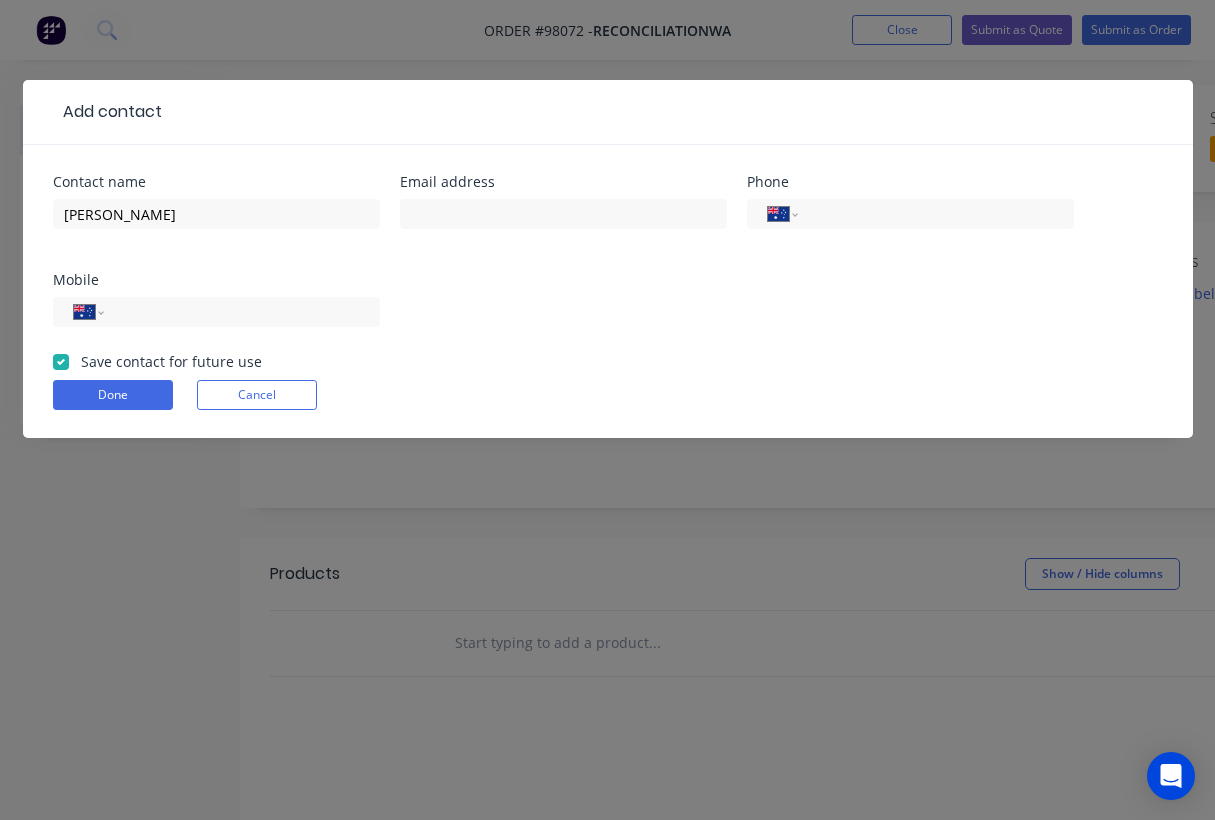 click on "Contact name Michelle Robins Email address Phone International Afghanistan Åland Islands Albania Algeria American Samoa Andorra Angola Anguilla Antigua and Barbuda Argentina Armenia Aruba Ascension Island Australia Austria Azerbaijan Bahamas Bahrain Bangladesh Barbados Belarus Belgium Belize Benin Bermuda Bhutan Bolivia Bonaire, Sint Eustatius and Saba Bosnia and Herzegovina Botswana Brazil British Indian Ocean Territory Brunei Darussalam Bulgaria Burkina Faso Burundi Cambodia Cameroon Canada Cape Verde Cayman Islands Central African Republic Chad Chile China Christmas Island Cocos (Keeling) Islands Colombia Comoros Congo Congo, Democratic Republic of the Cook Islands Costa Rica Cote d'Ivoire Croatia Cuba Curaçao Cyprus Czech Republic Denmark Djibouti Dominica Dominican Republic Ecuador Egypt El Salvador Equatorial Guinea Eritrea Estonia Ethiopia Falkland Islands Faroe Islands Federated States of Micronesia Fiji Finland France French Guiana French Polynesia Gabon Gambia Georgia Germany Ghana Gibraltar Guam" at bounding box center (608, 263) 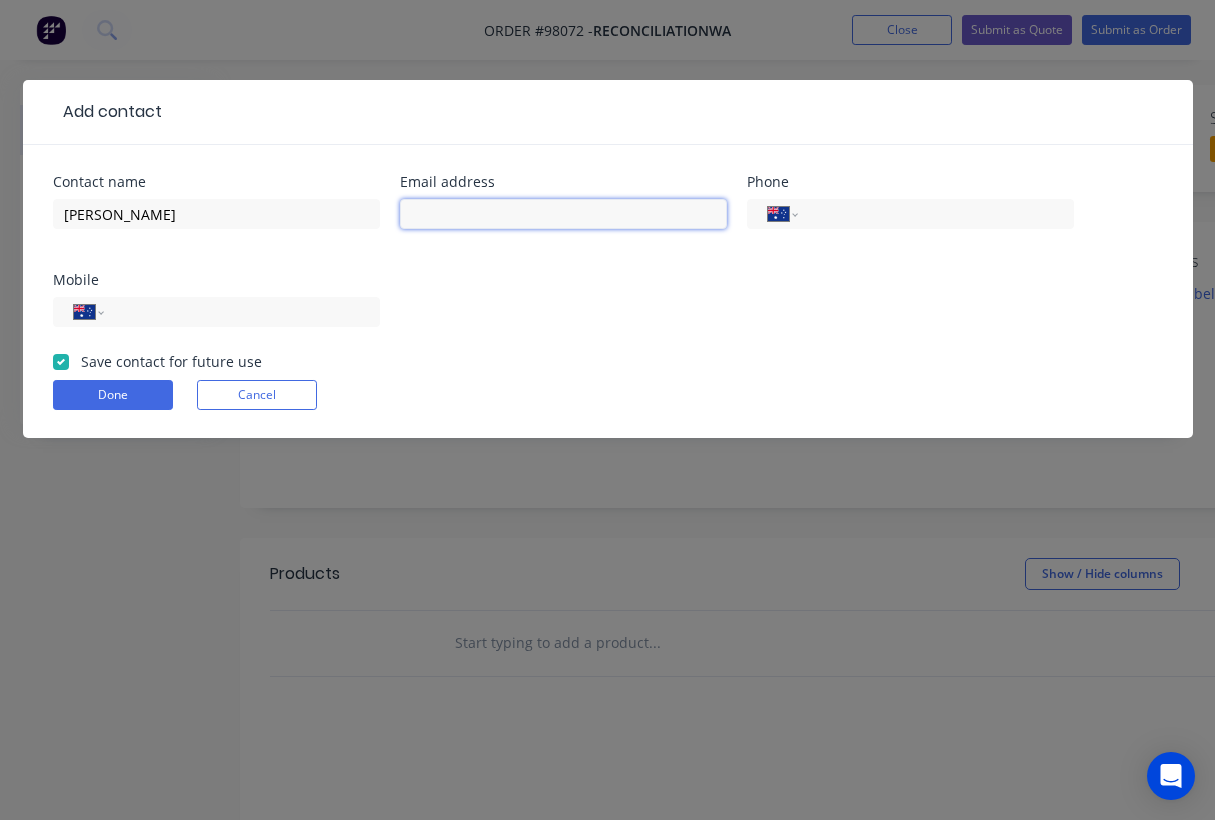 paste on "Michelle@recwa.org.au" 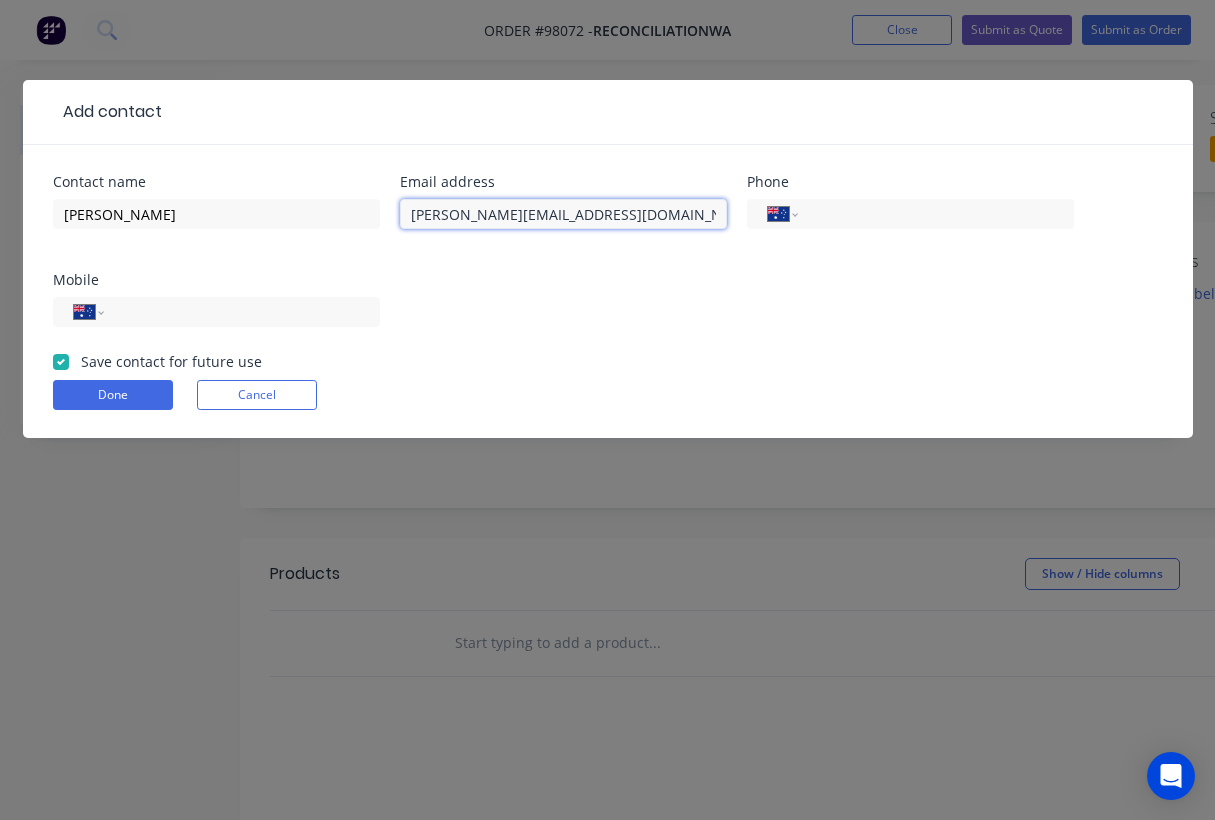 type on "Michelle@recwa.org.au" 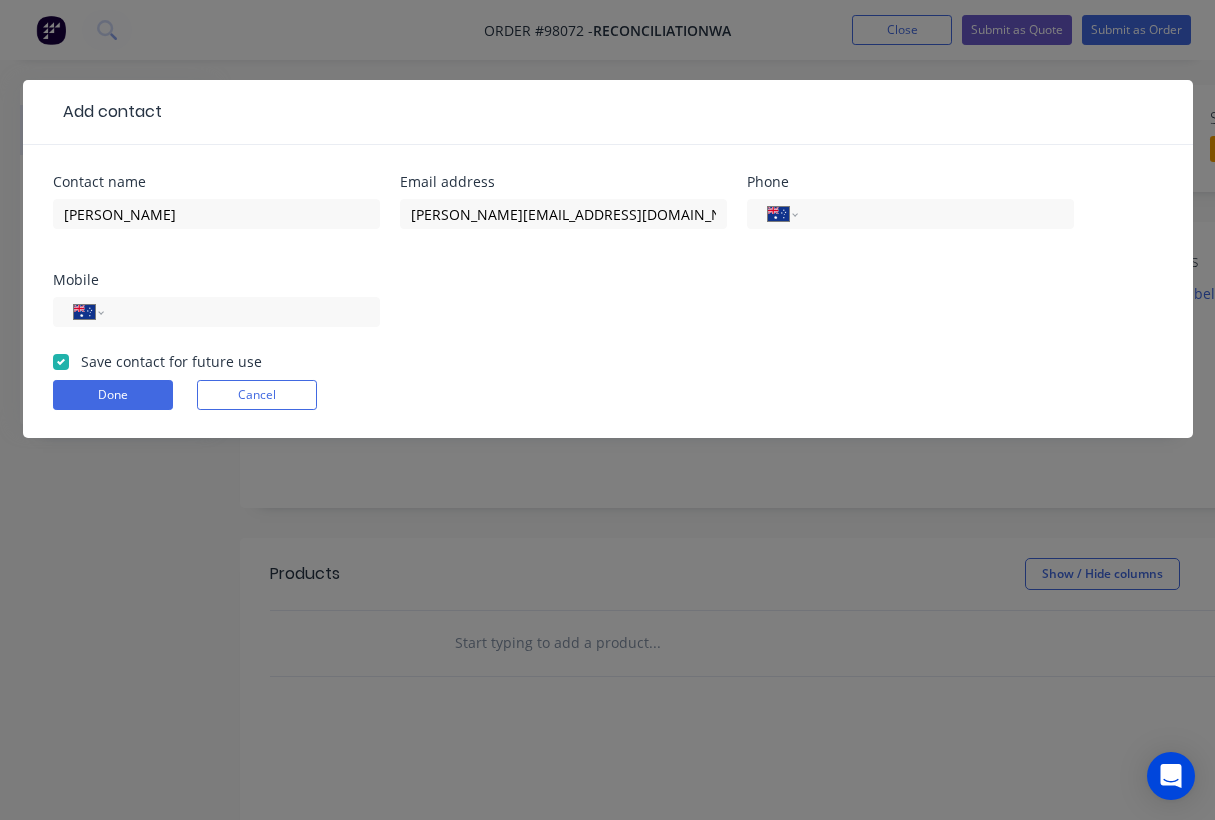 click on "Contact name Michelle Robins Email address Michelle@recwa.org.au Phone International Afghanistan Åland Islands Albania Algeria American Samoa Andorra Angola Anguilla Antigua and Barbuda Argentina Armenia Aruba Ascension Island Australia Austria Azerbaijan Bahamas Bahrain Bangladesh Barbados Belarus Belgium Belize Benin Bermuda Bhutan Bolivia Bonaire, Sint Eustatius and Saba Bosnia and Herzegovina Botswana Brazil British Indian Ocean Territory Brunei Darussalam Bulgaria Burkina Faso Burundi Cambodia Cameroon Canada Cape Verde Cayman Islands Central African Republic Chad Chile China Christmas Island Cocos (Keeling) Islands Colombia Comoros Congo Congo, Democratic Republic of the Cook Islands Costa Rica Cote d'Ivoire Croatia Cuba Curaçao Cyprus Czech Republic Denmark Djibouti Dominica Dominican Republic Ecuador Egypt El Salvador Equatorial Guinea Eritrea Estonia Ethiopia Falkland Islands Faroe Islands Federated States of Micronesia Fiji Finland France French Guiana French Polynesia Gabon Gambia Georgia Germany" at bounding box center (608, 263) 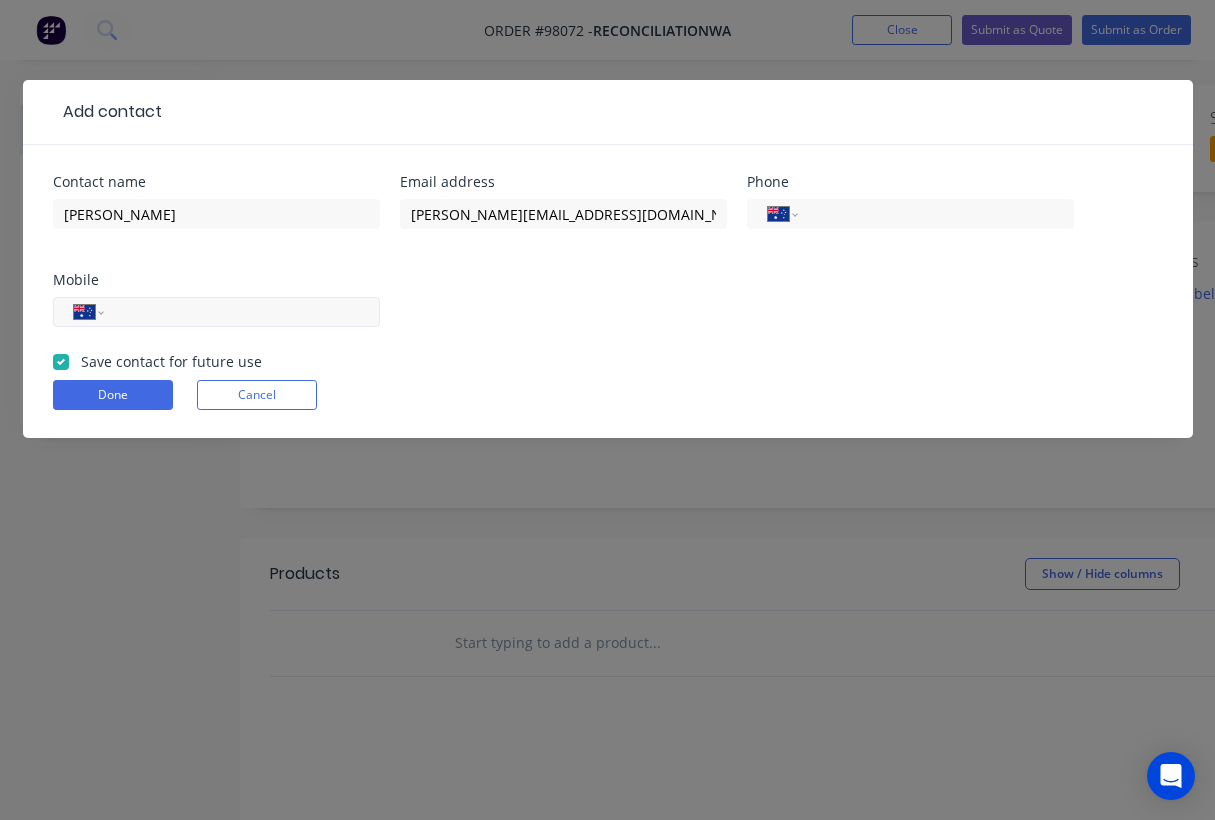 click at bounding box center (238, 312) 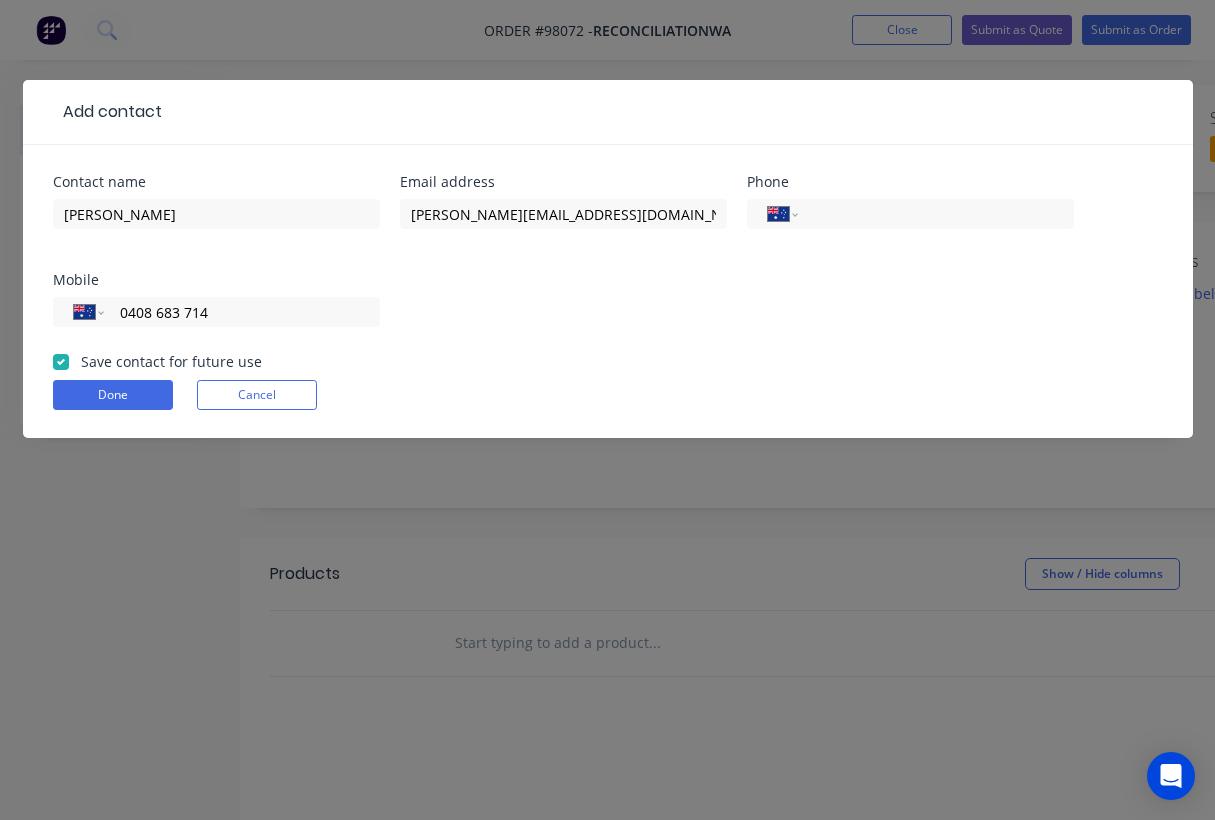 type on "0408 683 714" 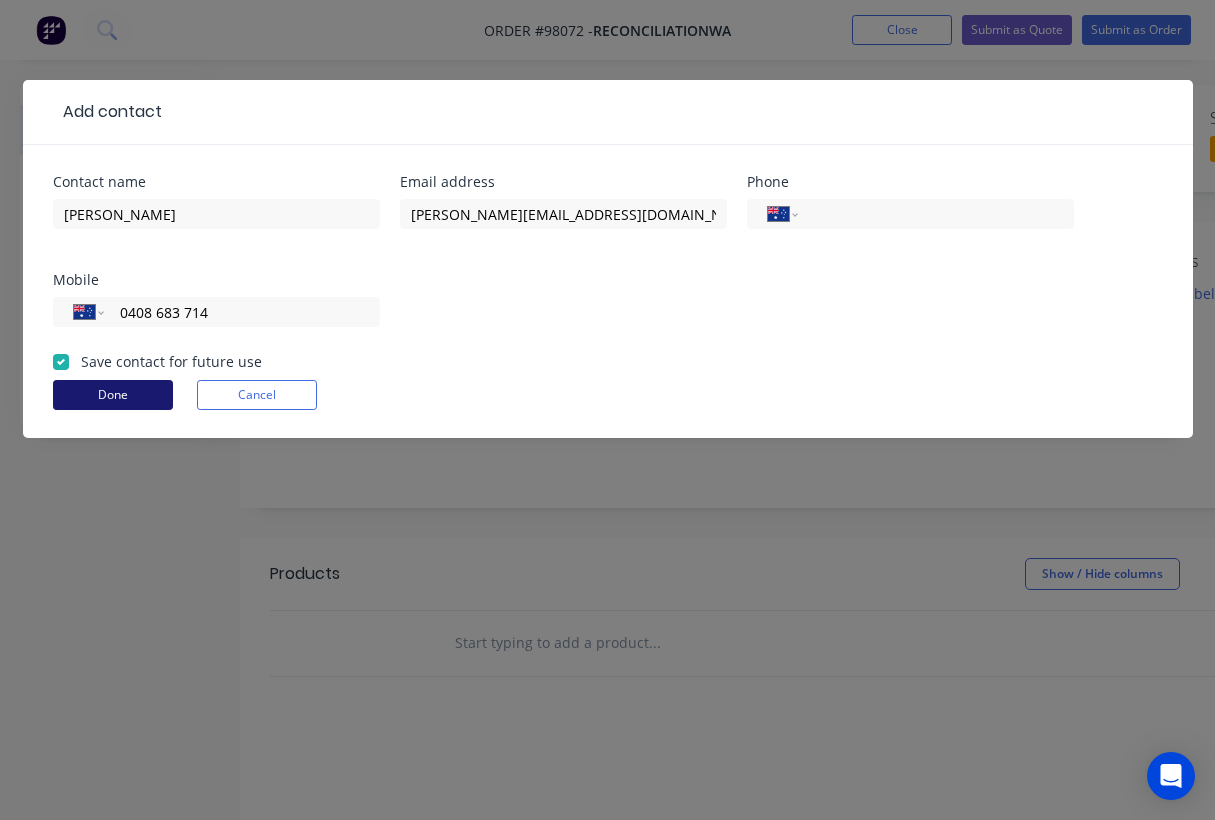 click on "Done" at bounding box center [113, 395] 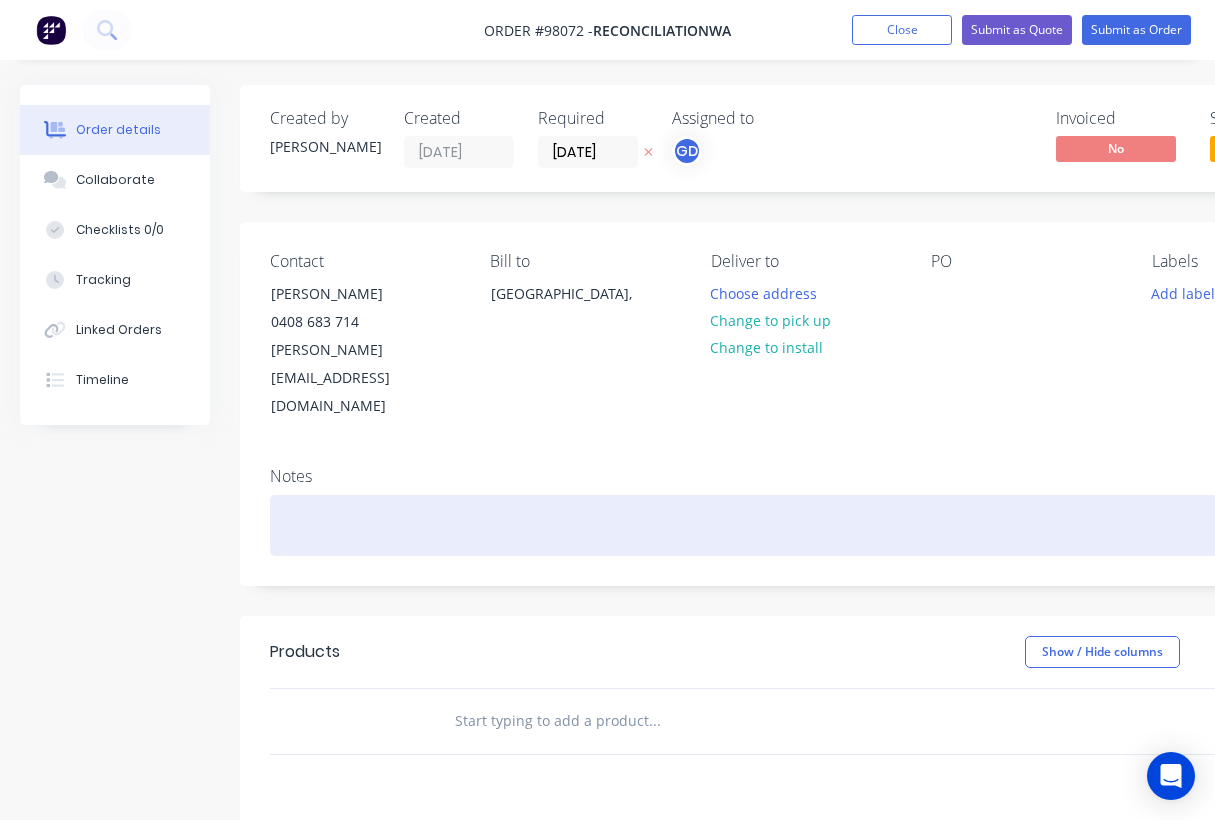 click at bounding box center (805, 525) 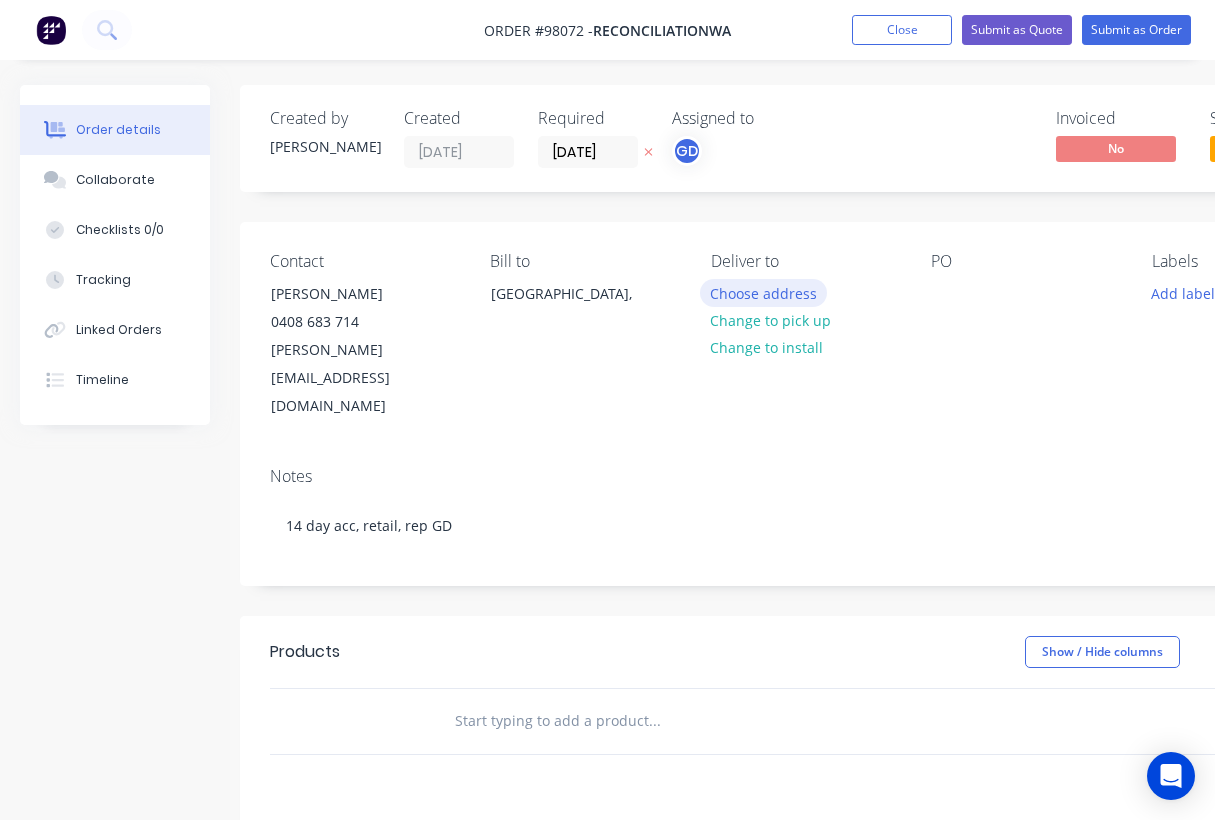 click on "Choose address" at bounding box center [764, 292] 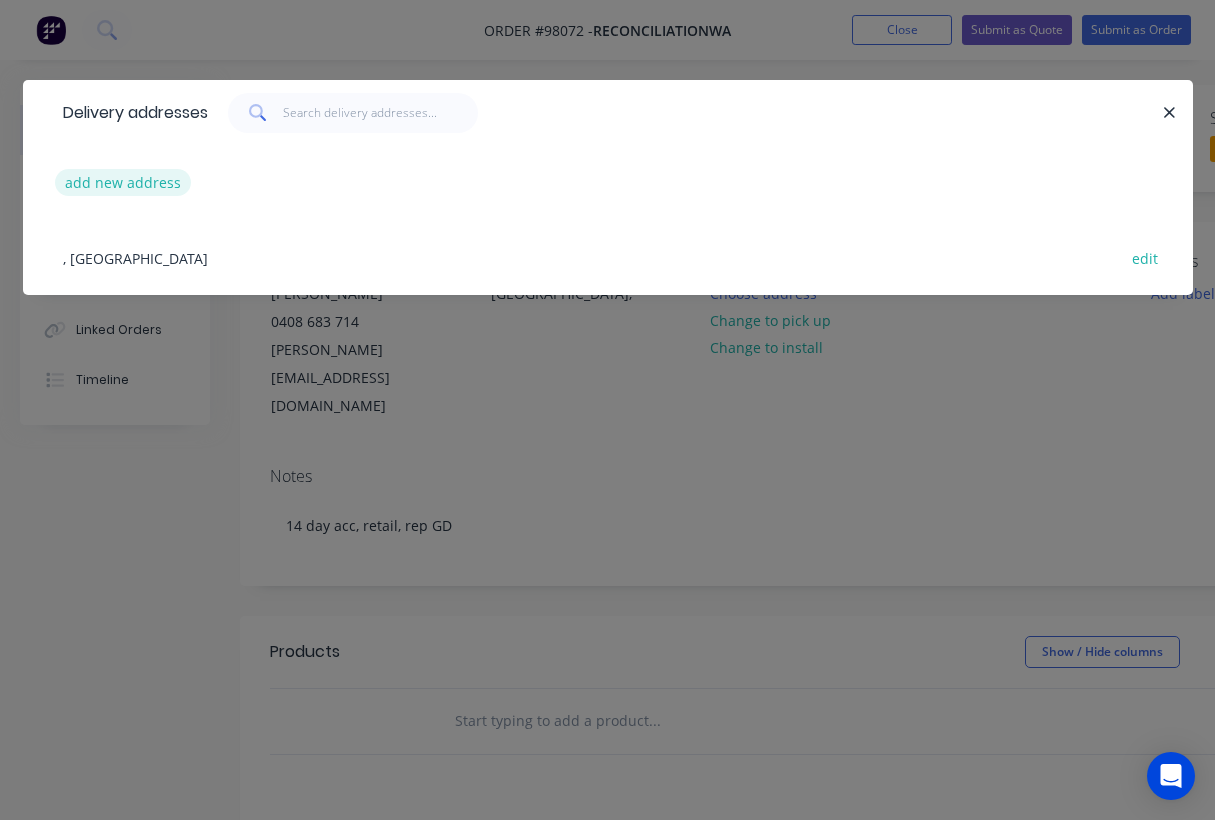 click on "add new address" at bounding box center (123, 182) 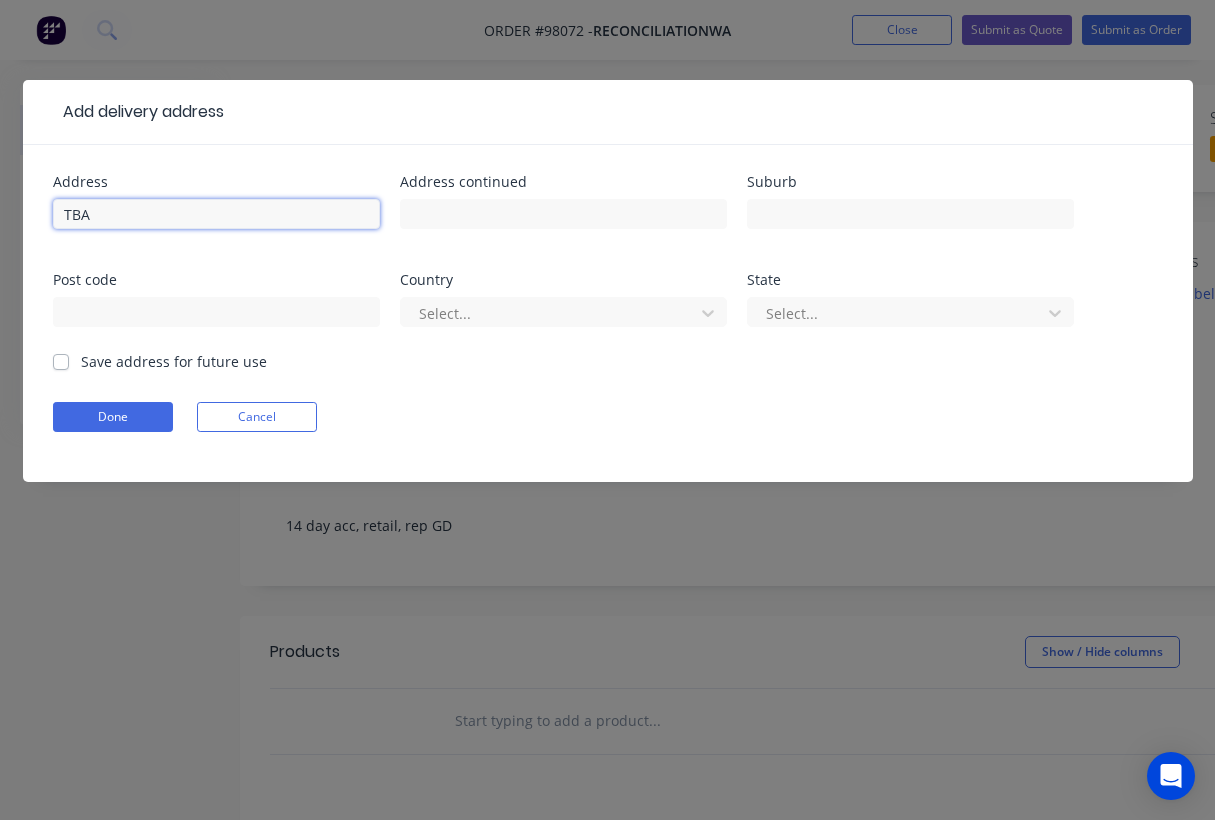 type on "TBA" 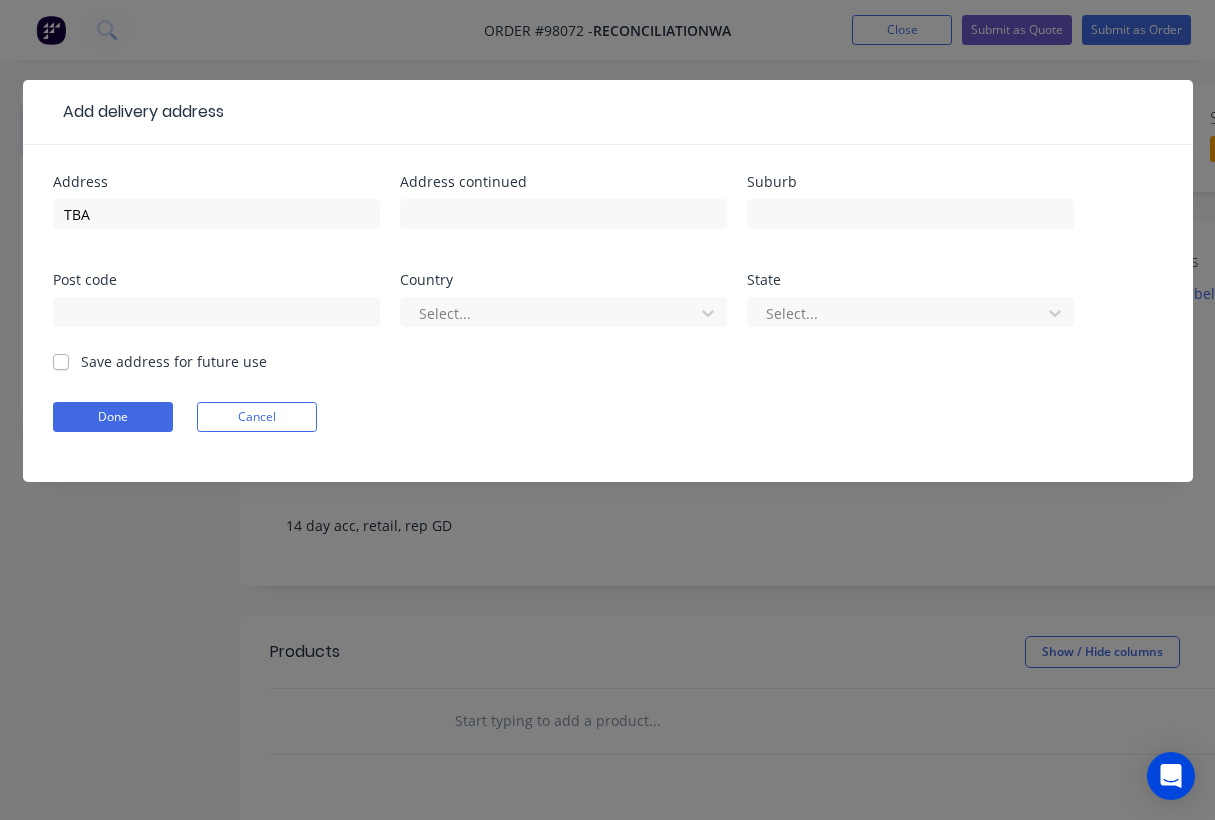 click on "Save address for future use" at bounding box center [174, 361] 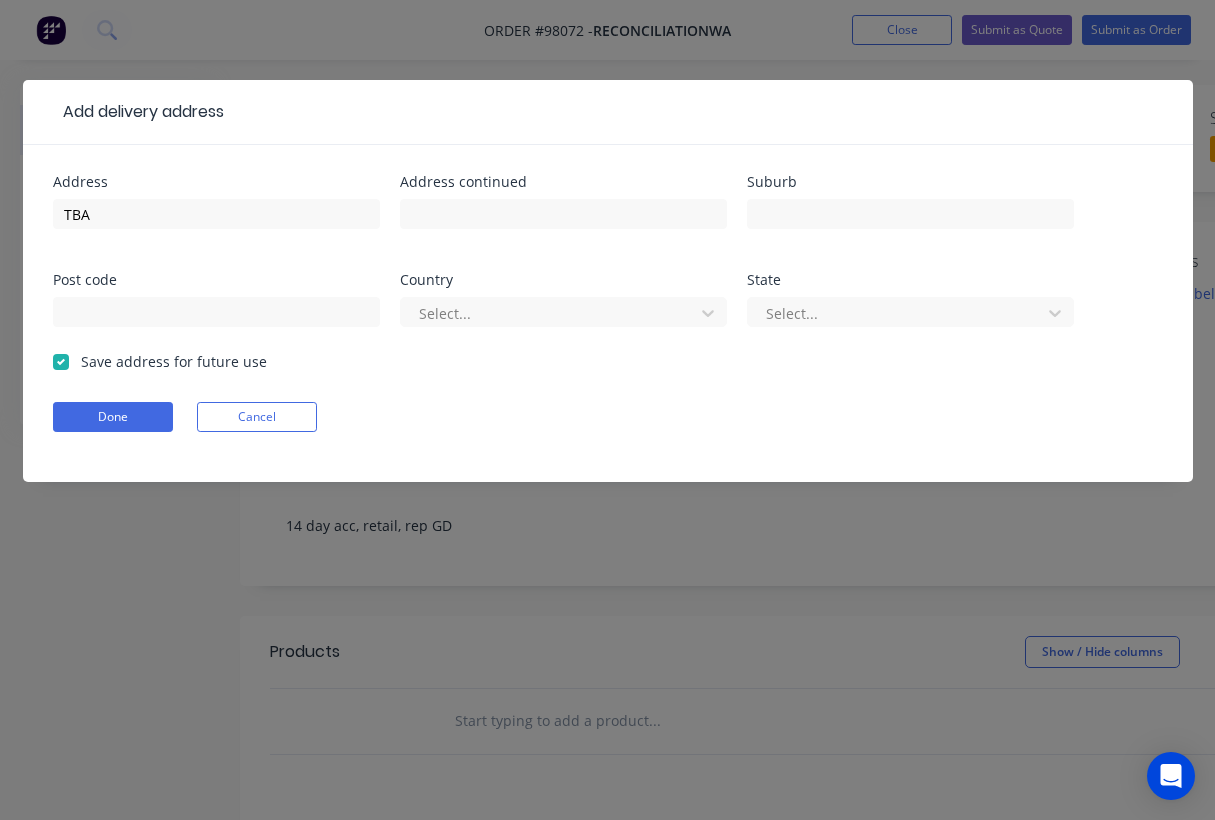 checkbox on "true" 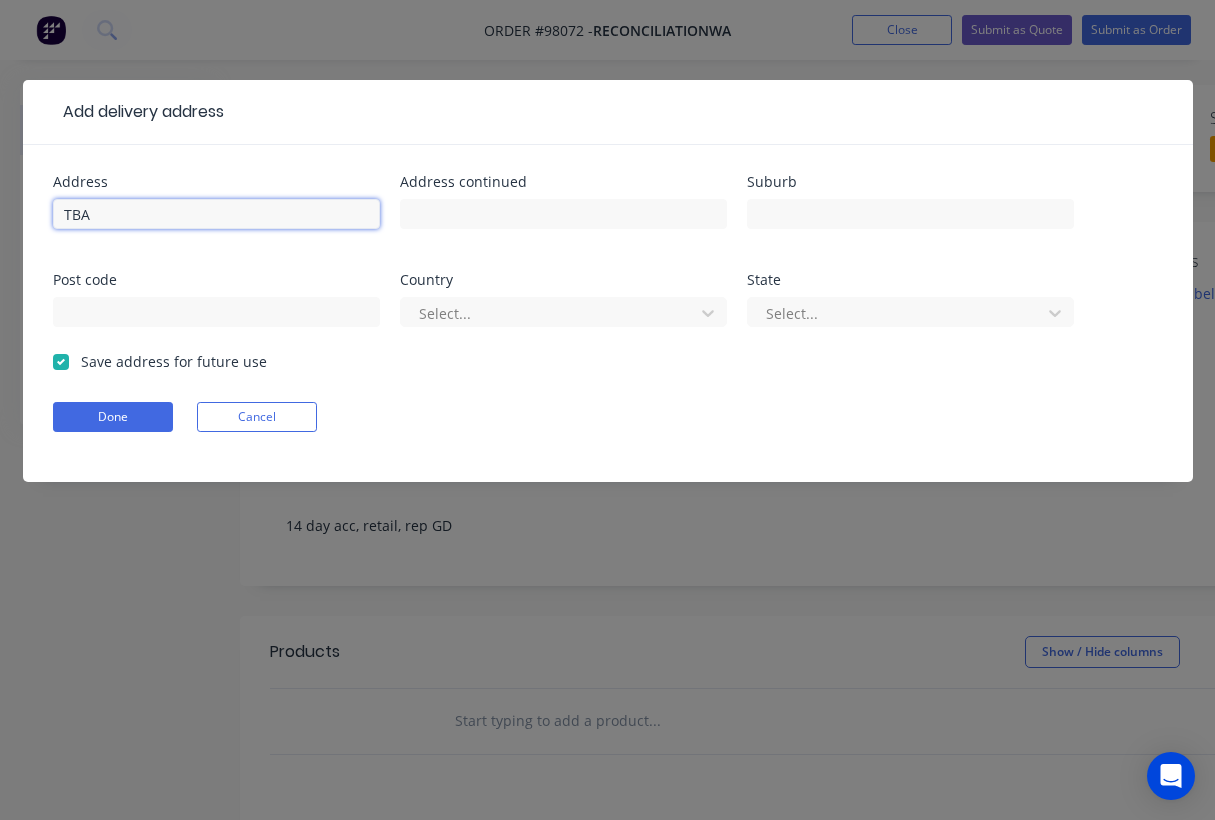 click on "TBA" at bounding box center [216, 214] 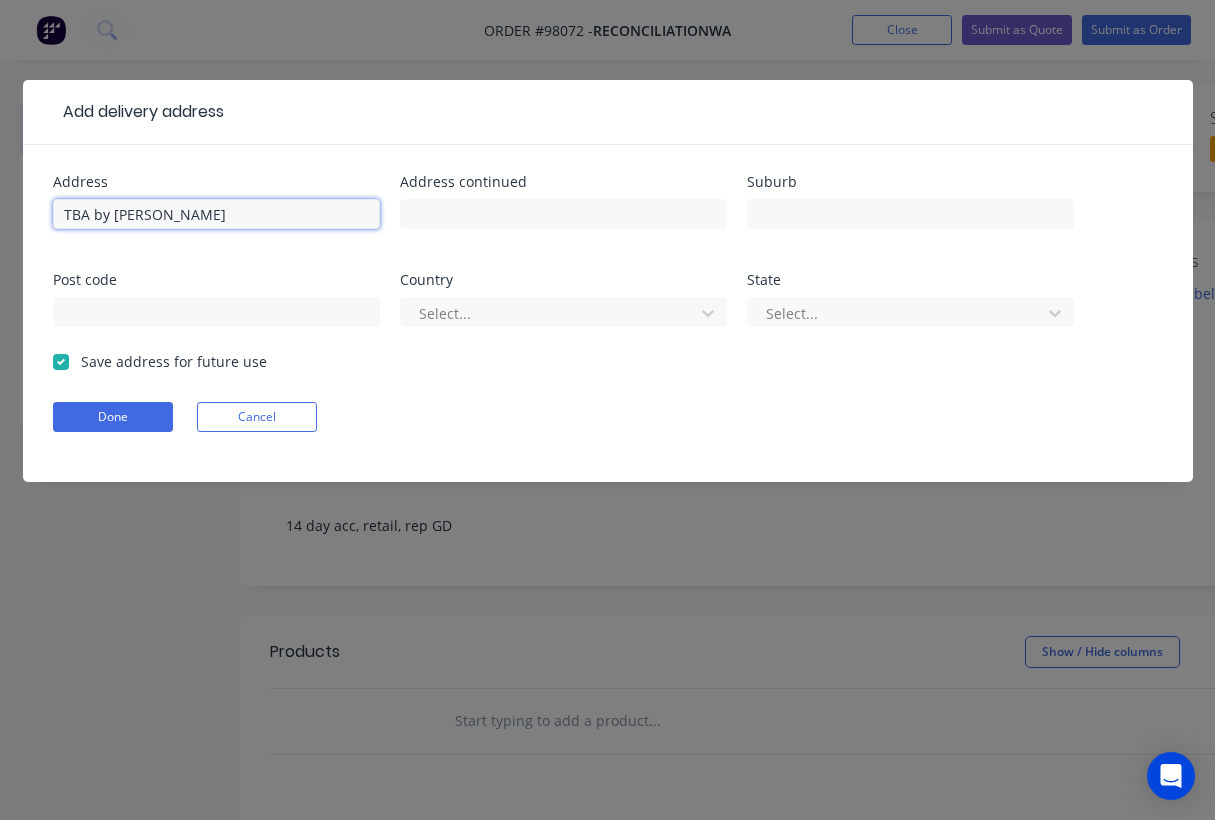 type on "TBA by Michelle" 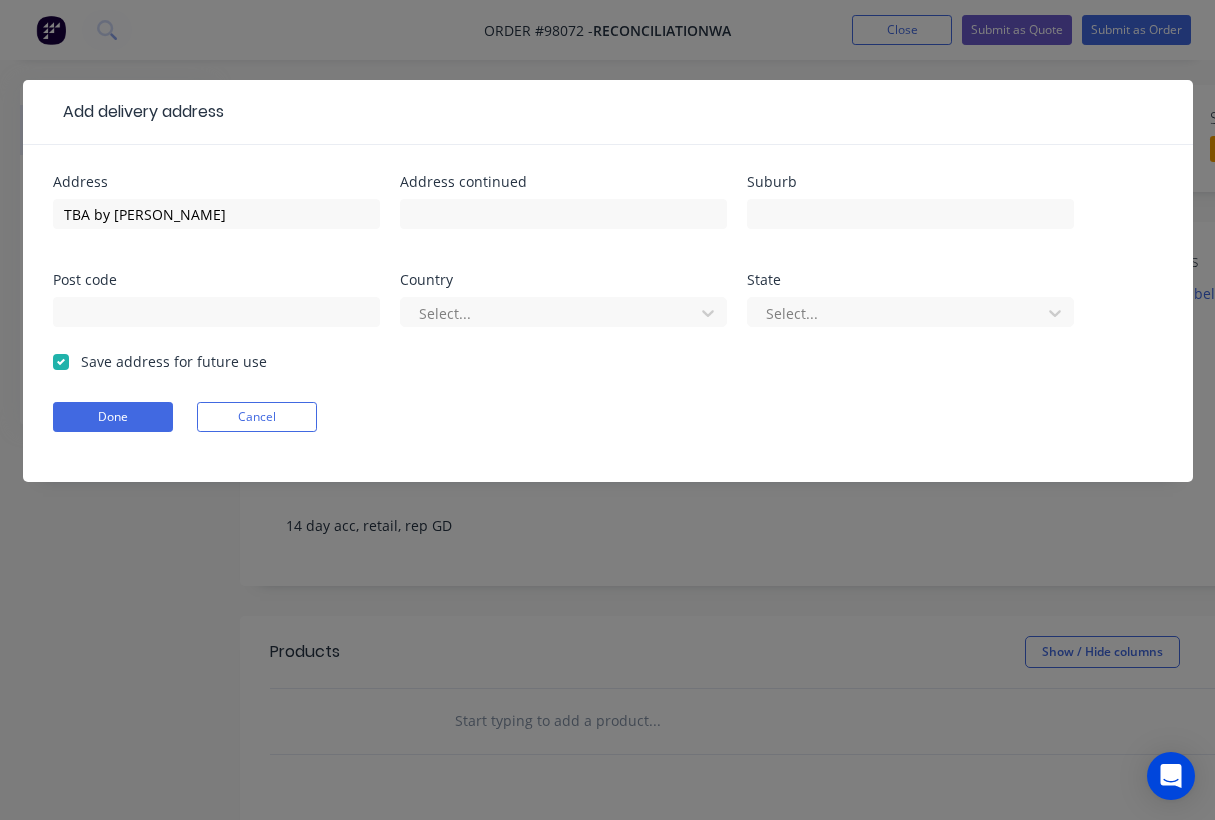 click on "Address TBA by Michelle Address continued Suburb Post code Country Select... State Select..." at bounding box center (608, 263) 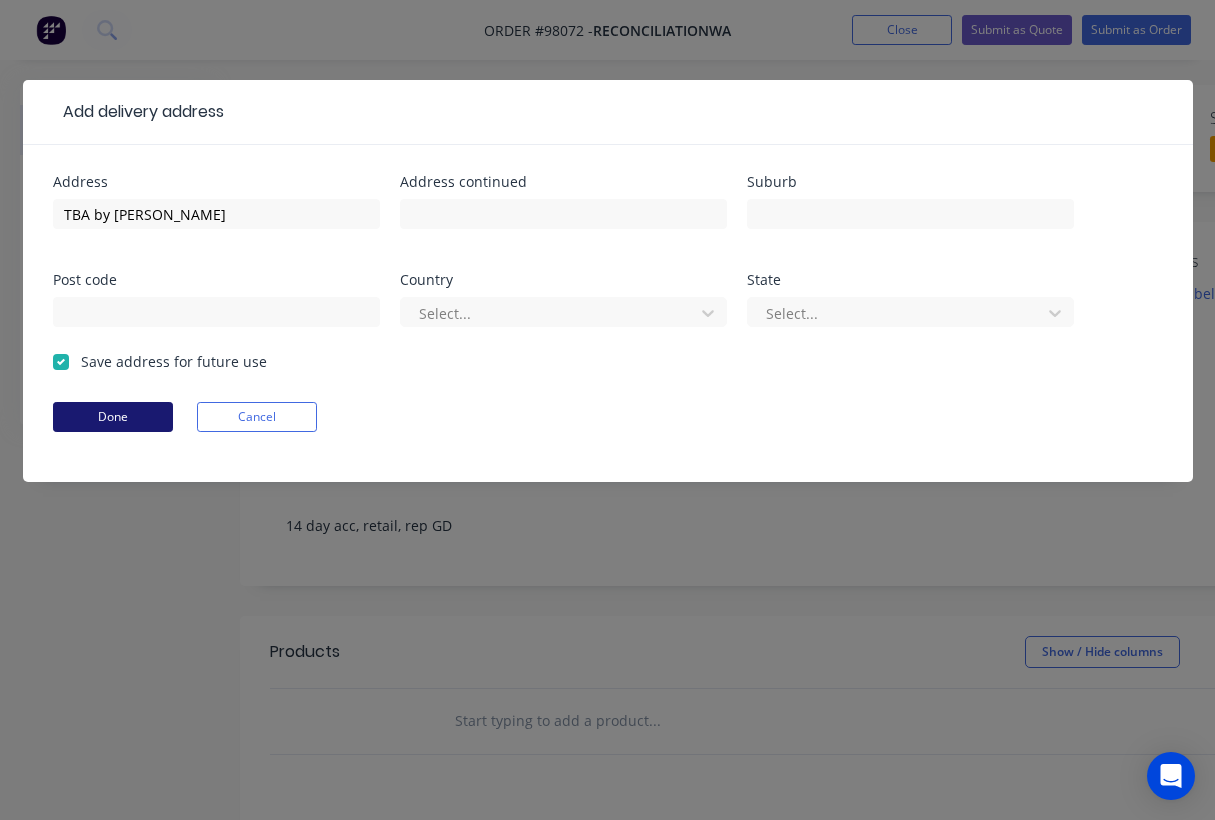 click on "Done" at bounding box center (113, 417) 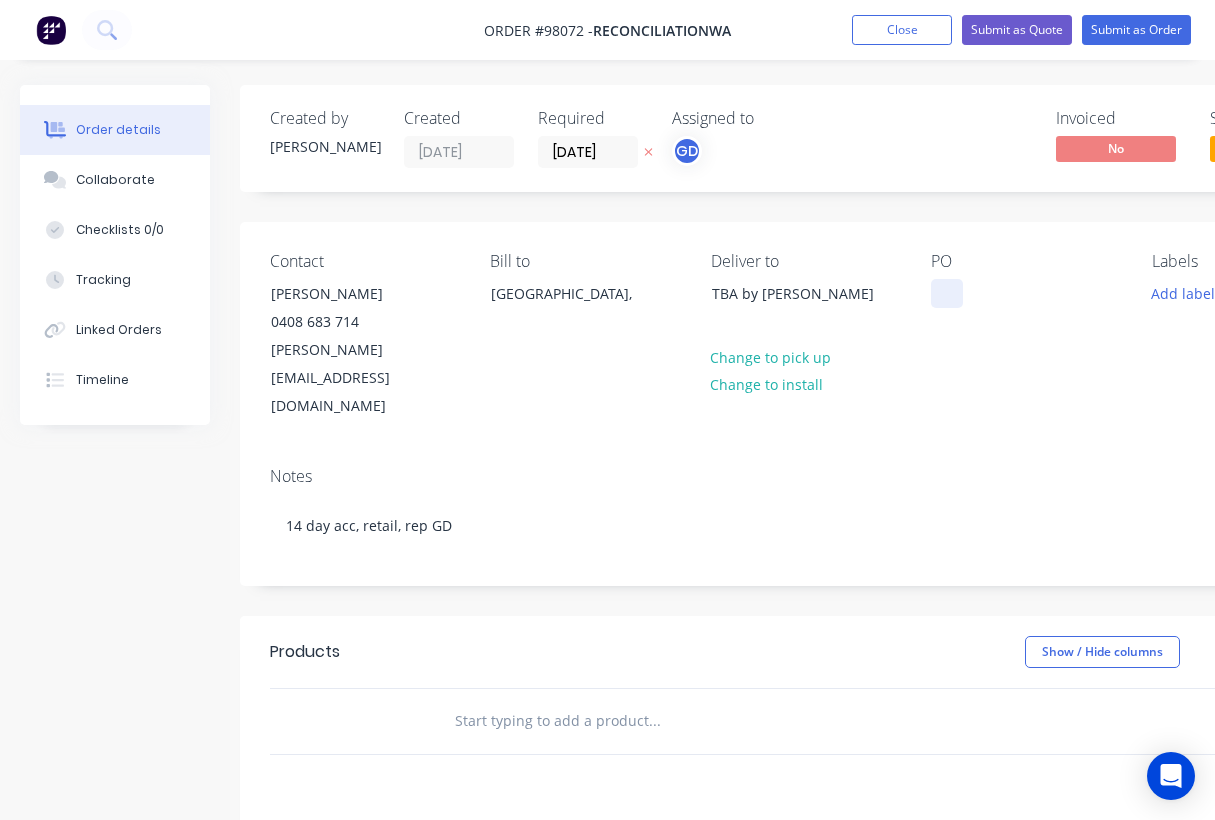 click at bounding box center [947, 293] 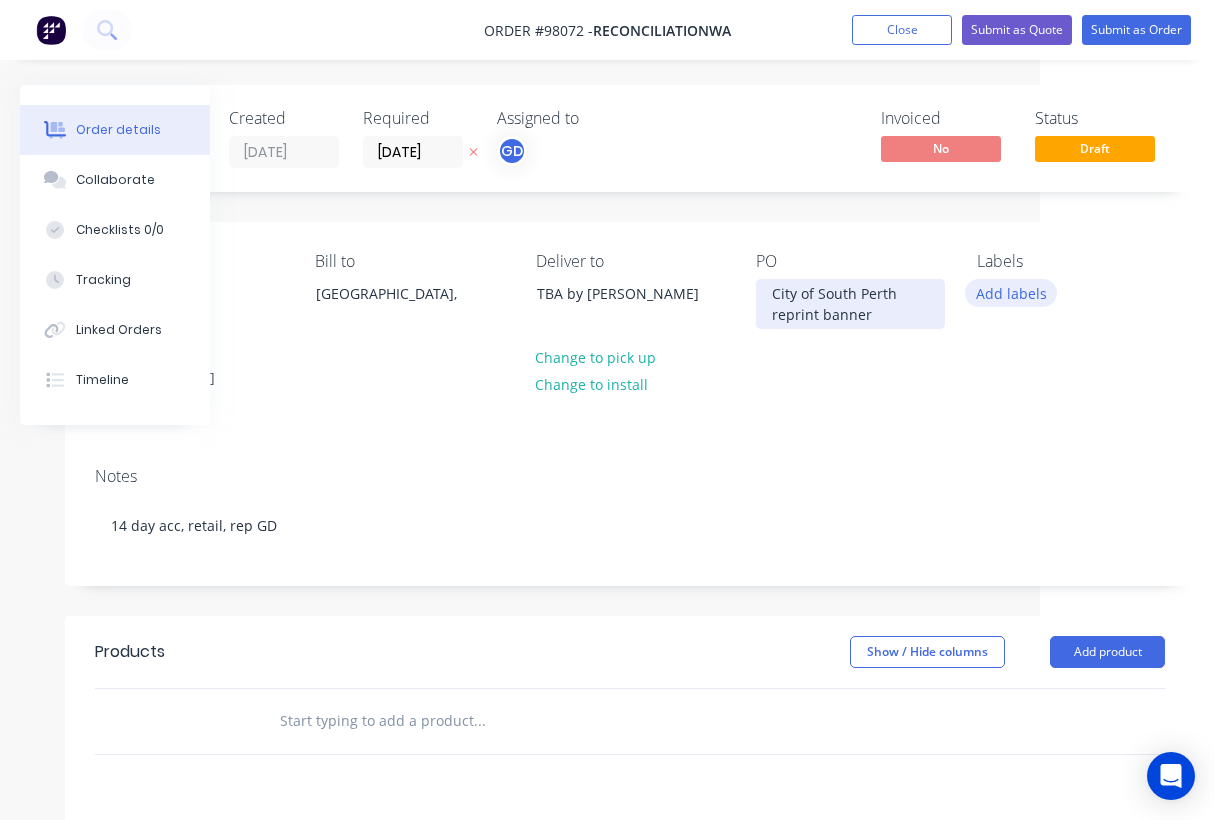 scroll, scrollTop: -1, scrollLeft: 178, axis: both 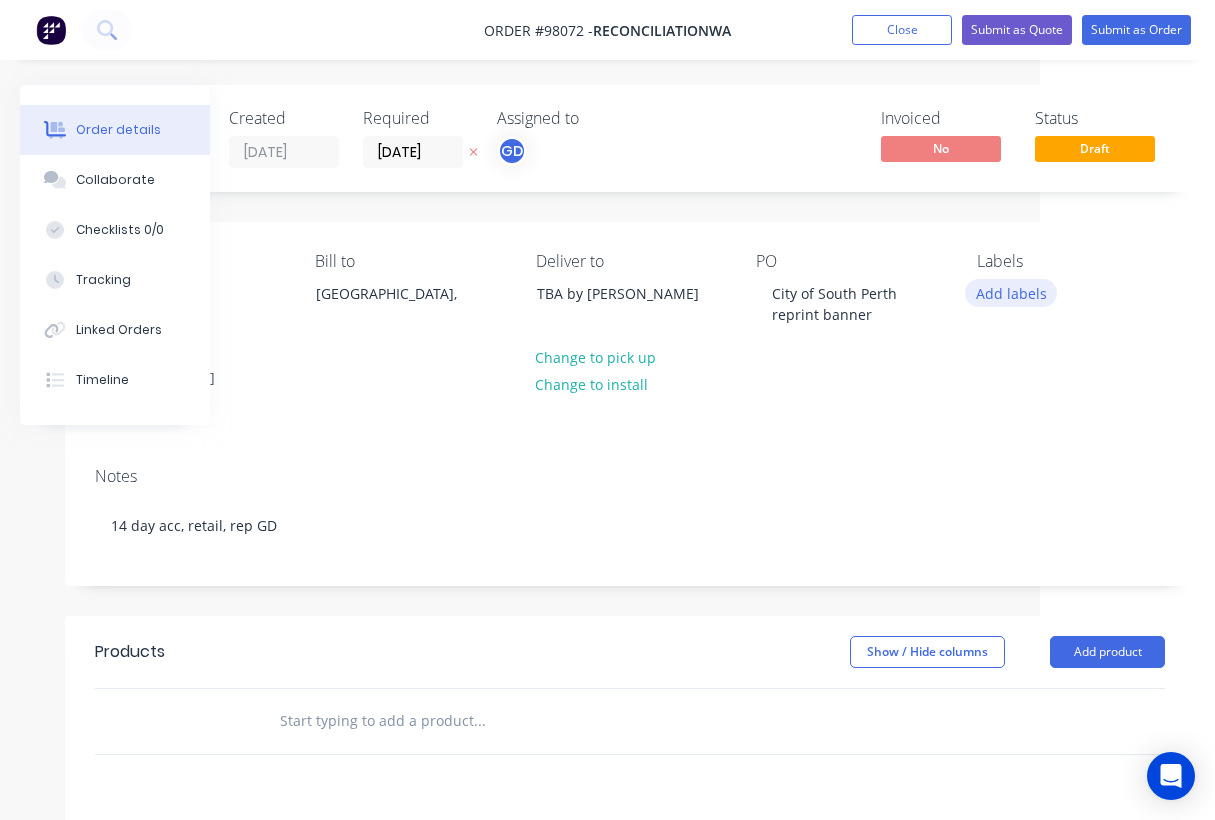click on "Add labels" at bounding box center (1011, 292) 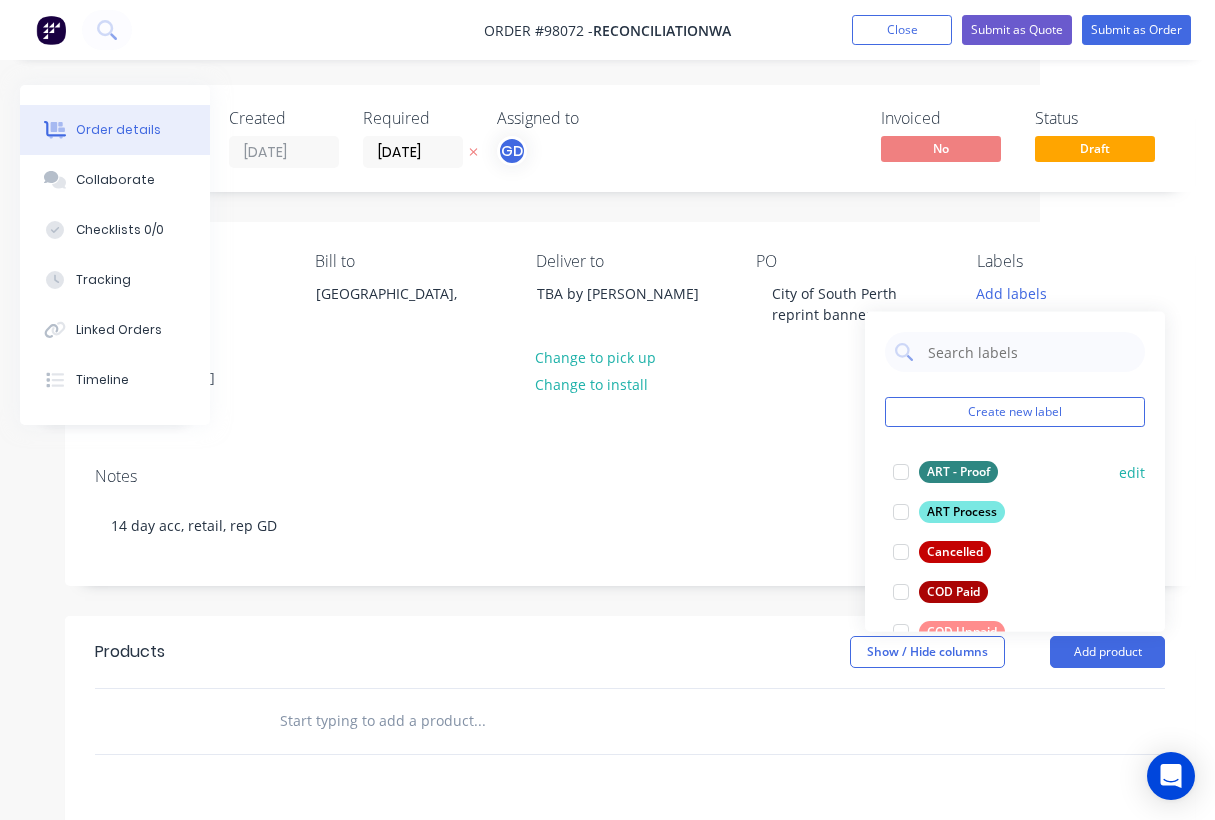 click on "ART - Proof" at bounding box center (958, 472) 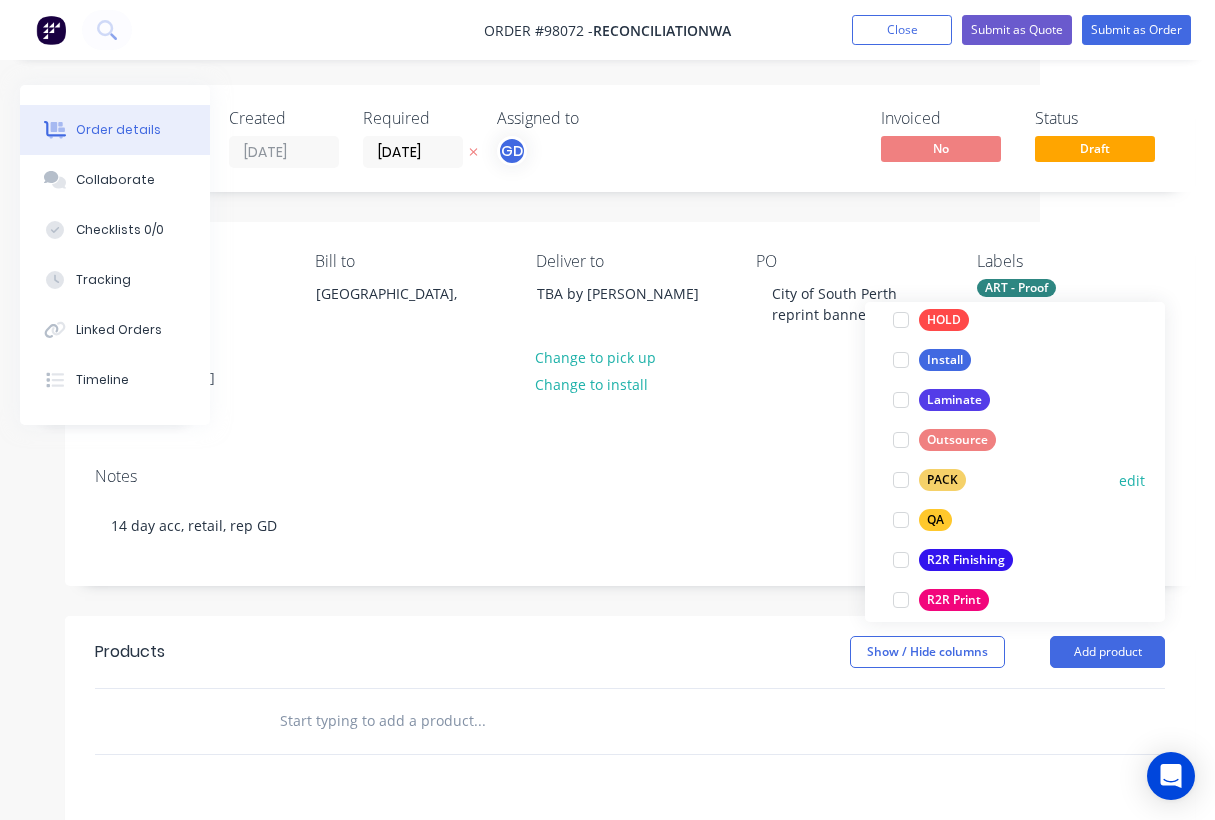 scroll, scrollTop: 627, scrollLeft: 0, axis: vertical 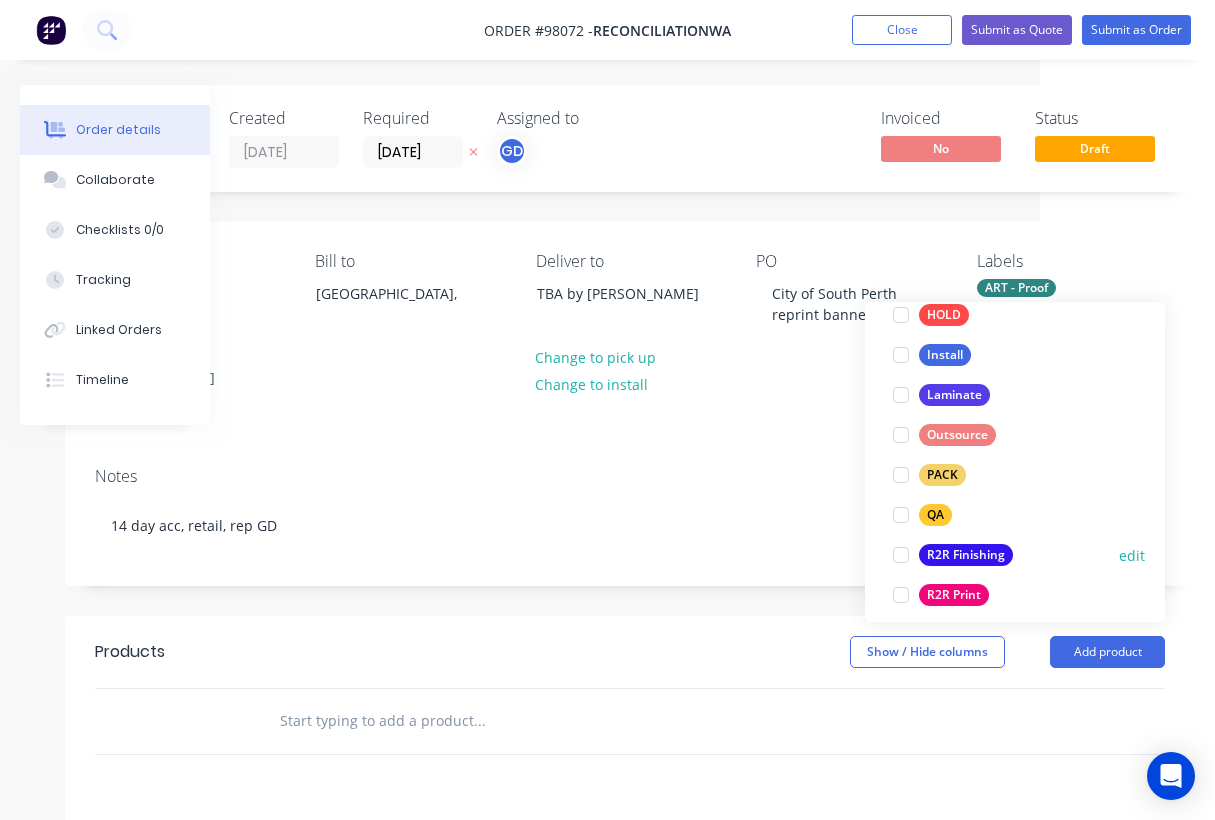 click on "R2R Finishing" at bounding box center [966, 555] 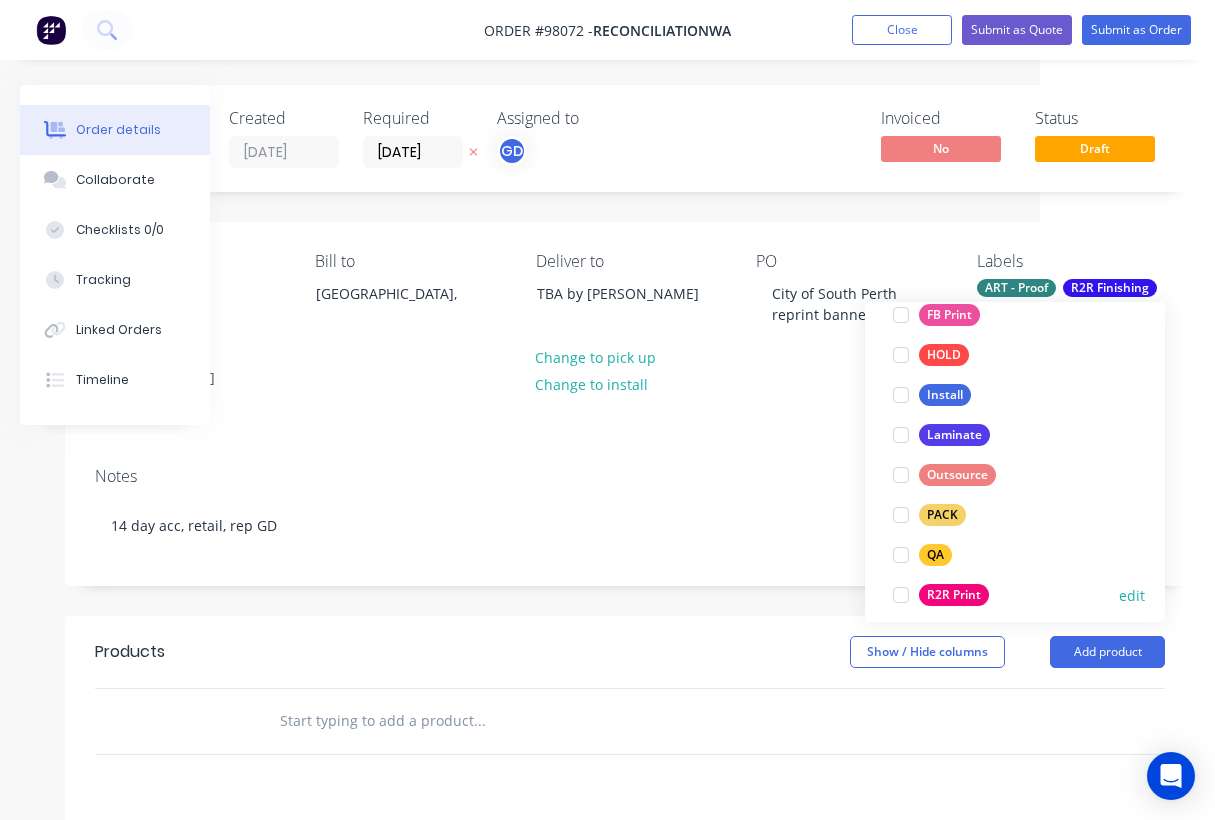 click on "R2R Print" at bounding box center [954, 595] 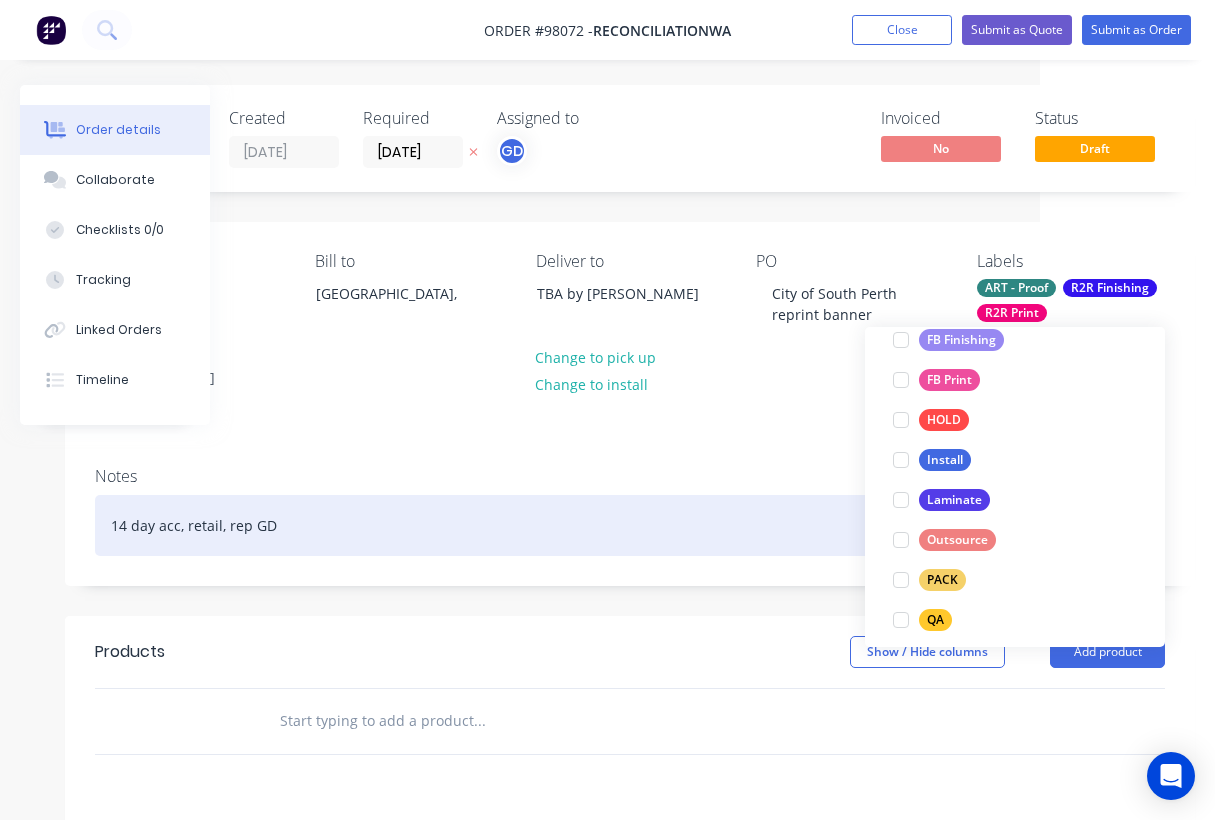 click on "14 day acc, retail, rep GD" at bounding box center [630, 525] 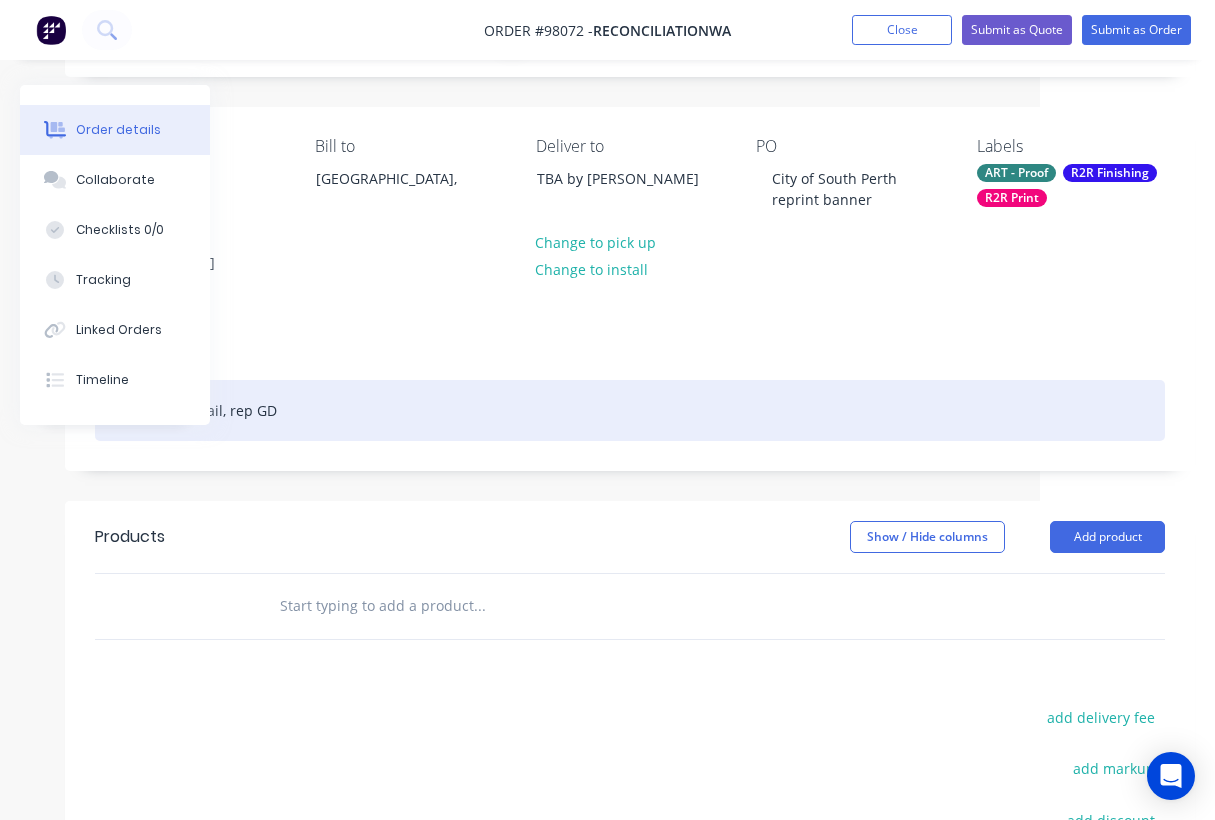 scroll, scrollTop: 140, scrollLeft: 175, axis: both 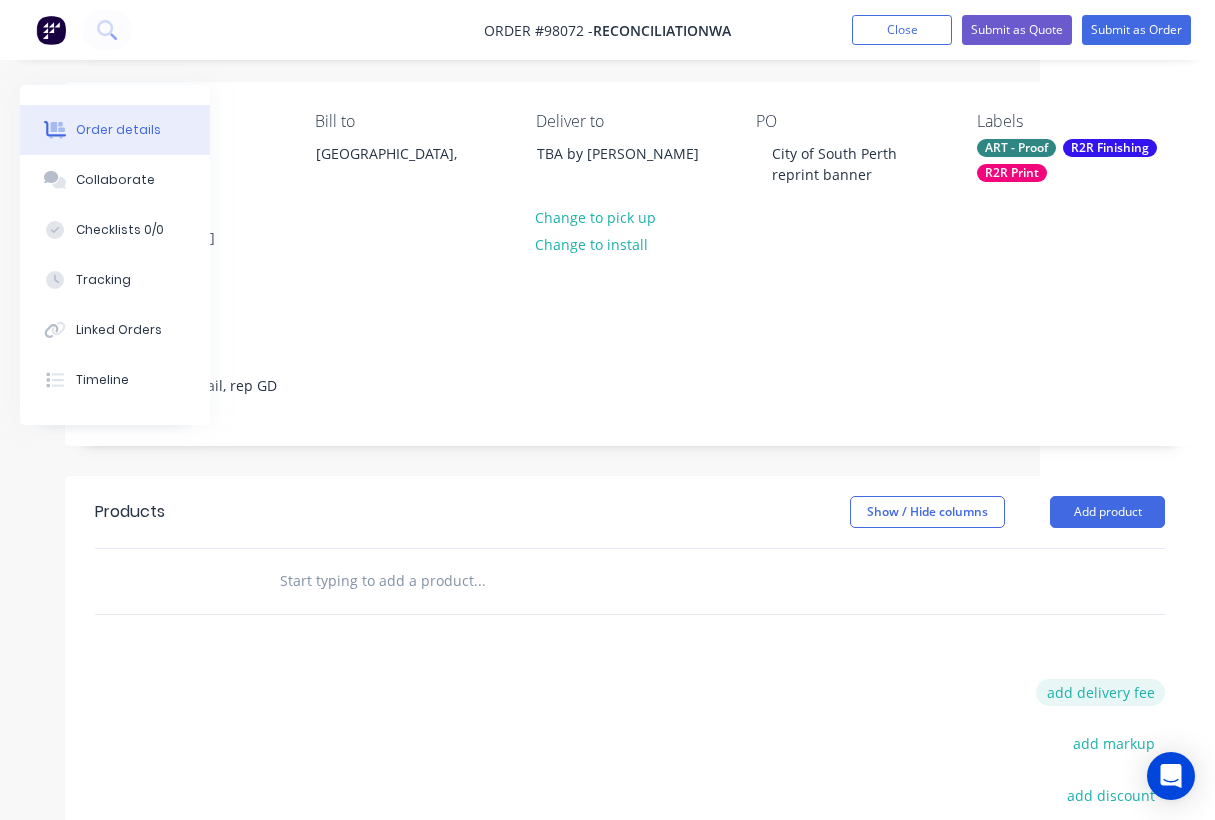 click on "add delivery fee" at bounding box center [1100, 692] 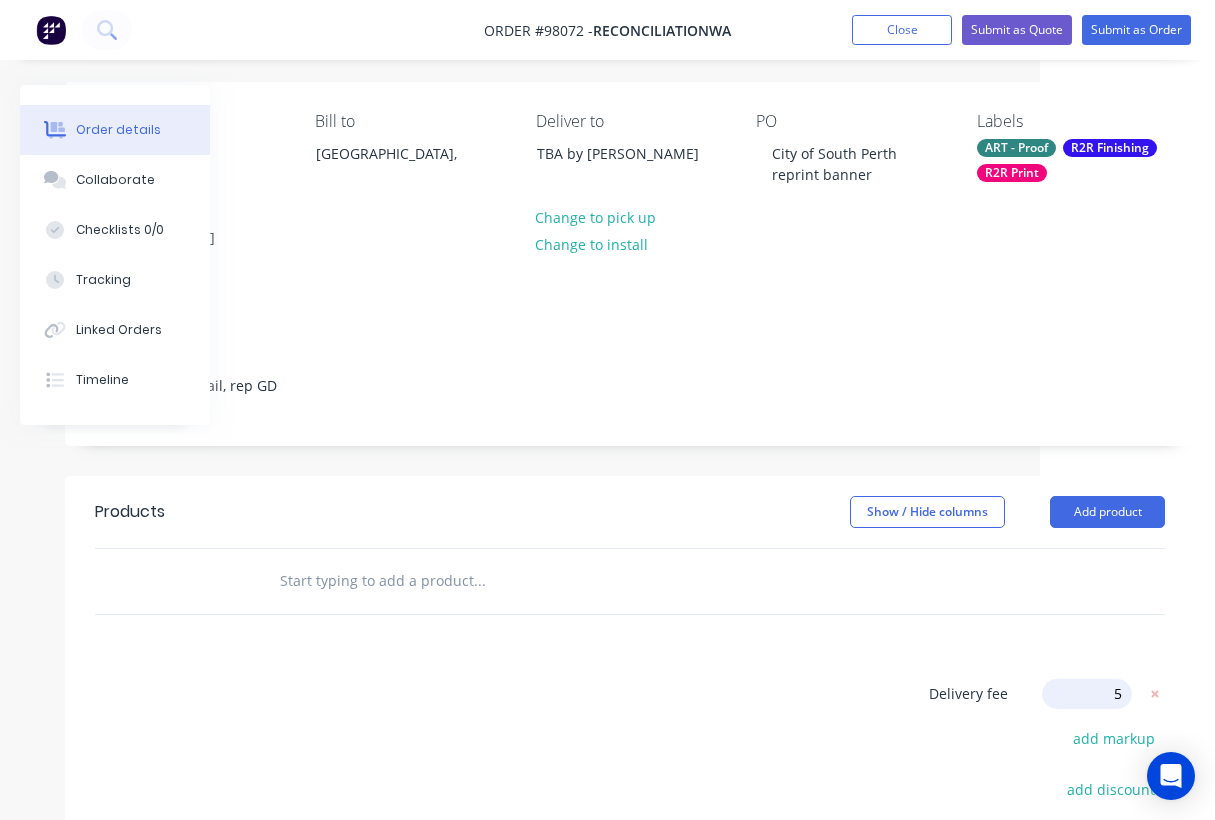 type on "55" 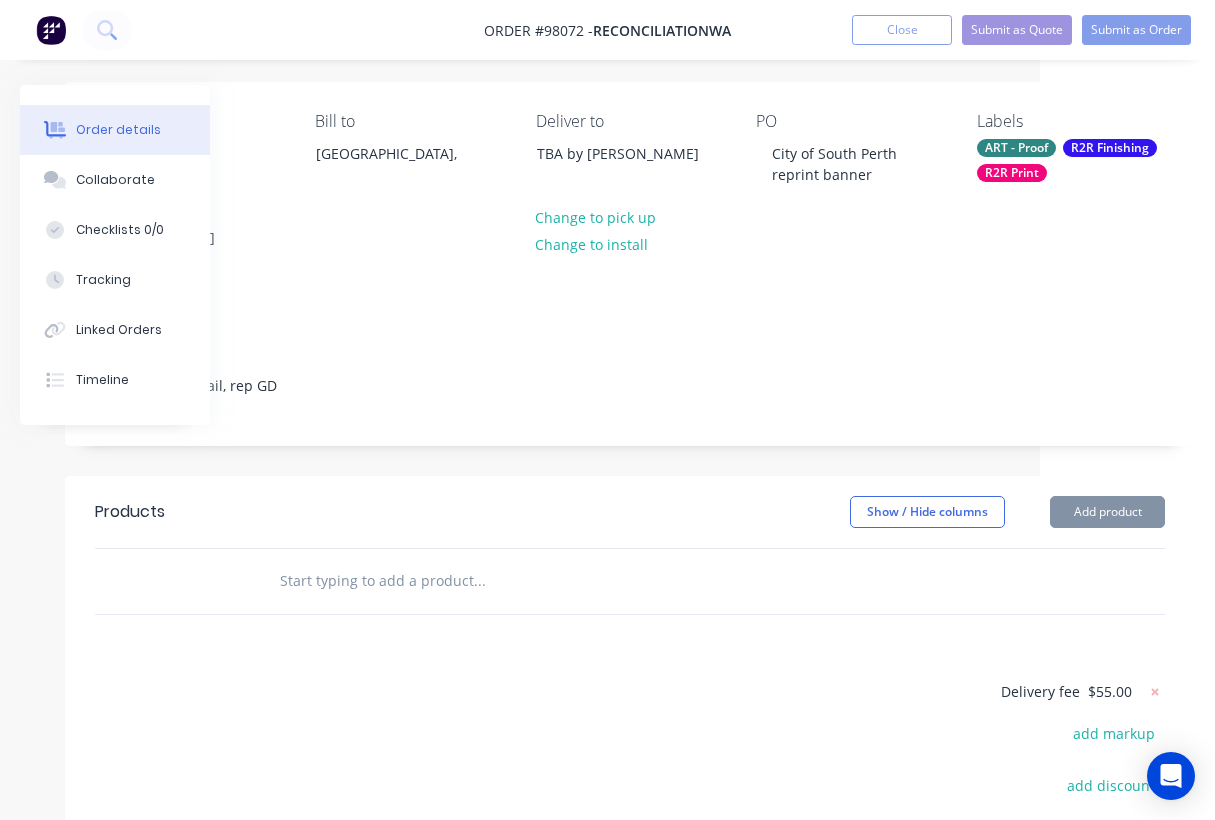 click on "Products Show / Hide columns Add product     Delivery fee $55.00 add markup add discount Labour $0.00 Sub total $55.00 Margin $0.00  ( 0.00 %) Tax $5.50 Total $60.50" at bounding box center [630, 780] 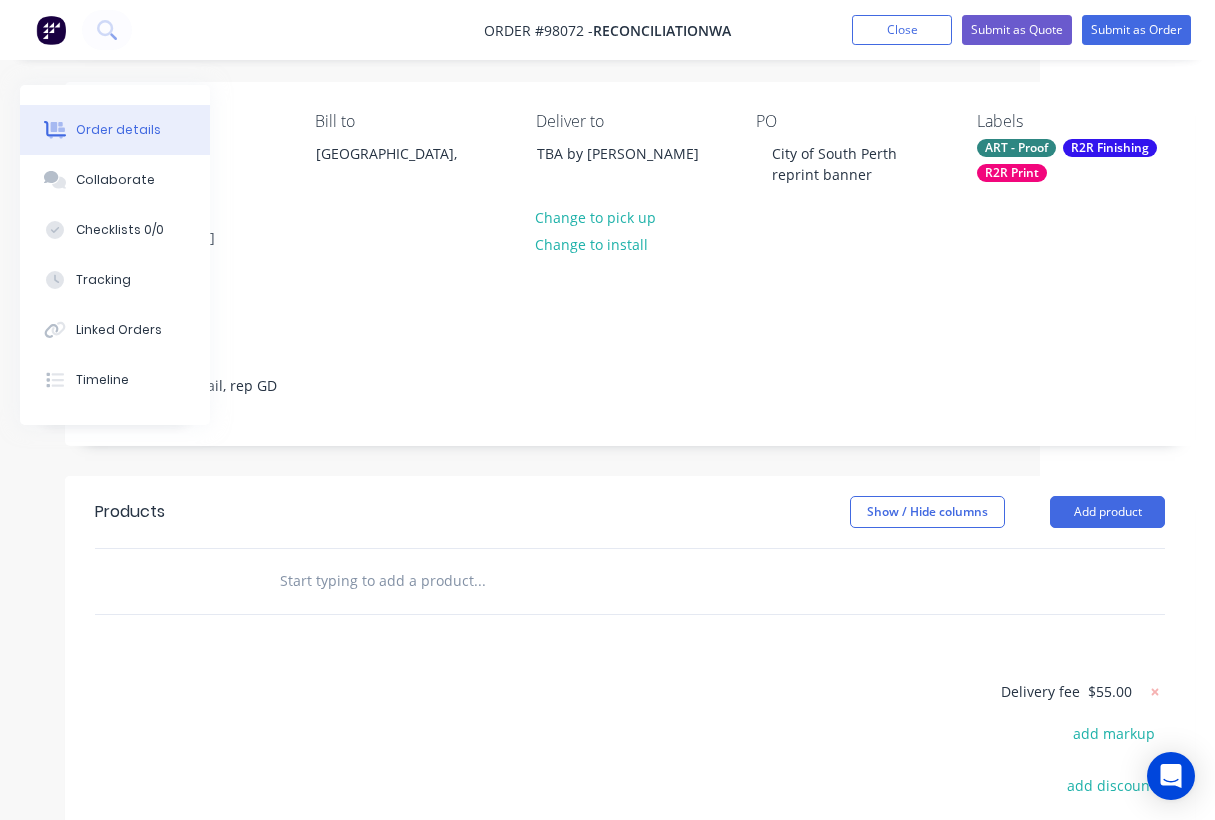 click at bounding box center (479, 581) 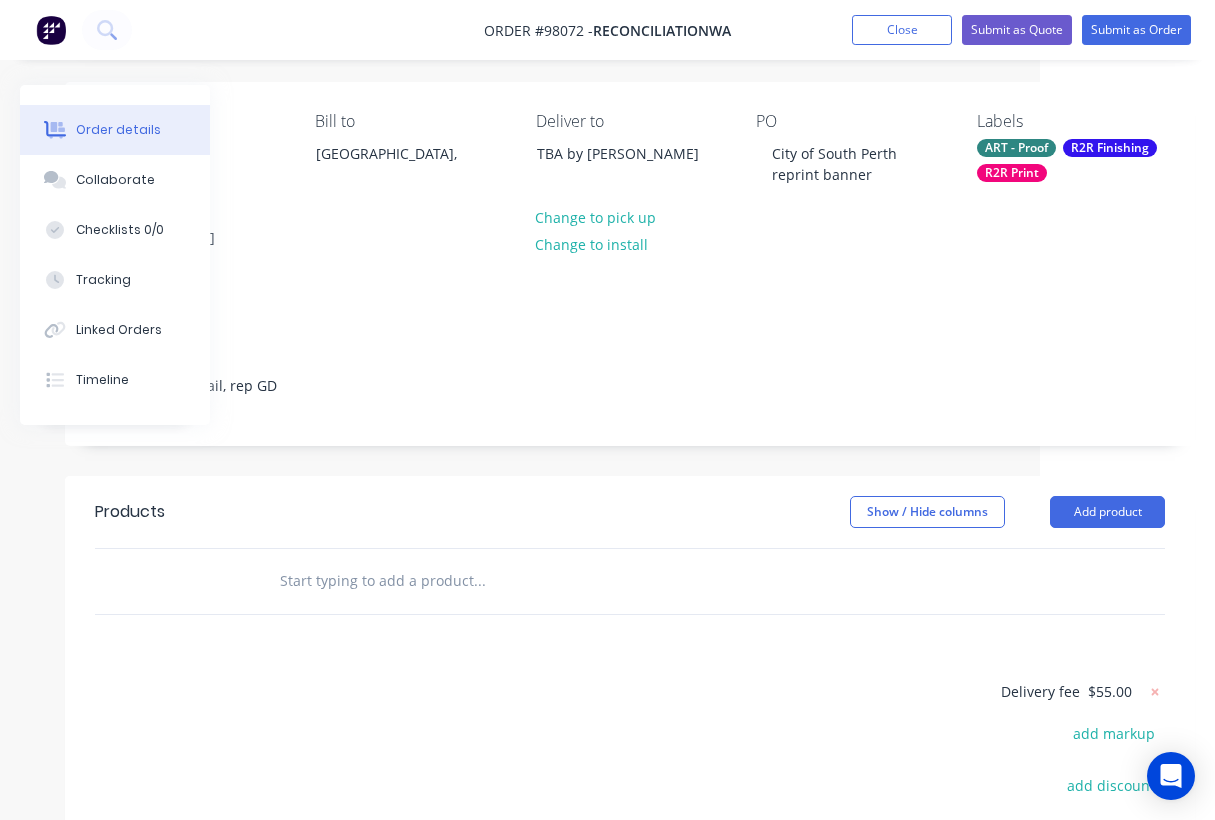 paste on "2000mm(w) x 800mm(h) Double Sided PVC Banner Finished with 100mm pocket top and bottom. Eyelets in corners $300+GST (#96841) as attached art. (produce same way)" 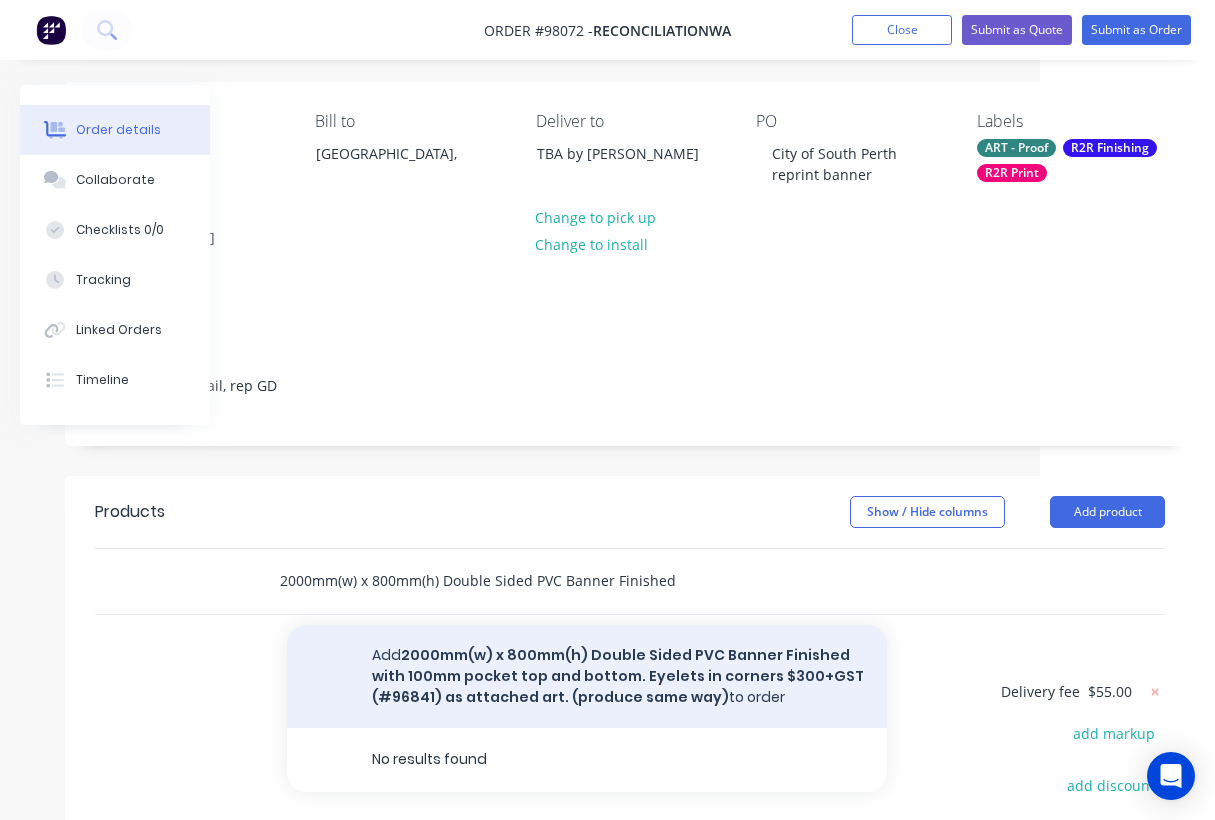 type on "2000mm(w) x 800mm(h) Double Sided PVC Banner Finished with 100mm pocket top and bottom. Eyelets in corners $300+GST (#96841) as attached art. (produce same way)" 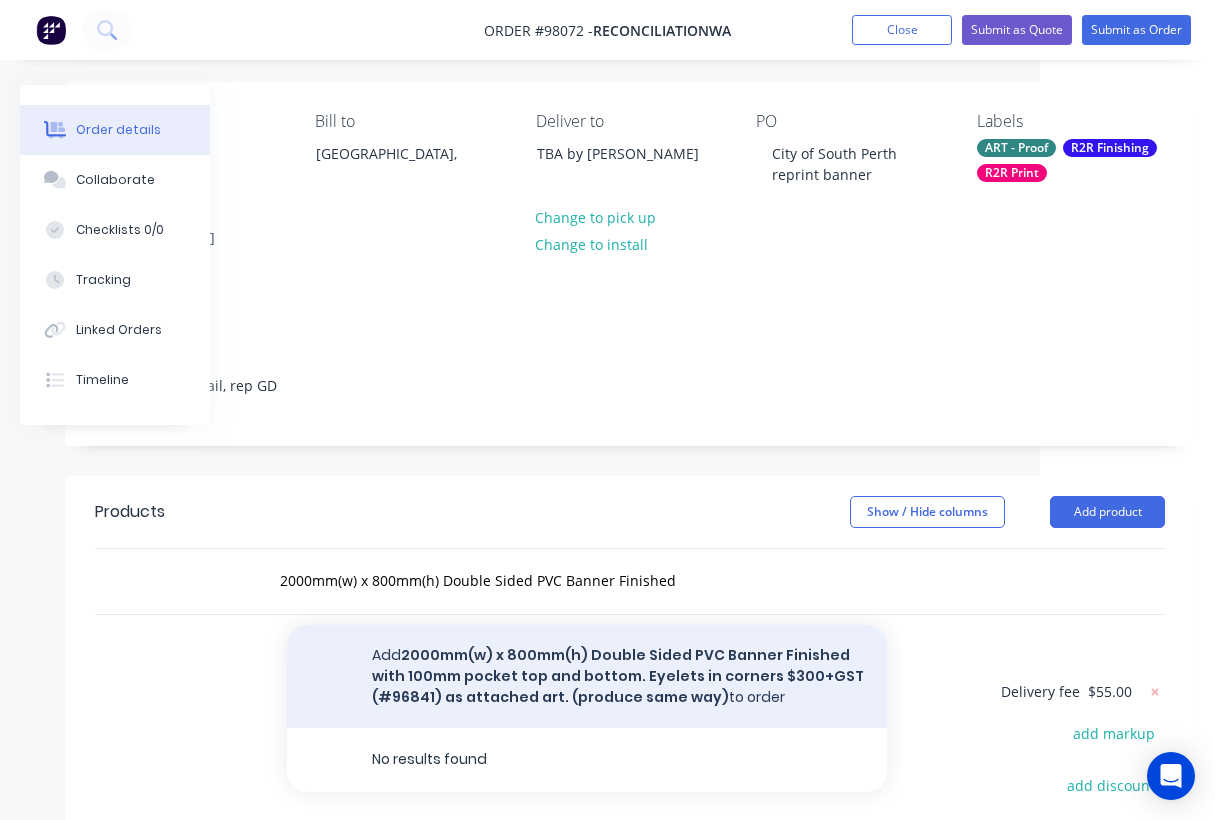 click on "Add  2000mm(w) x 800mm(h) Double Sided PVC Banner Finished with 100mm pocket top and bottom. Eyelets in corners $300+GST (#96841) as attached art. (produce same way)  to order" at bounding box center (587, 676) 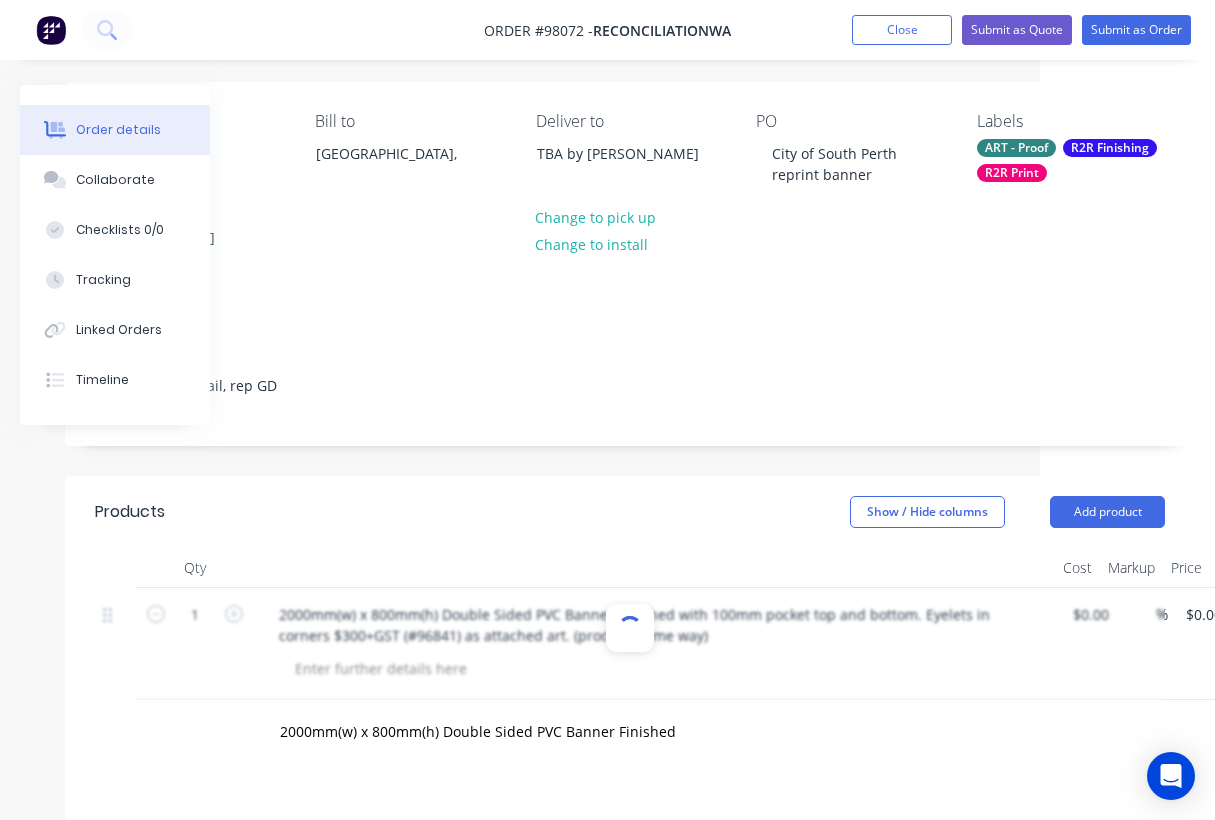 type 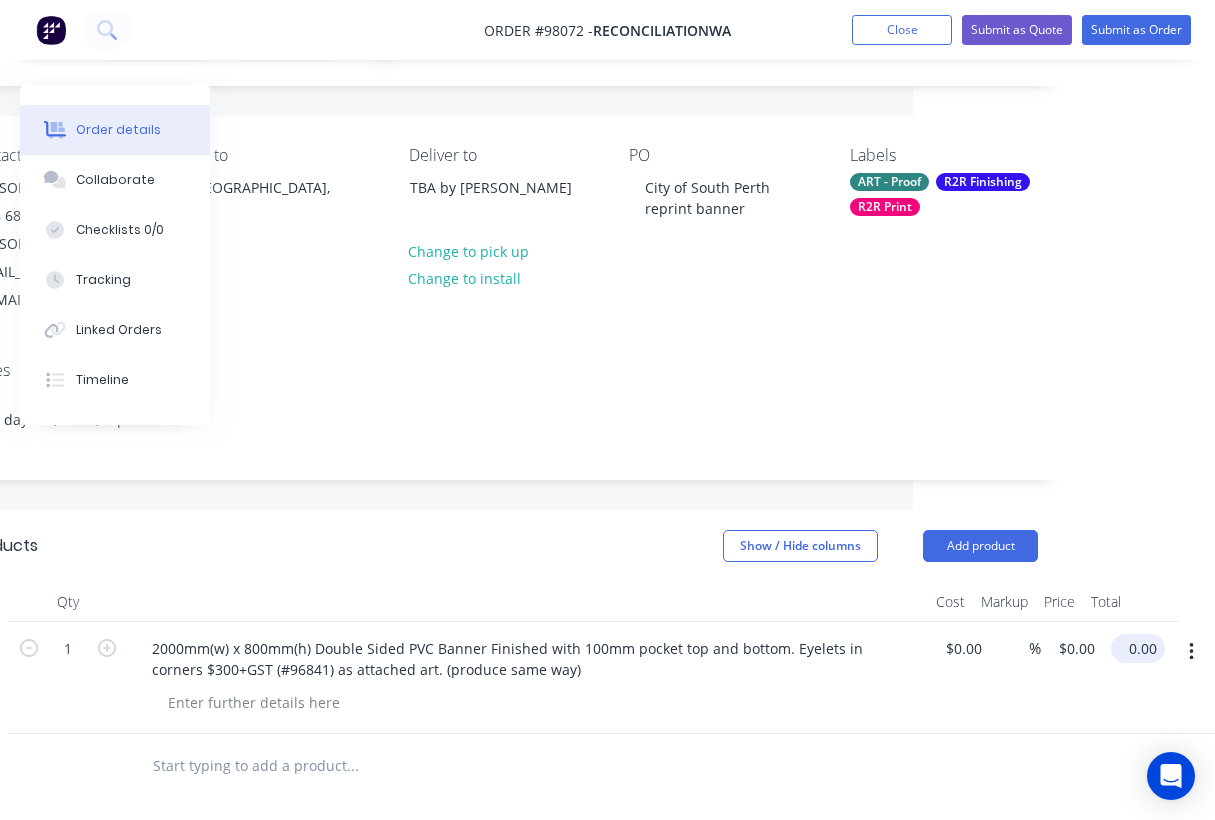 click on "0.00" at bounding box center [1142, 648] 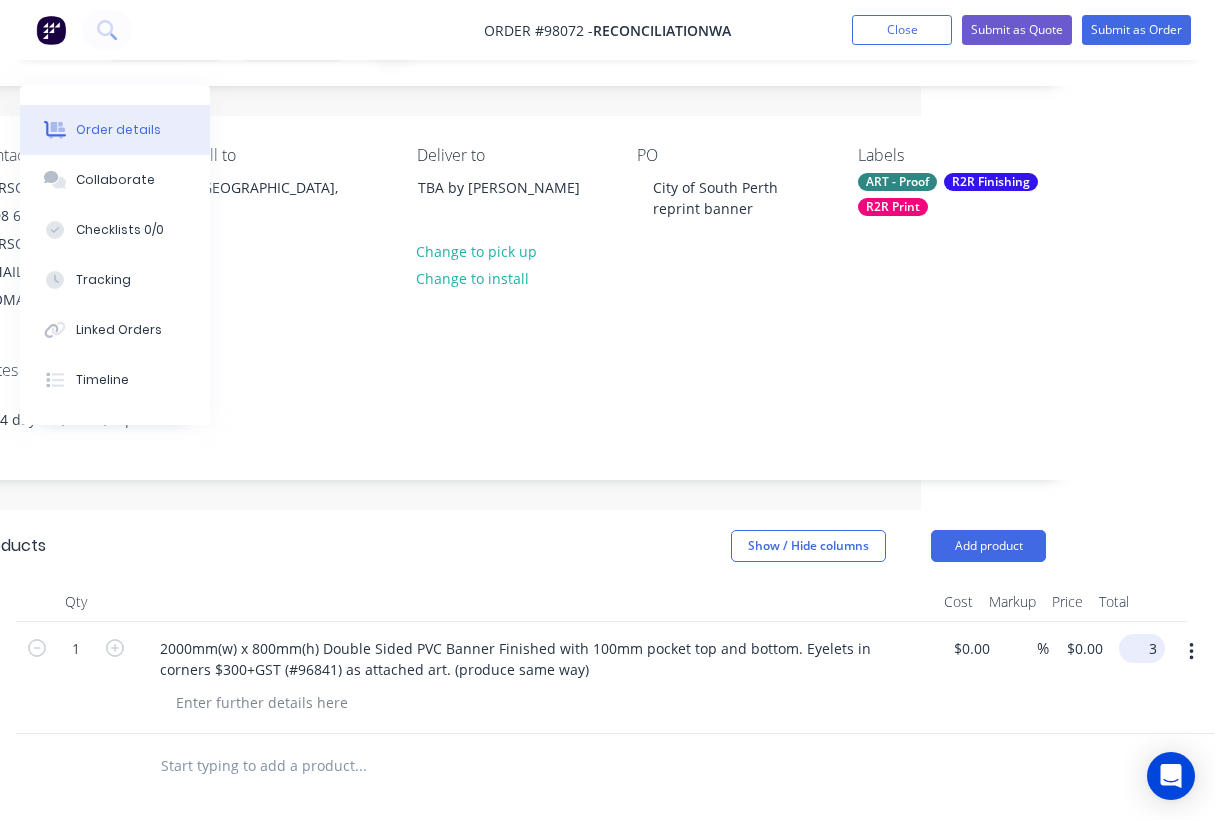 scroll, scrollTop: 106, scrollLeft: 279, axis: both 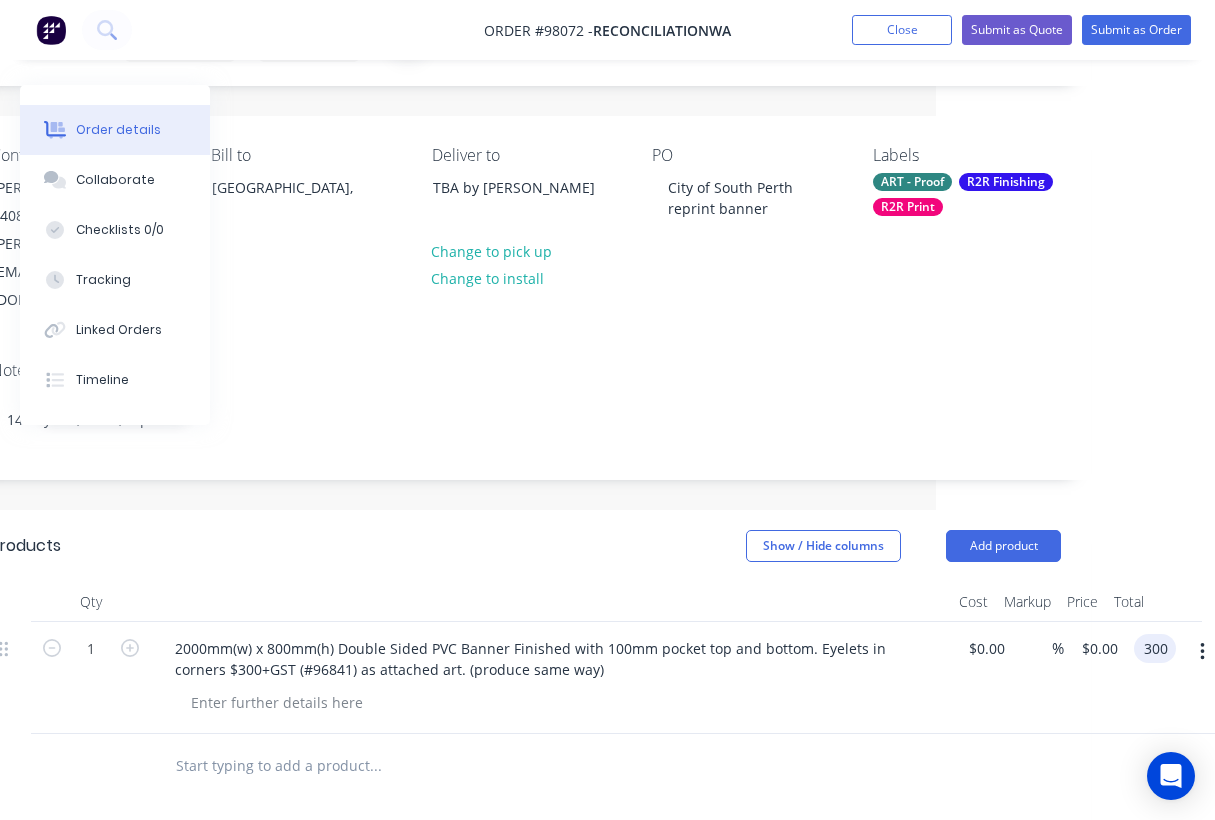 type on "$300.00" 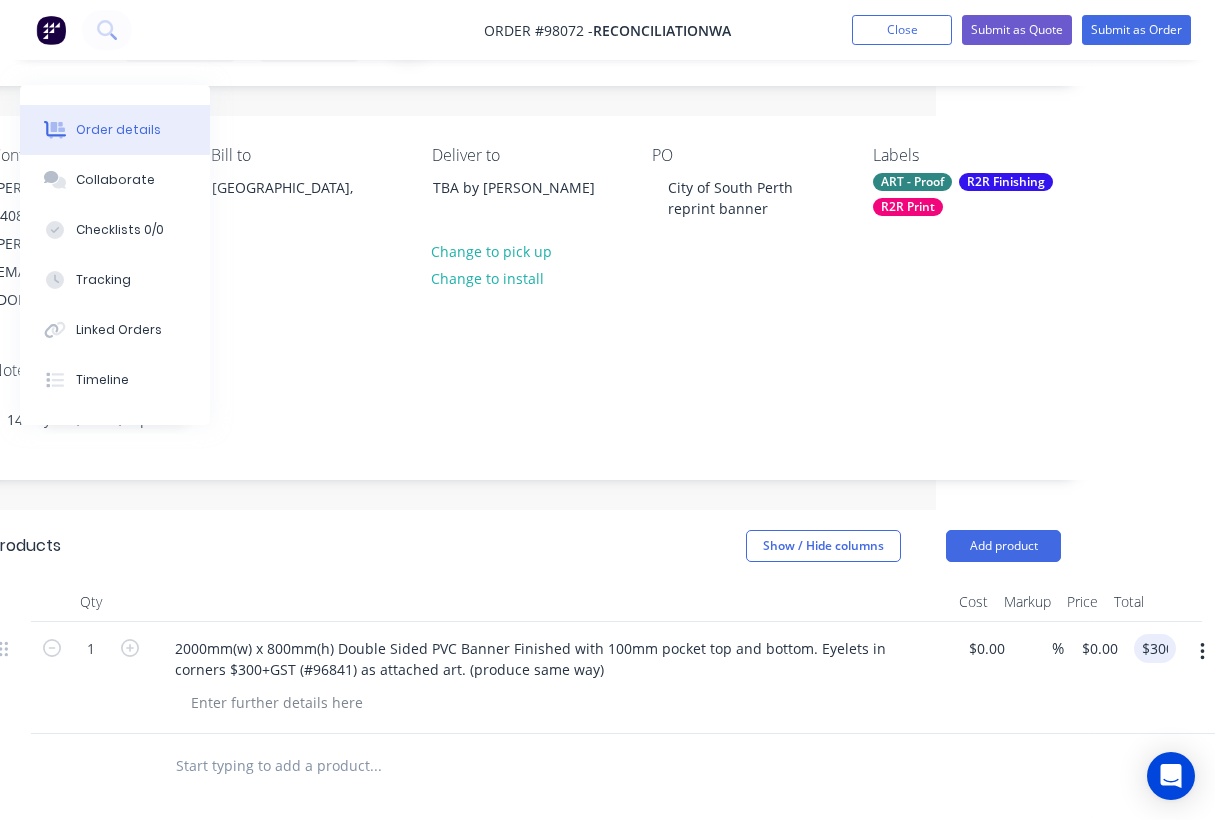 type on "$300.00" 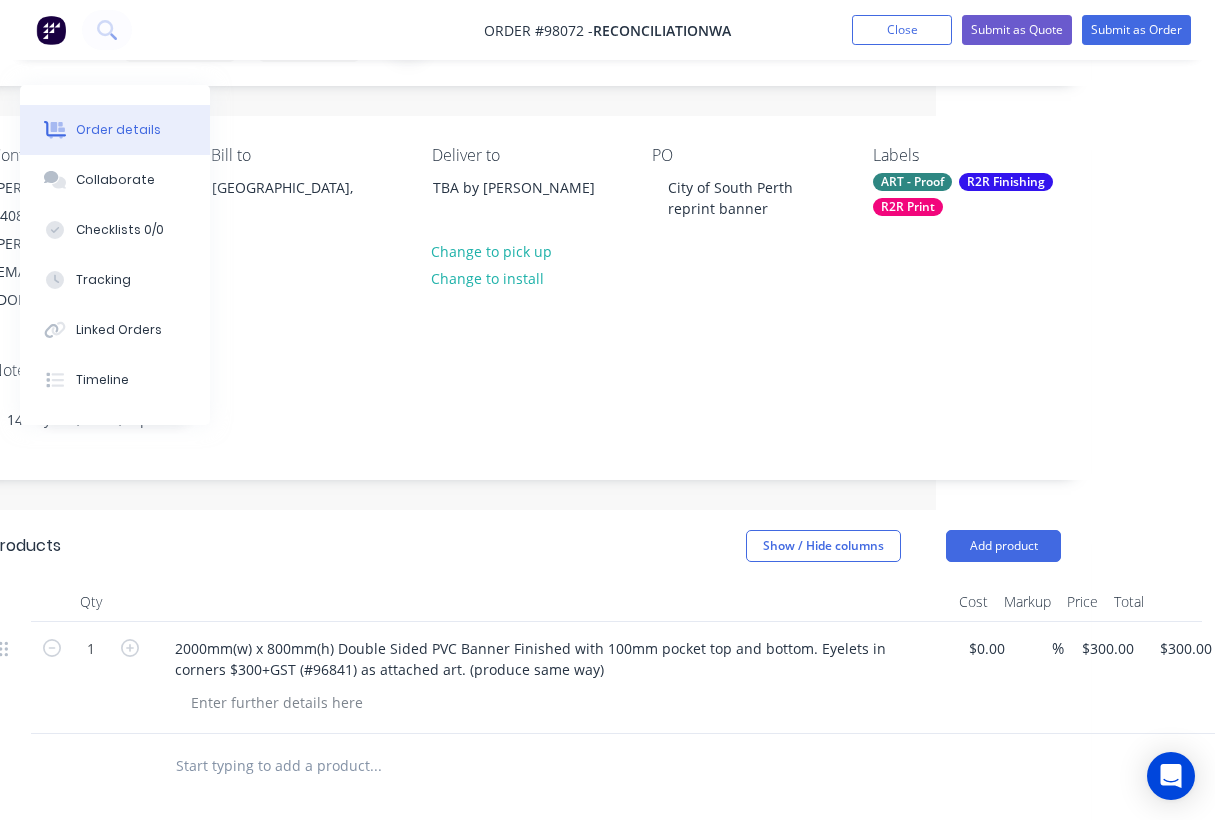 click at bounding box center [511, 766] 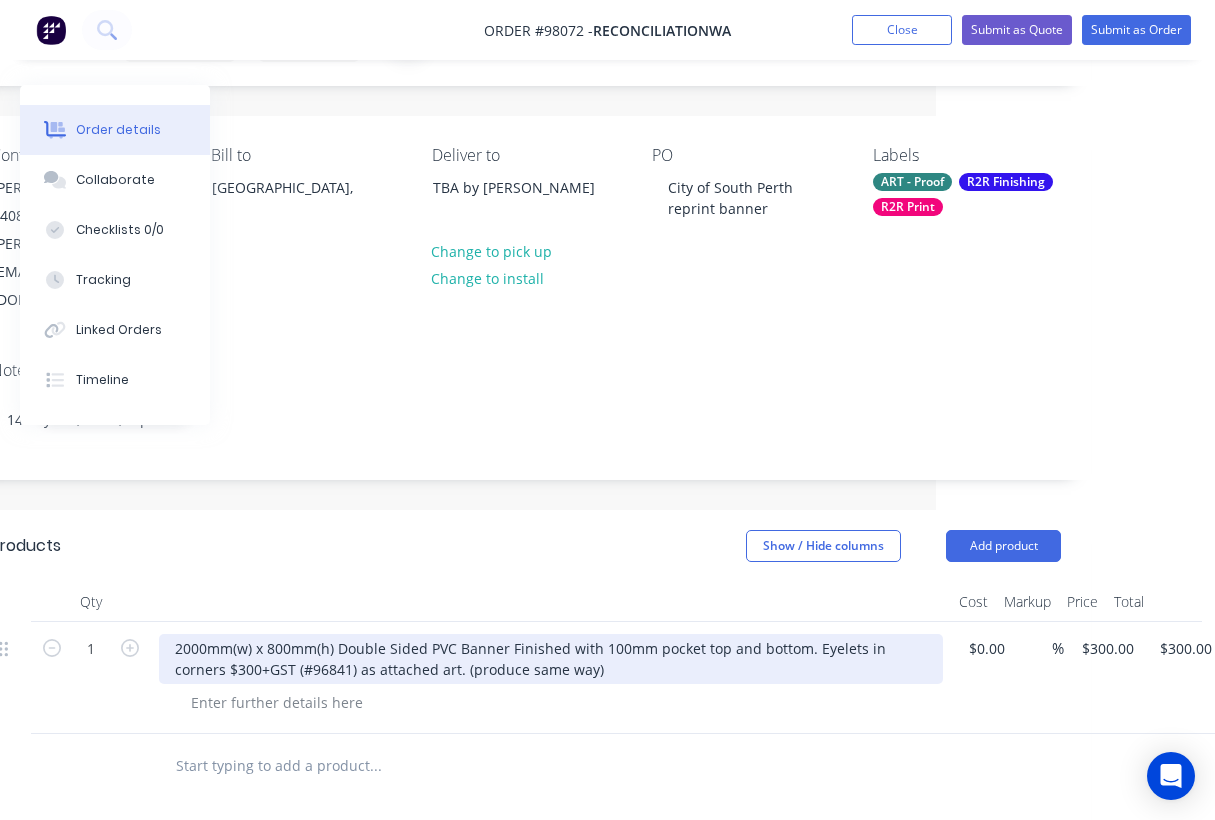 click on "2000mm(w) x 800mm(h) Double Sided PVC Banner Finished with 100mm pocket top and bottom. Eyelets in corners $300+GST (#96841) as attached art. (produce same way)" at bounding box center (551, 659) 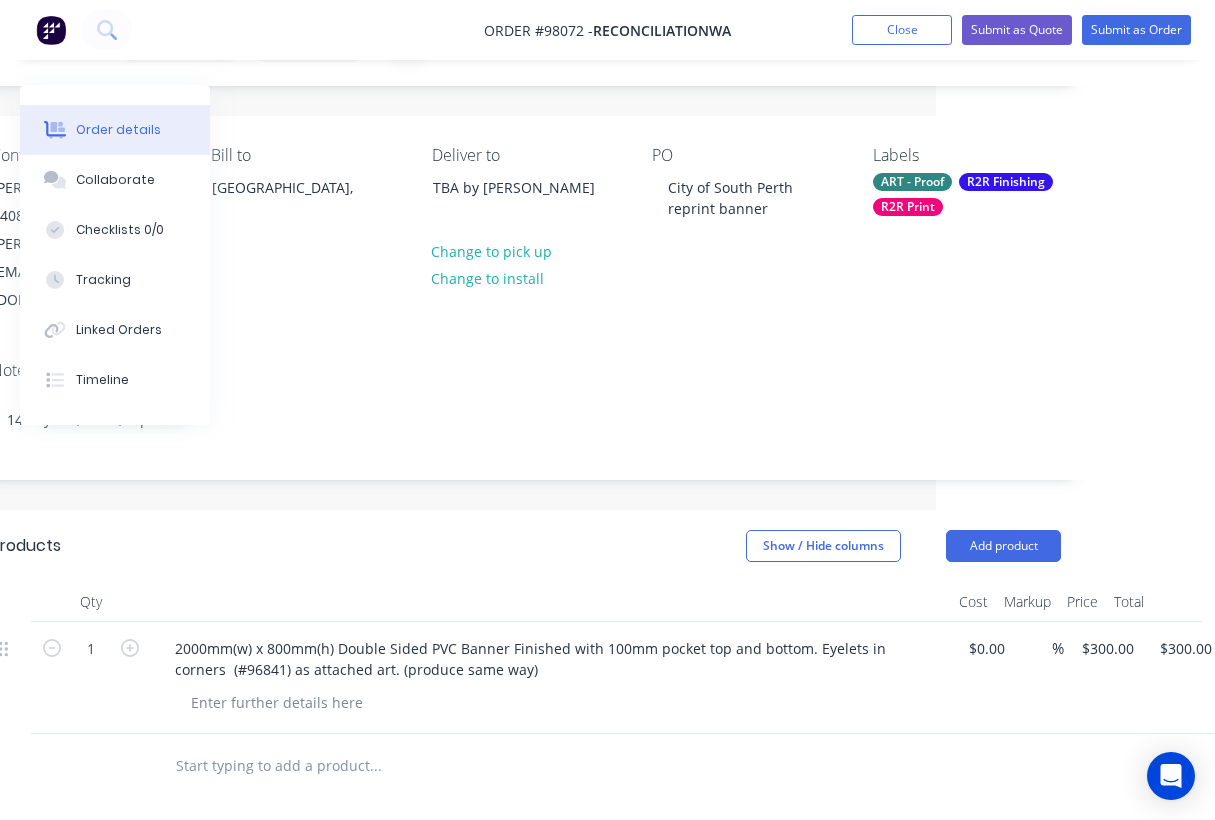click on "Show / Hide columns Add product" at bounding box center [639, 546] 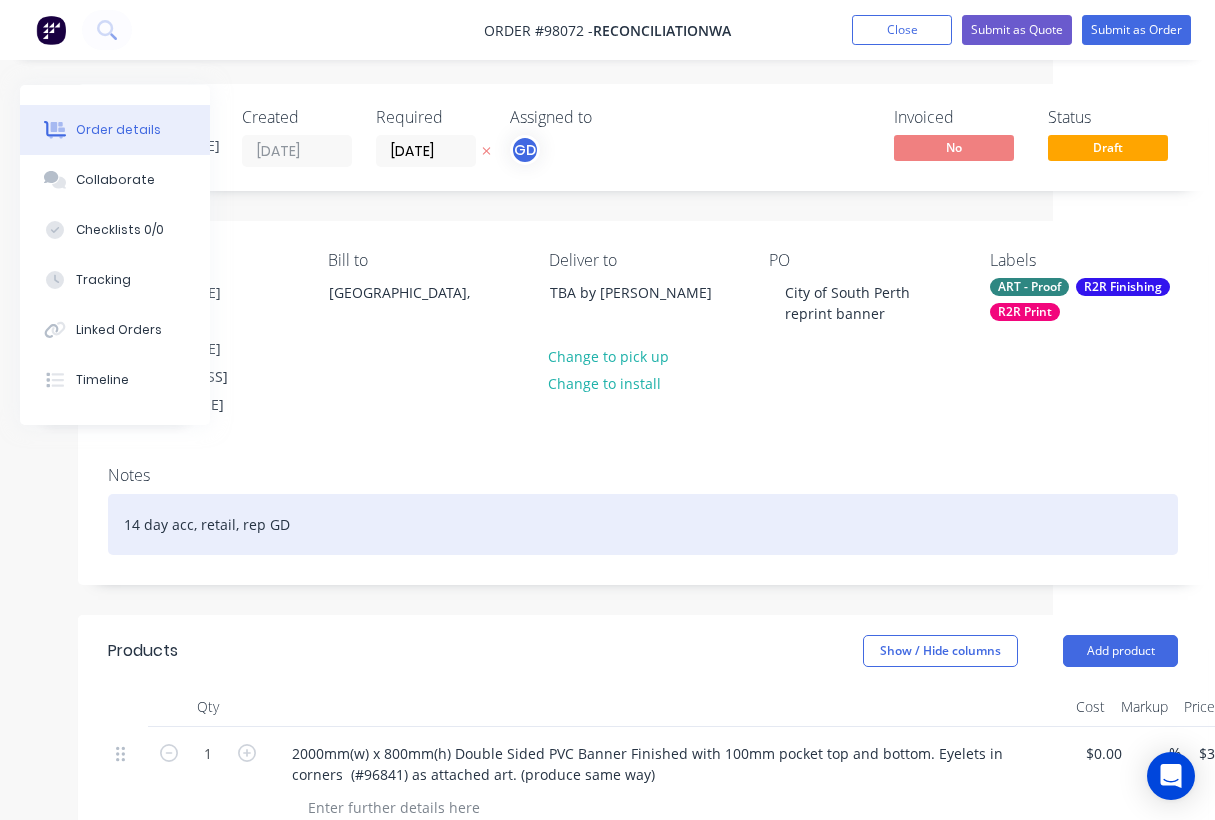 scroll, scrollTop: 0, scrollLeft: 158, axis: horizontal 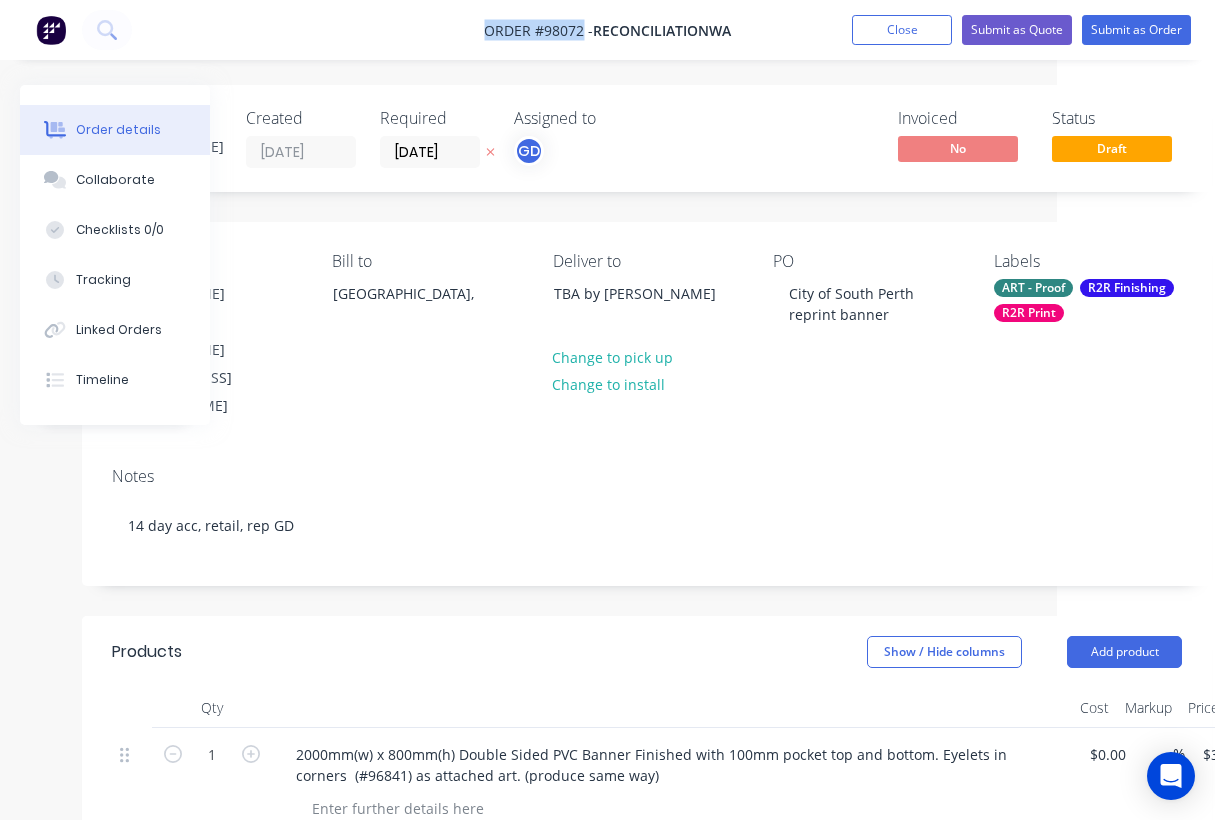 drag, startPoint x: 475, startPoint y: 32, endPoint x: 584, endPoint y: 32, distance: 109 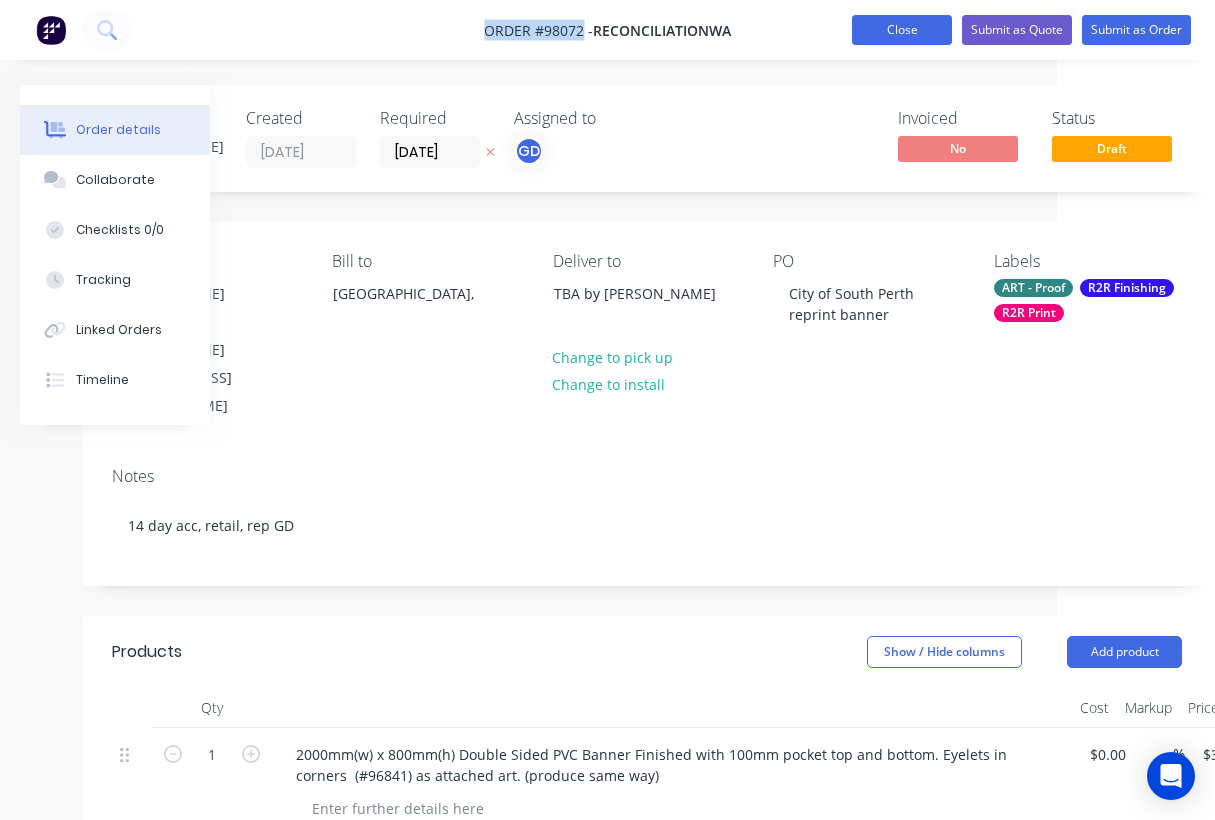 click on "Close" at bounding box center [902, 30] 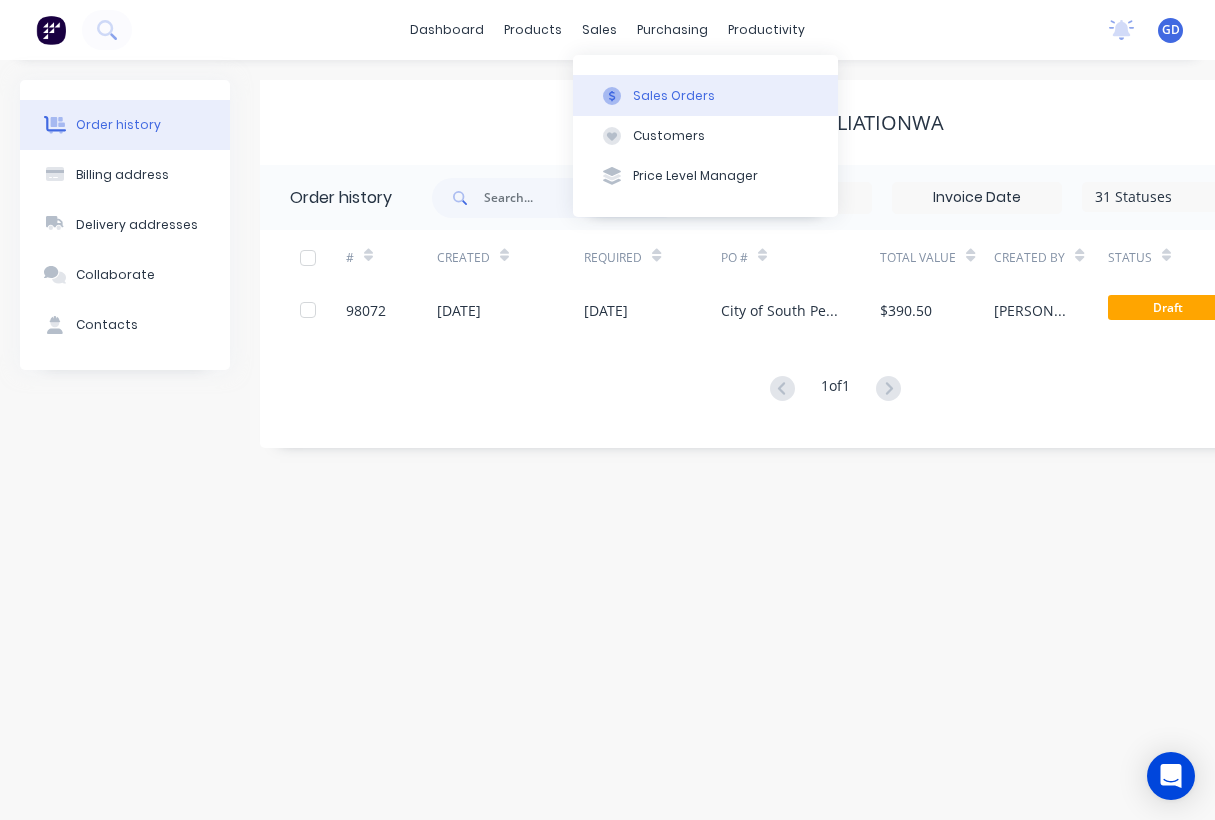 click on "Sales Orders" at bounding box center (674, 96) 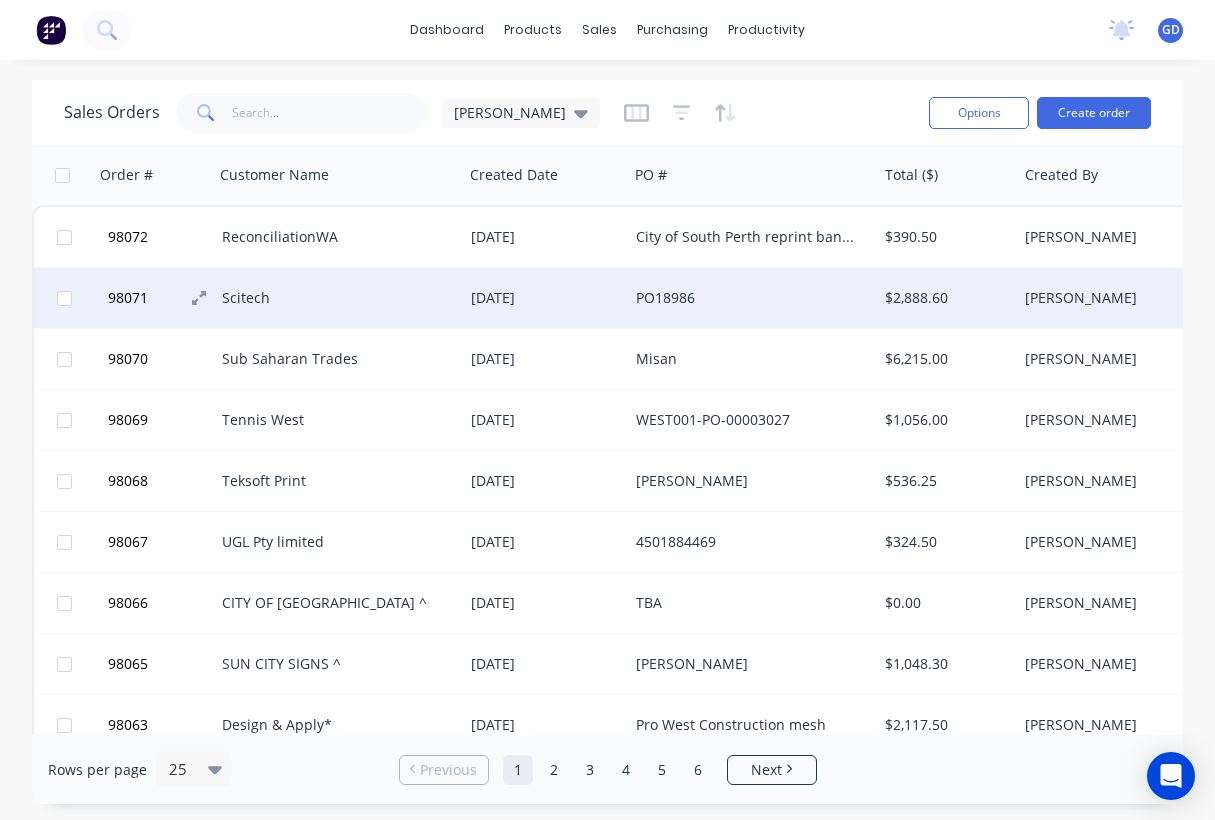 click on "98071" at bounding box center [128, 298] 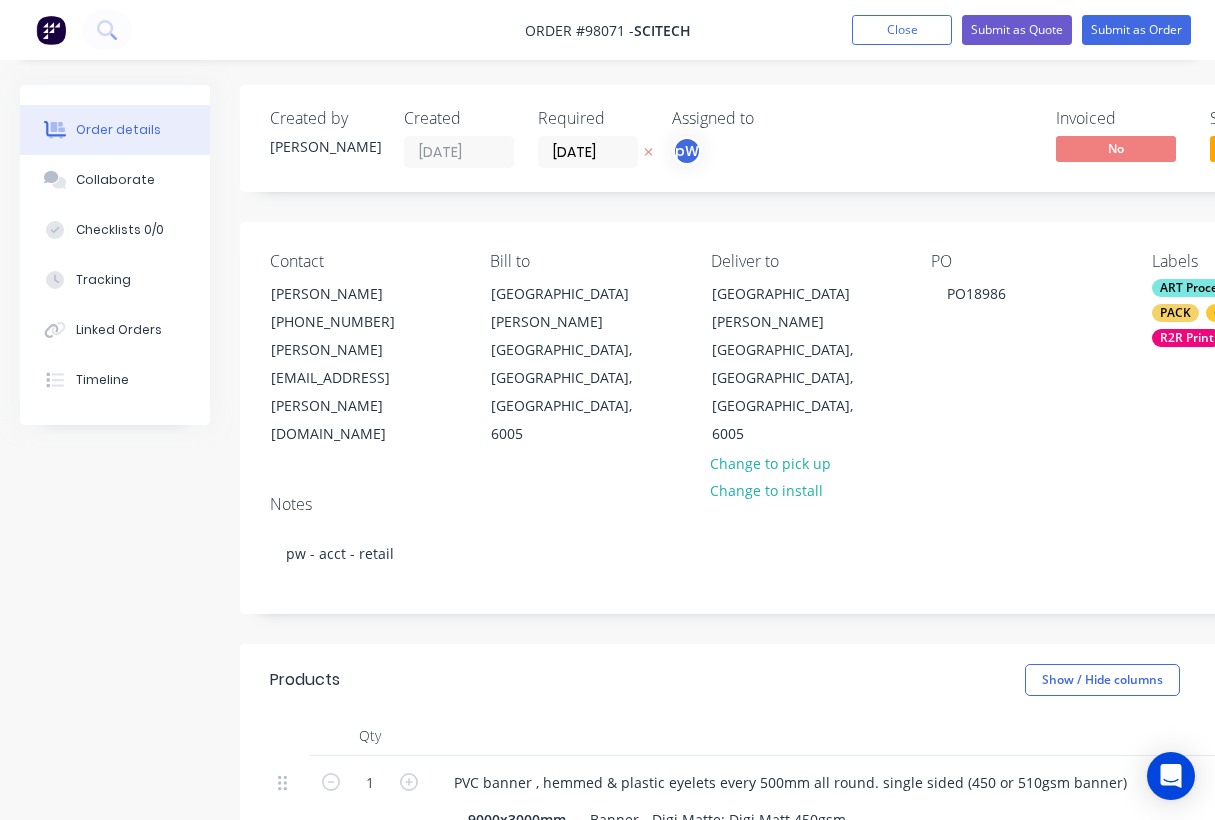 type on "$1,566.00" 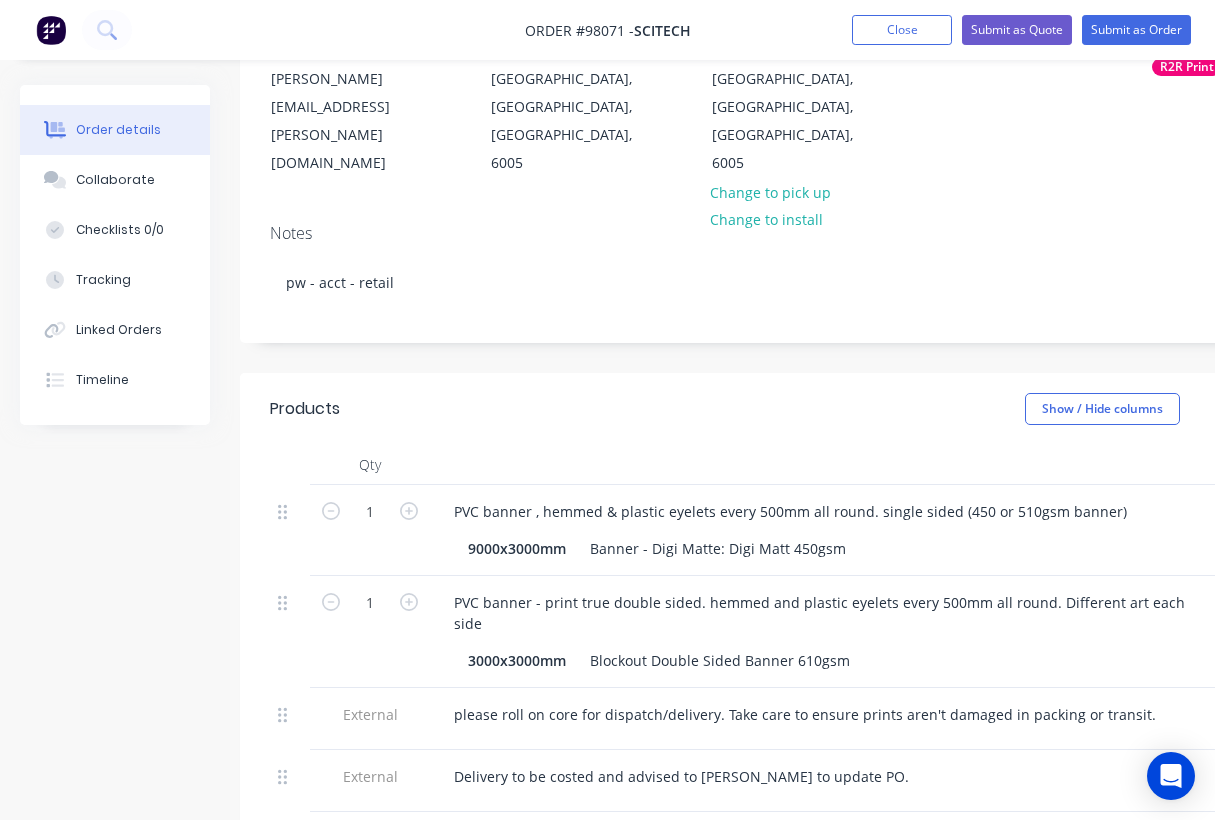 scroll, scrollTop: 0, scrollLeft: 0, axis: both 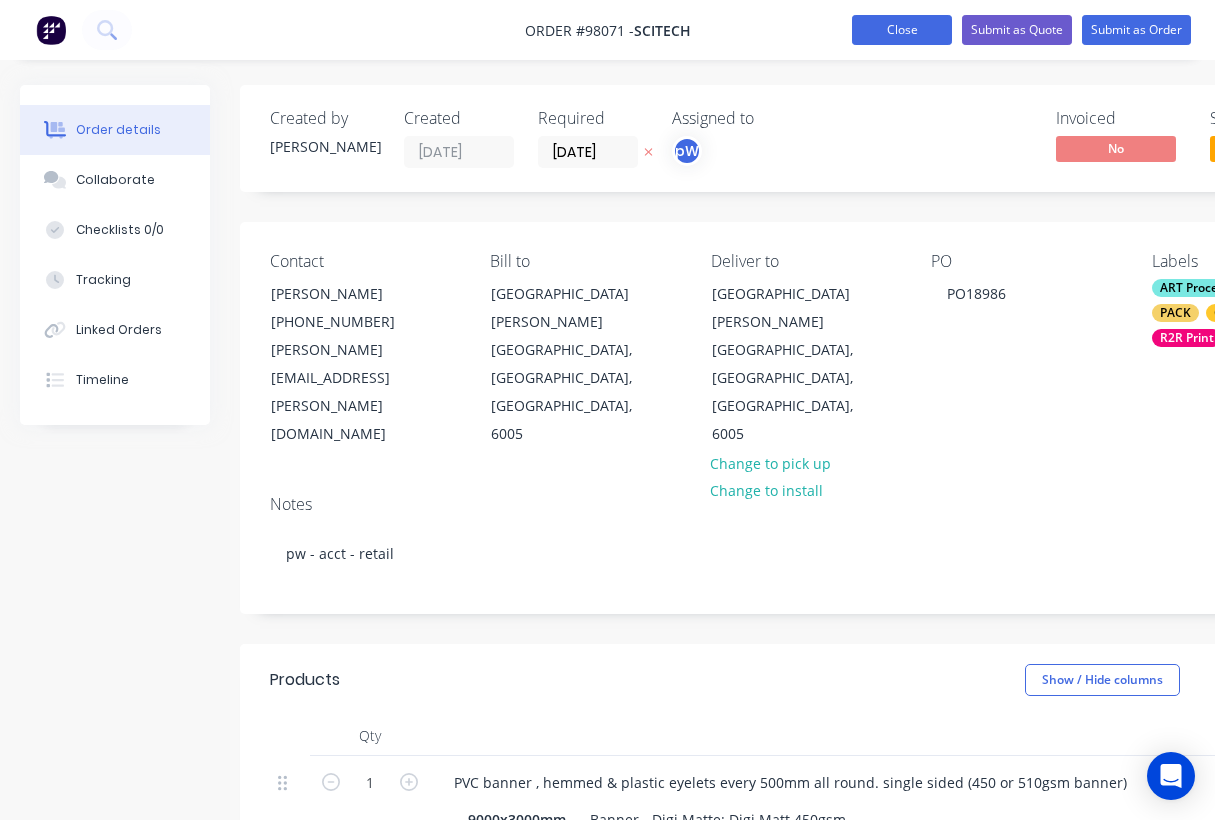 click on "Close" at bounding box center [902, 30] 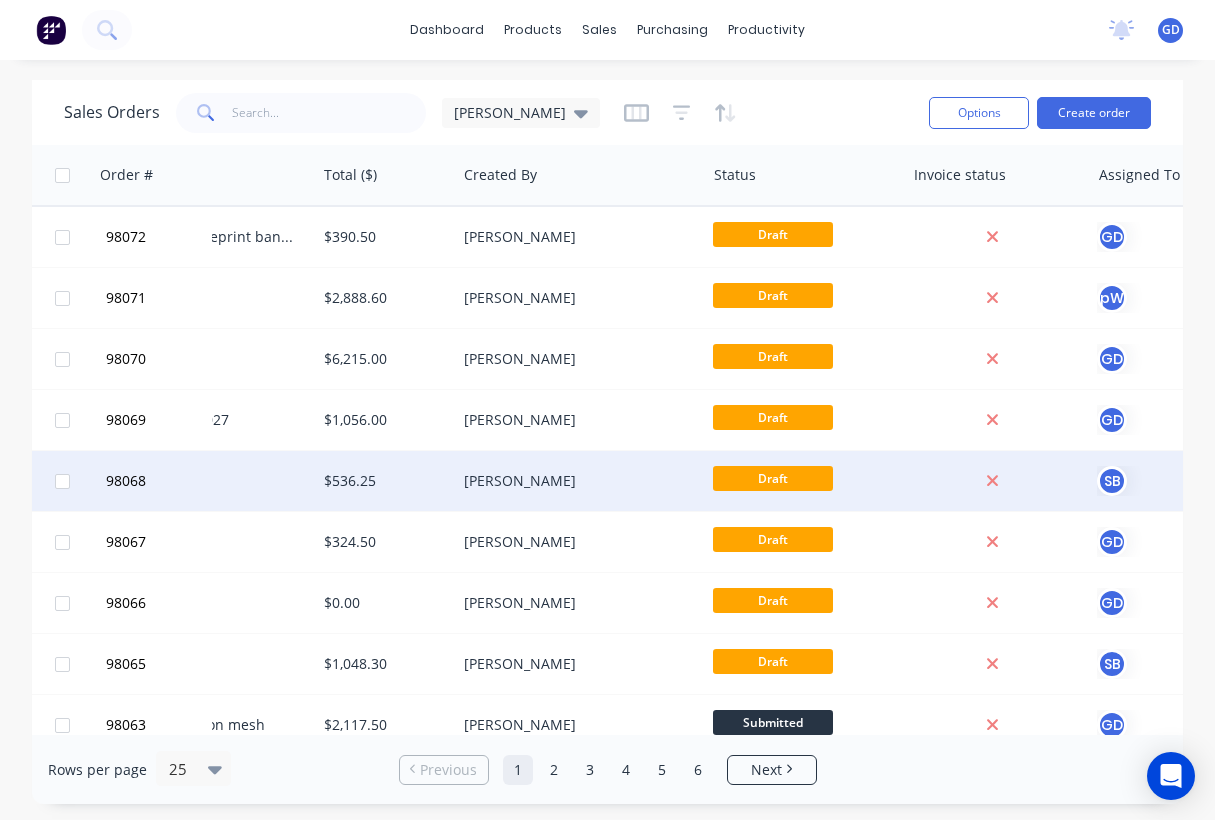 scroll, scrollTop: 0, scrollLeft: 561, axis: horizontal 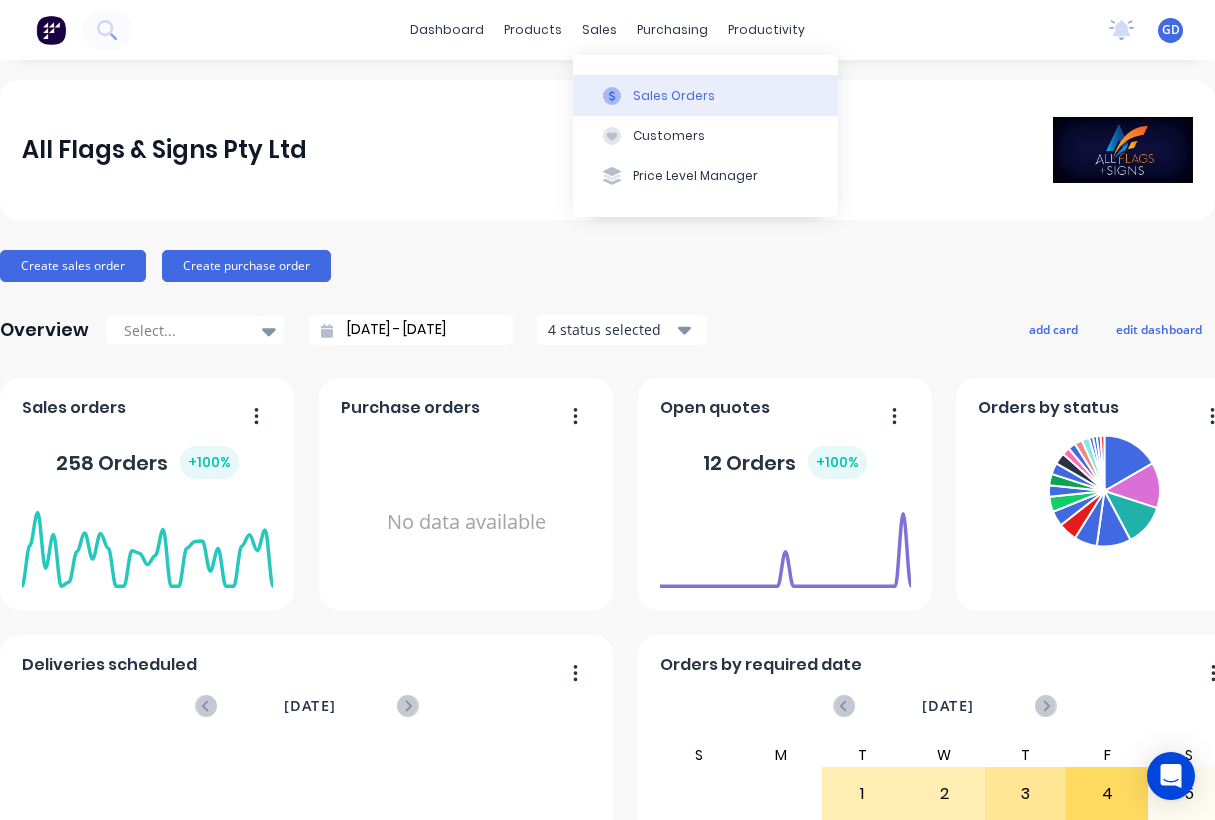 click on "Sales Orders" at bounding box center [705, 95] 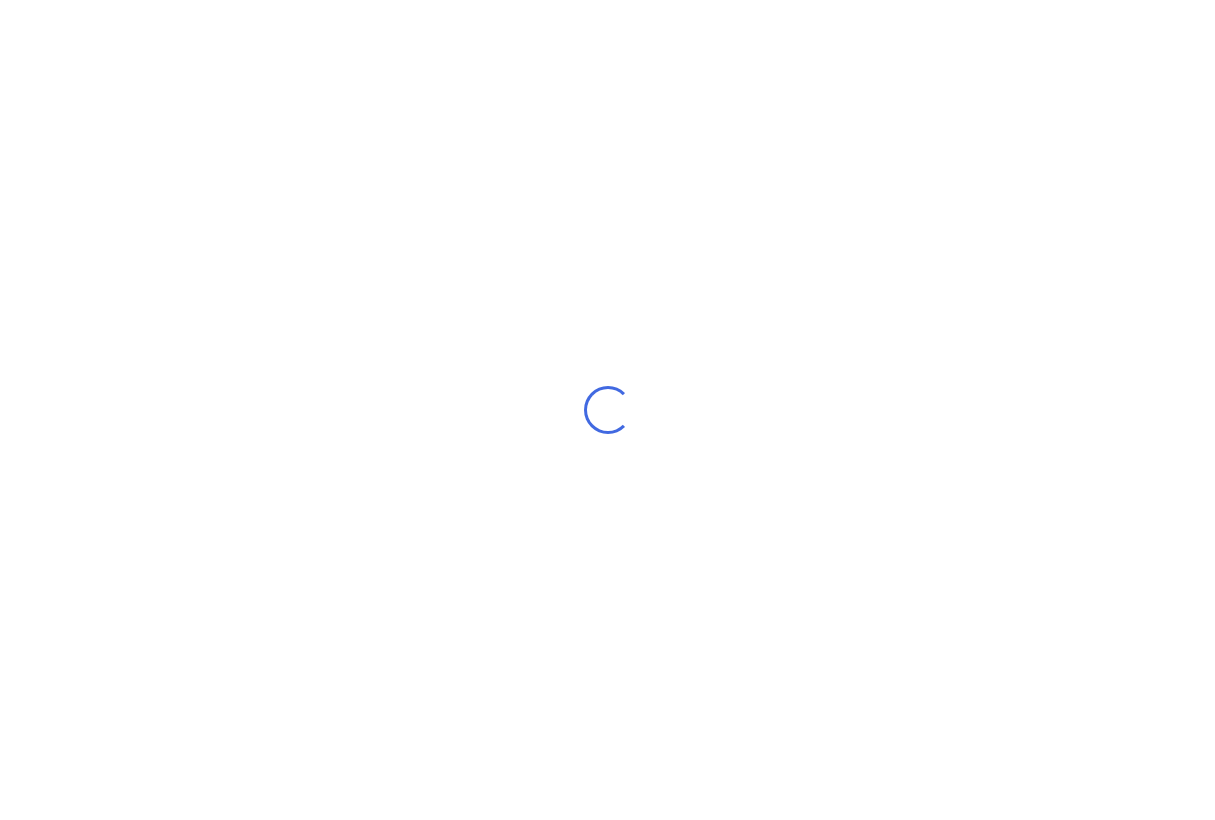 scroll, scrollTop: 0, scrollLeft: 0, axis: both 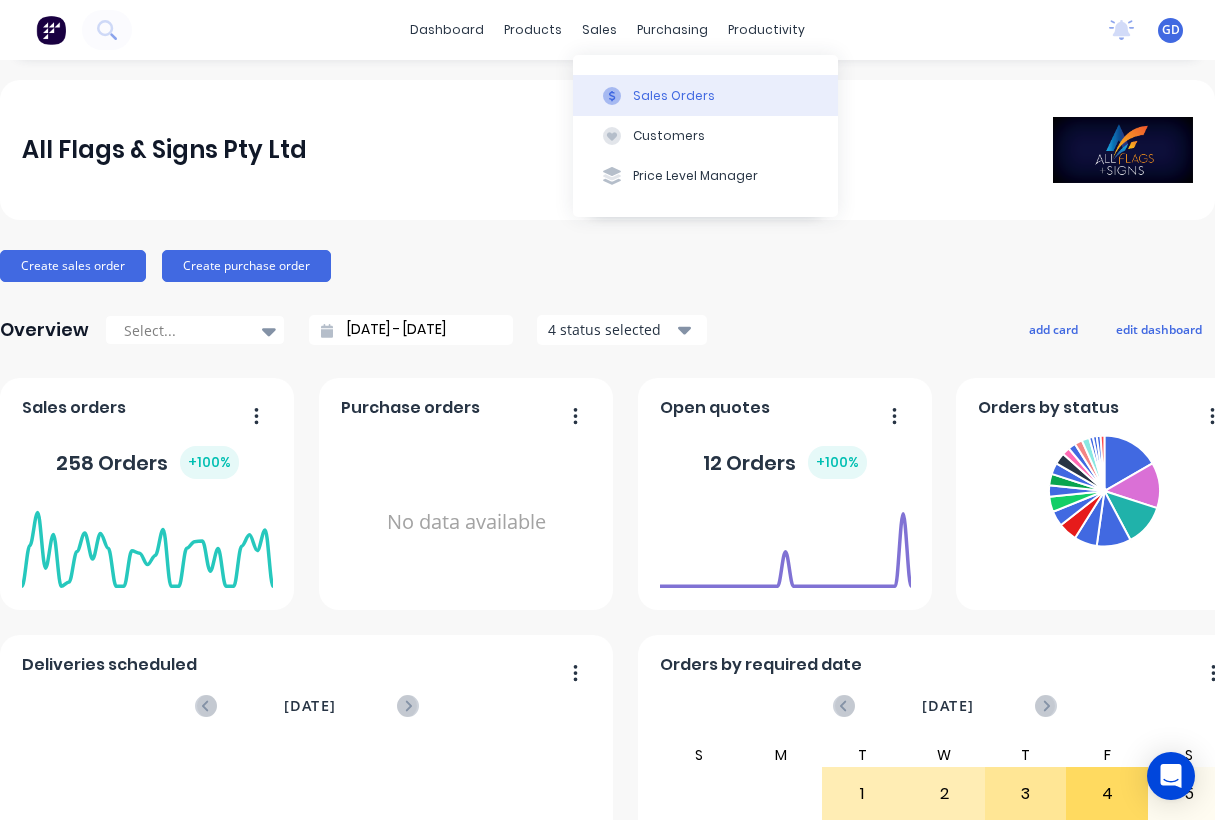 click on "Sales Orders" at bounding box center (674, 96) 